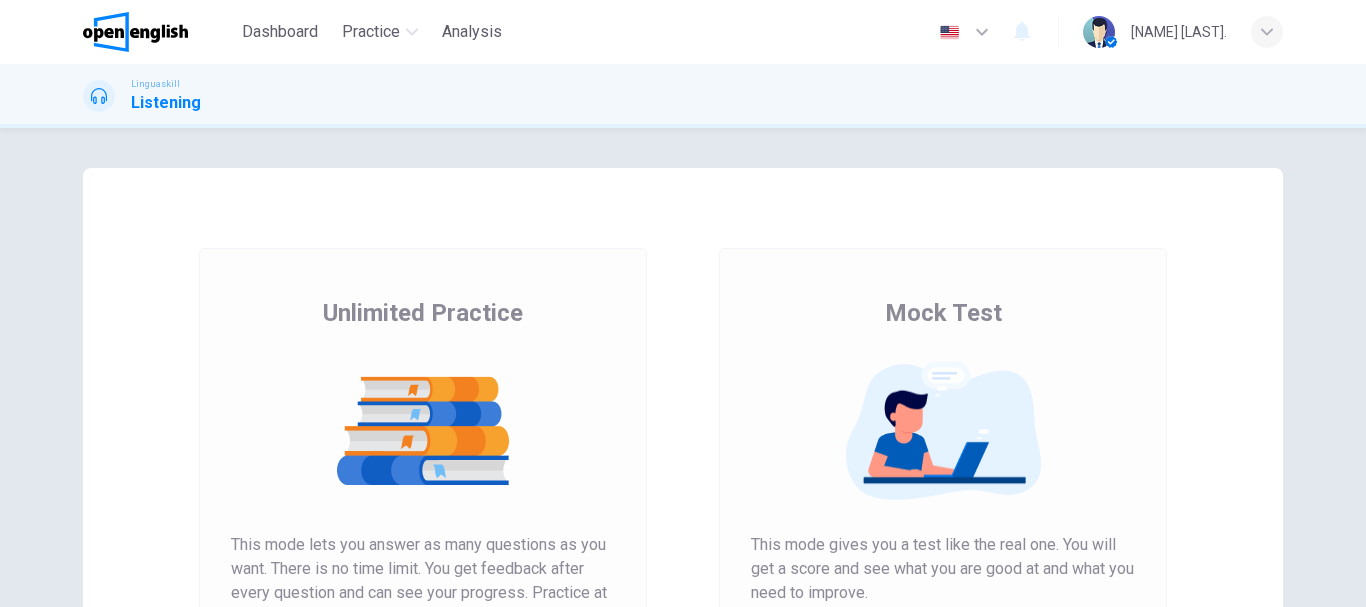 scroll, scrollTop: 0, scrollLeft: 0, axis: both 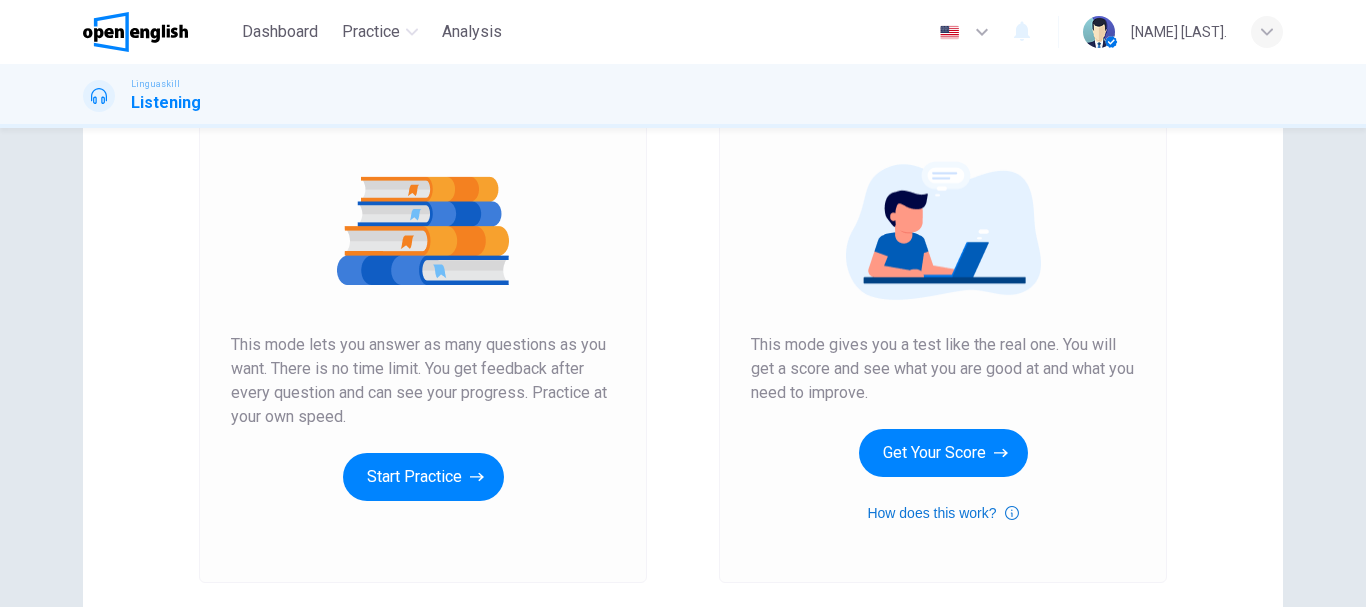 click on "How does this work?" at bounding box center [942, 513] 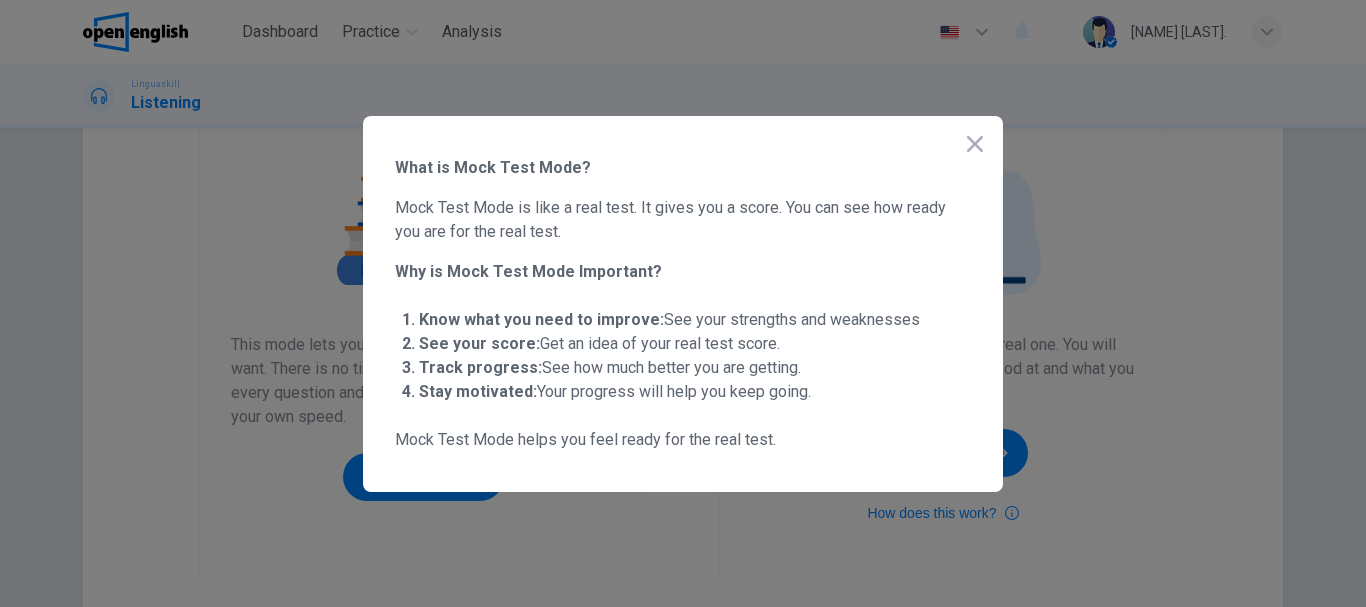 click 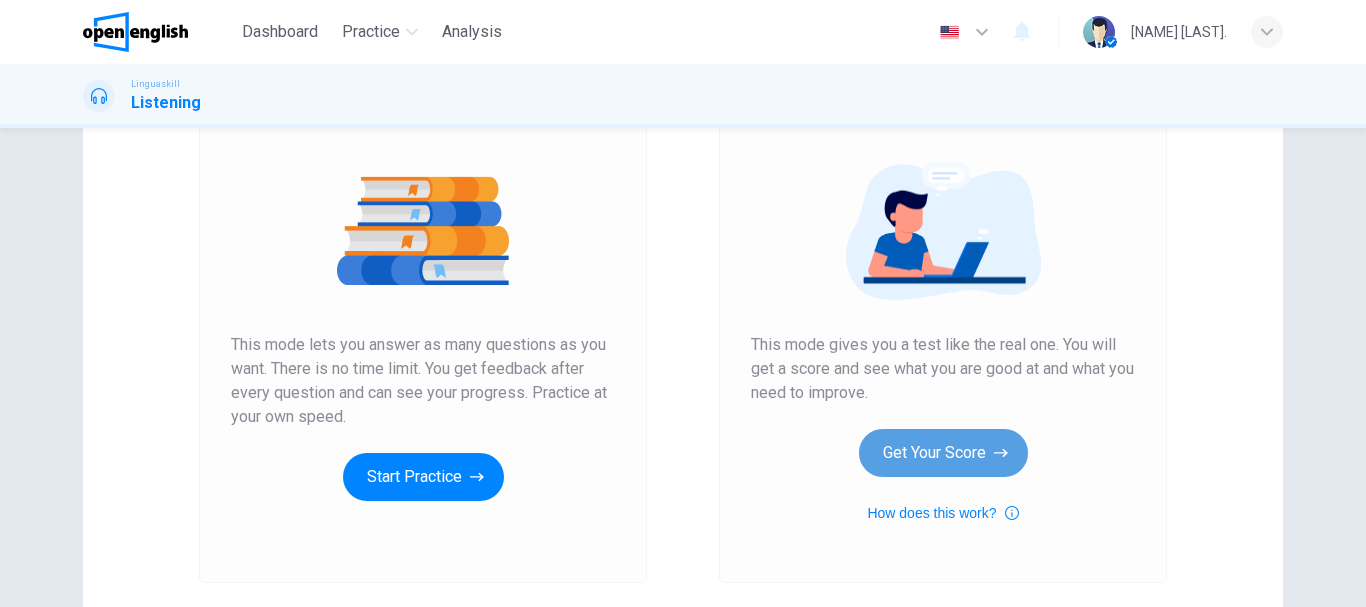 click on "Get Your Score" at bounding box center [943, 453] 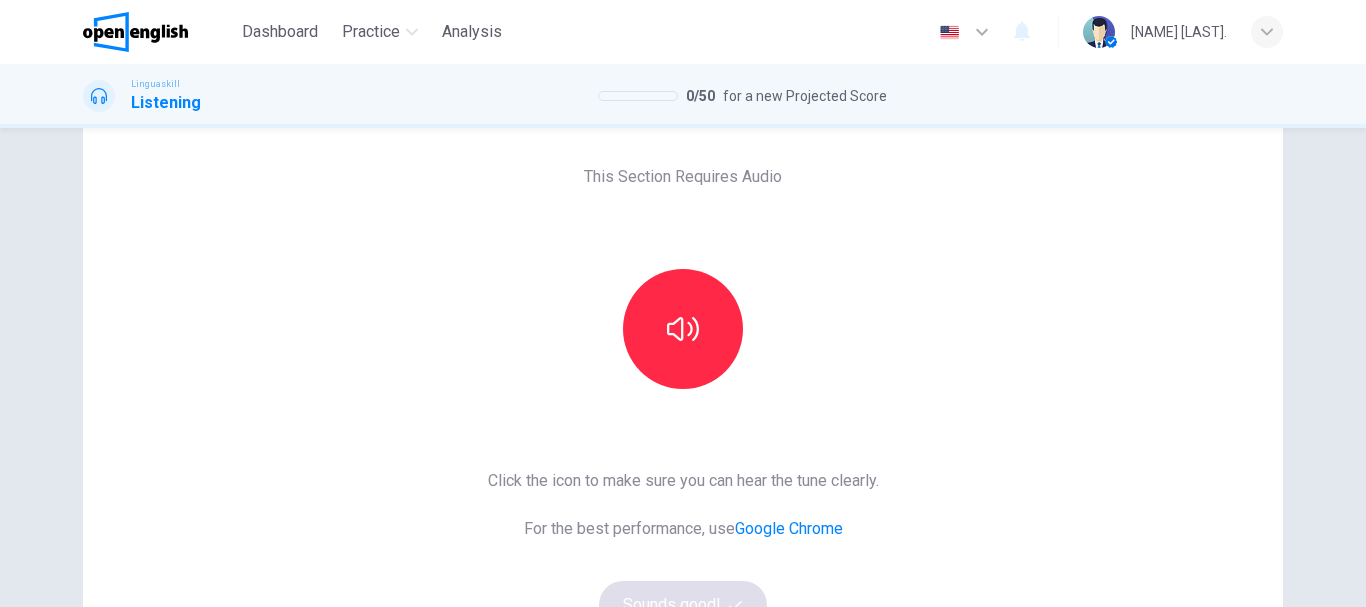 scroll, scrollTop: 0, scrollLeft: 0, axis: both 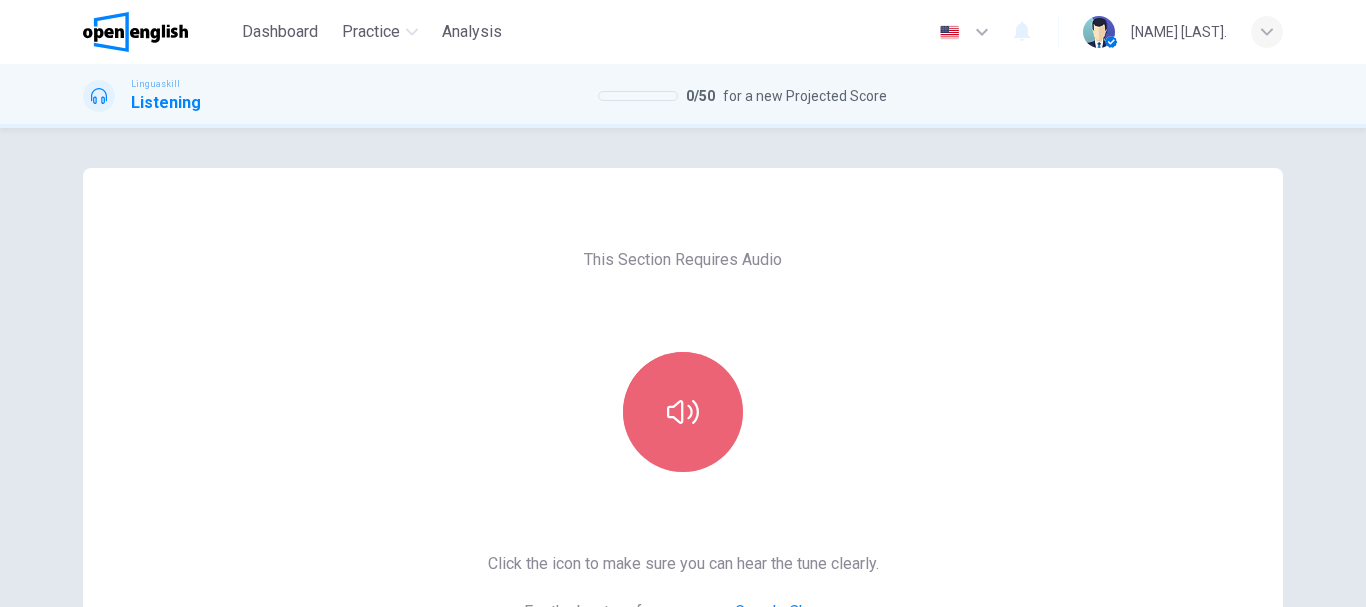 click 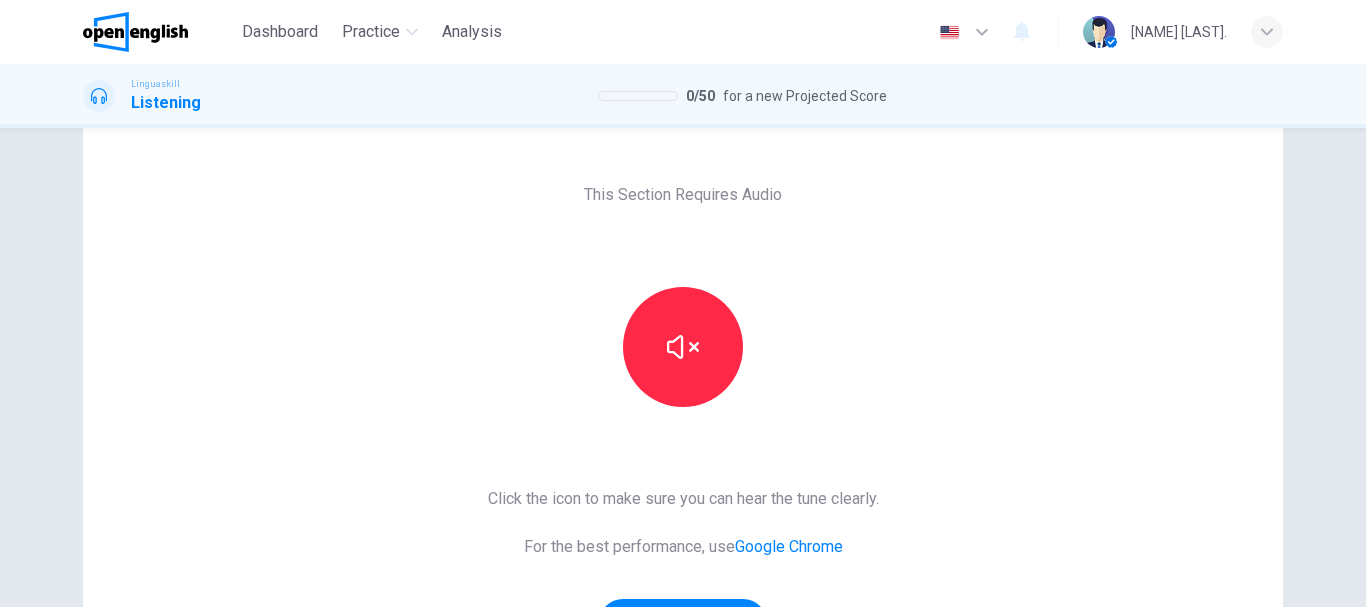 scroll, scrollTop: 200, scrollLeft: 0, axis: vertical 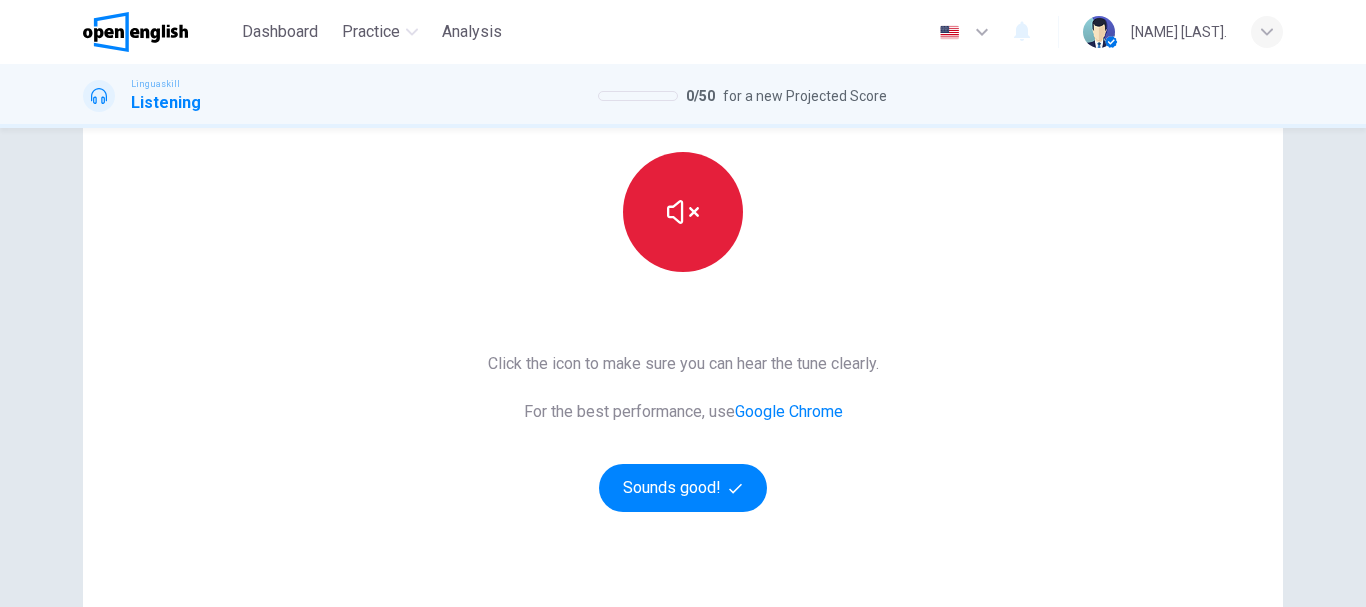 click 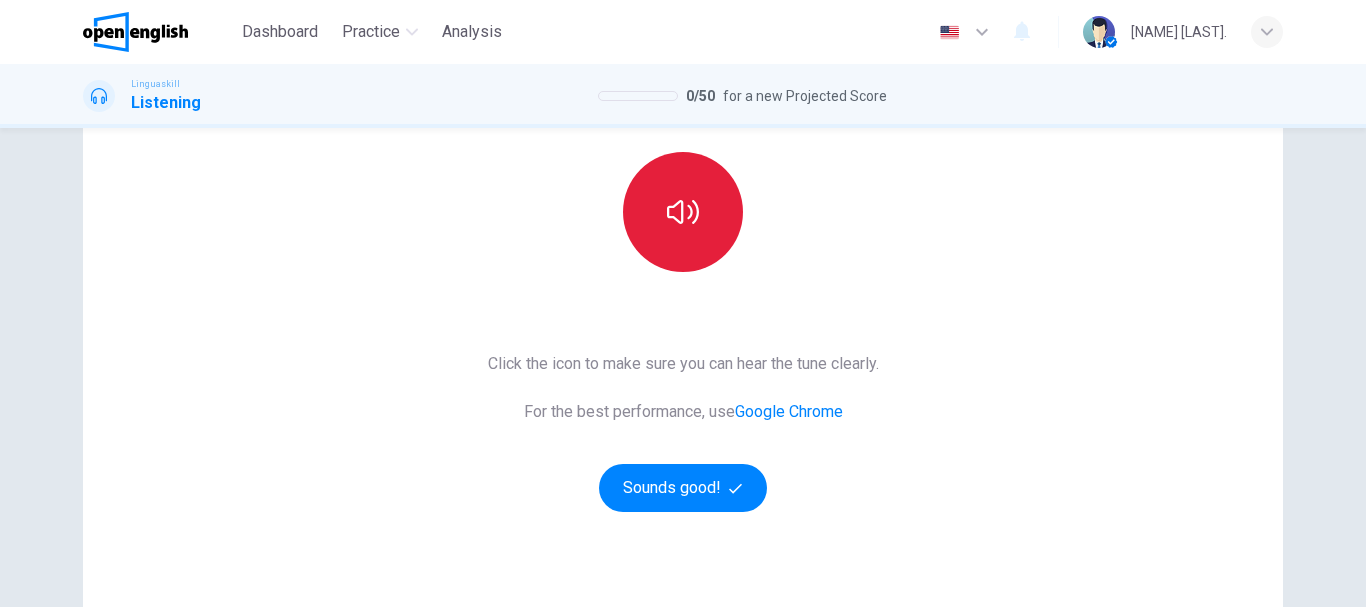 click 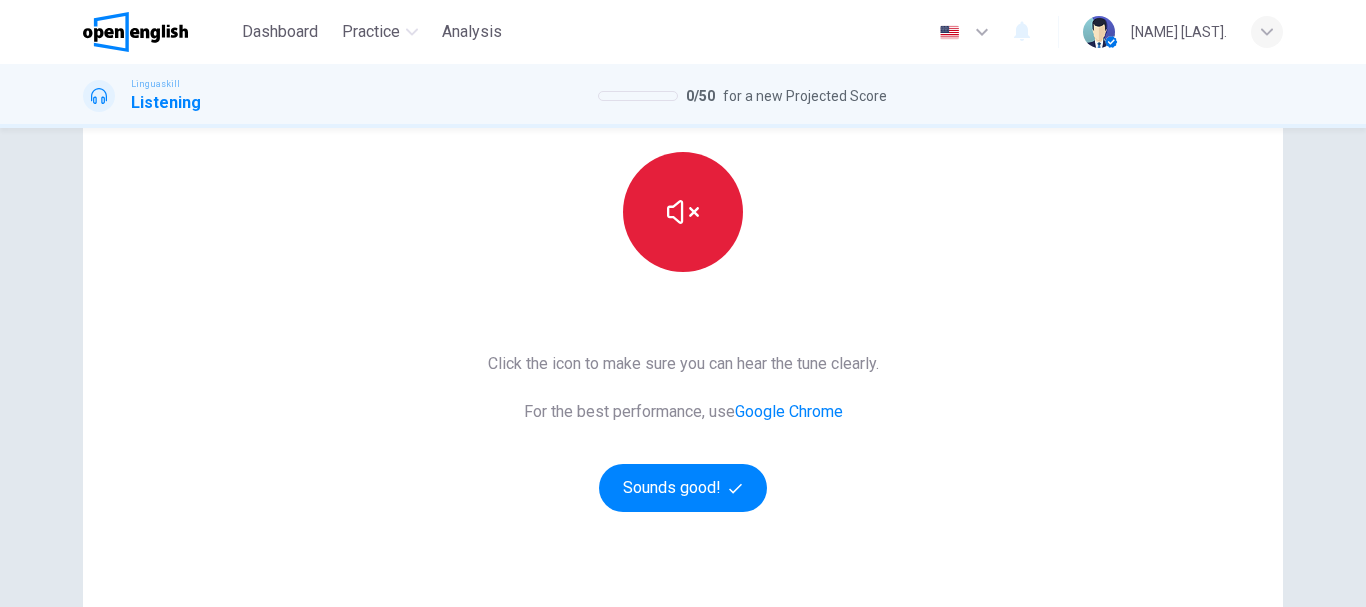 click 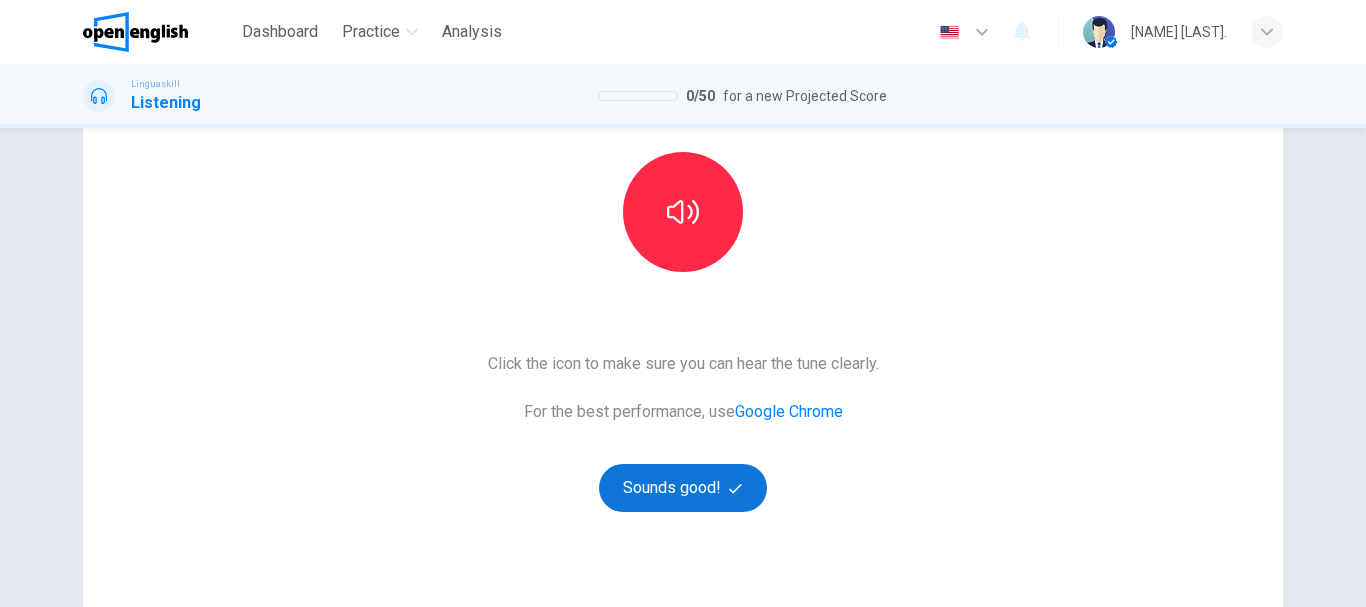 click on "Sounds good!" at bounding box center [683, 488] 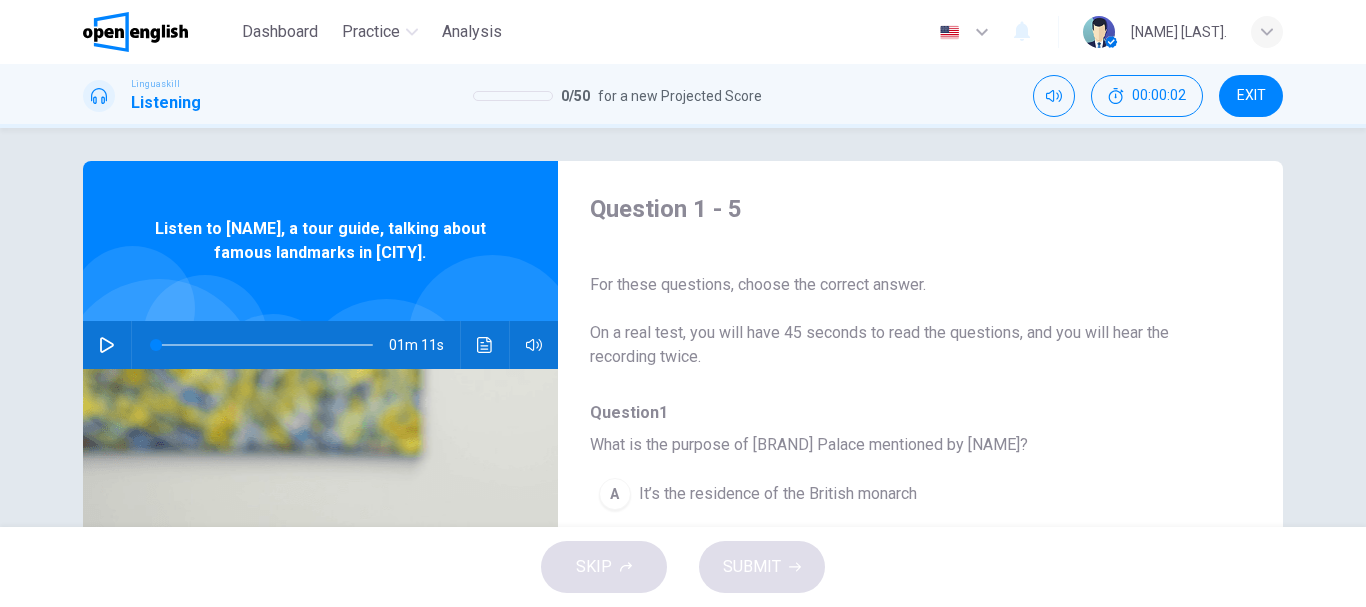 scroll, scrollTop: 0, scrollLeft: 0, axis: both 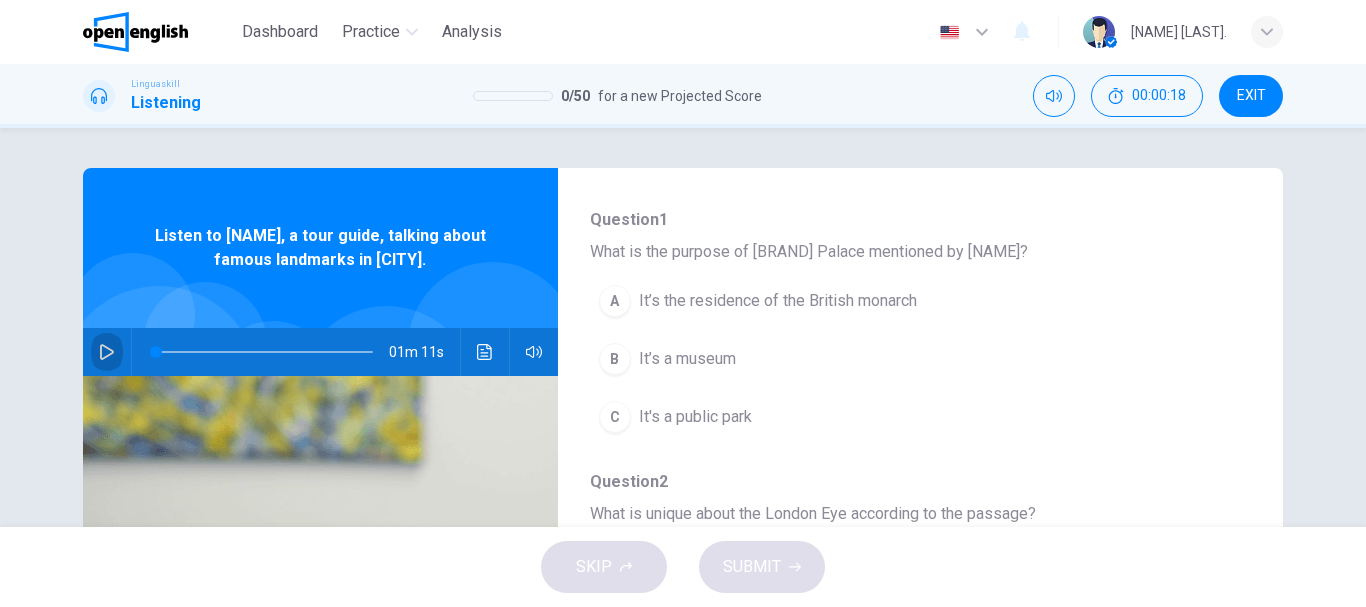 click 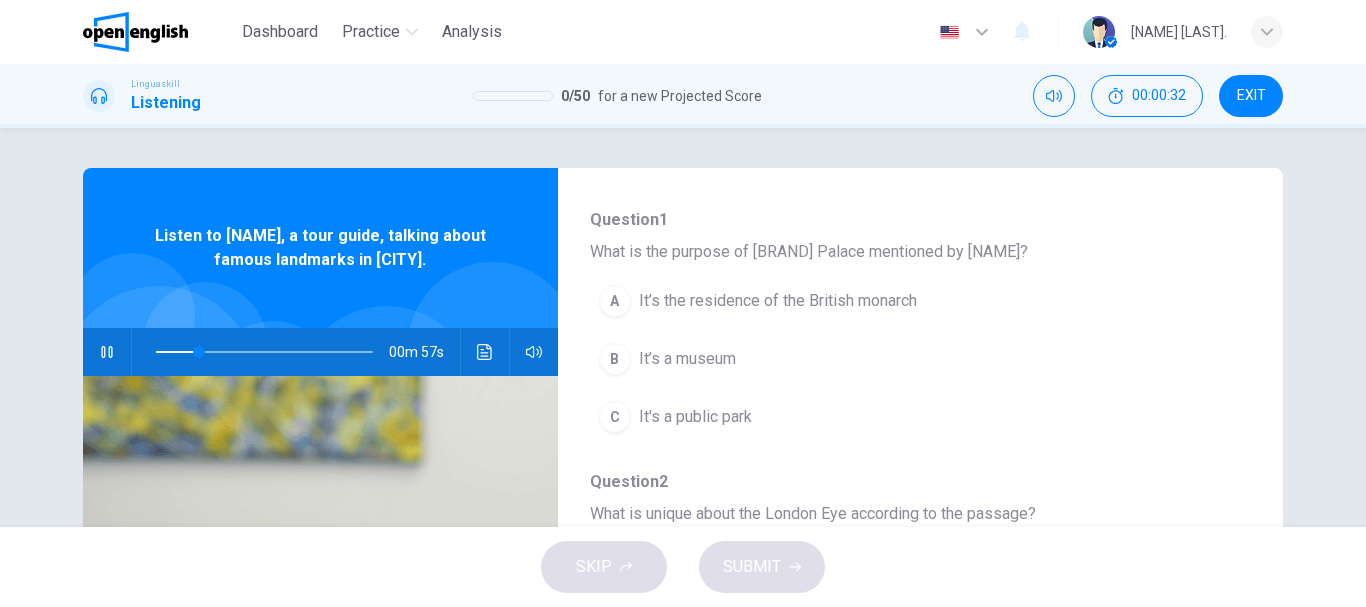 click on "It’s the residence of the British monarch" at bounding box center [778, 301] 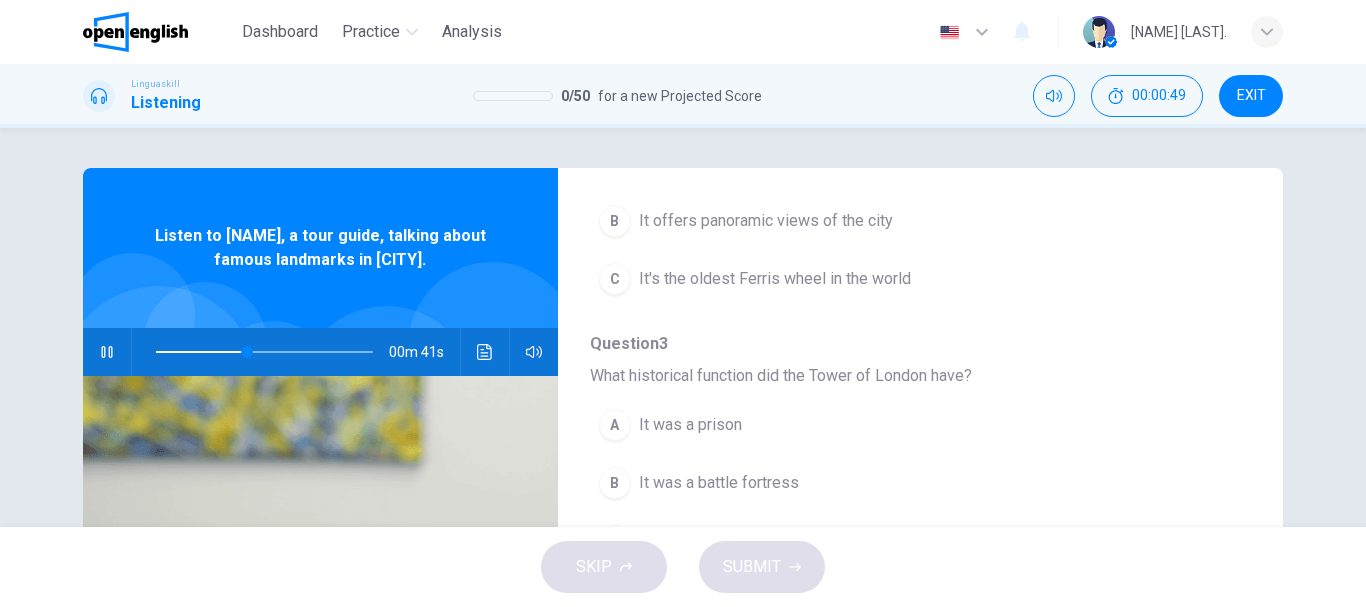 scroll, scrollTop: 500, scrollLeft: 0, axis: vertical 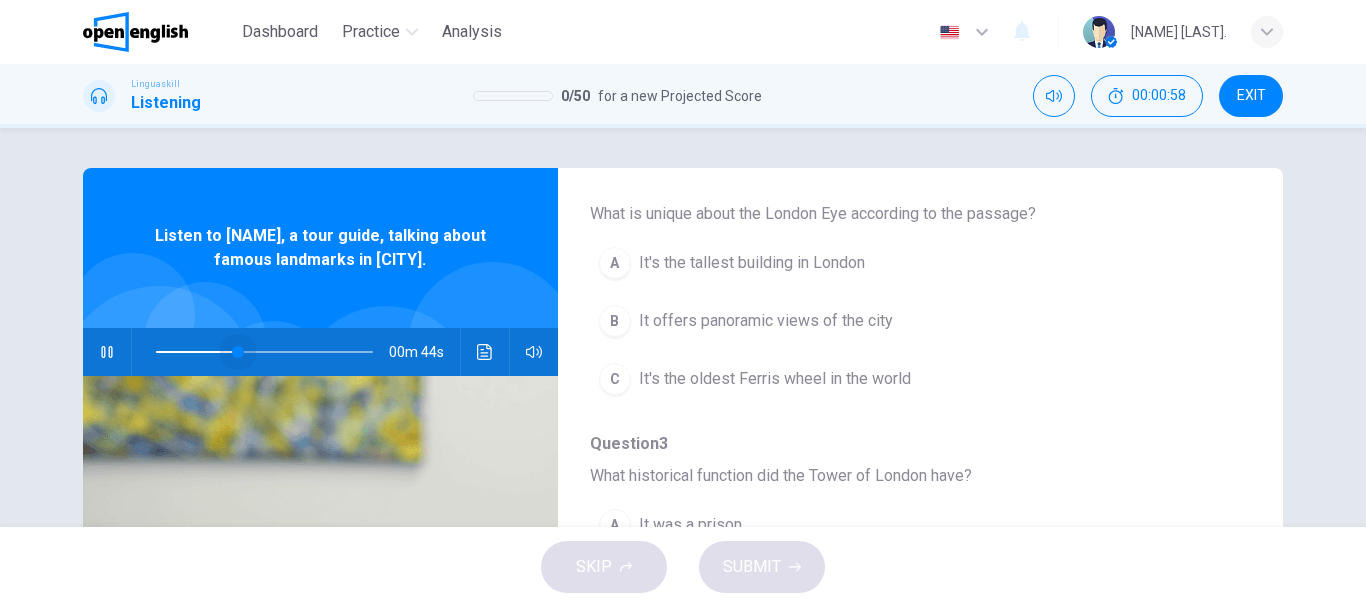 click at bounding box center (264, 352) 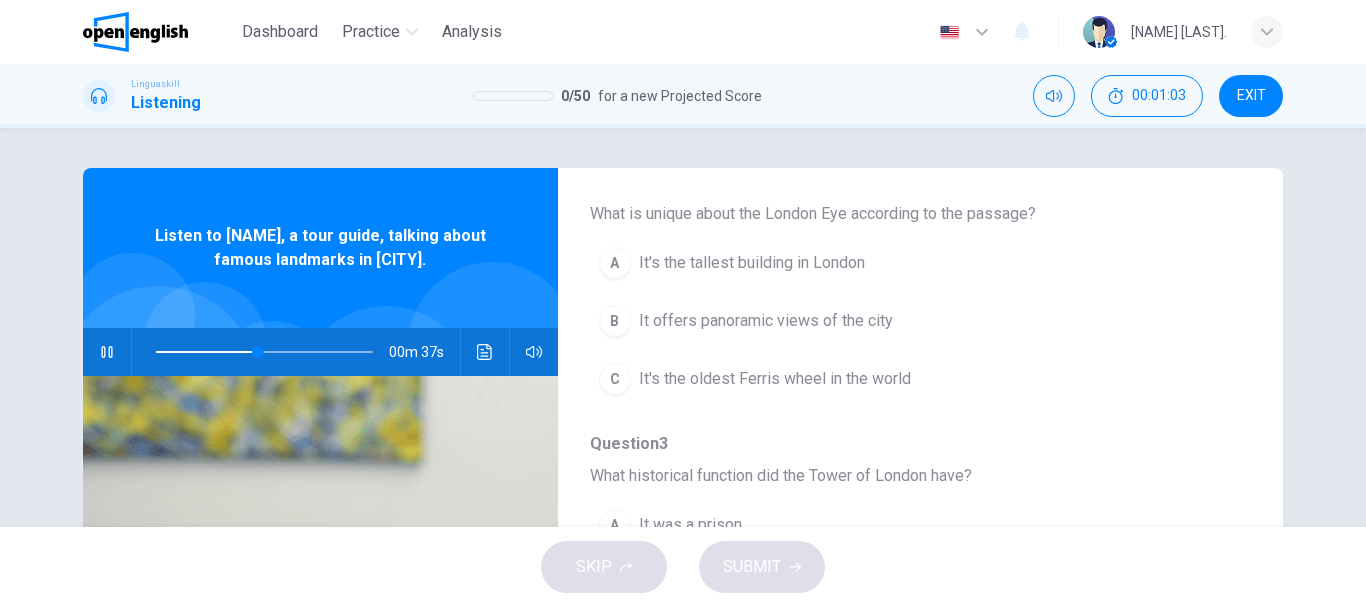 click on "It offers panoramic views of the city" at bounding box center (766, 321) 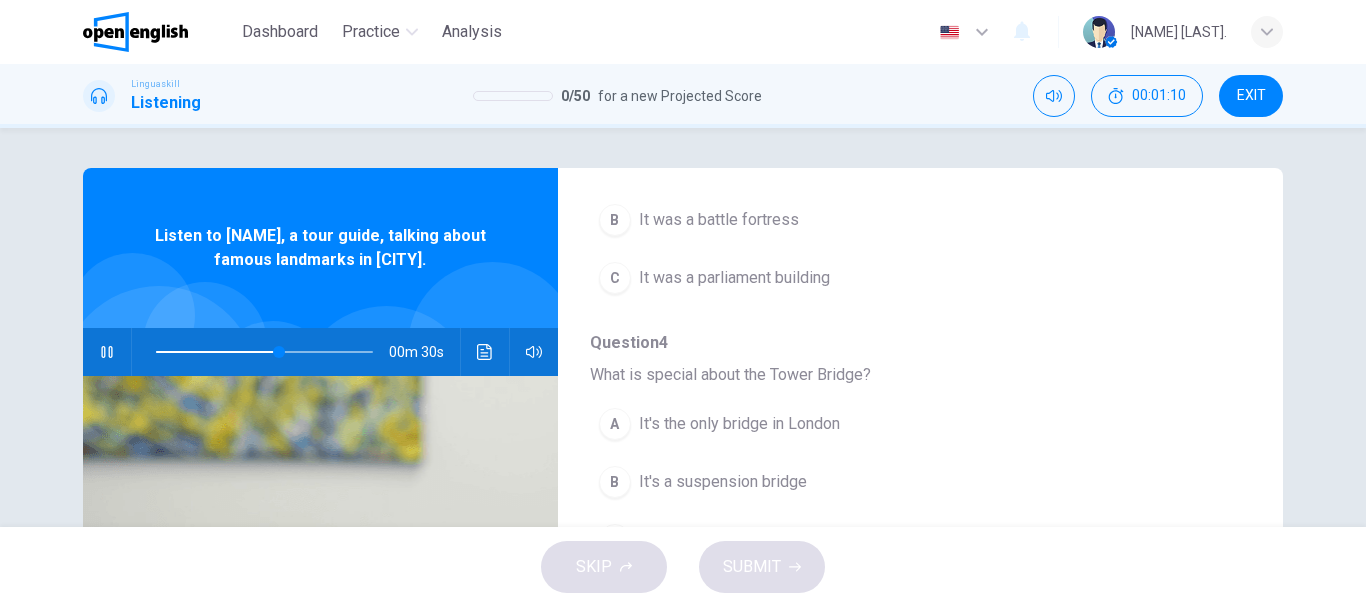 scroll, scrollTop: 763, scrollLeft: 0, axis: vertical 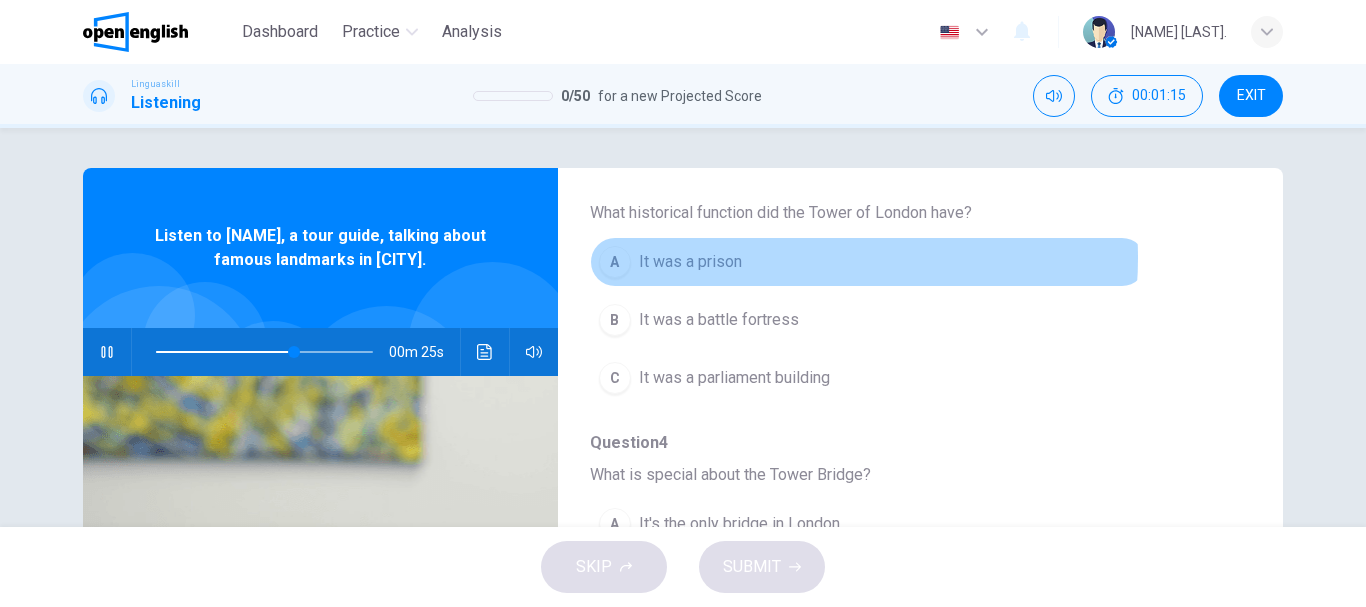 click on "A It was a prison" at bounding box center [868, 262] 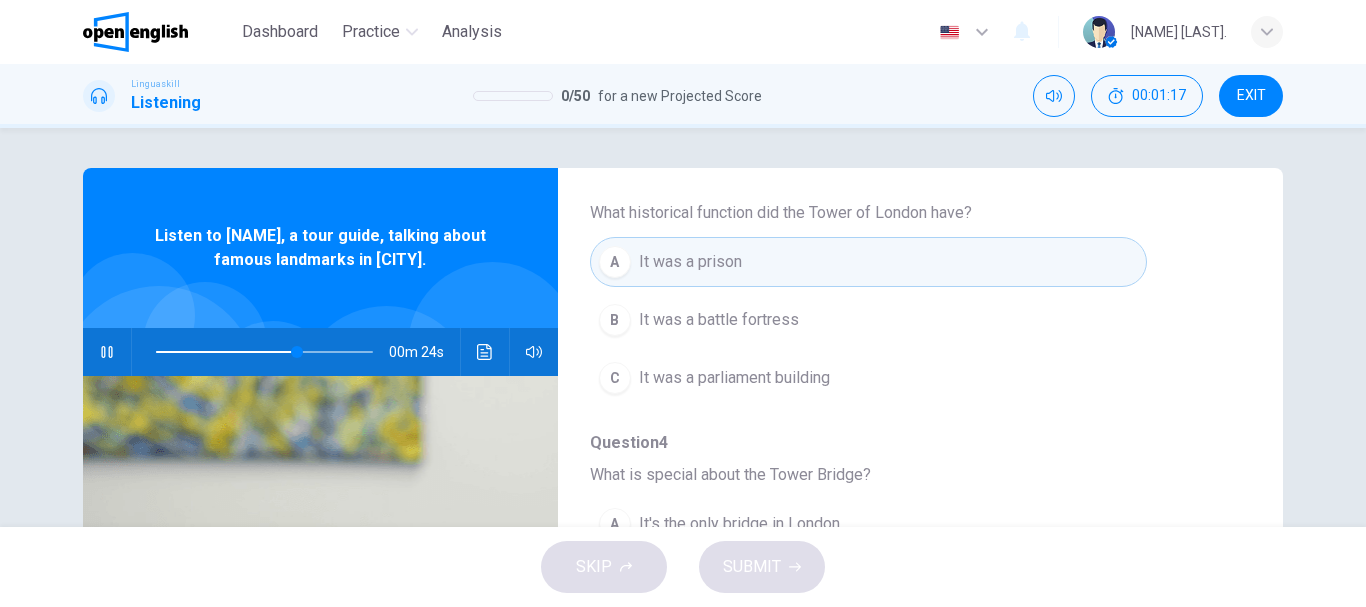 scroll, scrollTop: 863, scrollLeft: 0, axis: vertical 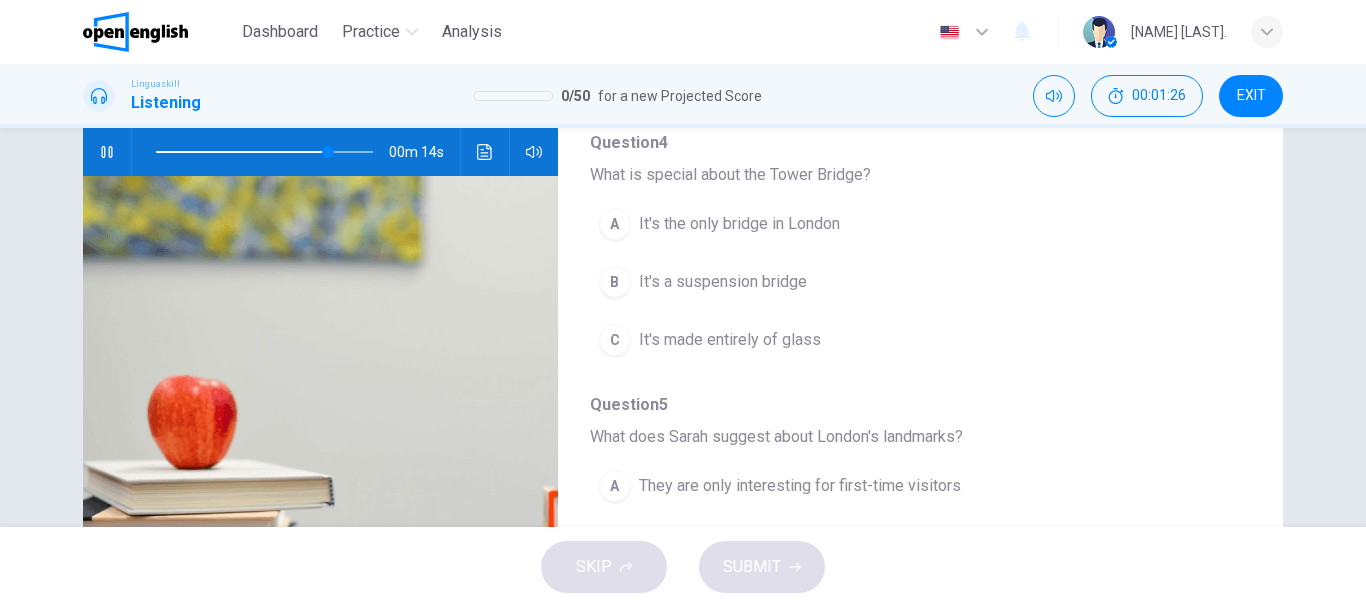 click on "It's a suspension bridge" at bounding box center [723, 282] 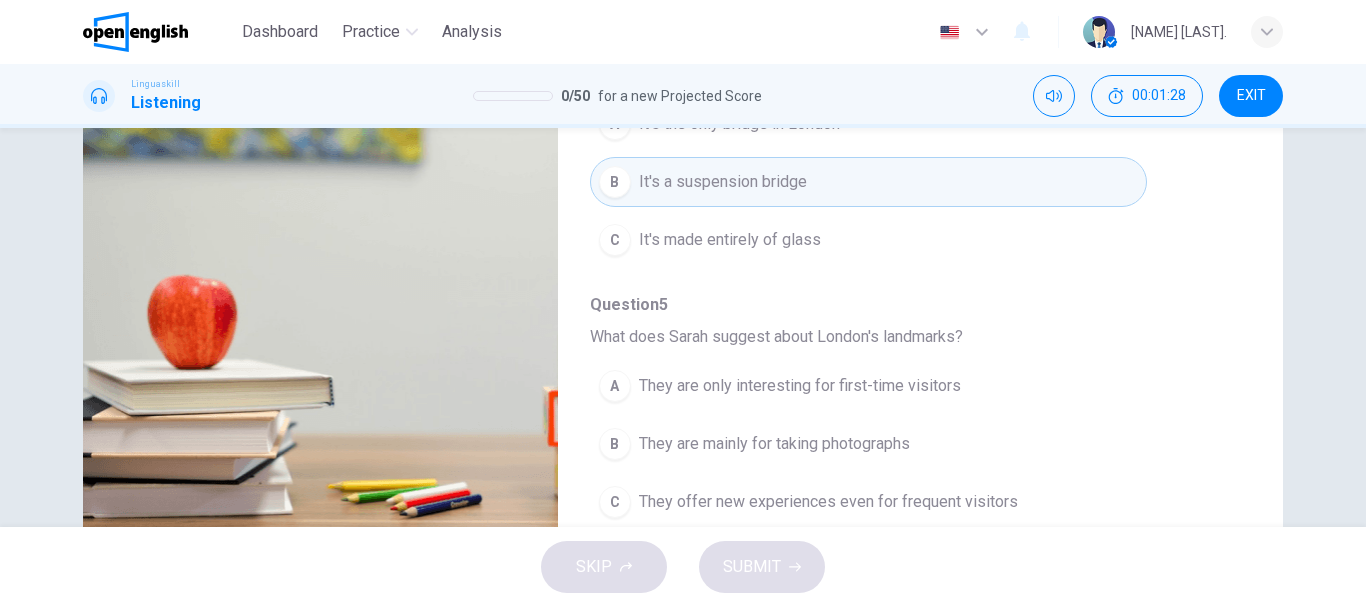 scroll, scrollTop: 376, scrollLeft: 0, axis: vertical 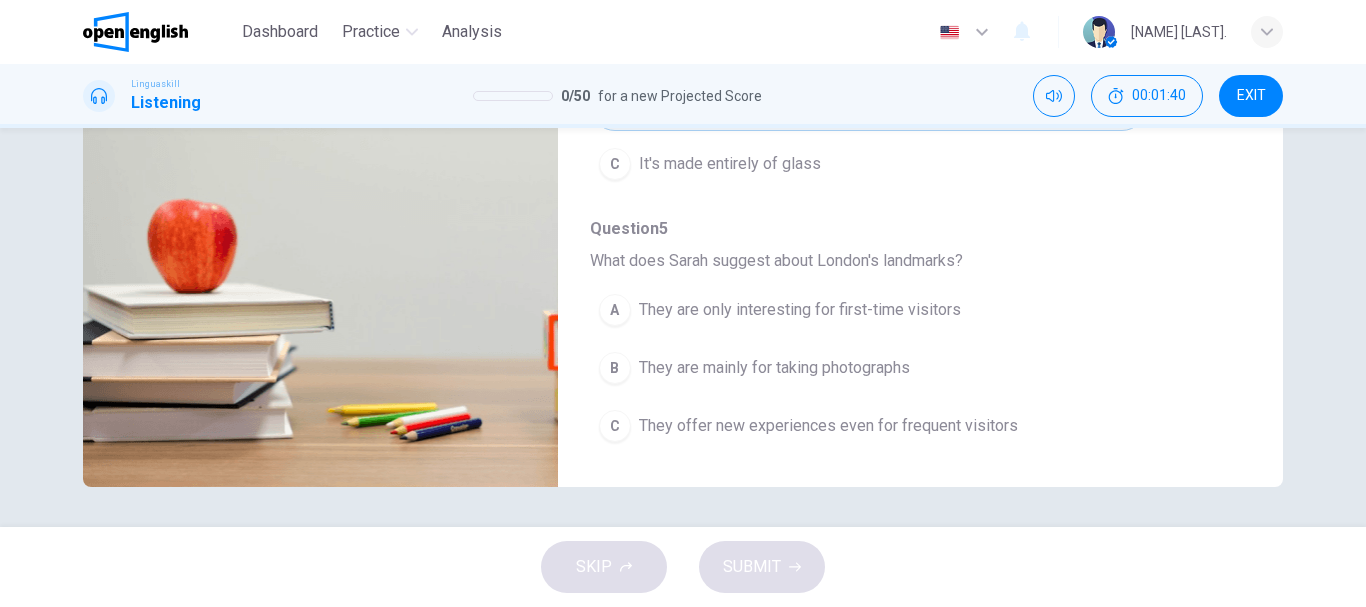 type on "*" 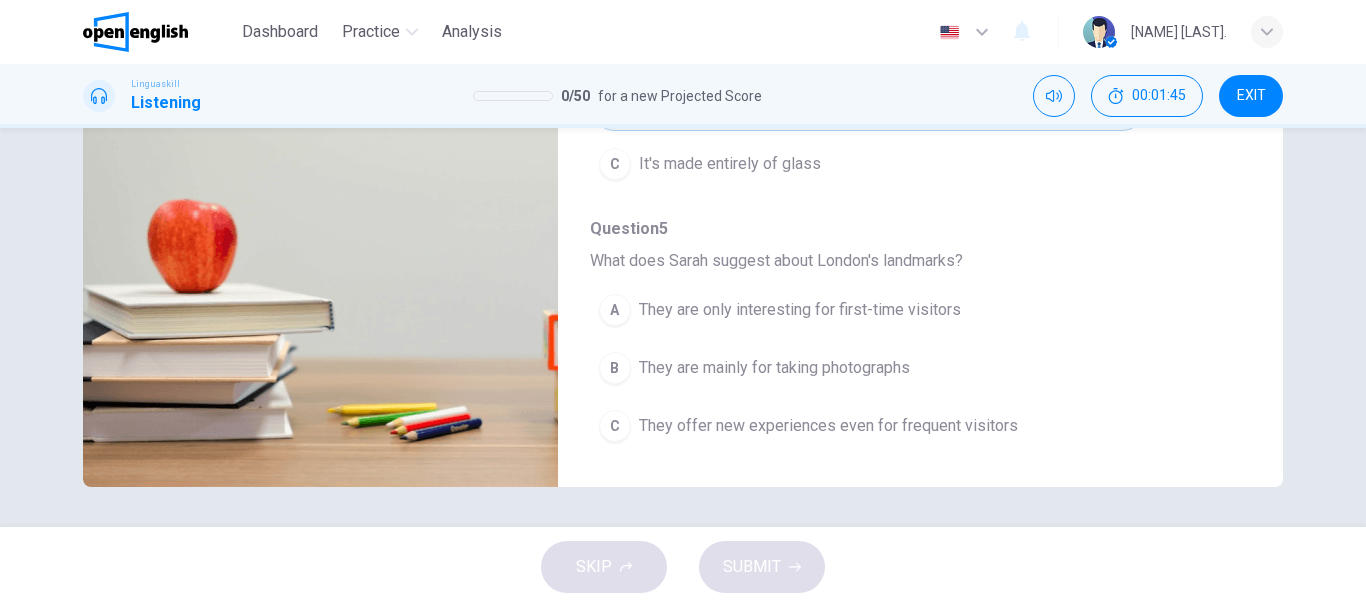click on "They offer new experiences even for frequent visitors" at bounding box center (828, 426) 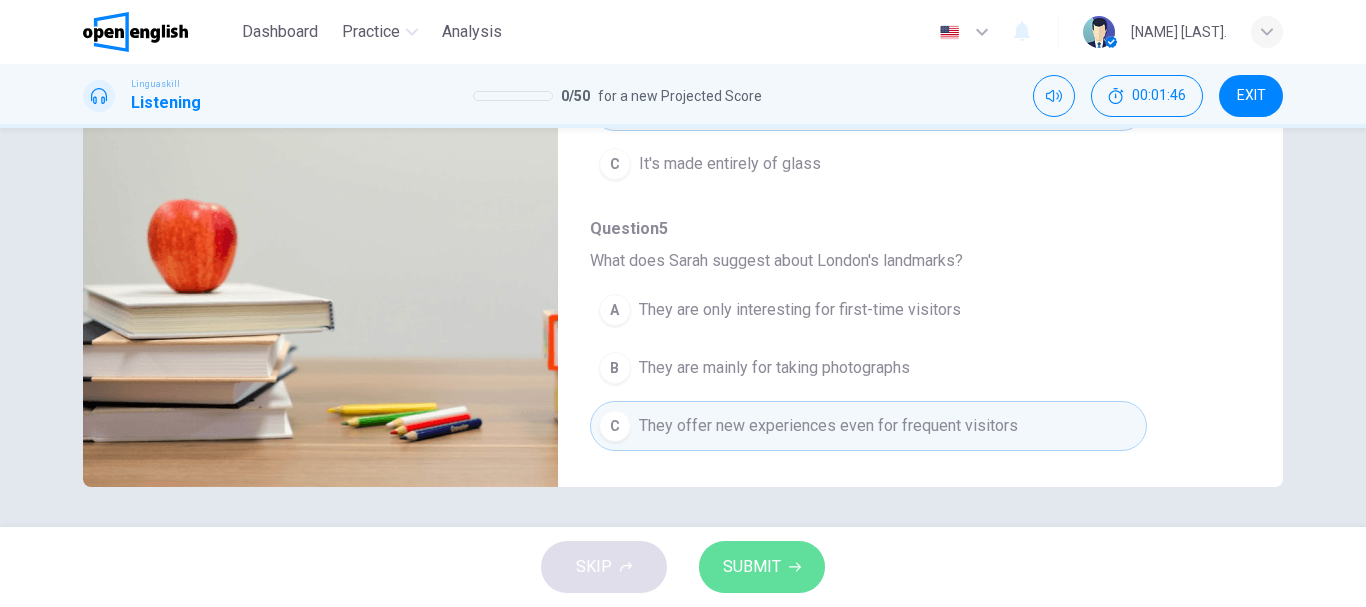 click on "SUBMIT" at bounding box center (762, 567) 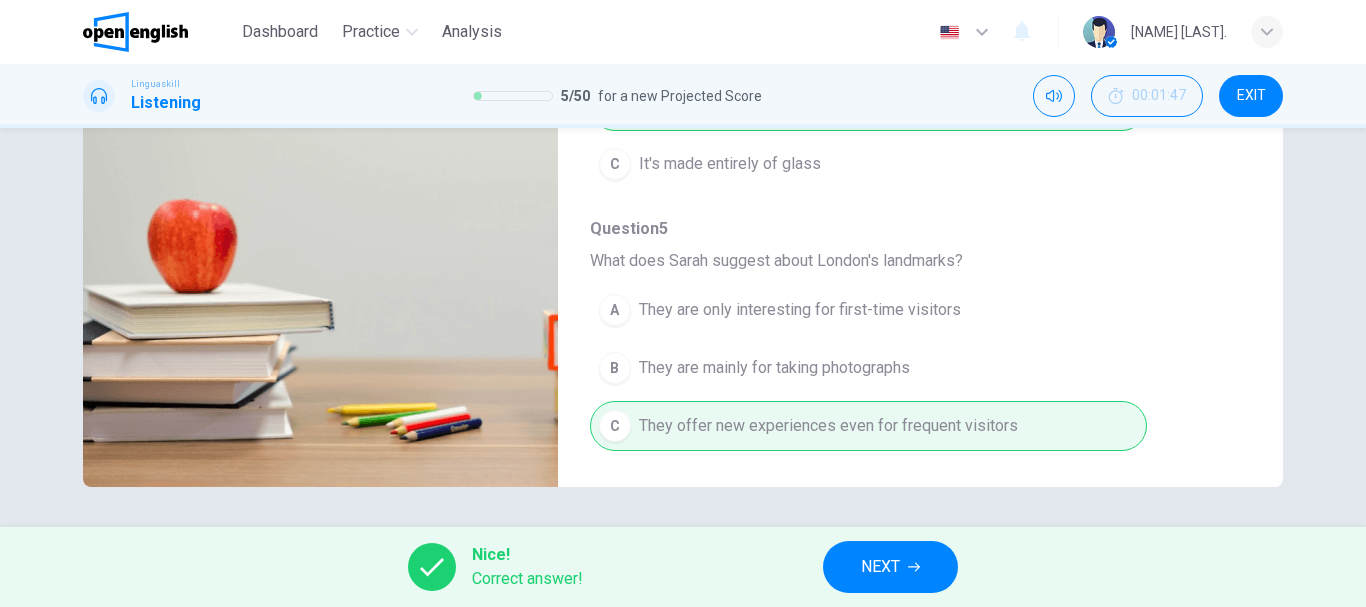 click on "NEXT" at bounding box center [890, 567] 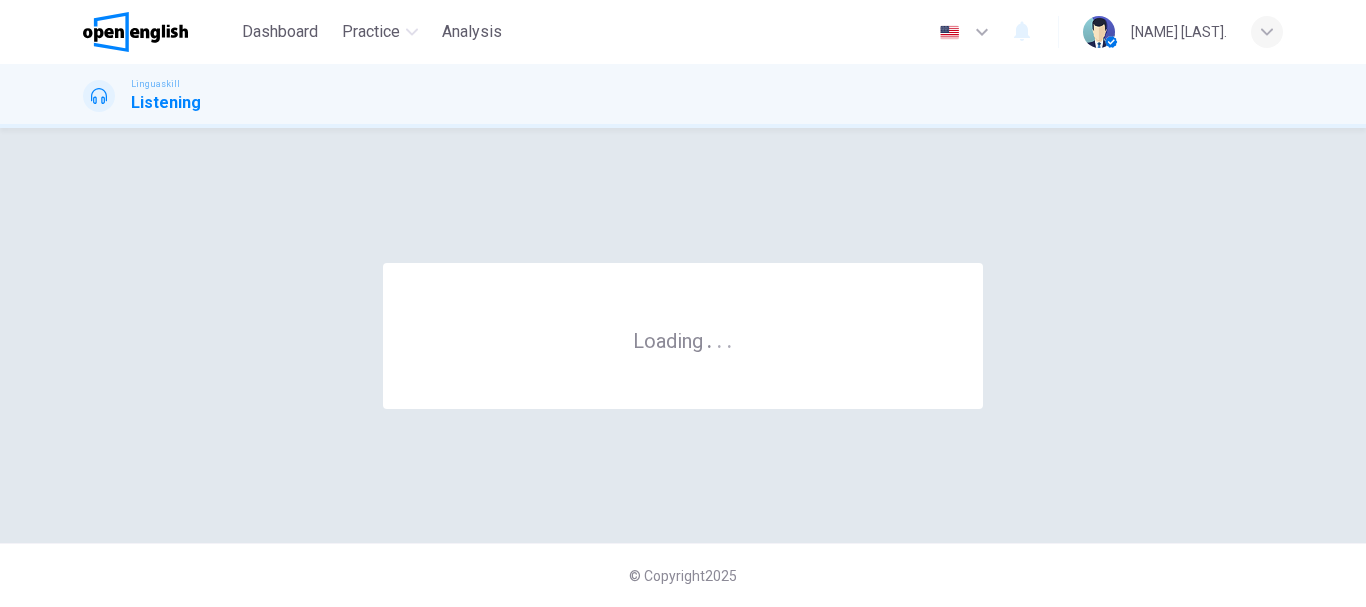 scroll, scrollTop: 0, scrollLeft: 0, axis: both 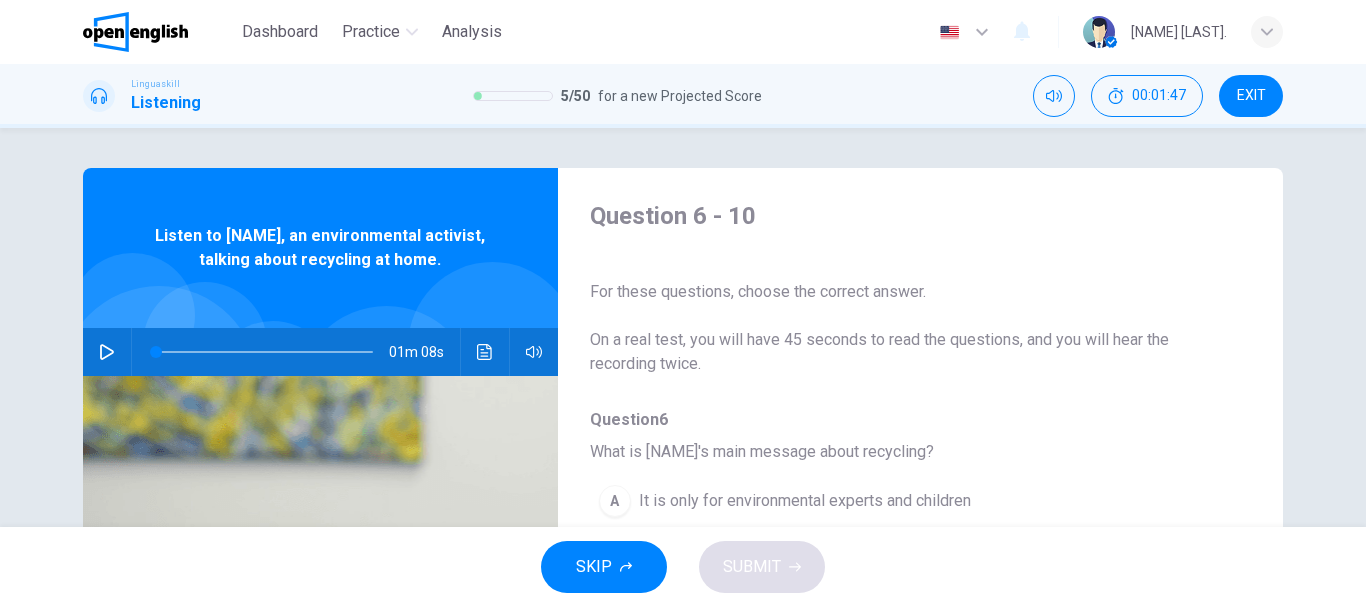 click 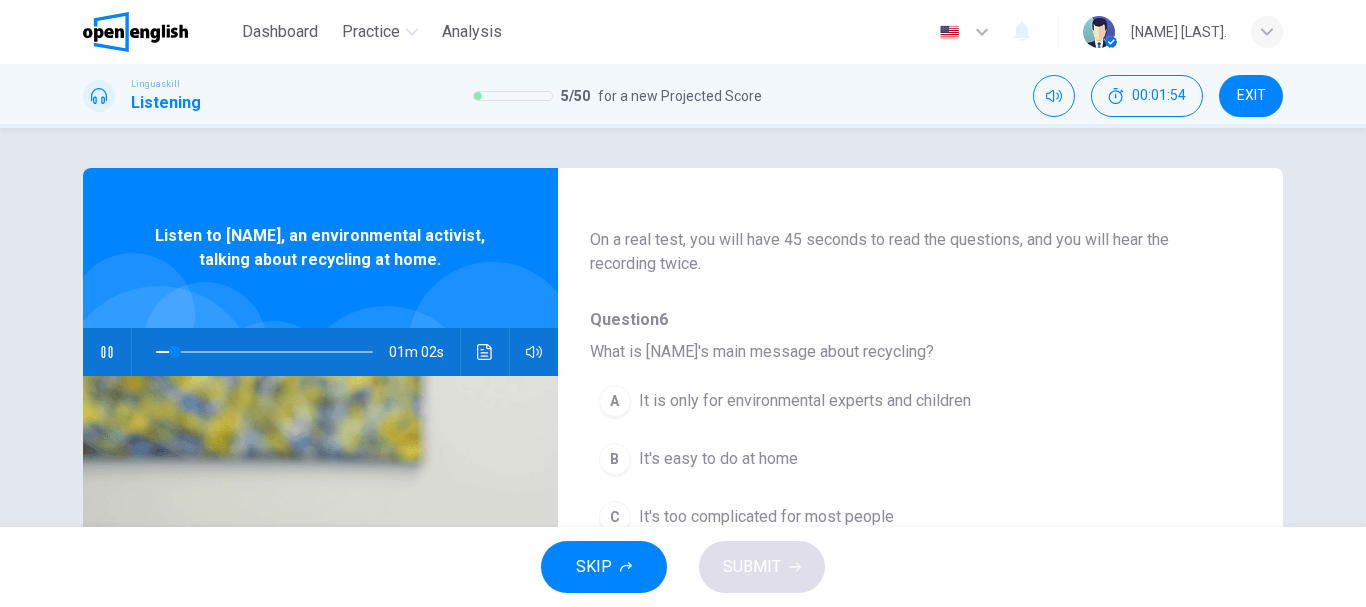 scroll, scrollTop: 200, scrollLeft: 0, axis: vertical 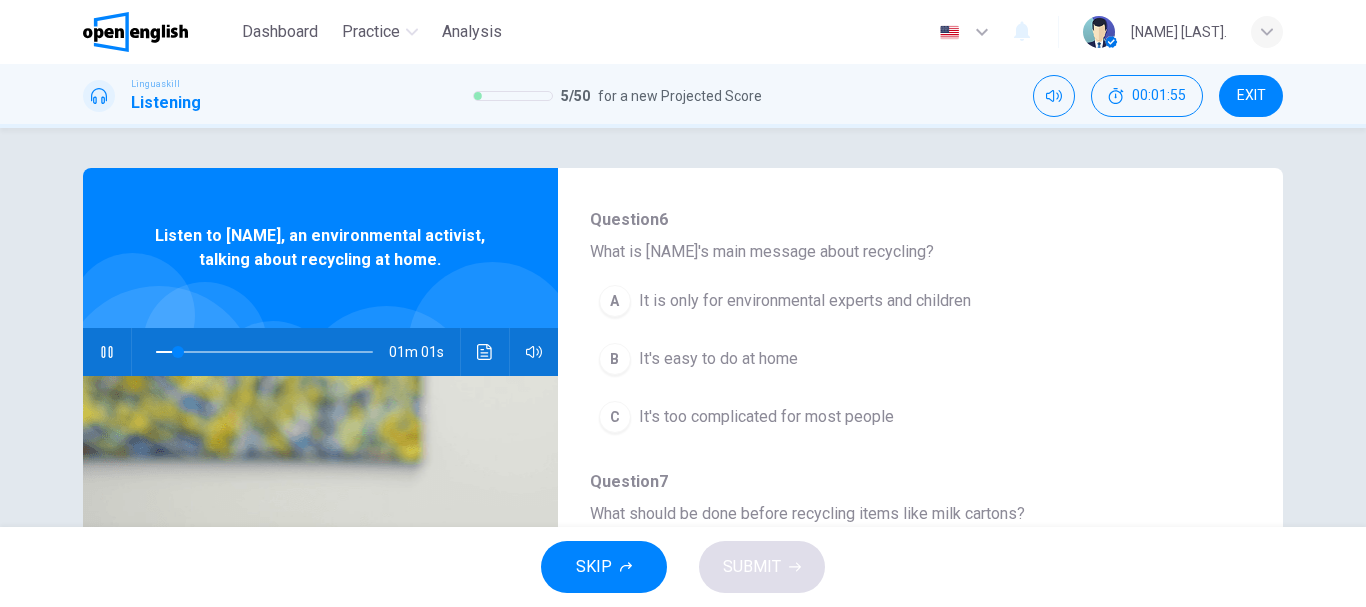 type on "**" 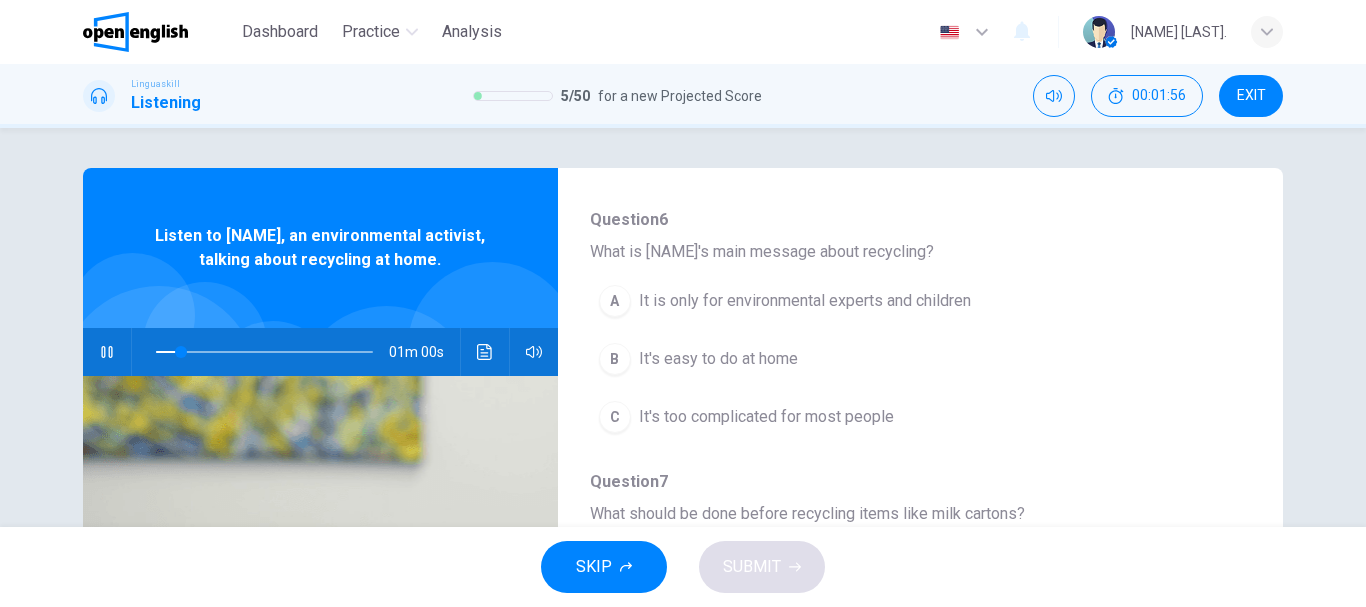 type 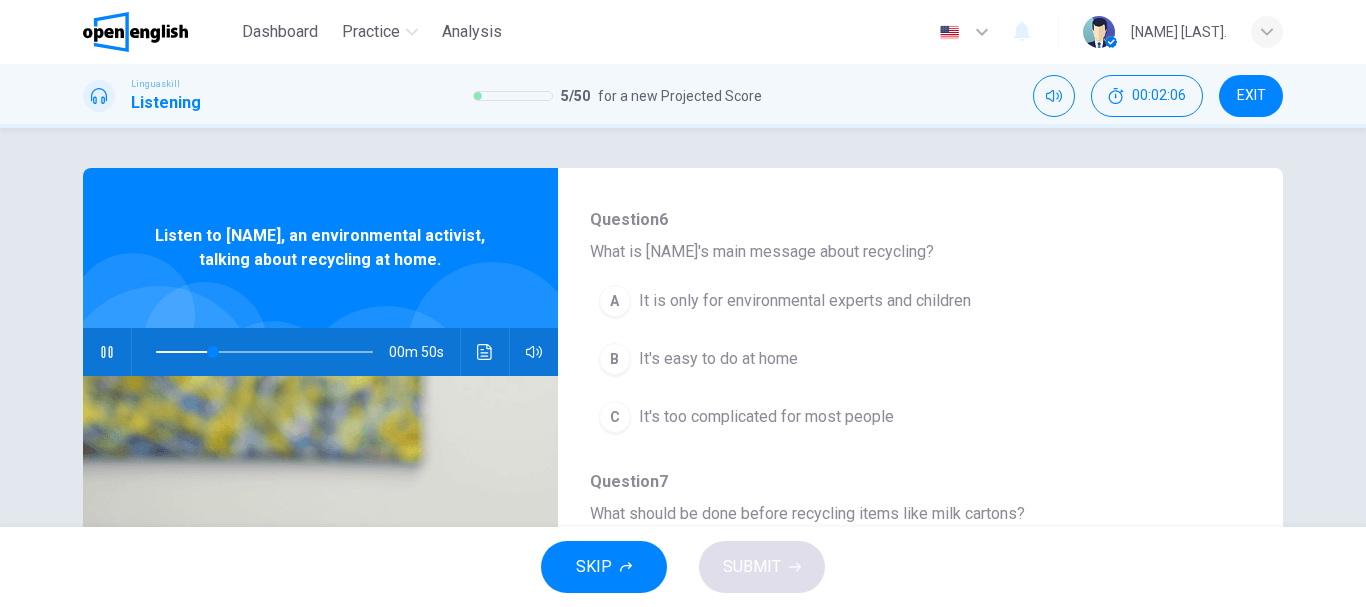 click on "It's easy to do at home" at bounding box center [718, 359] 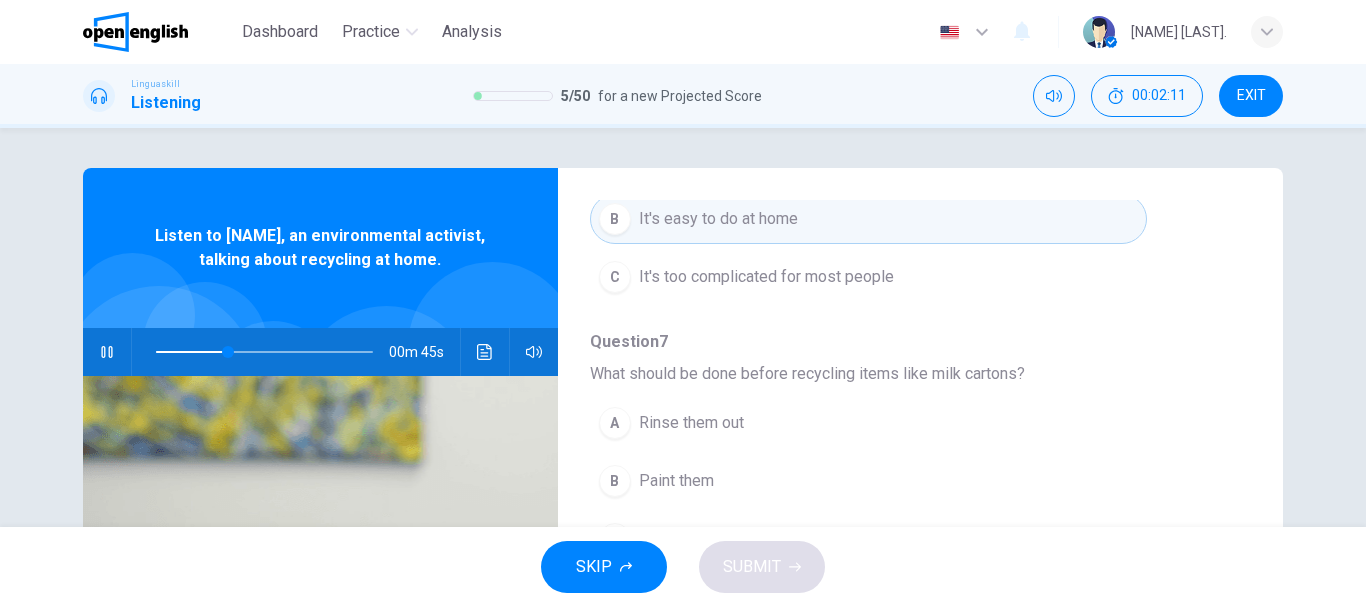 scroll, scrollTop: 400, scrollLeft: 0, axis: vertical 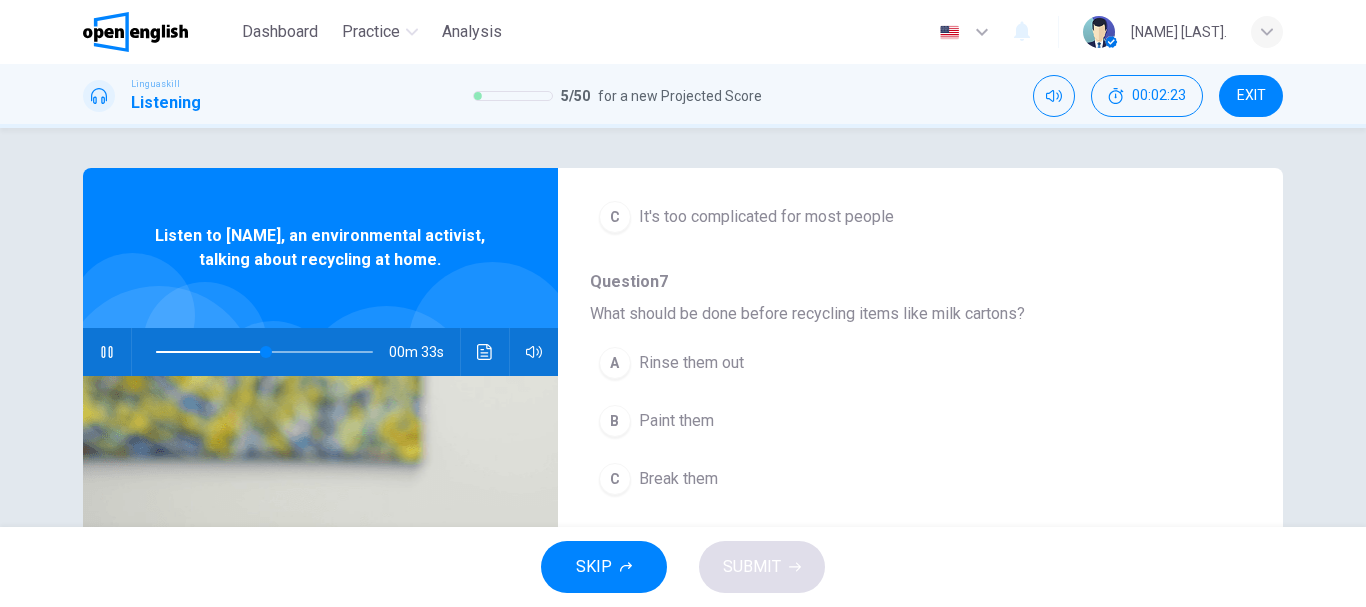 click on "Rinse them out" at bounding box center (691, 363) 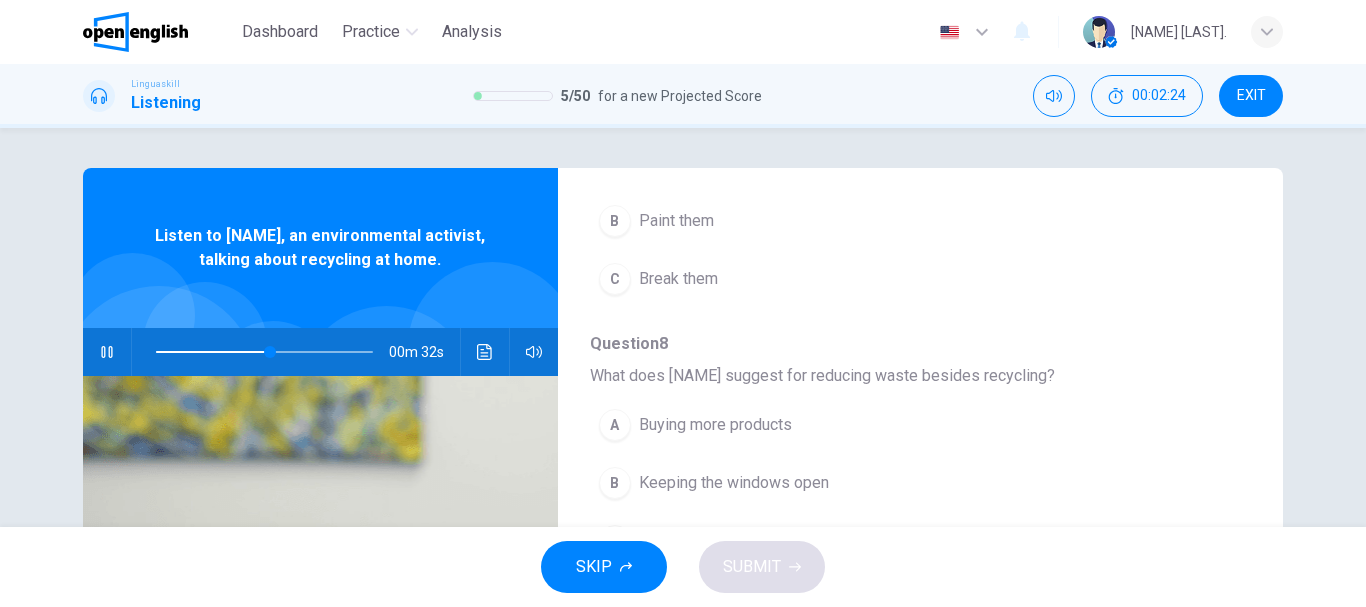 scroll, scrollTop: 700, scrollLeft: 0, axis: vertical 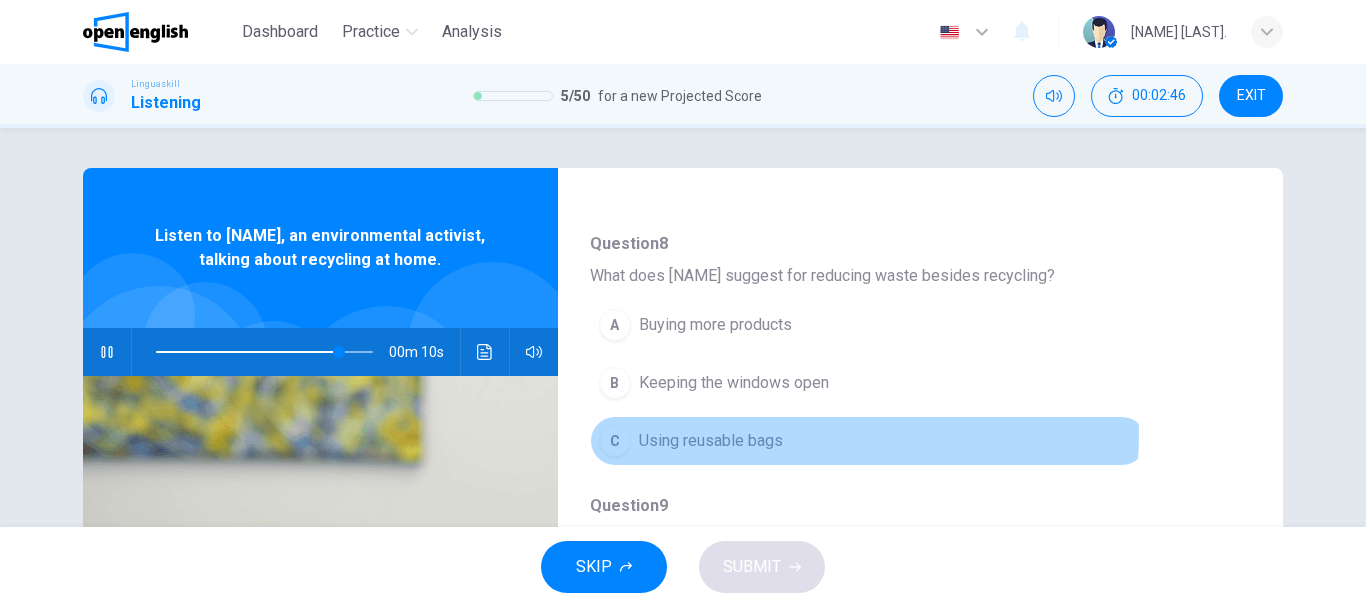 click on "Using reusable bags" at bounding box center (711, 441) 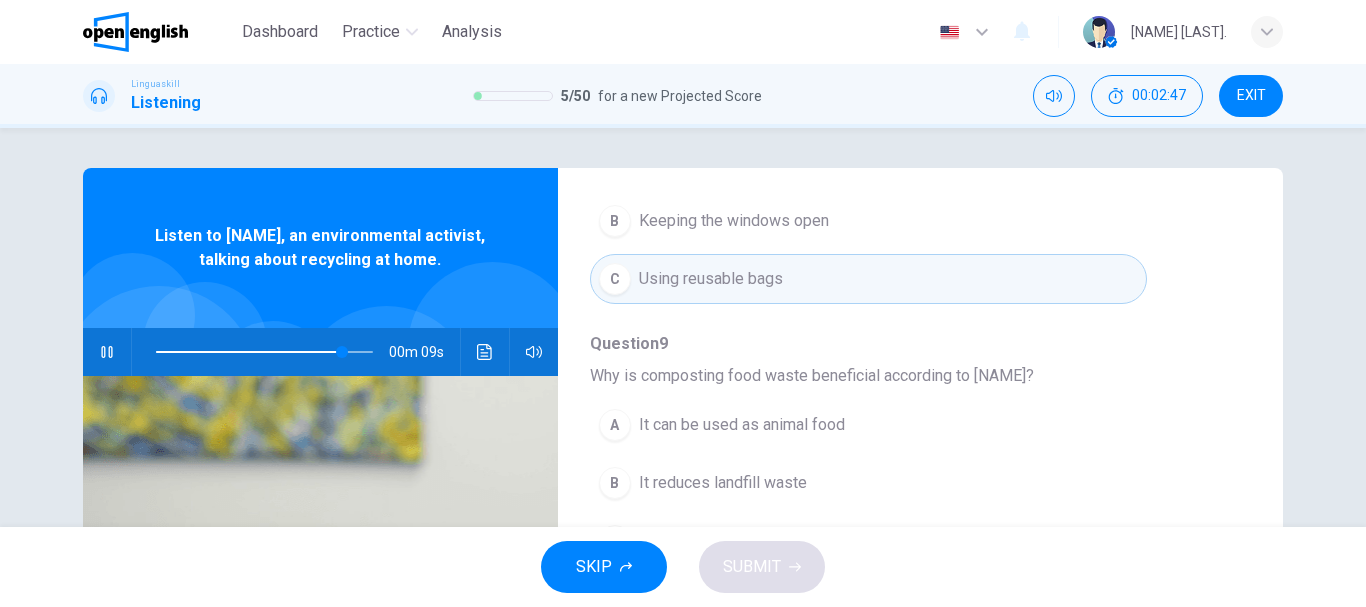 scroll, scrollTop: 863, scrollLeft: 0, axis: vertical 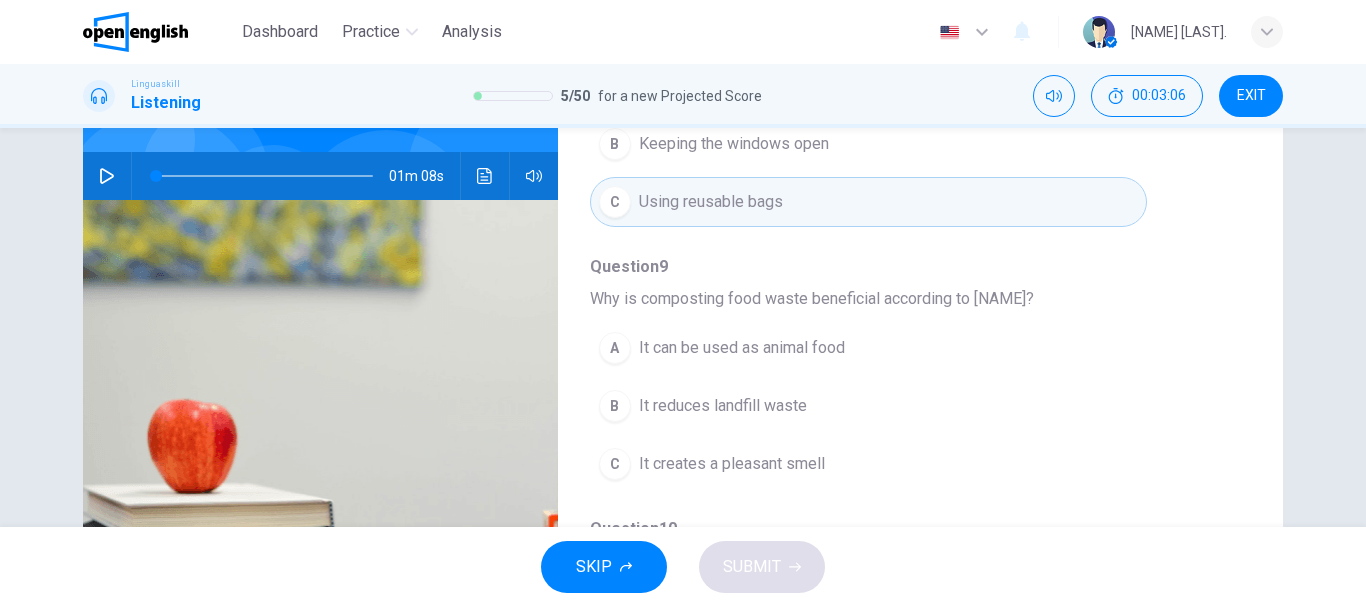 click 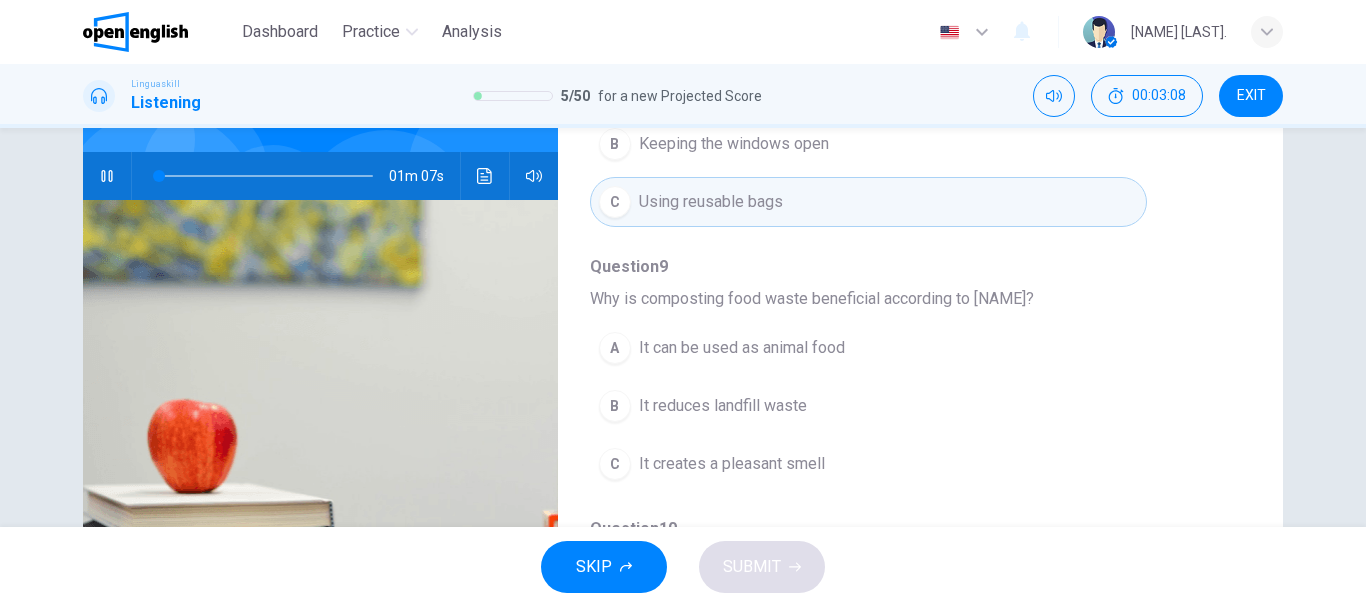 click at bounding box center [264, 176] 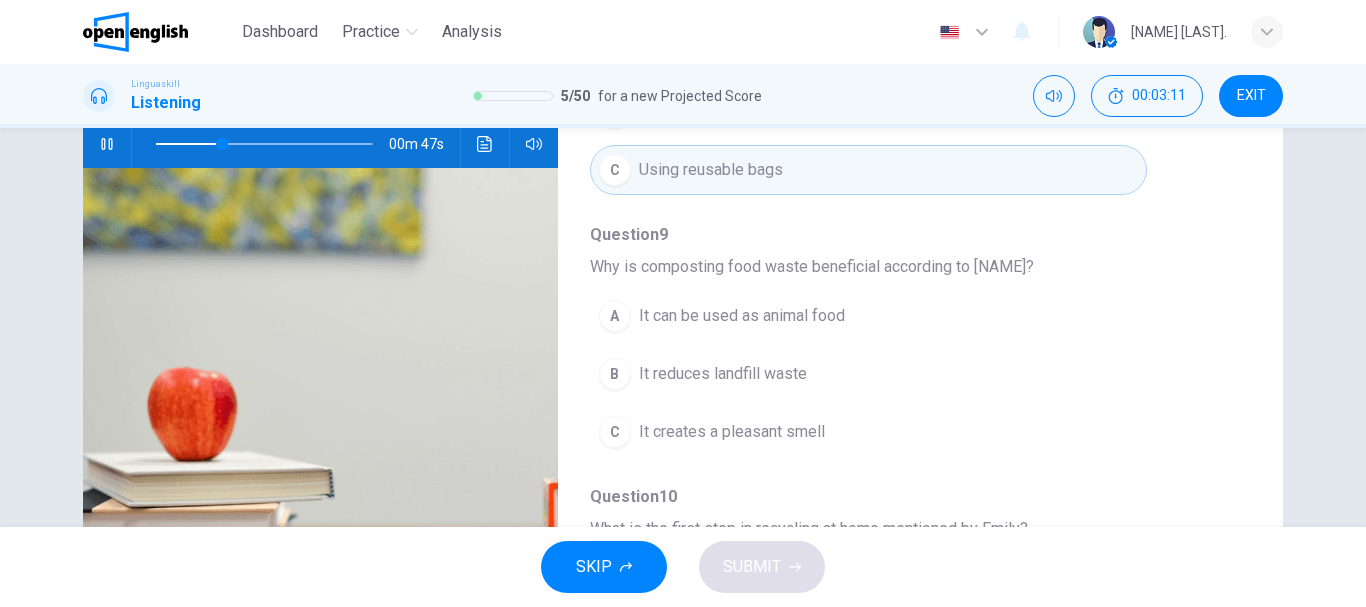 scroll, scrollTop: 176, scrollLeft: 0, axis: vertical 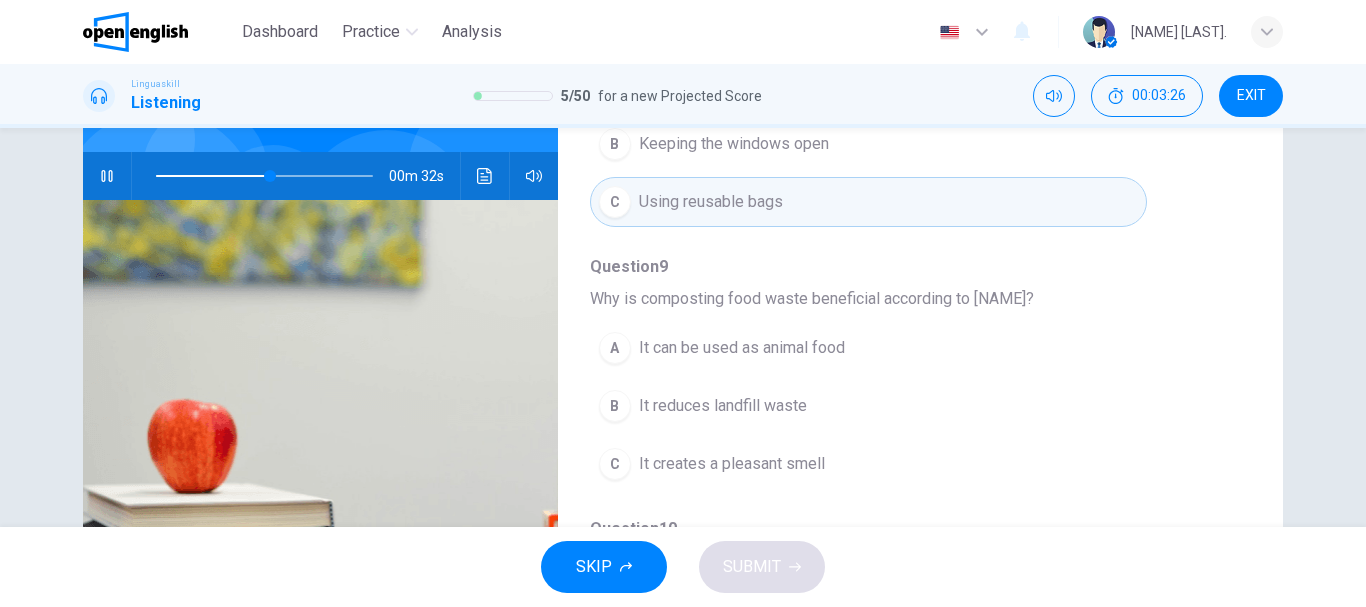 click on "A It can be used as animal food" at bounding box center [868, 348] 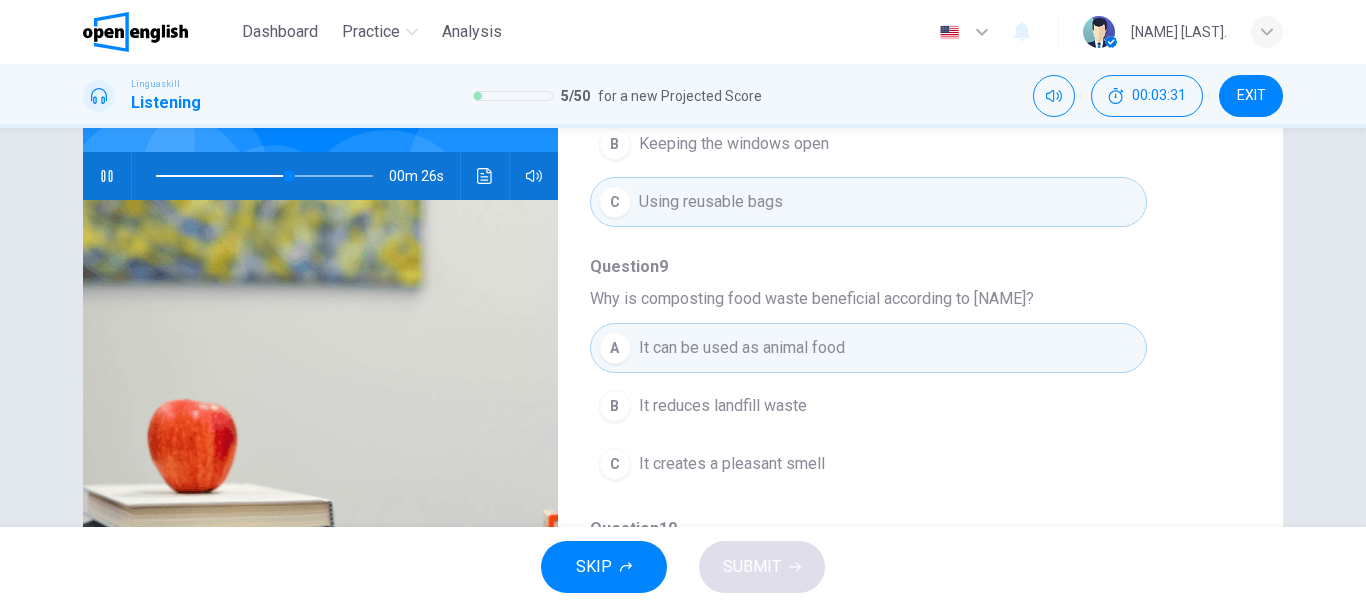 scroll, scrollTop: 863, scrollLeft: 0, axis: vertical 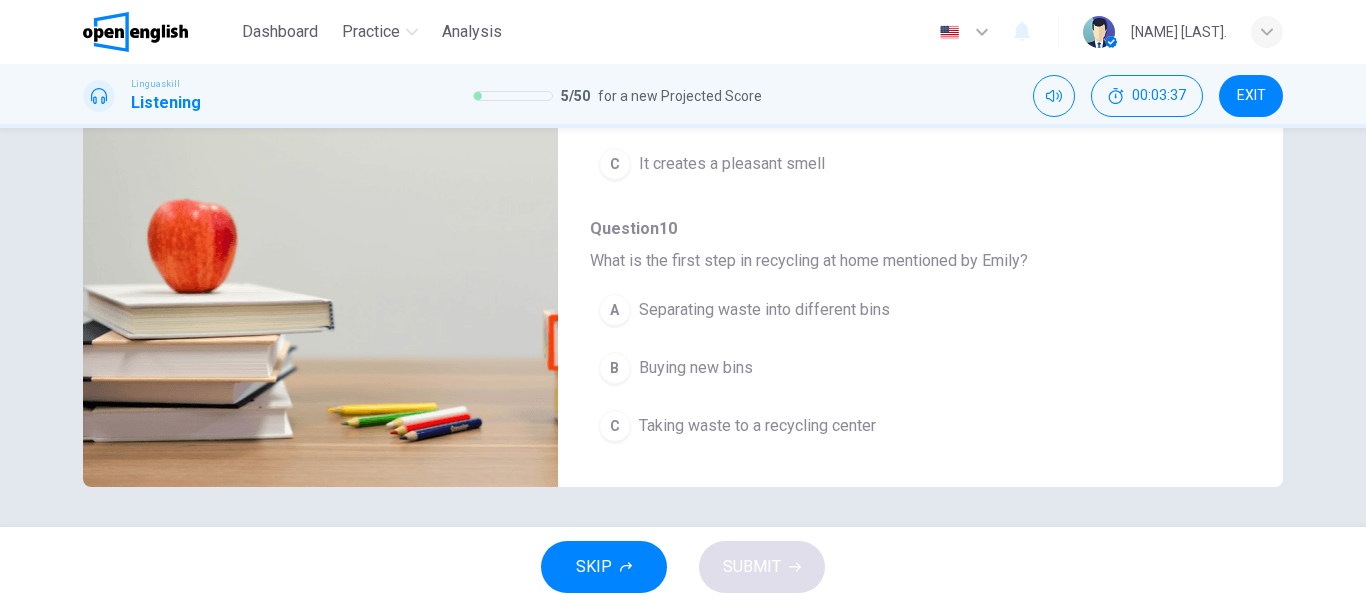 click on "Separating waste into different bins" at bounding box center [764, 310] 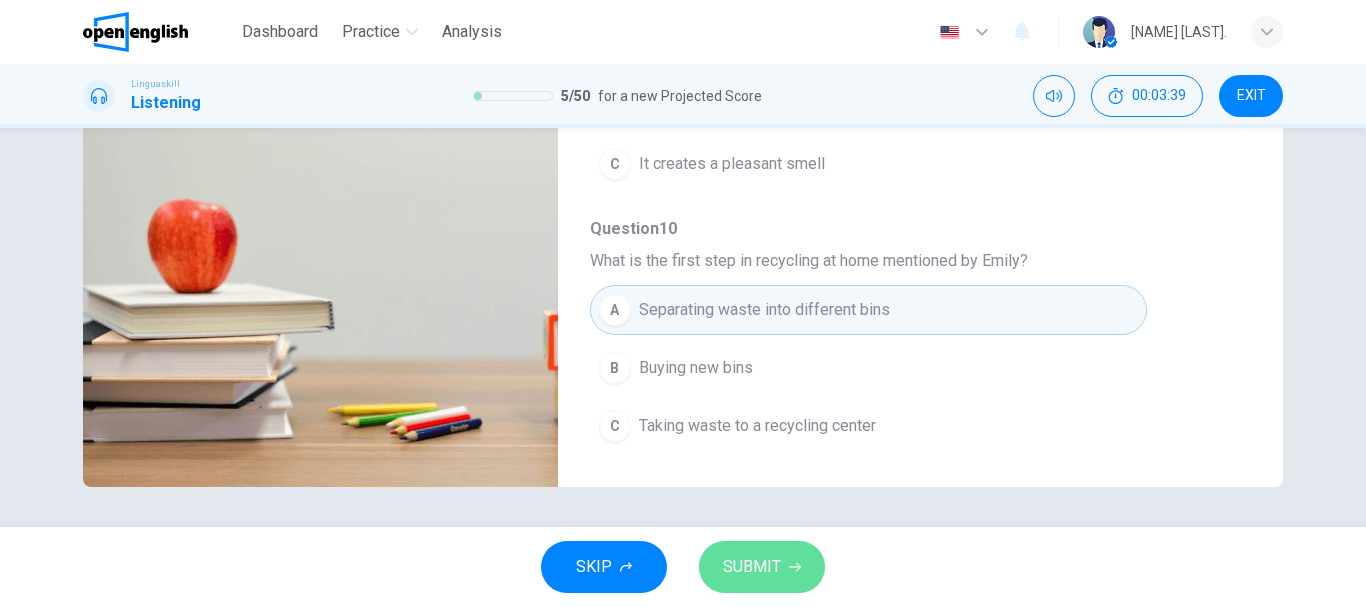 click on "SUBMIT" at bounding box center (752, 567) 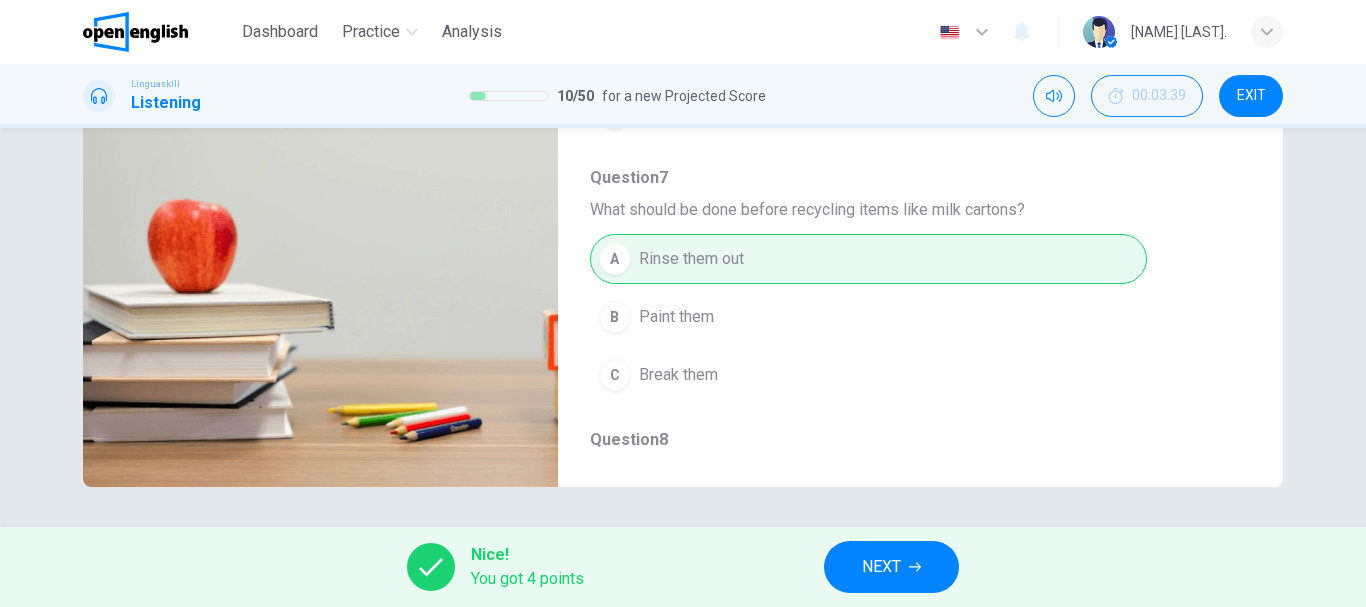 scroll, scrollTop: 0, scrollLeft: 0, axis: both 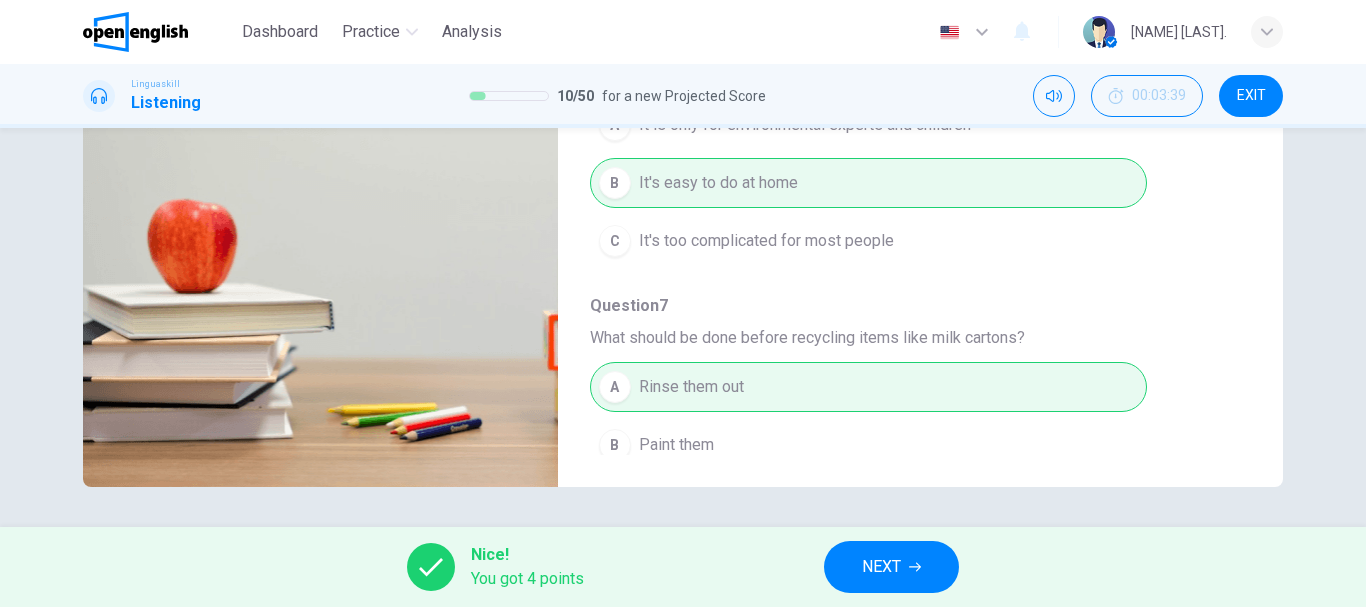 type on "**" 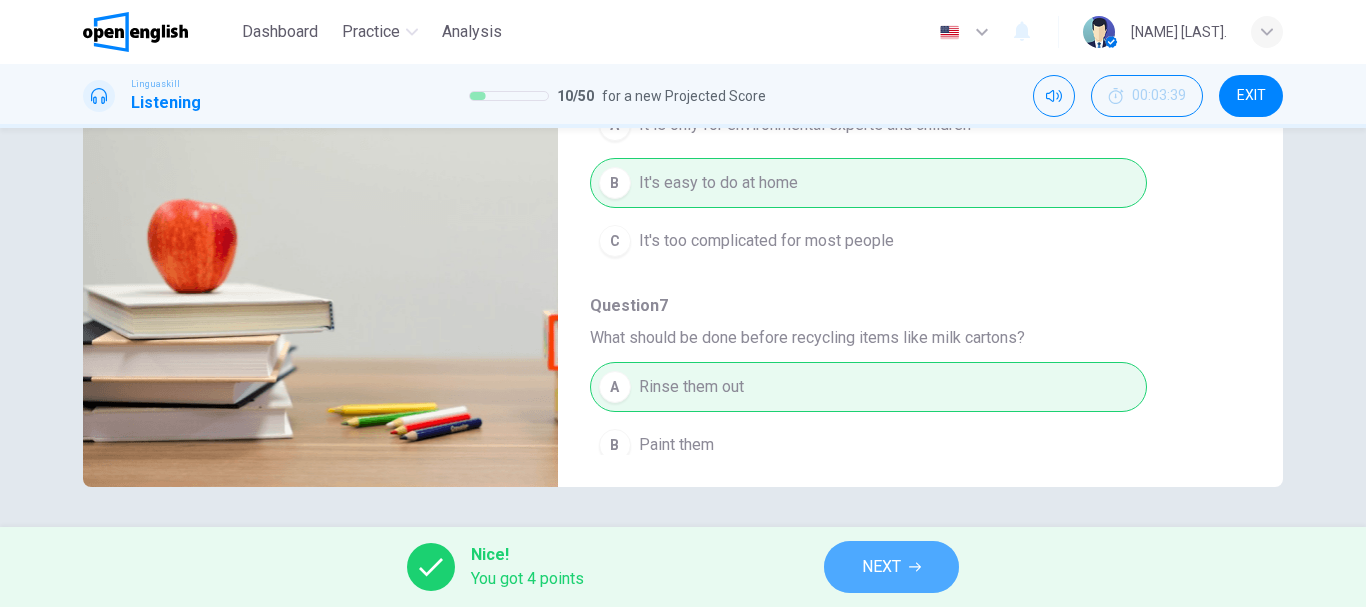 click on "NEXT" at bounding box center [891, 567] 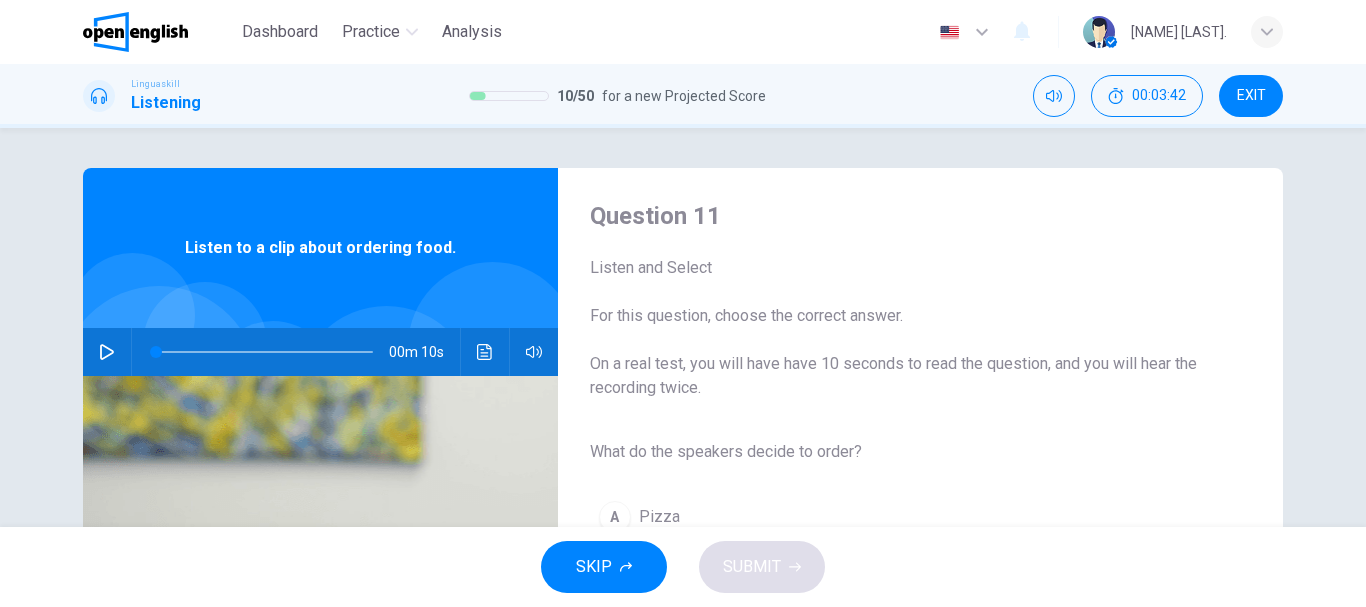 click at bounding box center (107, 352) 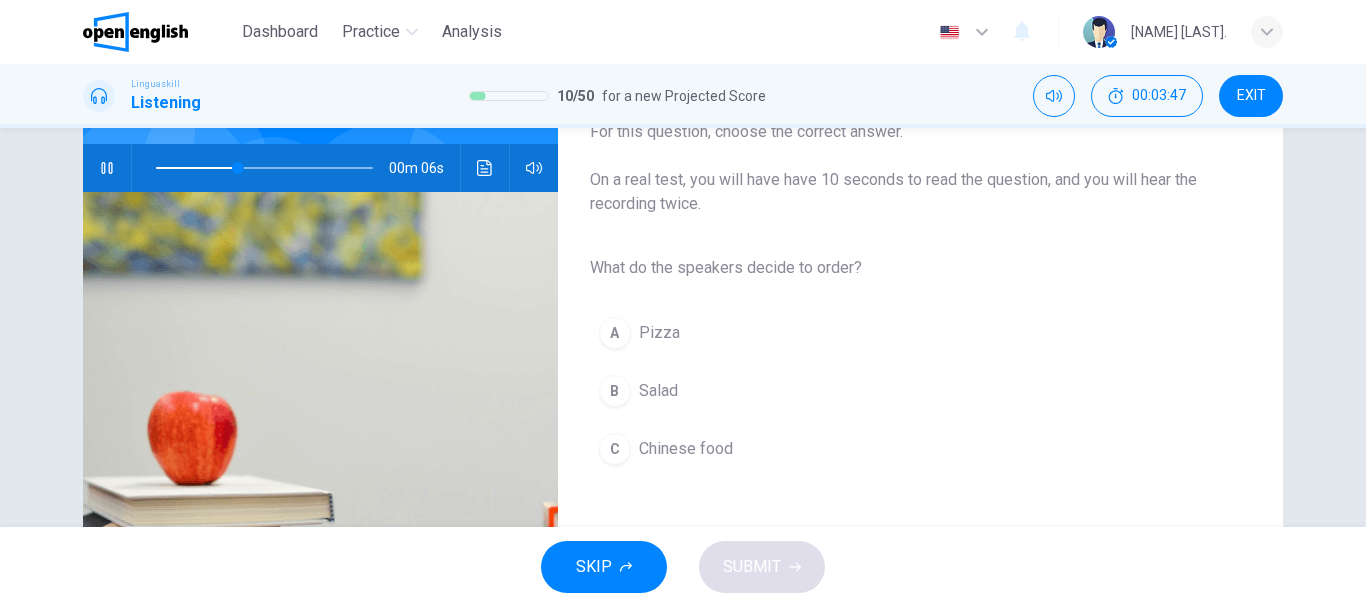 scroll, scrollTop: 200, scrollLeft: 0, axis: vertical 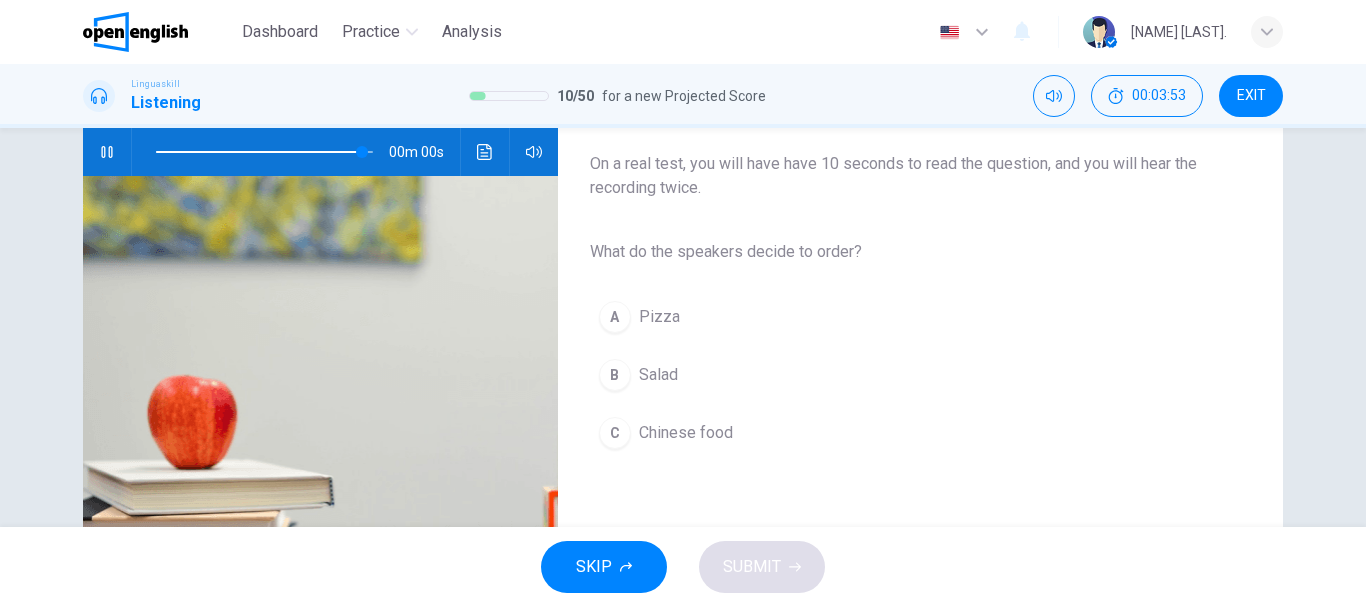 type on "*" 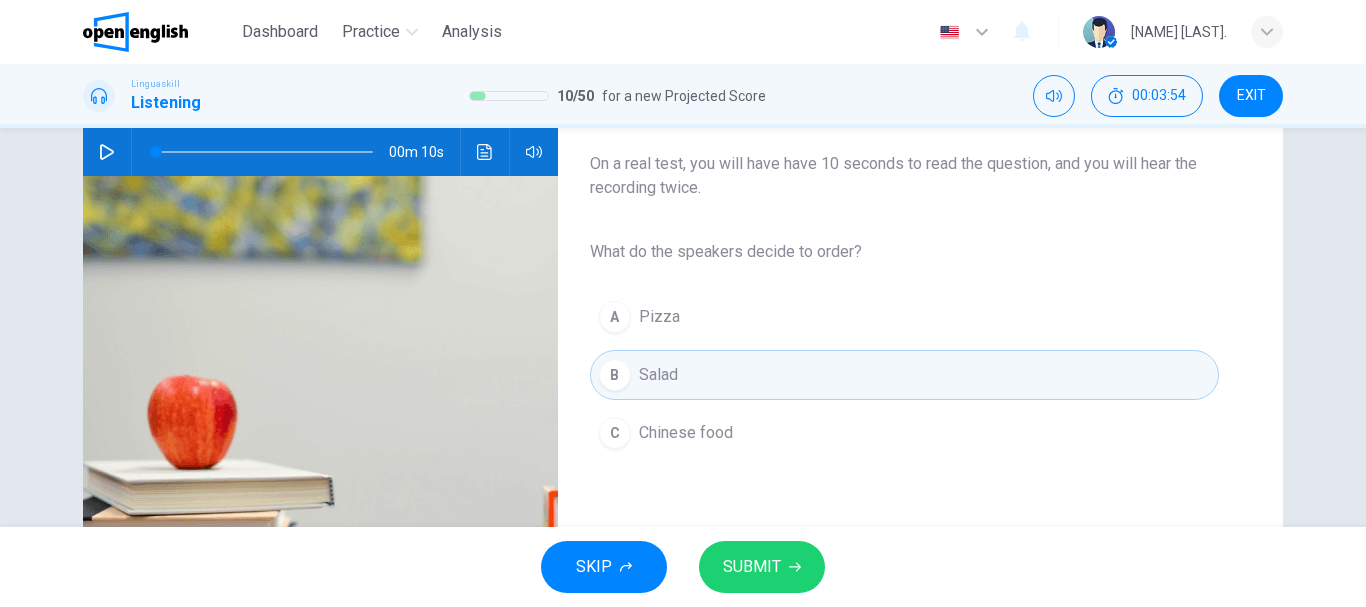 click on "SUBMIT" at bounding box center [762, 567] 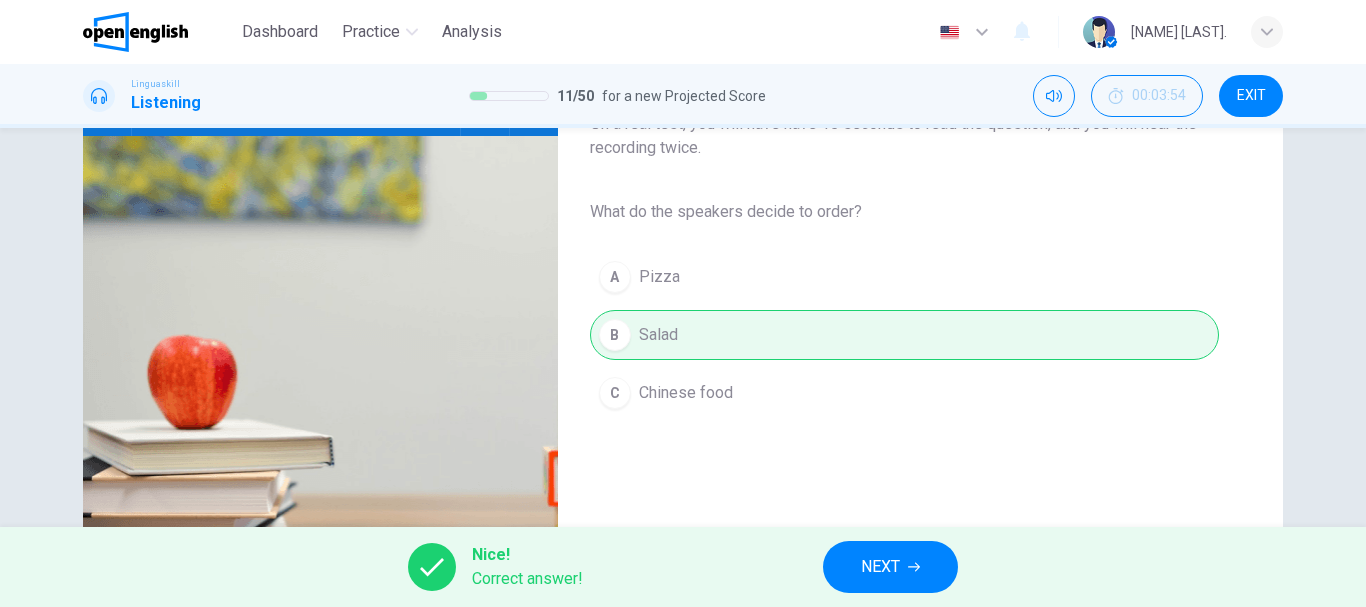 scroll, scrollTop: 300, scrollLeft: 0, axis: vertical 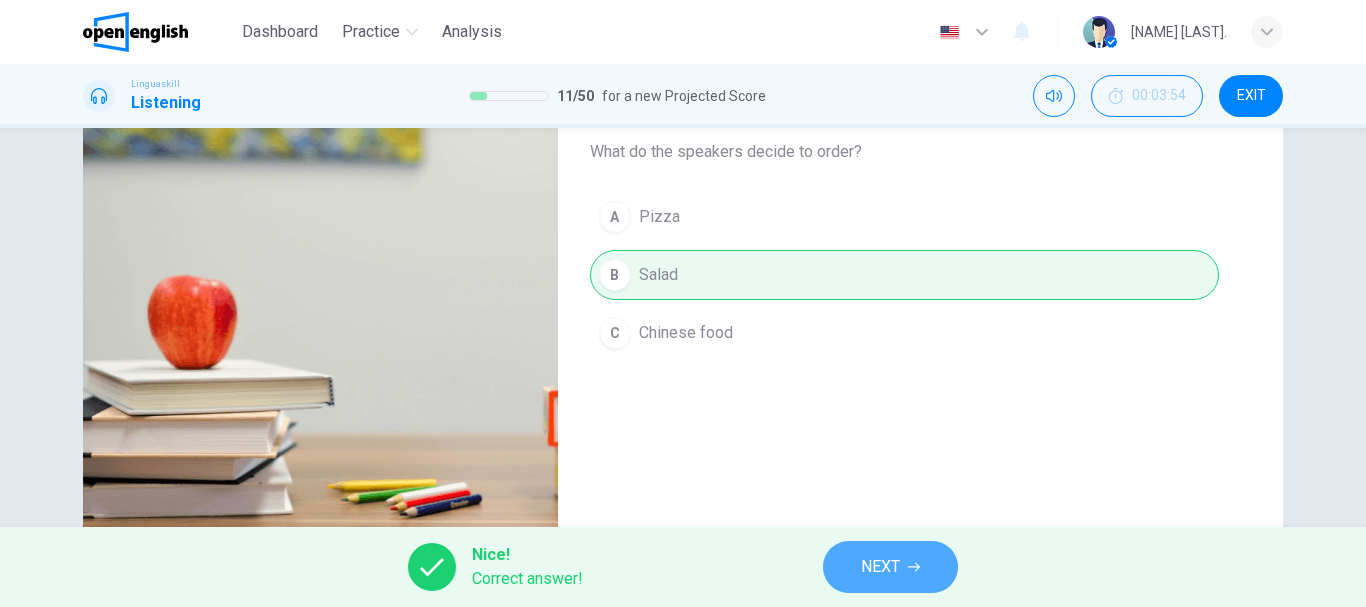 click on "NEXT" at bounding box center (890, 567) 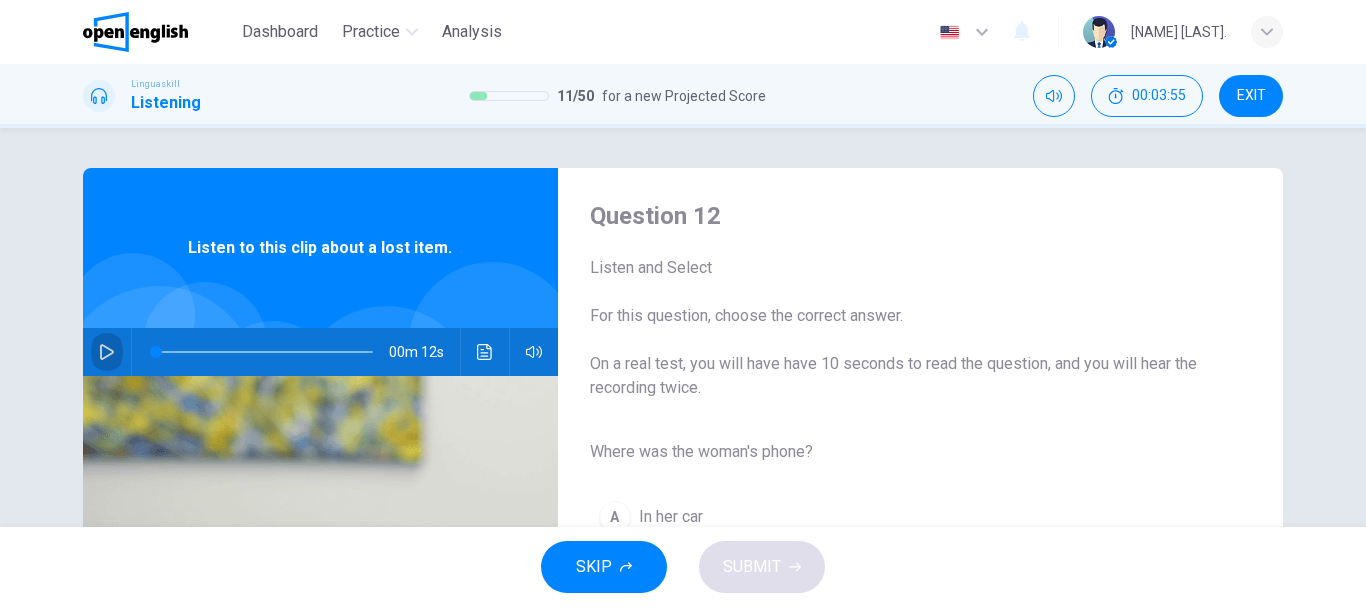click at bounding box center (107, 352) 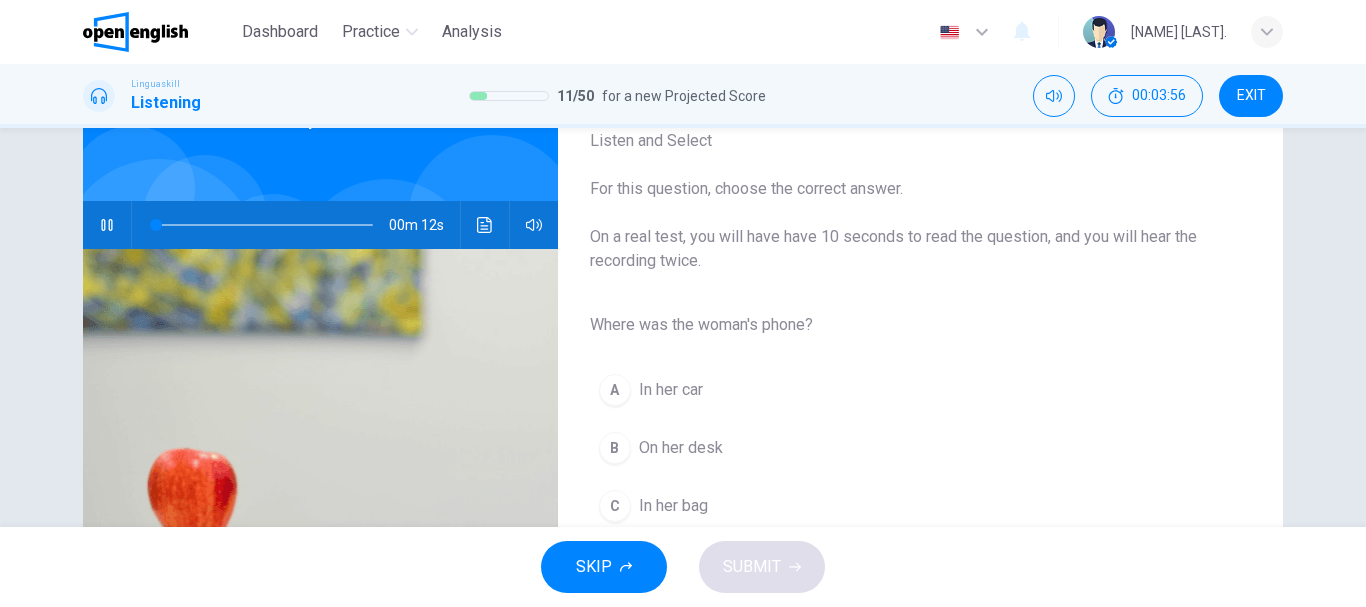 scroll, scrollTop: 200, scrollLeft: 0, axis: vertical 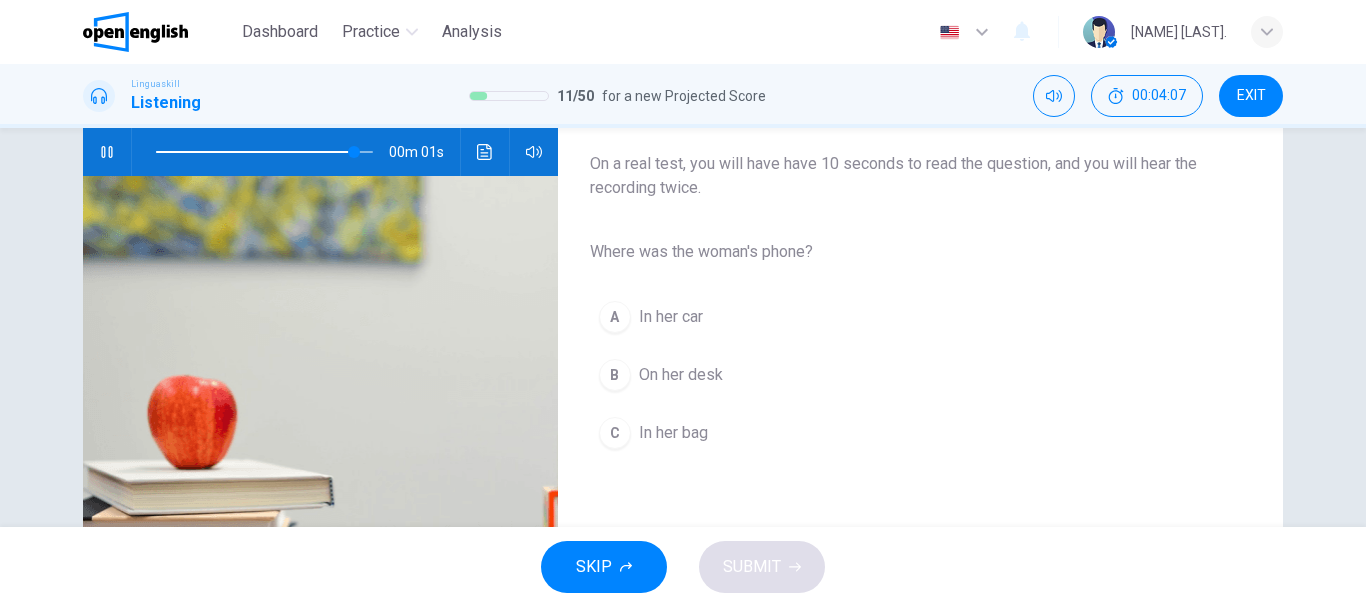 click on "C In her bag" at bounding box center [904, 433] 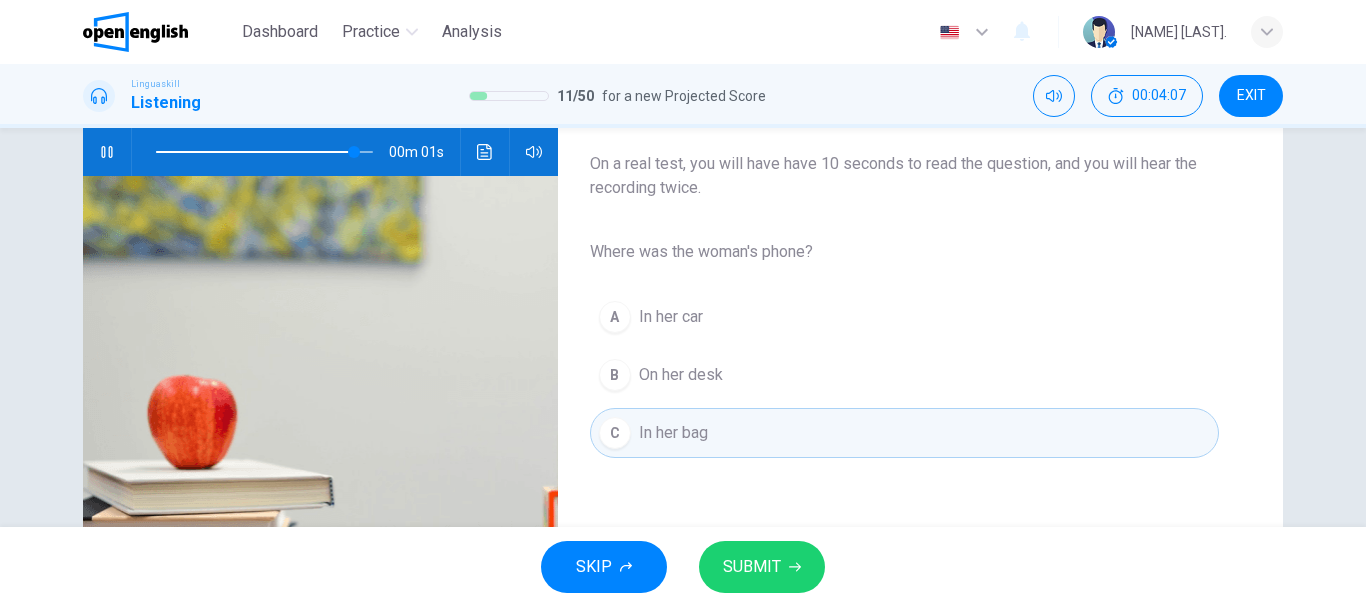 type on "*" 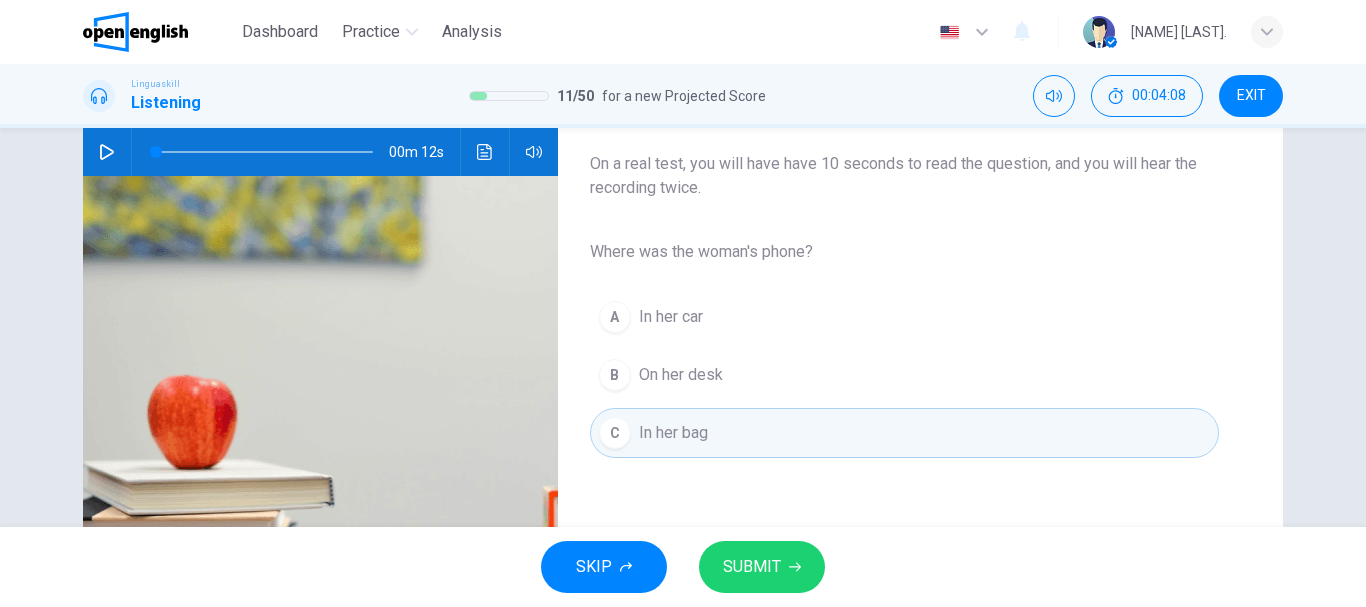 click on "SUBMIT" at bounding box center (762, 567) 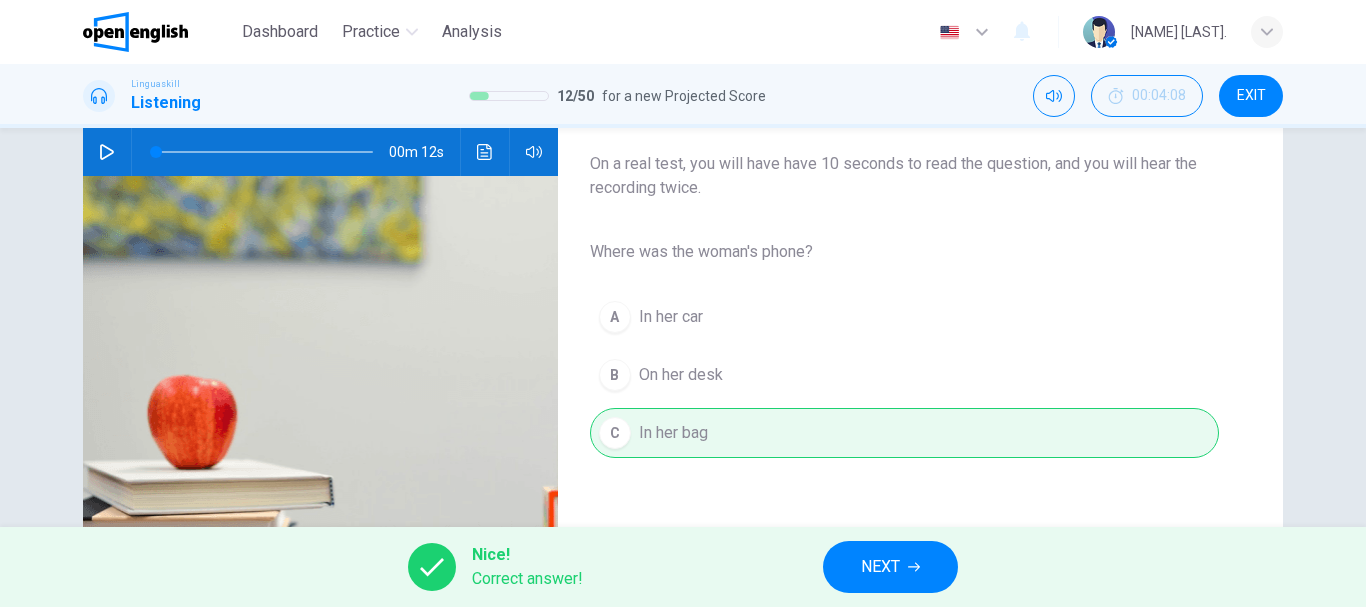 click on "NEXT" at bounding box center [890, 567] 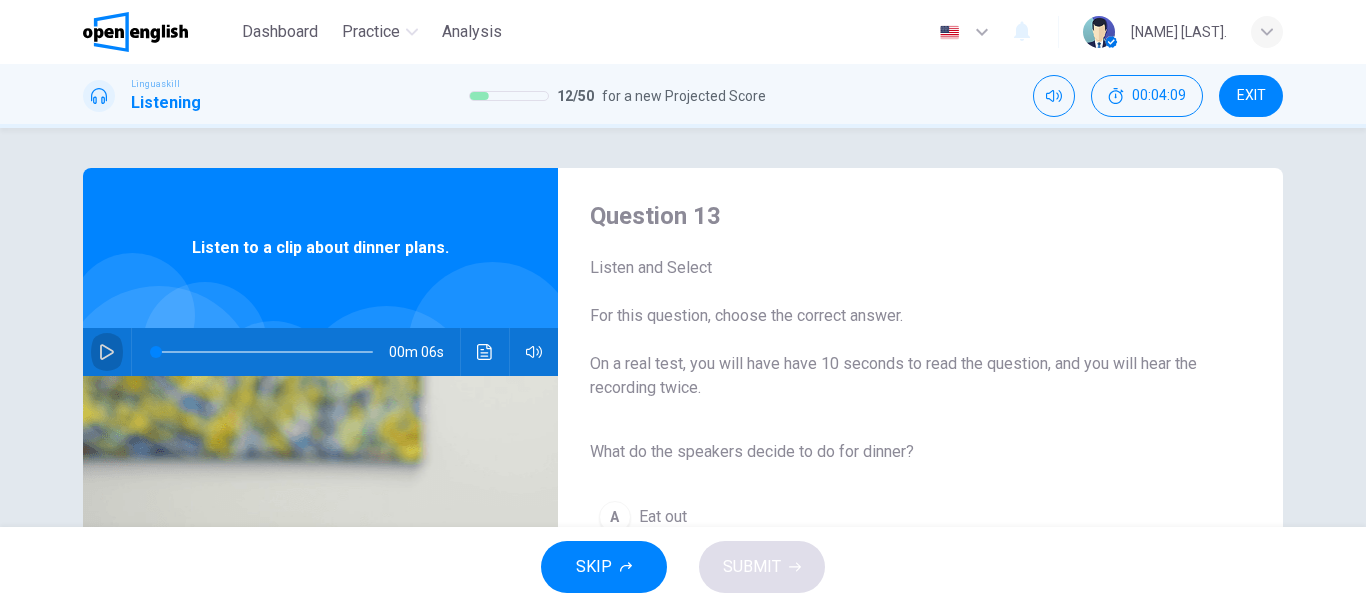 click 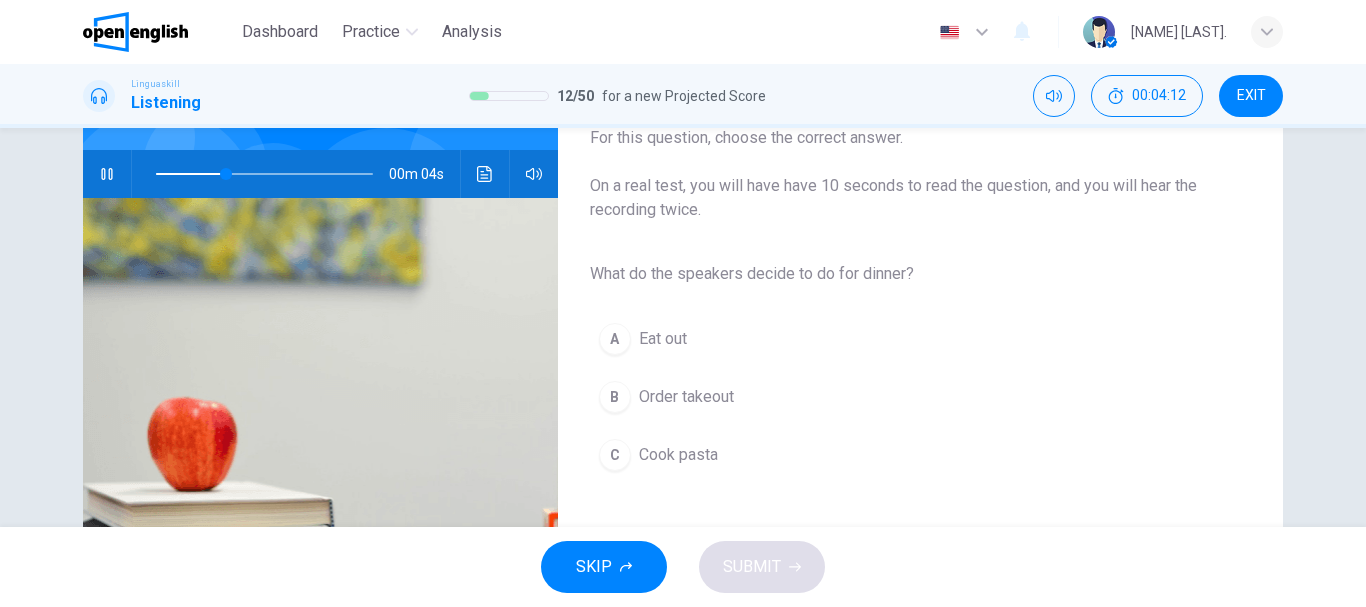 scroll, scrollTop: 300, scrollLeft: 0, axis: vertical 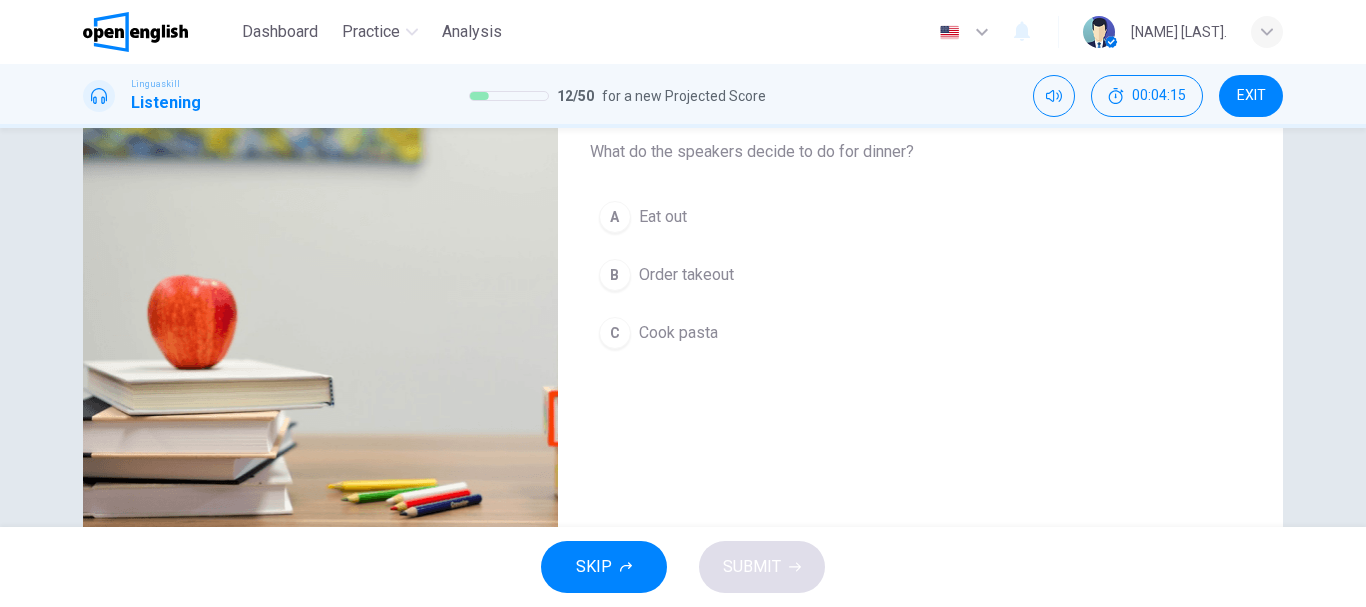 type on "*" 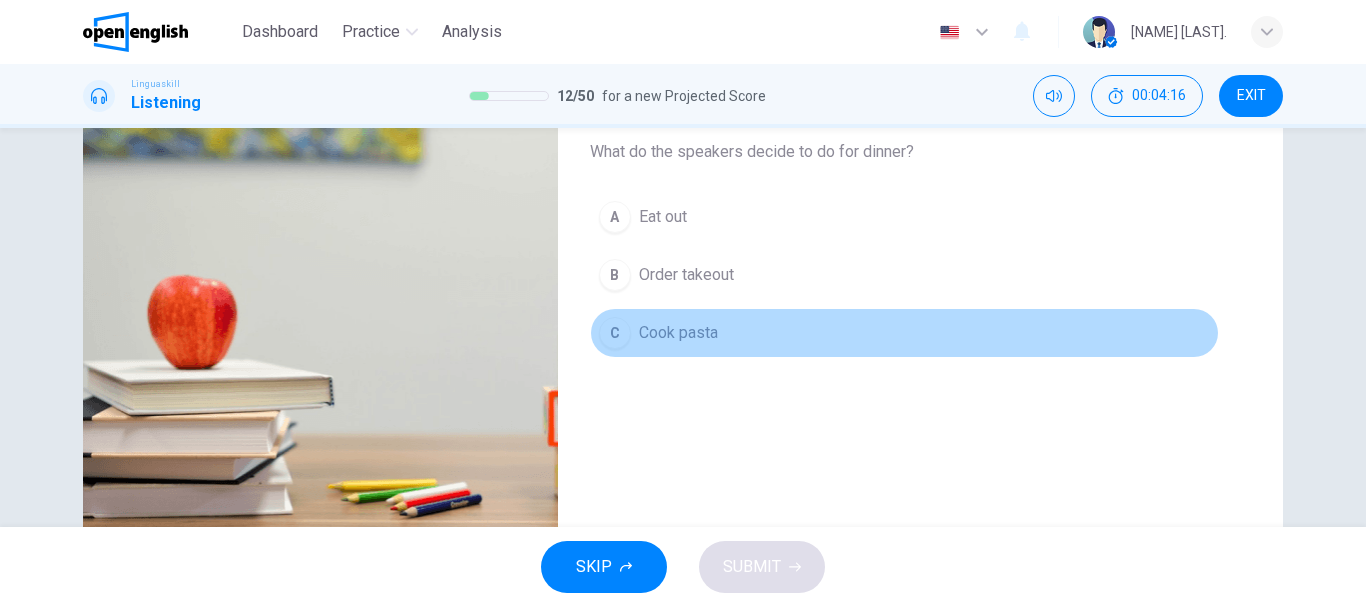 click on "Cook pasta" at bounding box center [678, 333] 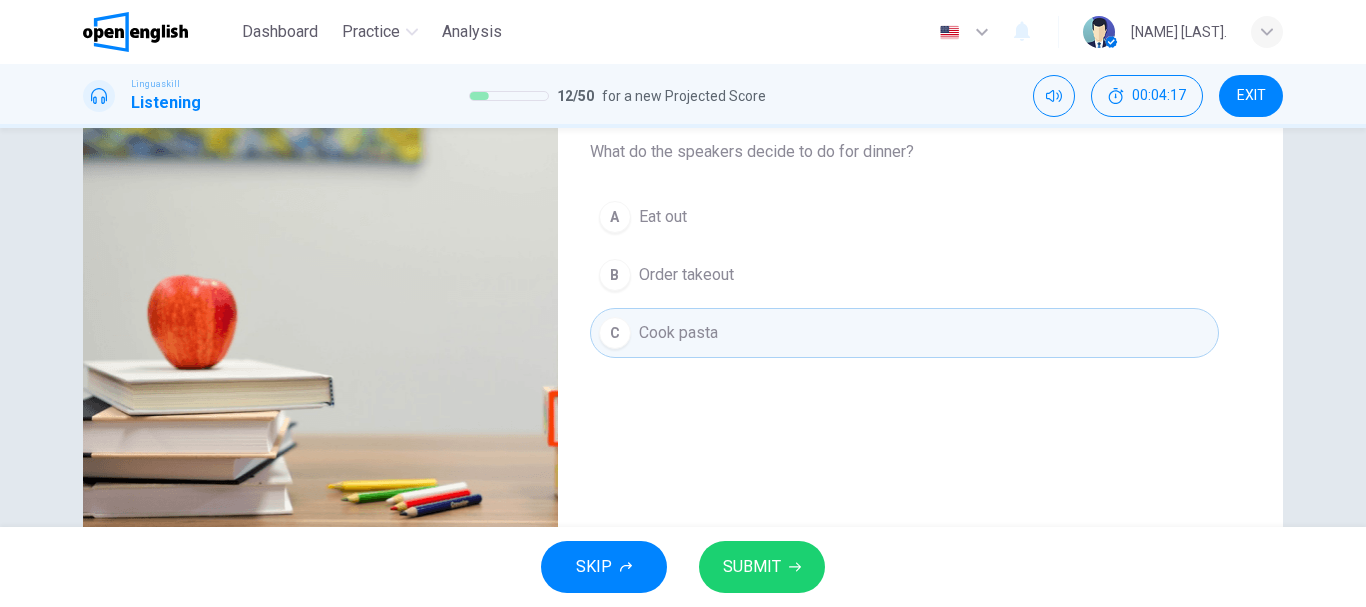 click on "SUBMIT" at bounding box center (752, 567) 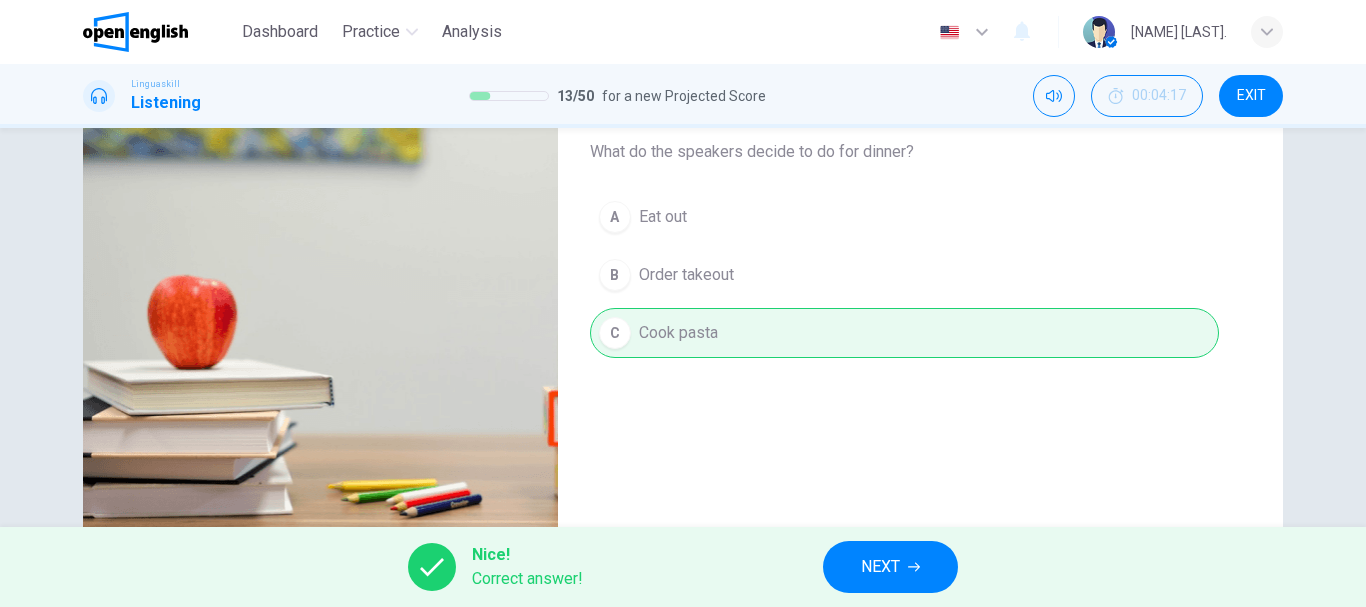 click on "NEXT" at bounding box center (890, 567) 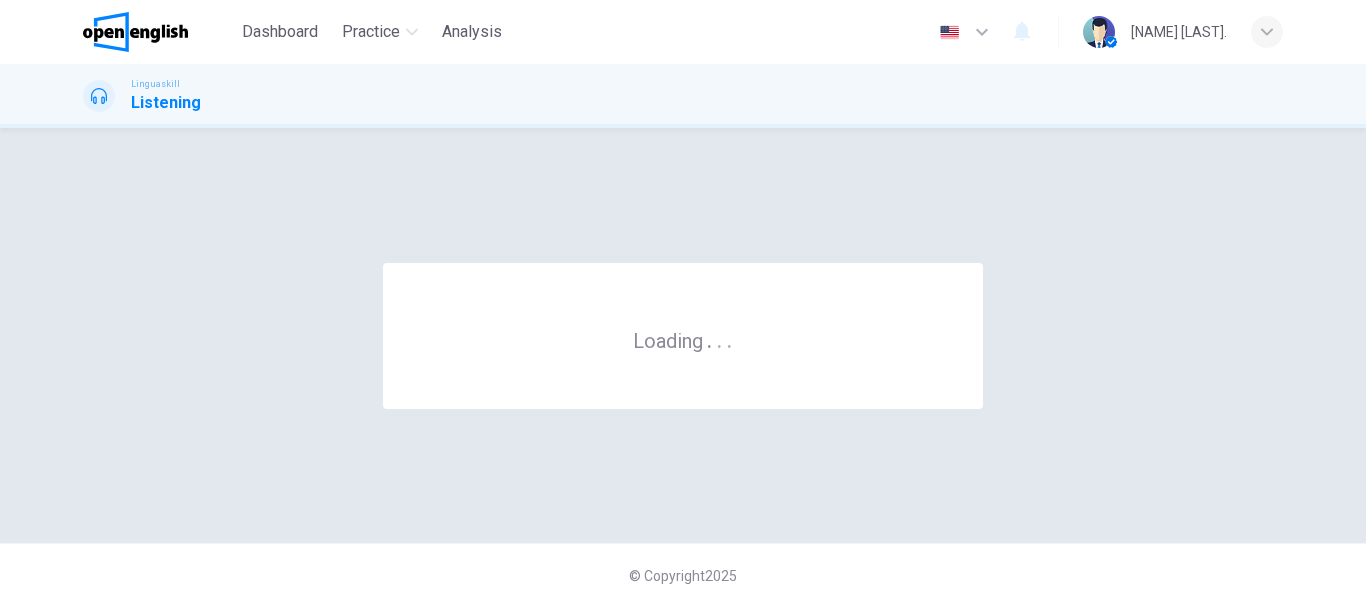 scroll, scrollTop: 0, scrollLeft: 0, axis: both 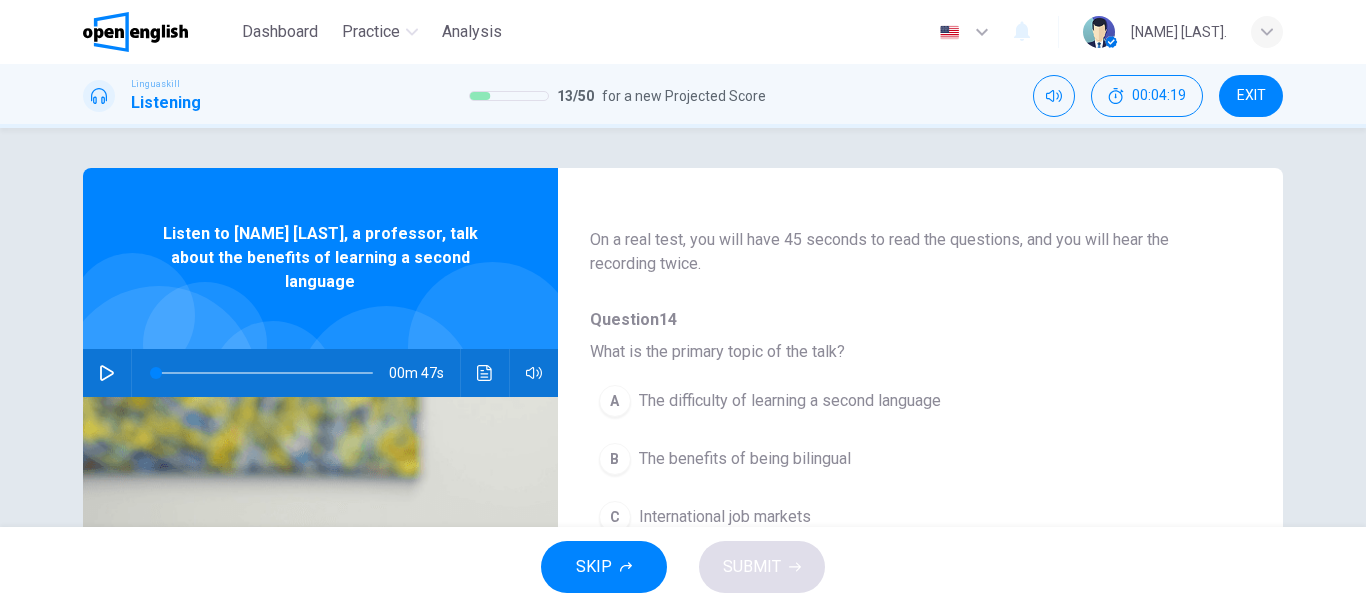click at bounding box center [107, 373] 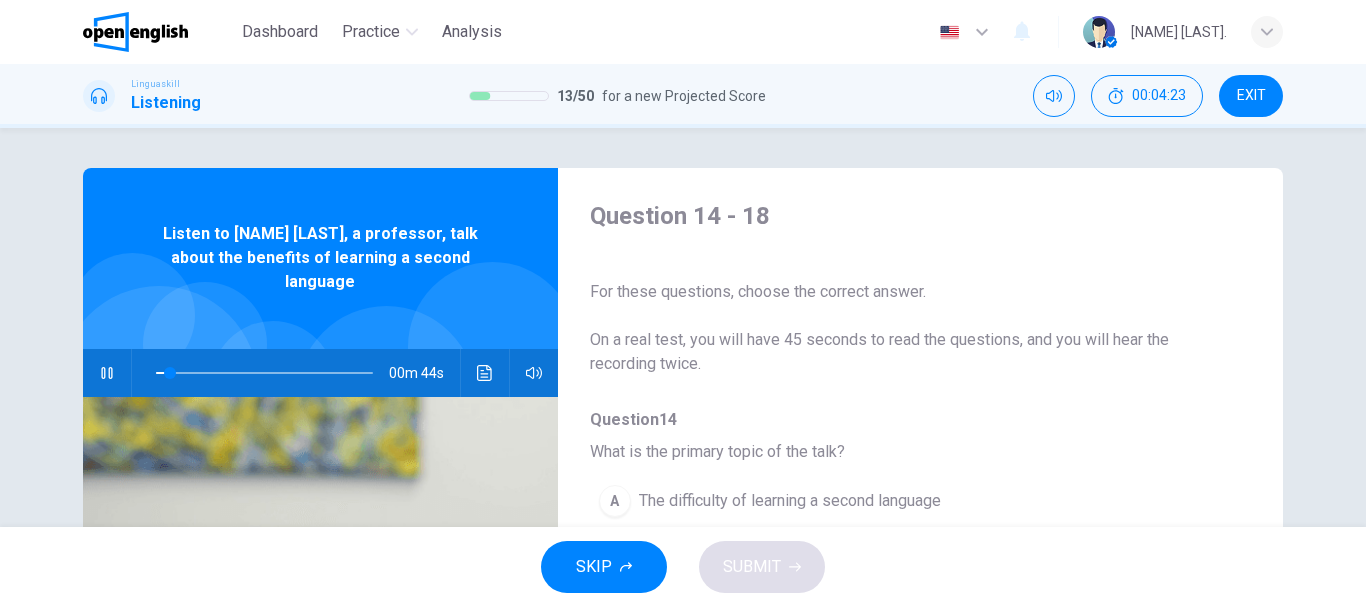 scroll, scrollTop: 100, scrollLeft: 0, axis: vertical 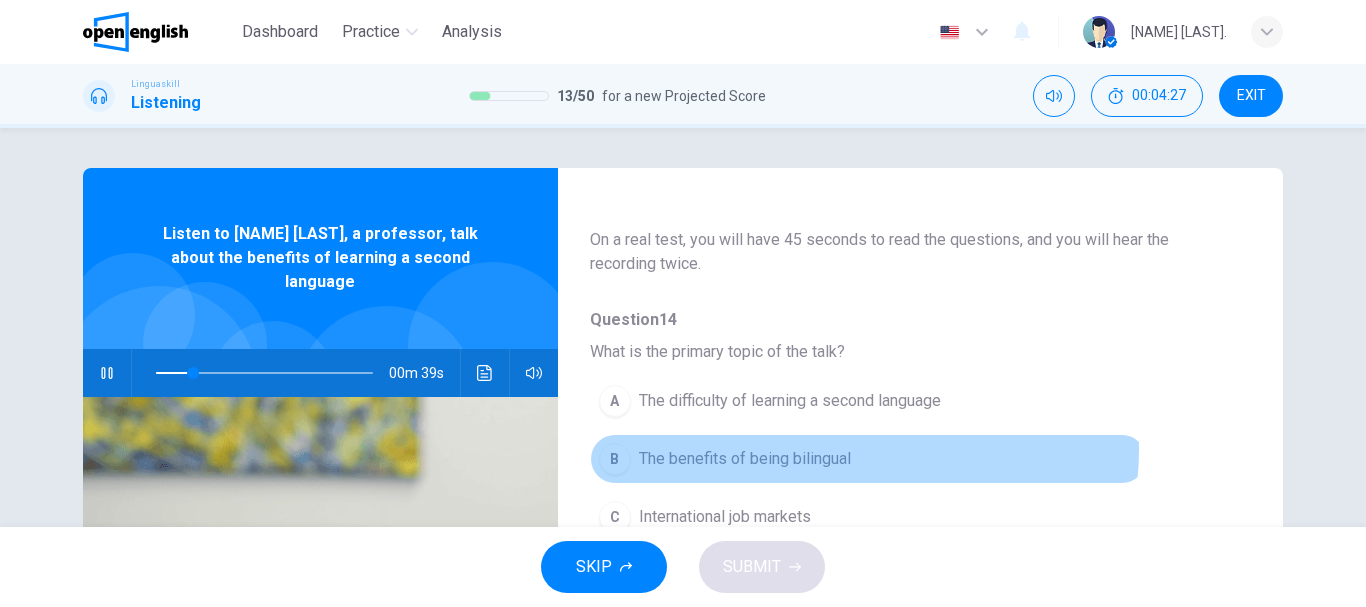 click on "The benefits of being bilingual" at bounding box center [745, 459] 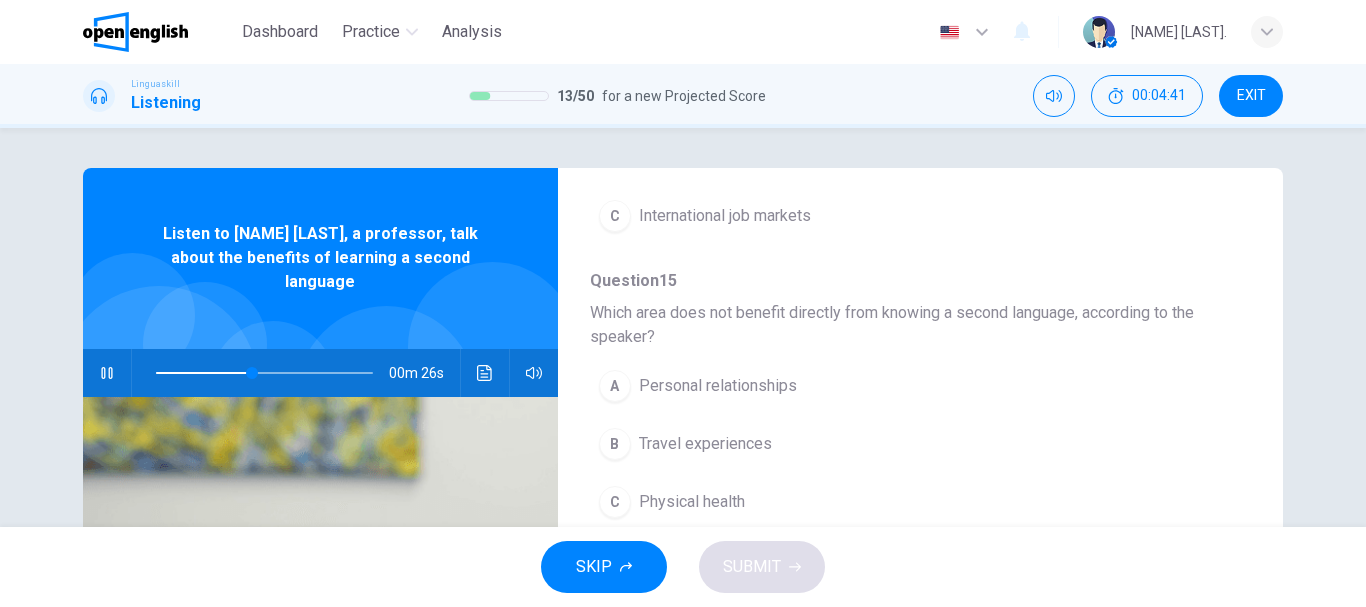 scroll, scrollTop: 400, scrollLeft: 0, axis: vertical 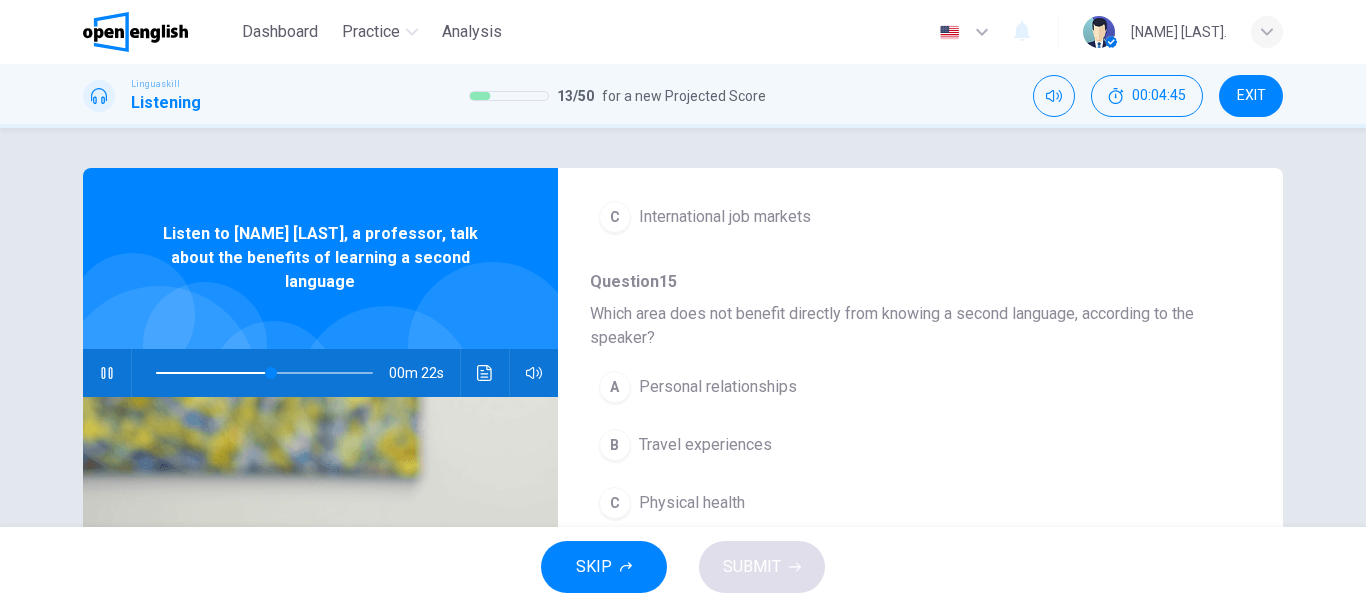 click on "Physical health" at bounding box center [692, 503] 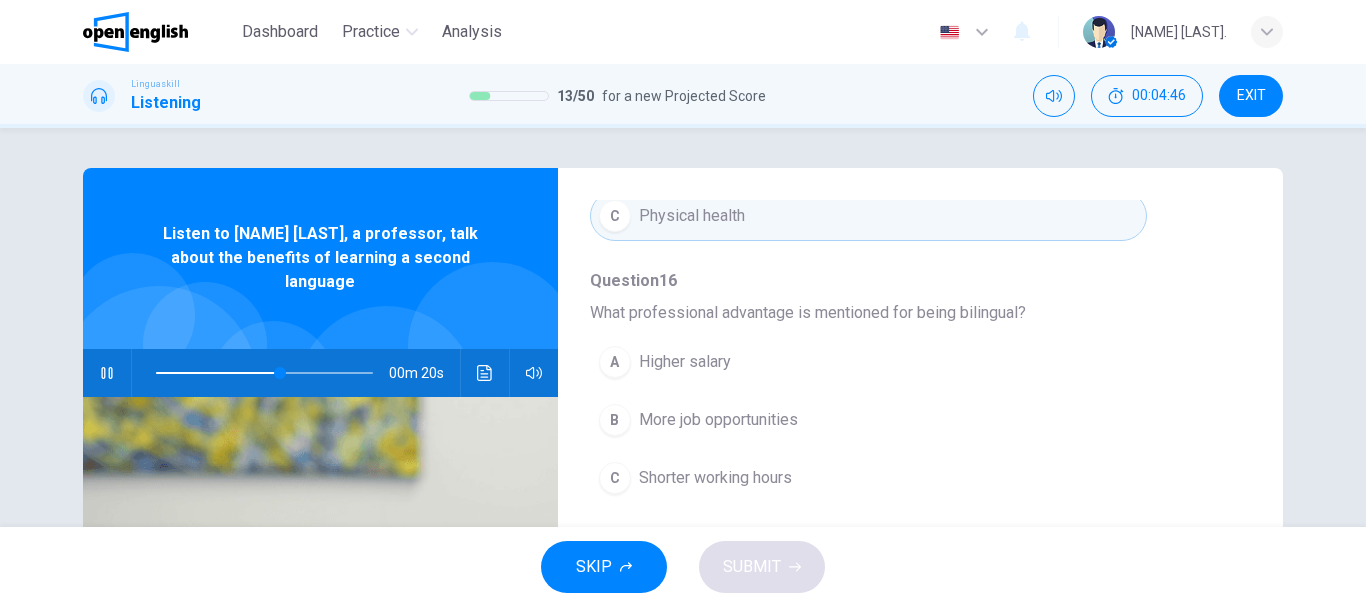 scroll, scrollTop: 700, scrollLeft: 0, axis: vertical 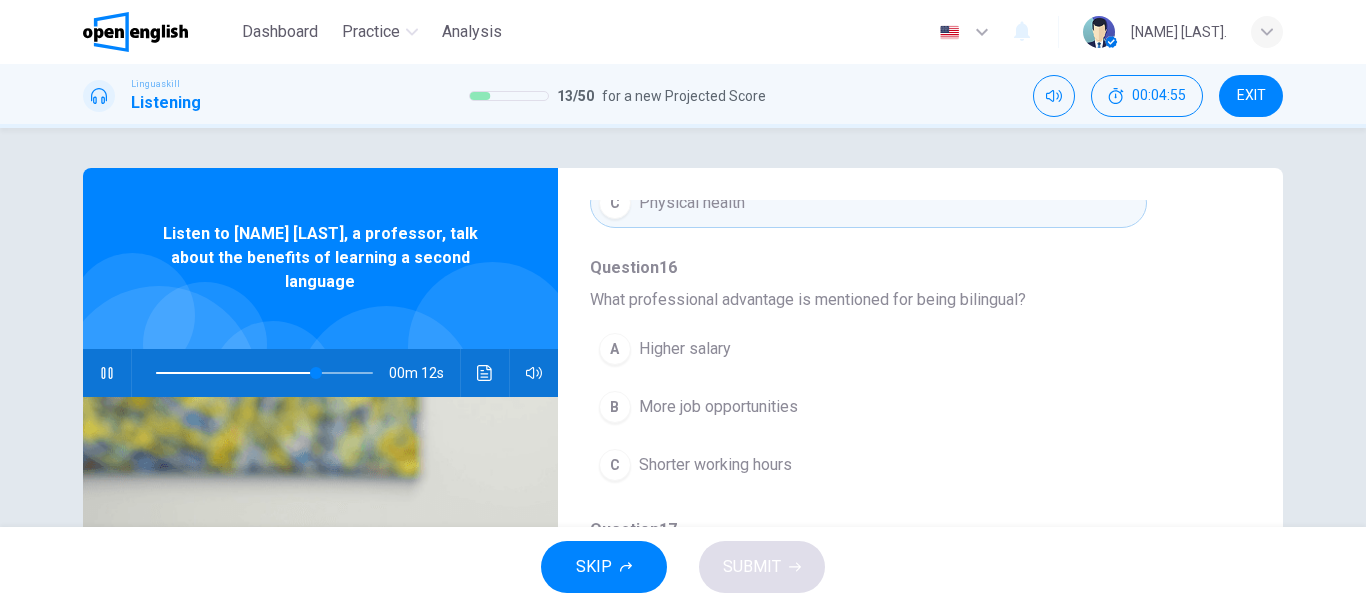 click on "More job opportunities" at bounding box center (718, 407) 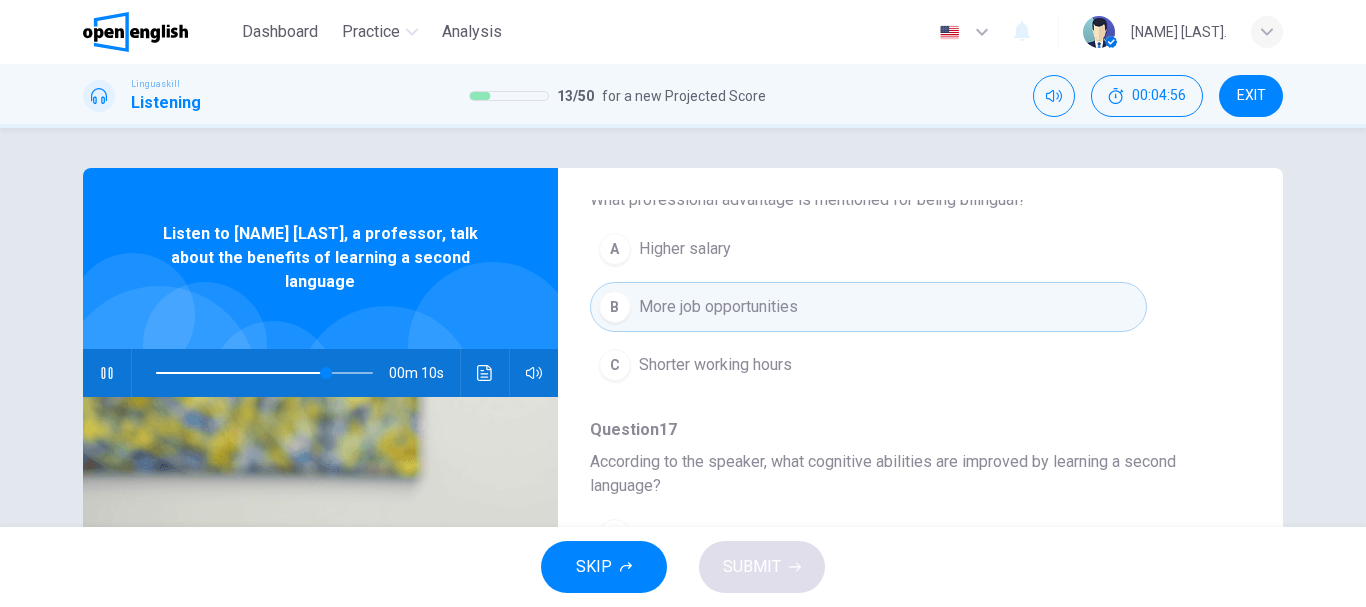 scroll, scrollTop: 900, scrollLeft: 0, axis: vertical 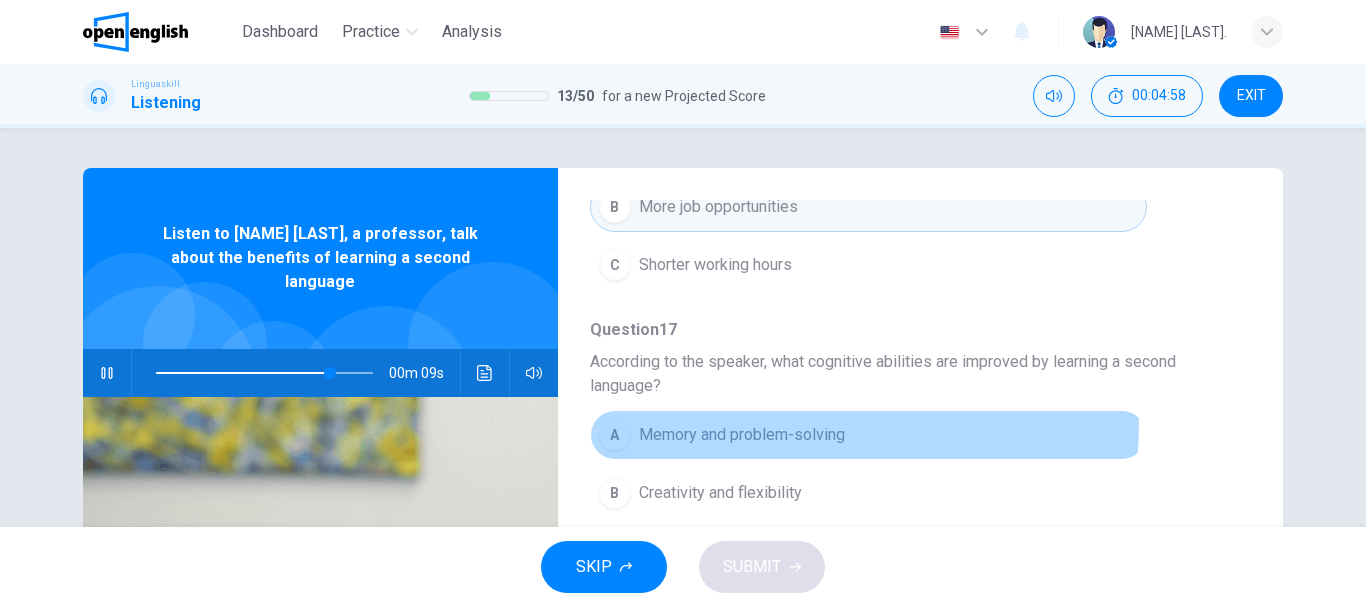 click on "Memory and problem-solving" at bounding box center (742, 435) 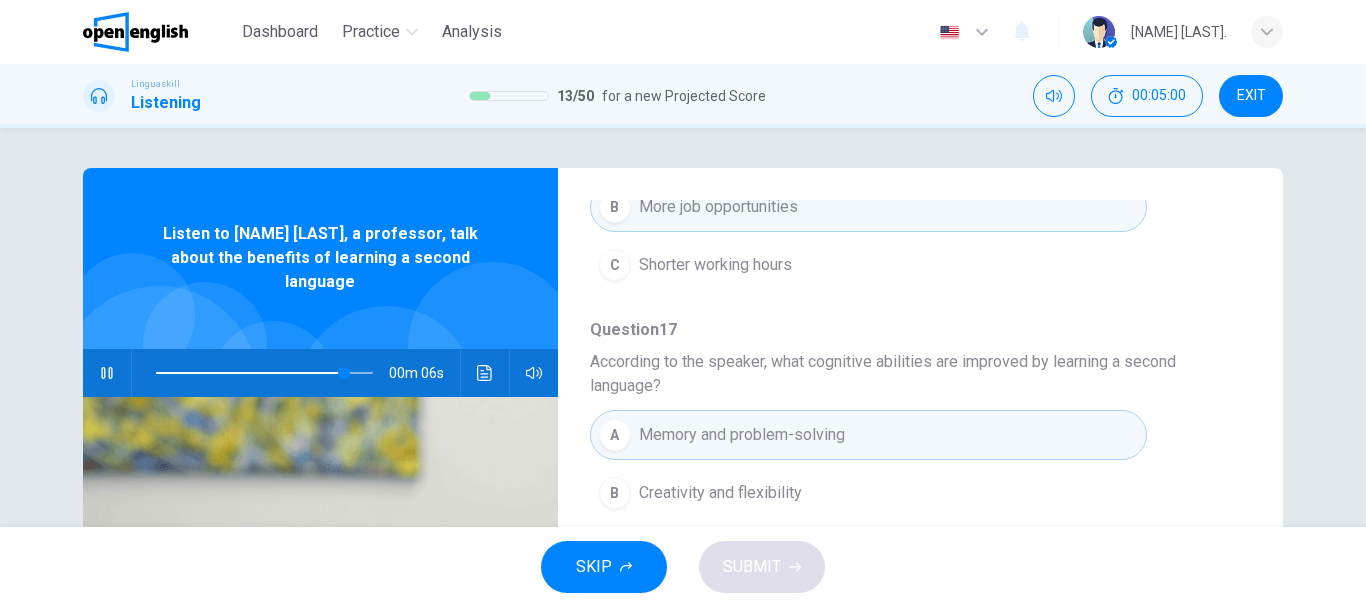 scroll, scrollTop: 911, scrollLeft: 0, axis: vertical 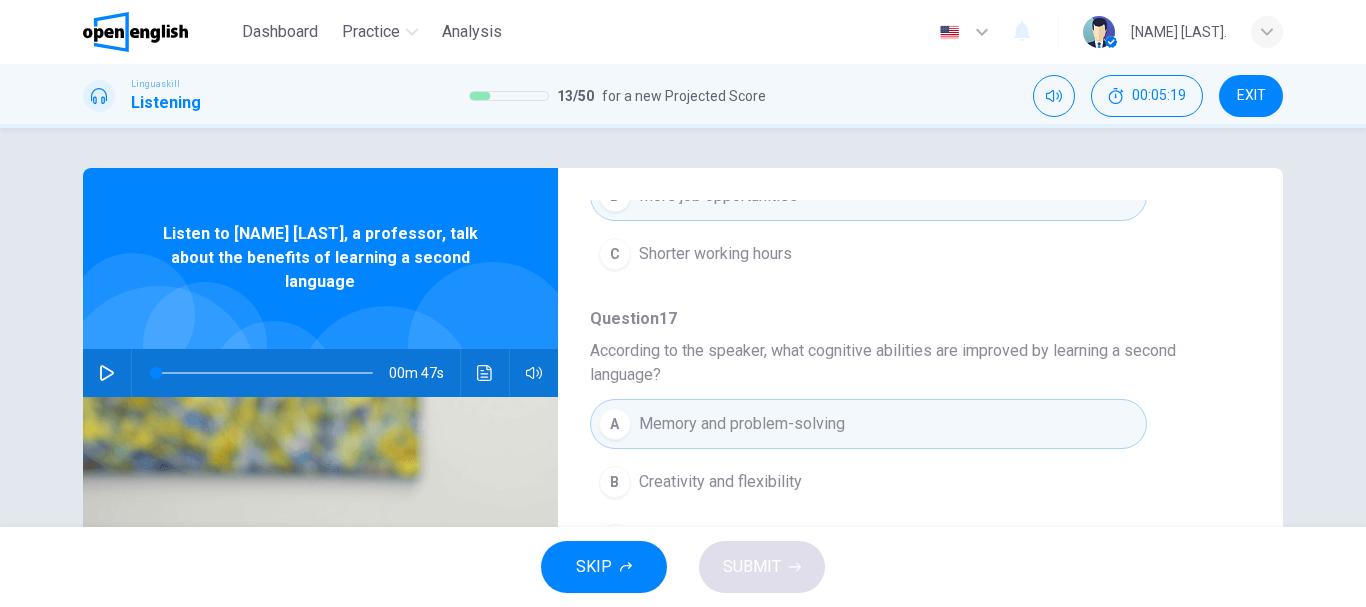 click 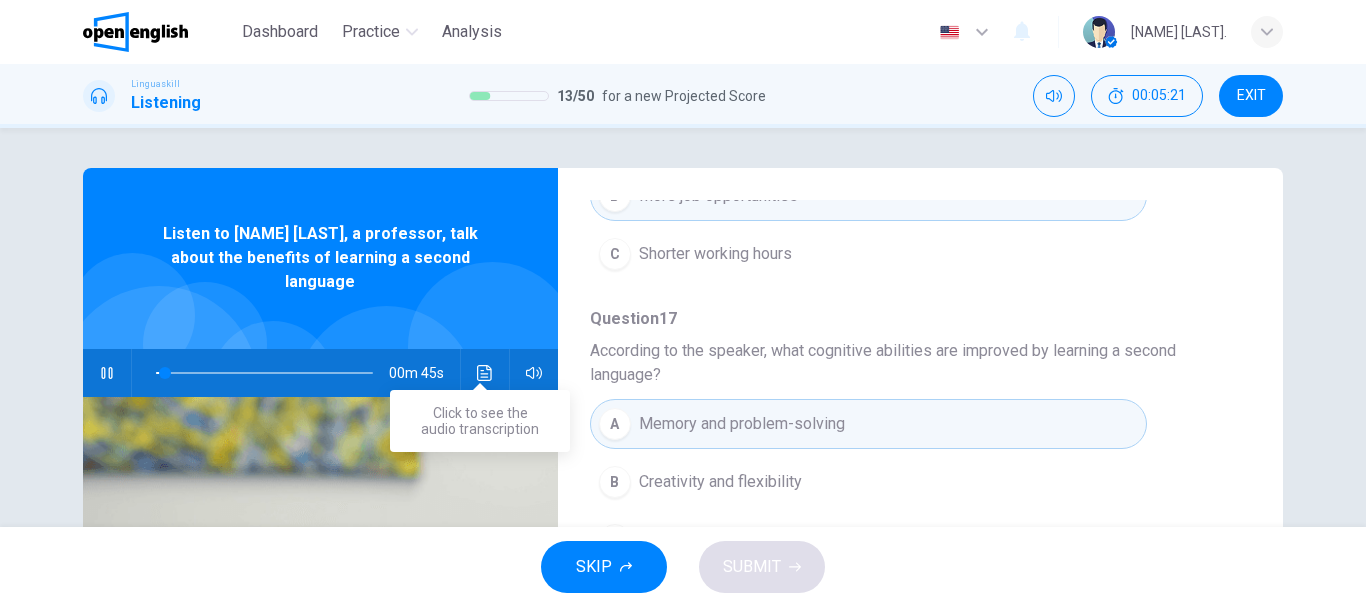 click at bounding box center [485, 373] 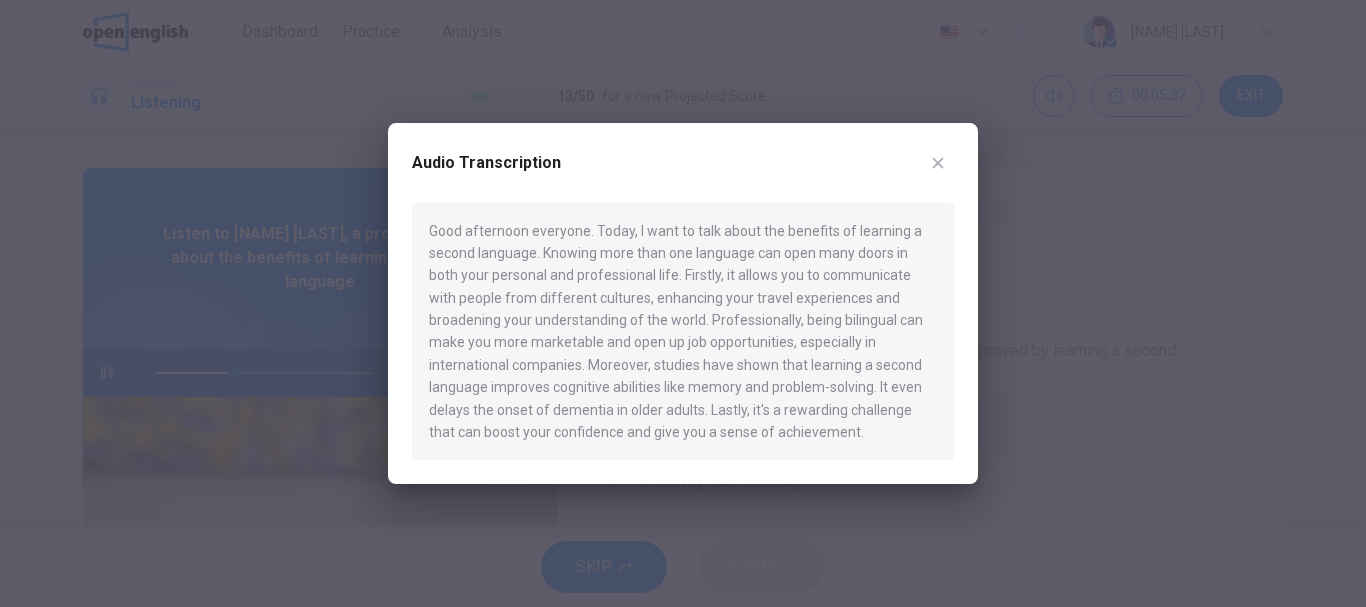 click at bounding box center [938, 163] 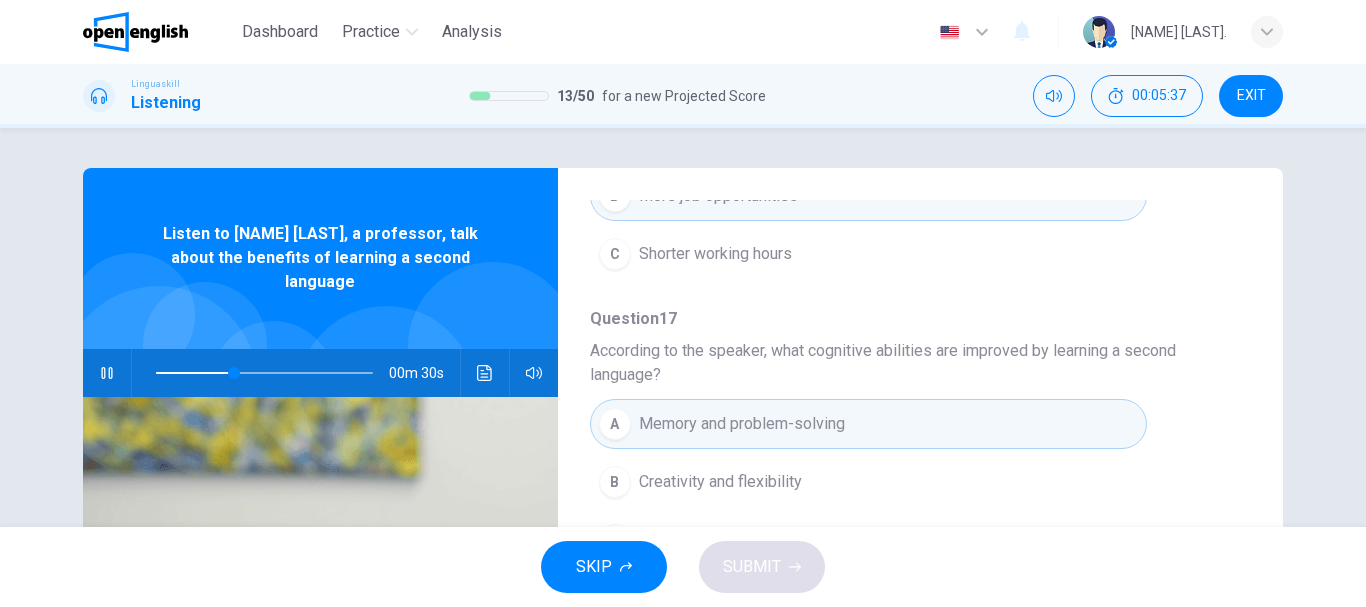 scroll, scrollTop: 376, scrollLeft: 0, axis: vertical 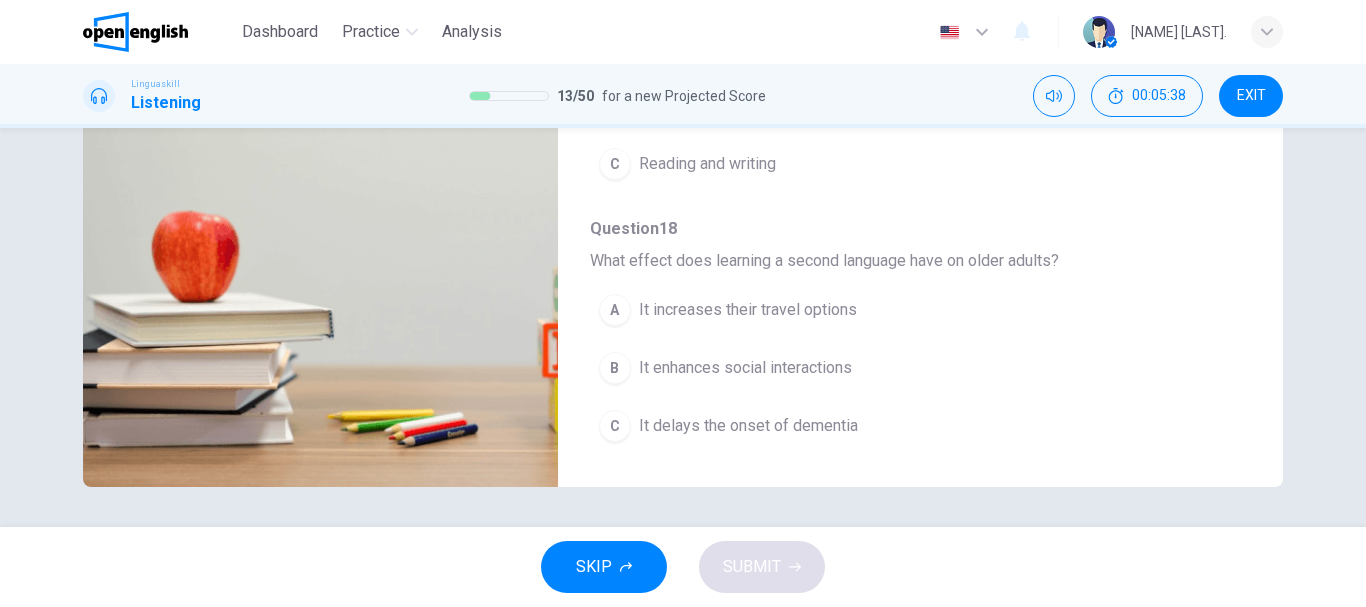 click on "It delays the onset of dementia" at bounding box center [748, 426] 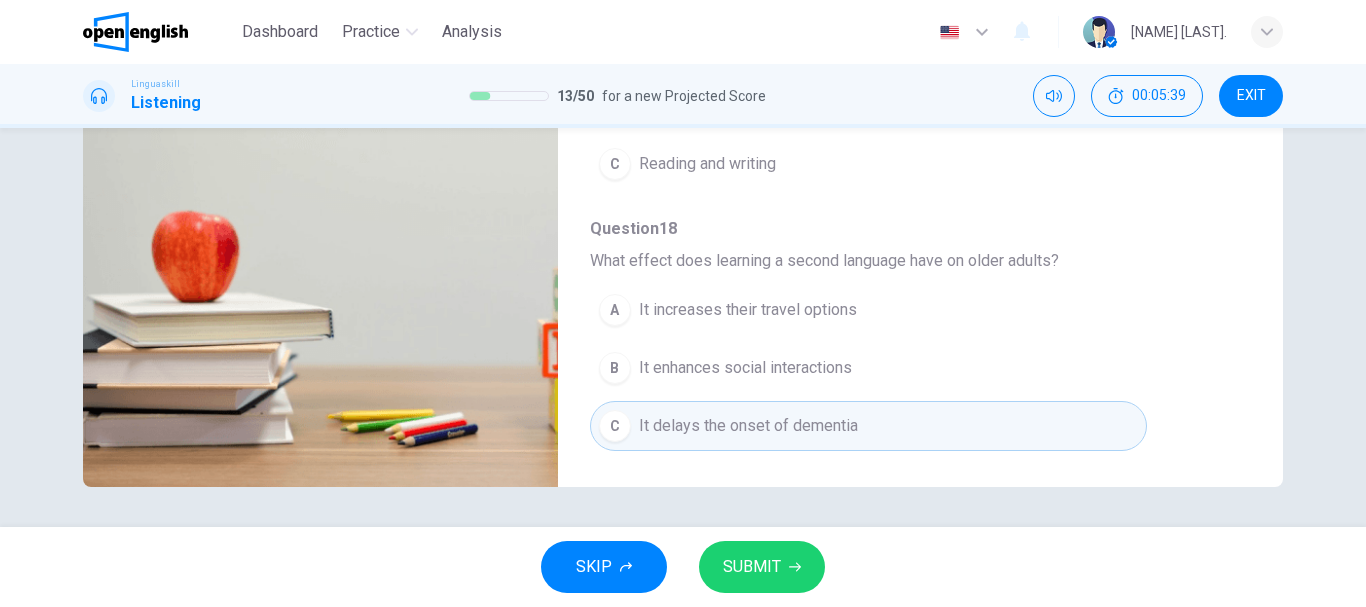 click on "SUBMIT" at bounding box center [752, 567] 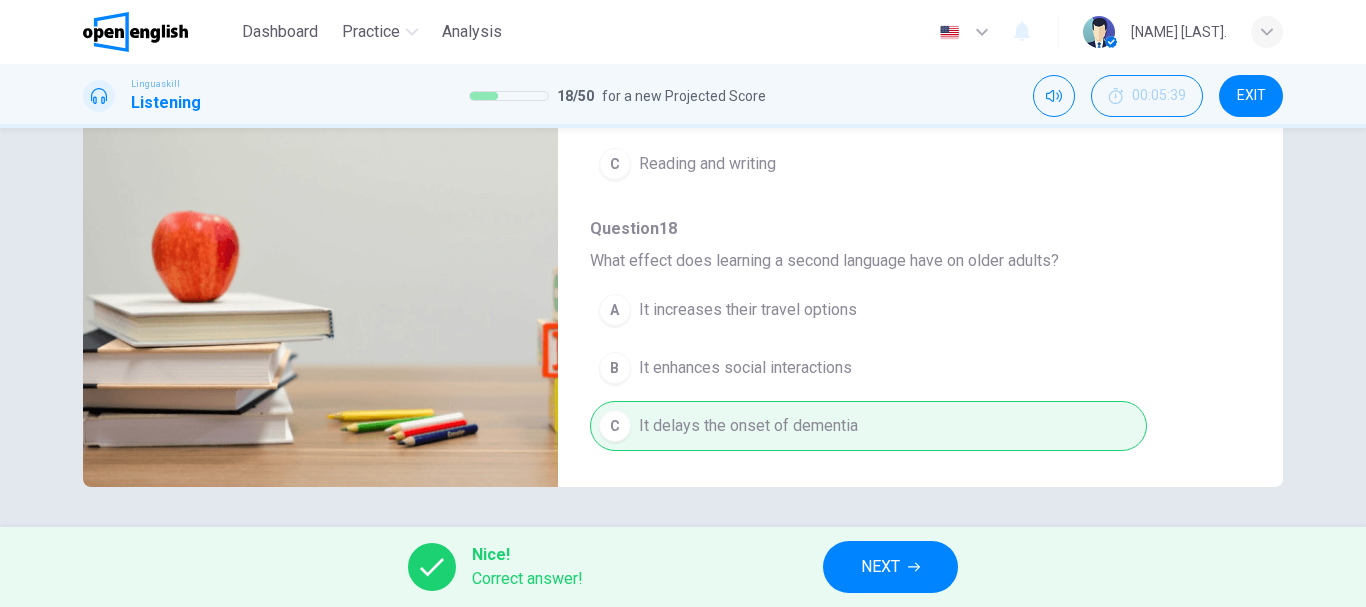 type on "**" 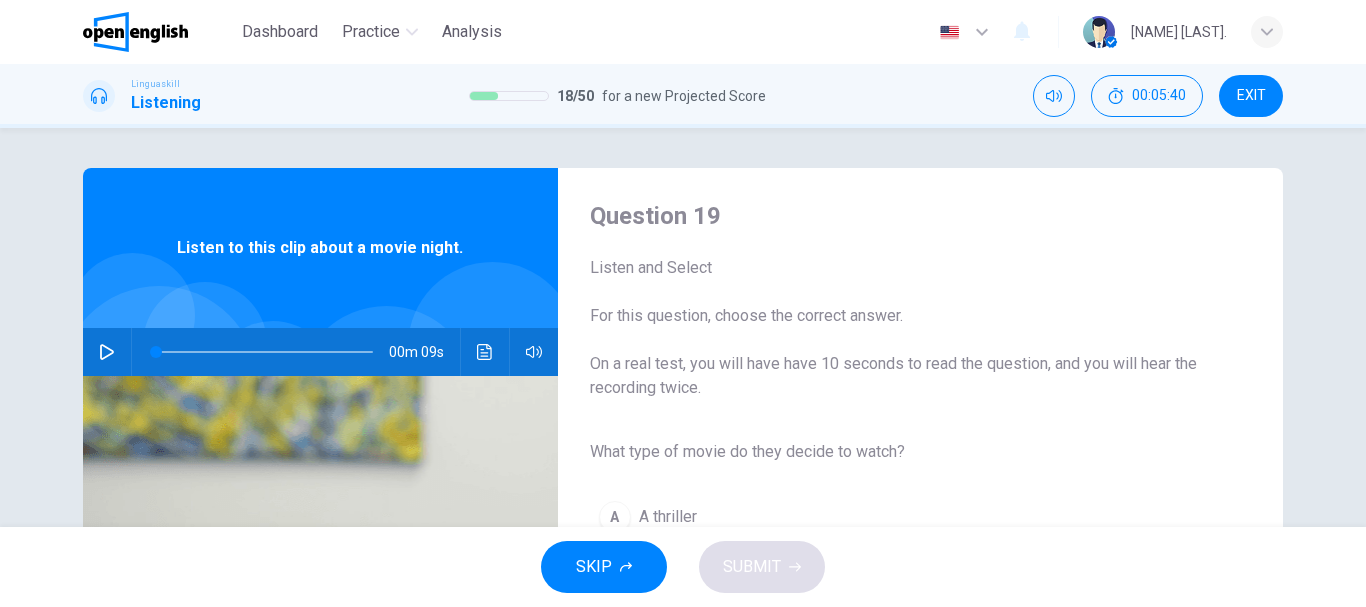 click 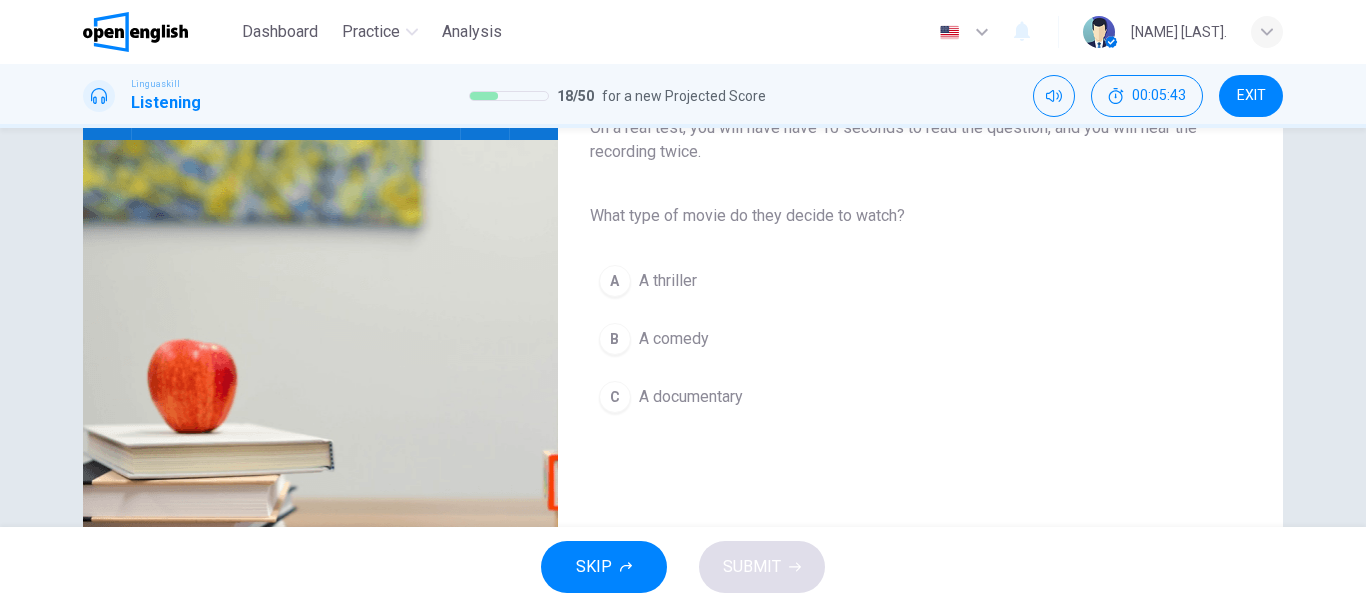 scroll, scrollTop: 200, scrollLeft: 0, axis: vertical 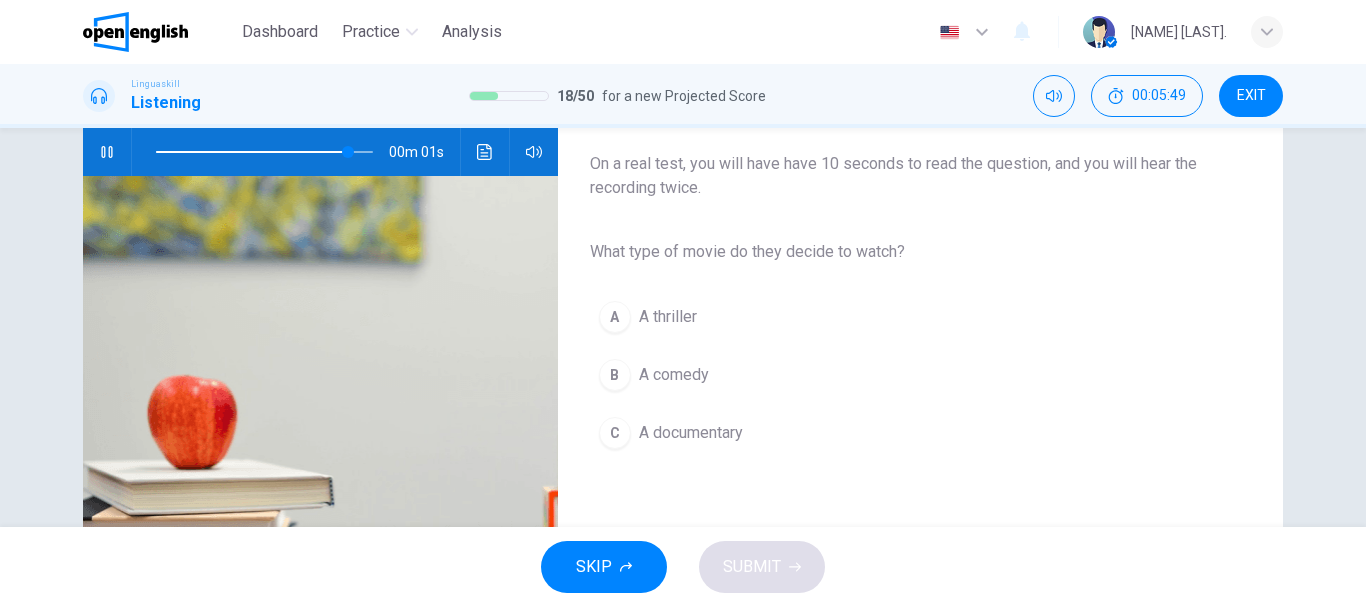 click on "B A comedy" at bounding box center [904, 375] 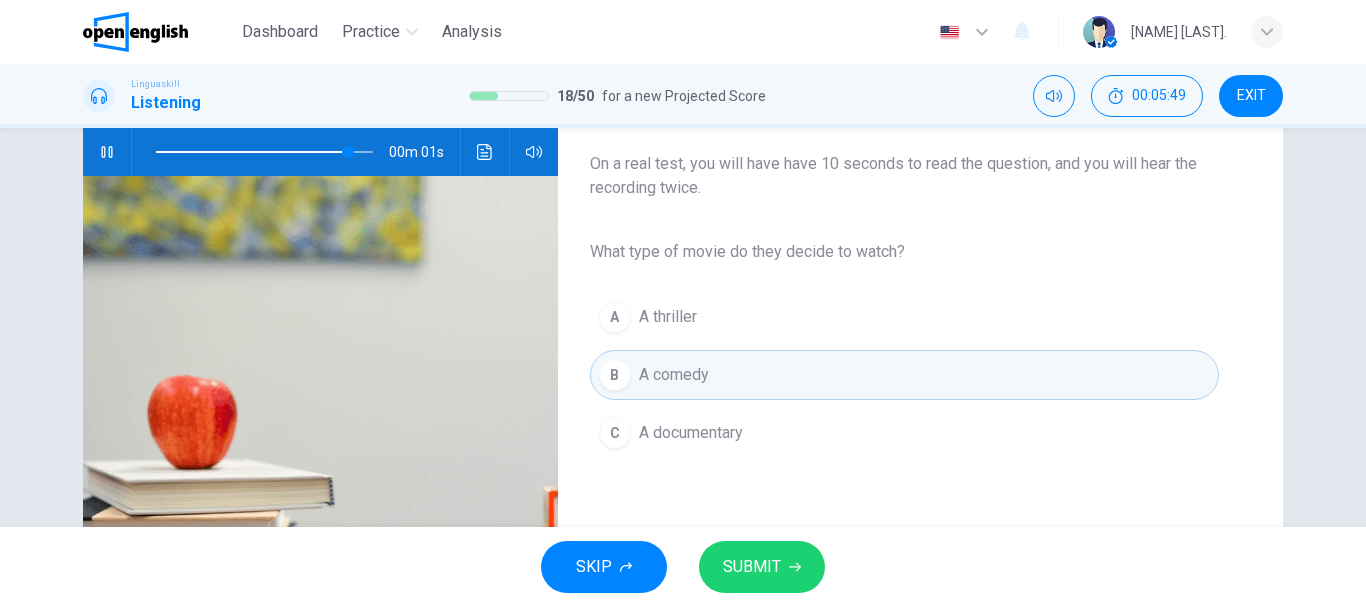 type on "*" 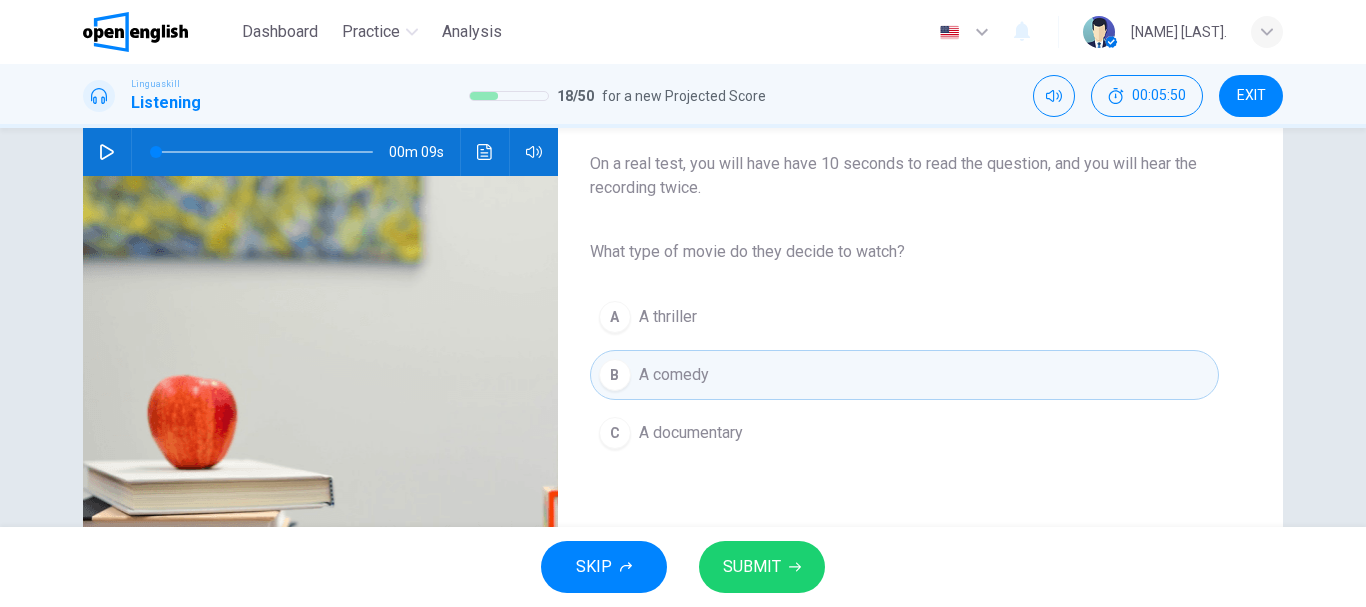 click on "SUBMIT" at bounding box center [762, 567] 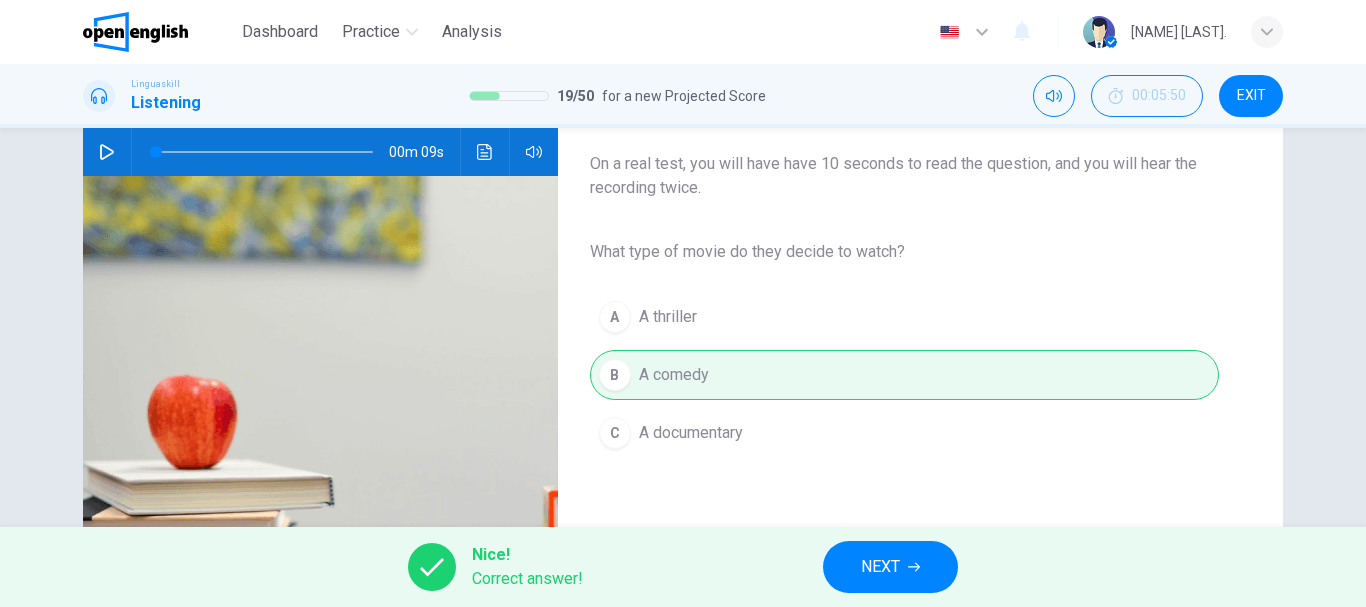 click on "NEXT" at bounding box center (880, 567) 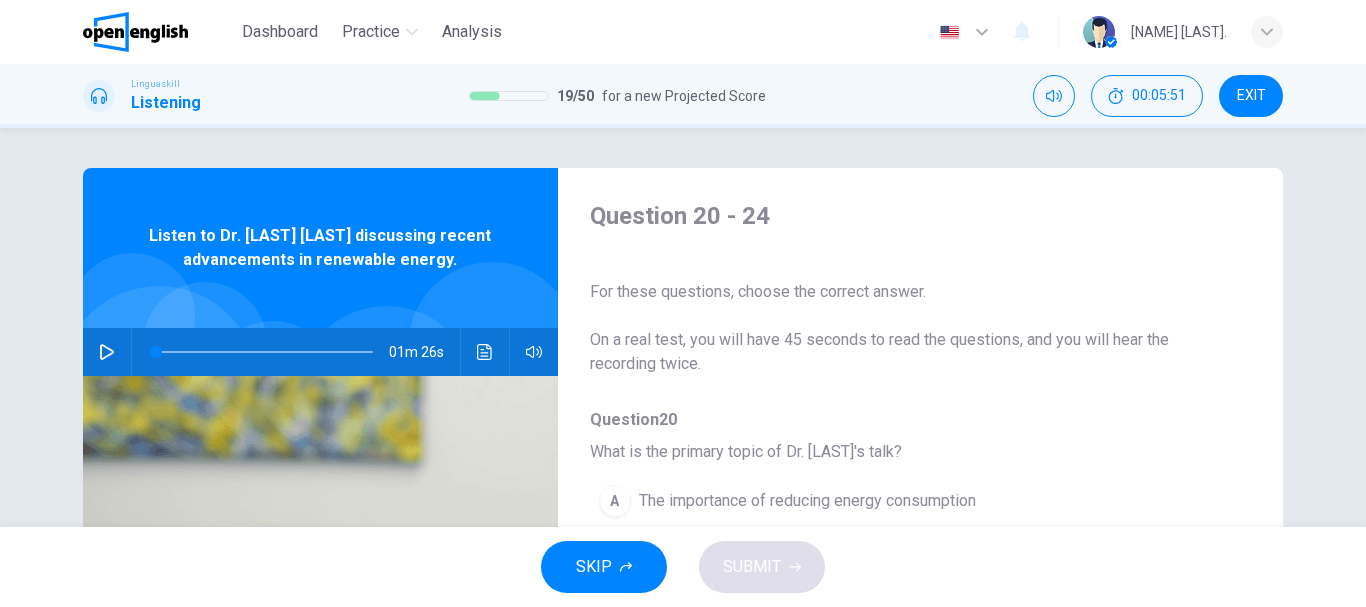 click 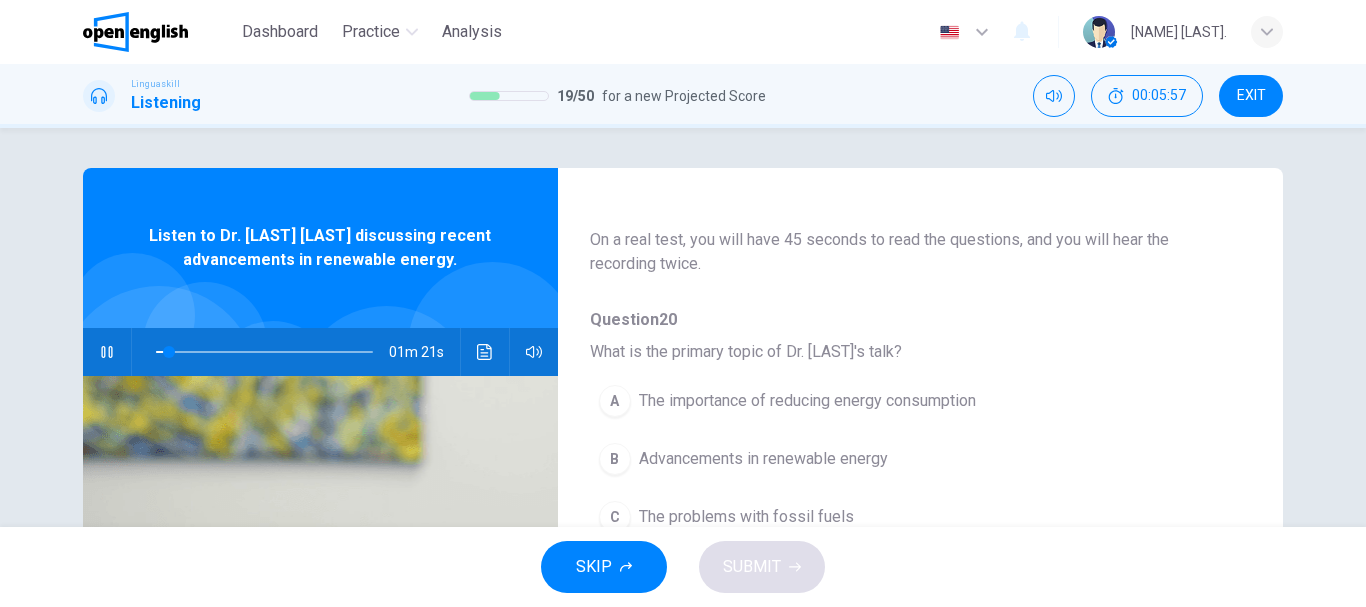 scroll, scrollTop: 200, scrollLeft: 0, axis: vertical 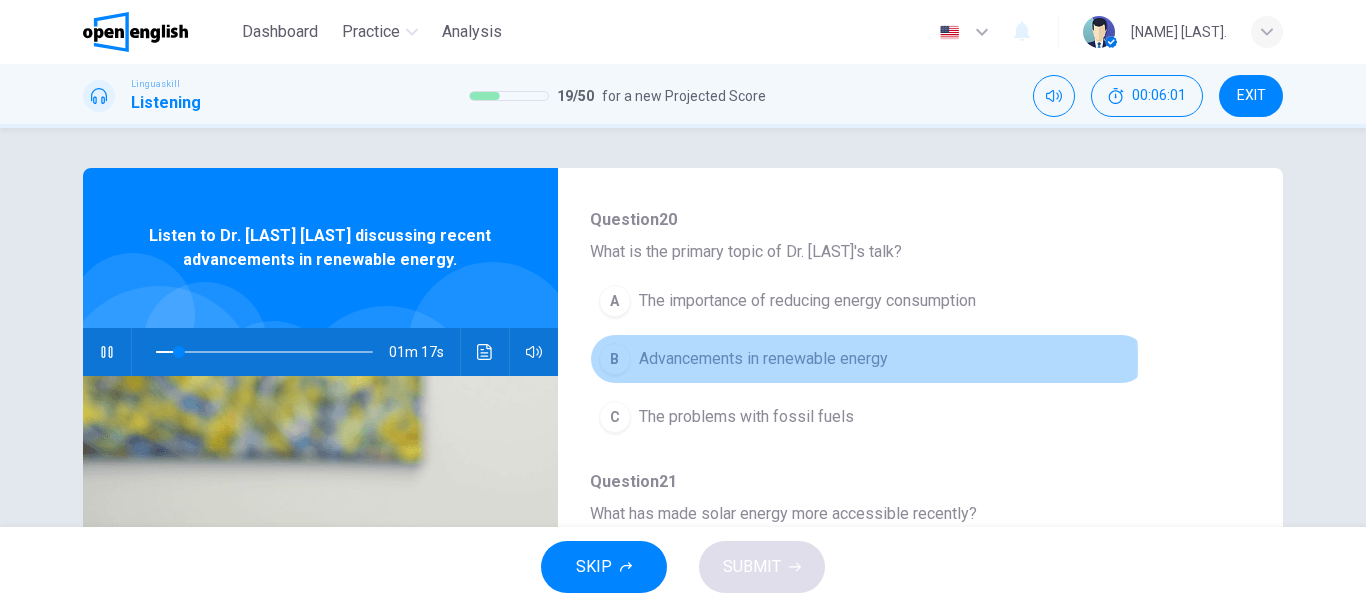 click on "Advancements in renewable energy" at bounding box center [763, 359] 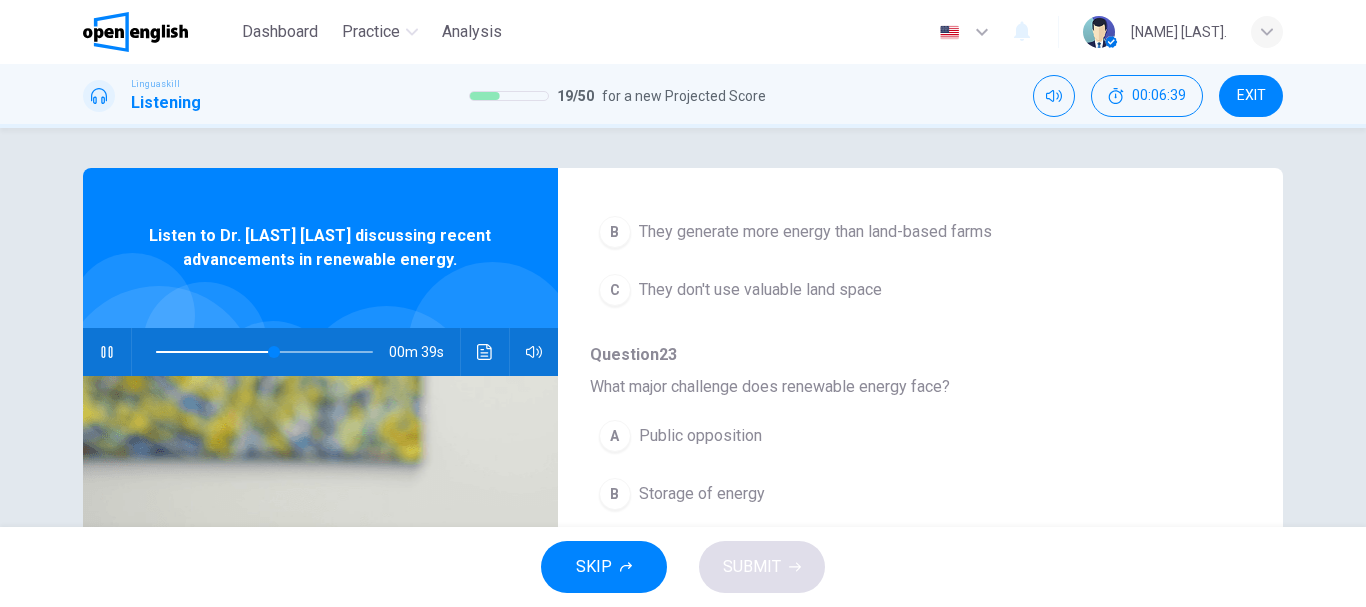 scroll, scrollTop: 887, scrollLeft: 0, axis: vertical 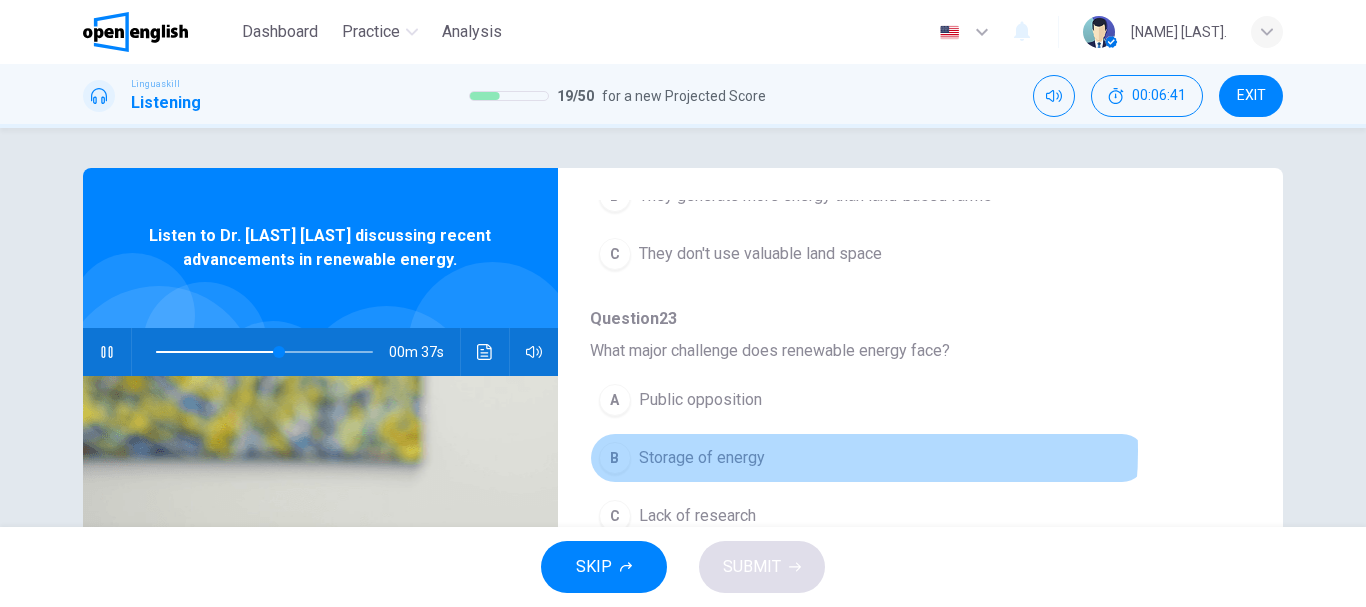 click on "B Storage of energy" at bounding box center [868, 458] 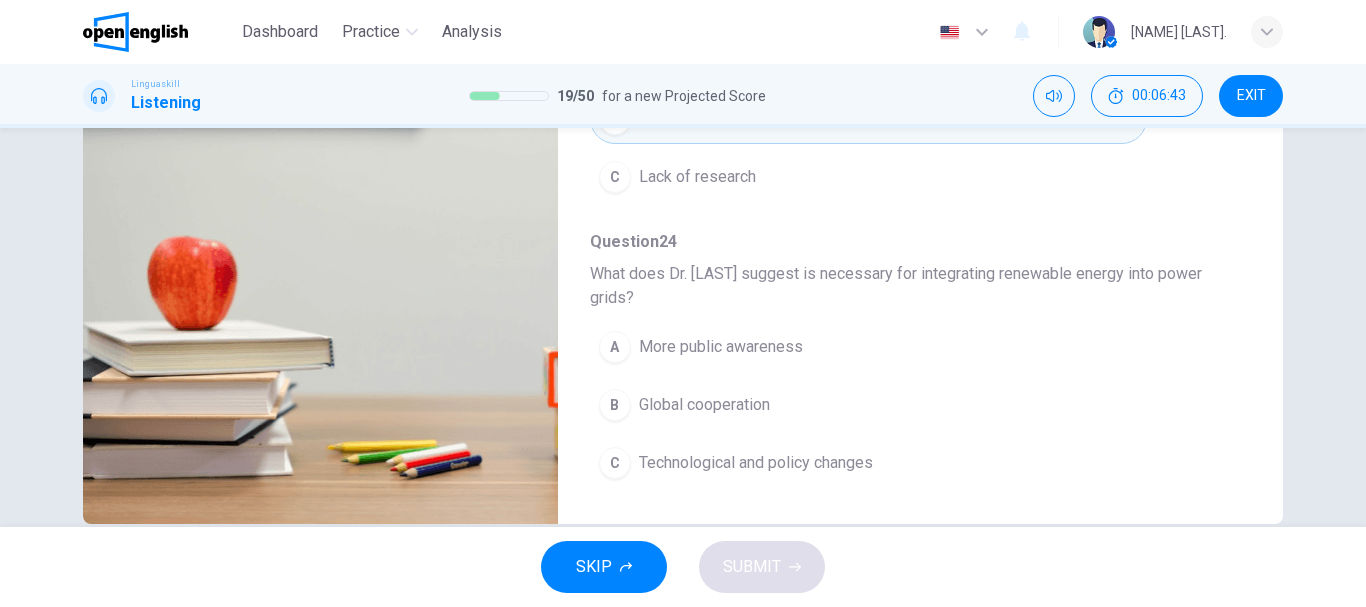 scroll, scrollTop: 376, scrollLeft: 0, axis: vertical 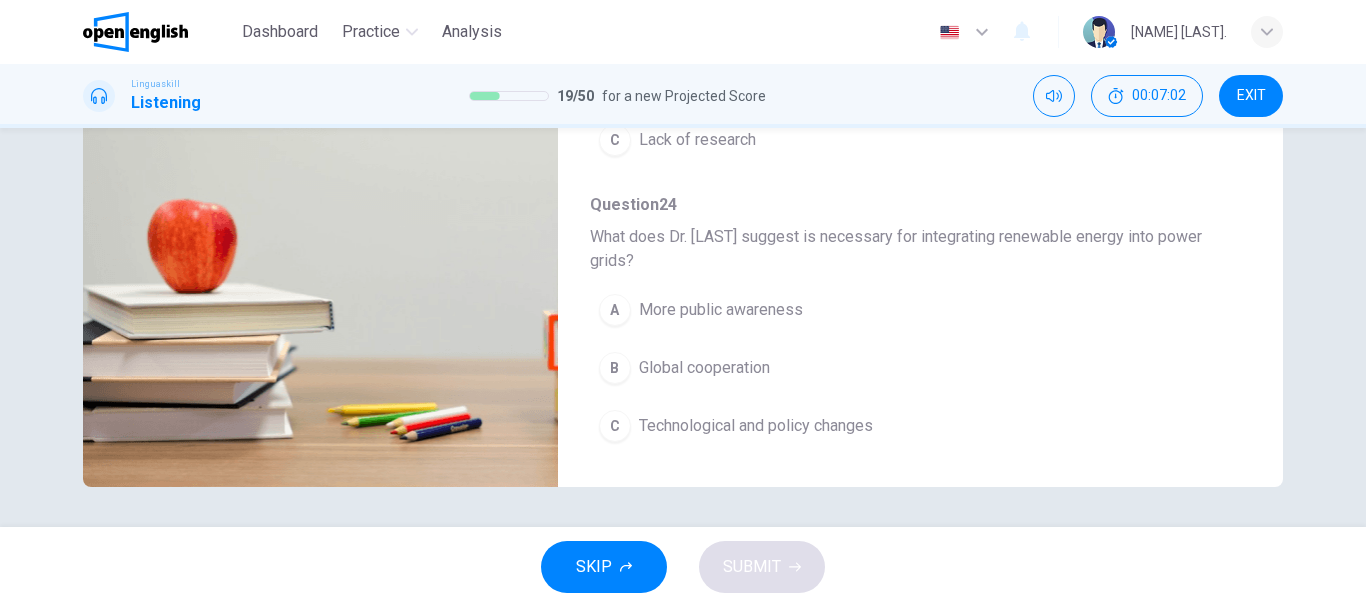 click on "Technological and policy changes" at bounding box center [756, 426] 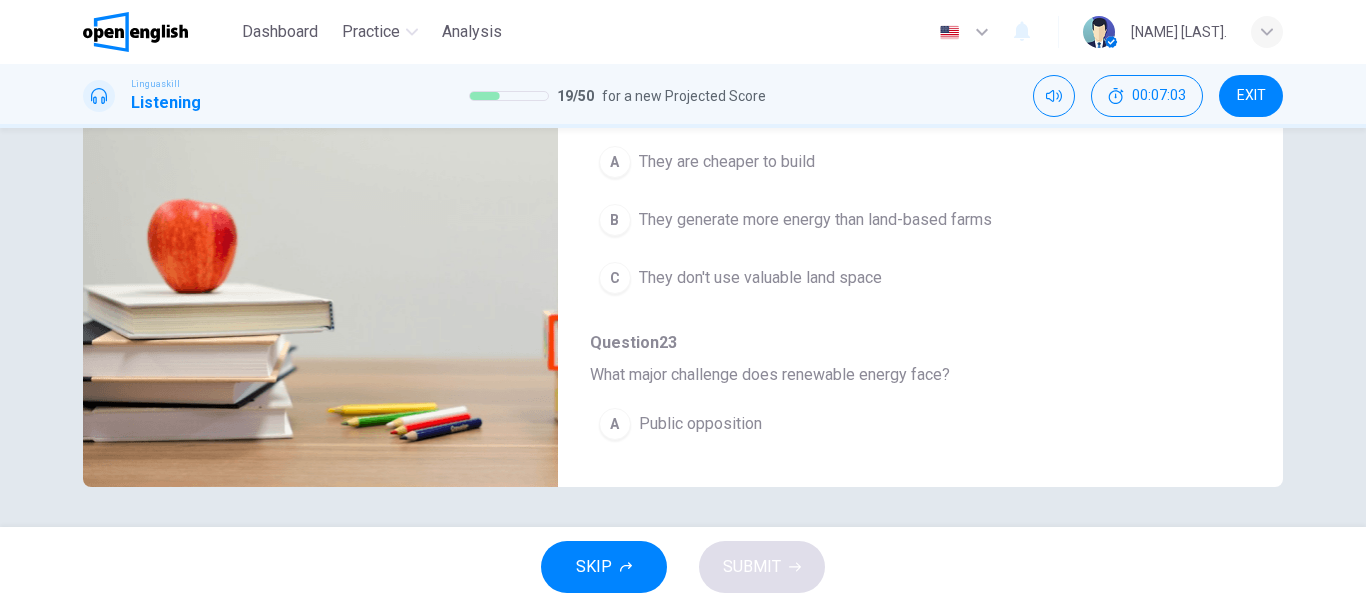 scroll, scrollTop: 187, scrollLeft: 0, axis: vertical 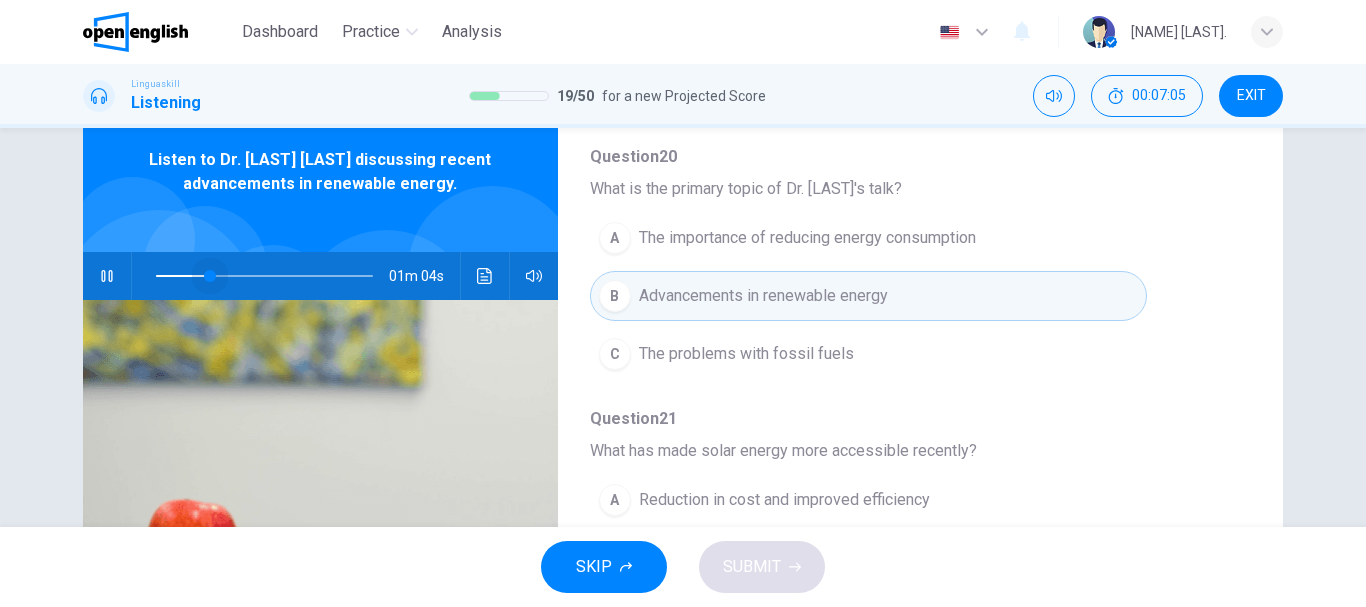 drag, startPoint x: 335, startPoint y: 272, endPoint x: 197, endPoint y: 279, distance: 138.17743 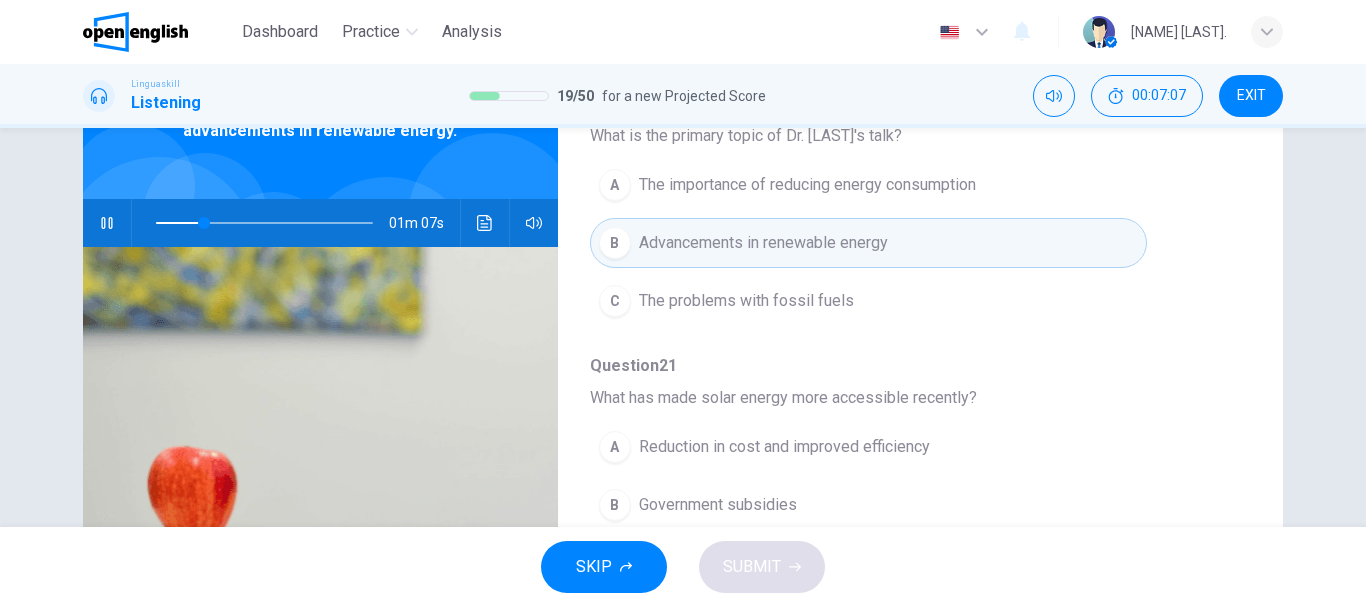 scroll, scrollTop: 176, scrollLeft: 0, axis: vertical 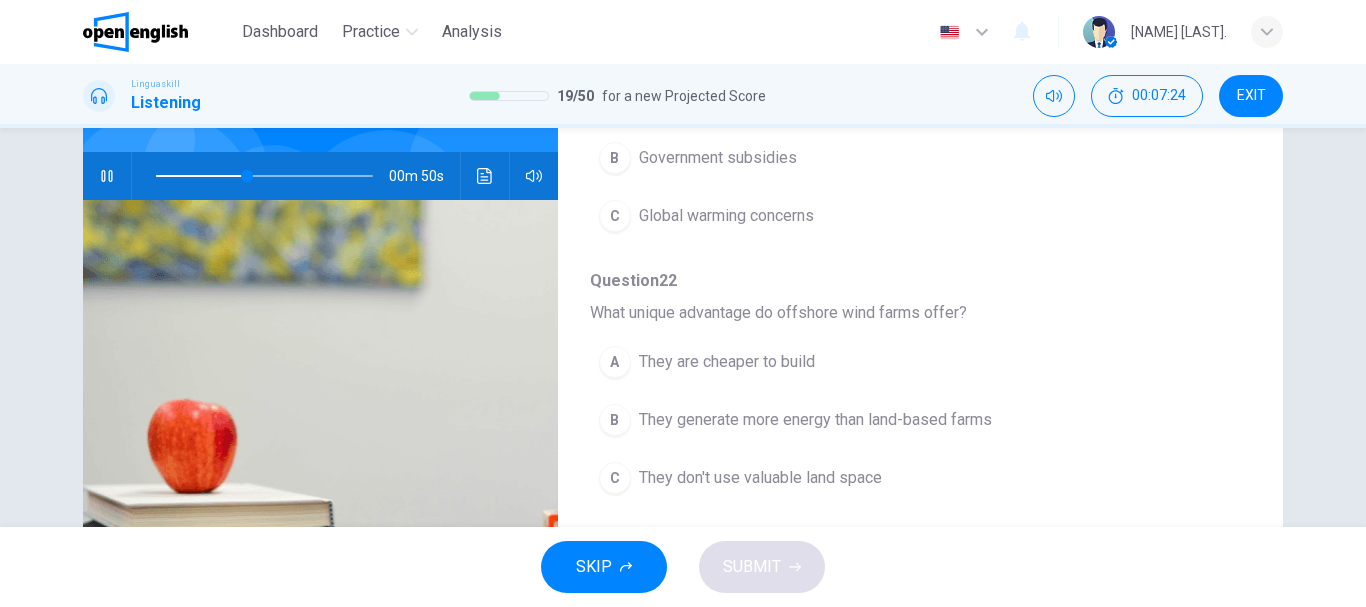 click at bounding box center (264, 176) 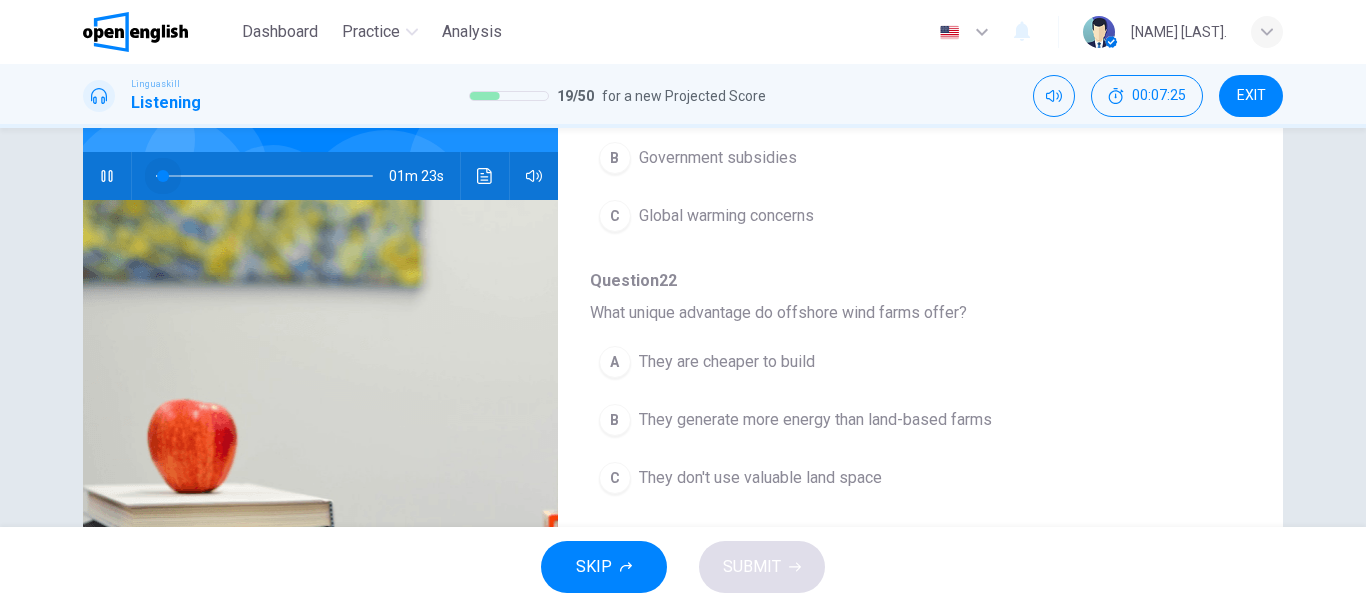 drag, startPoint x: 180, startPoint y: 172, endPoint x: 158, endPoint y: 175, distance: 22.203604 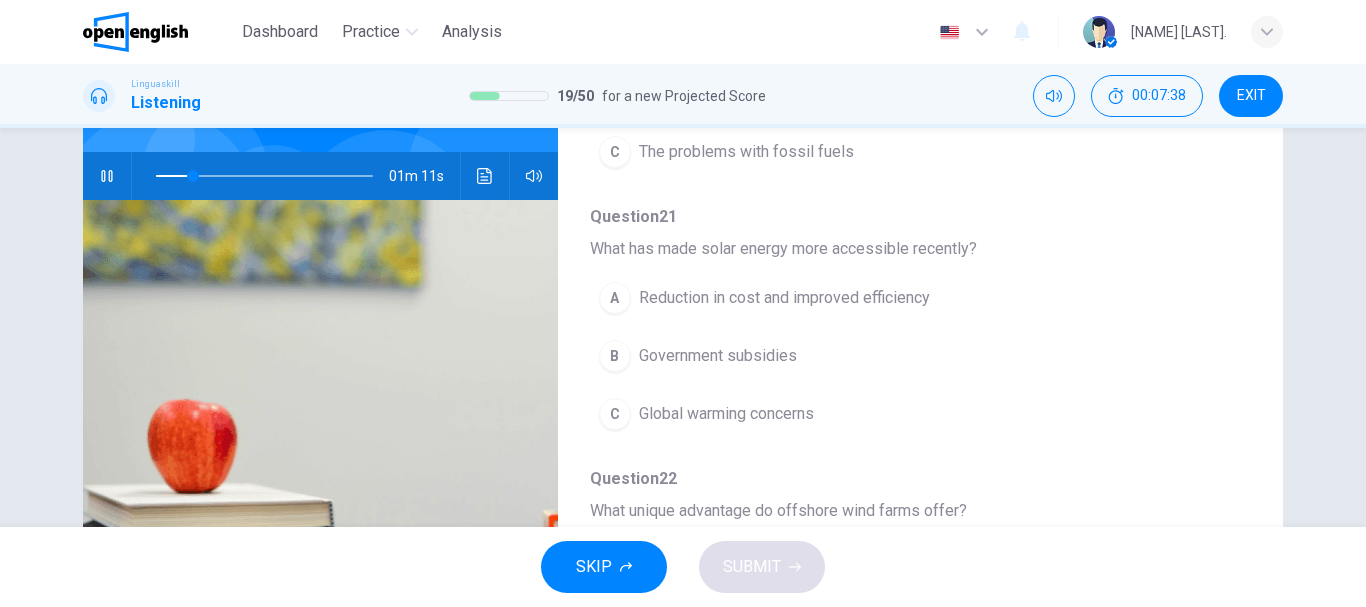 scroll, scrollTop: 287, scrollLeft: 0, axis: vertical 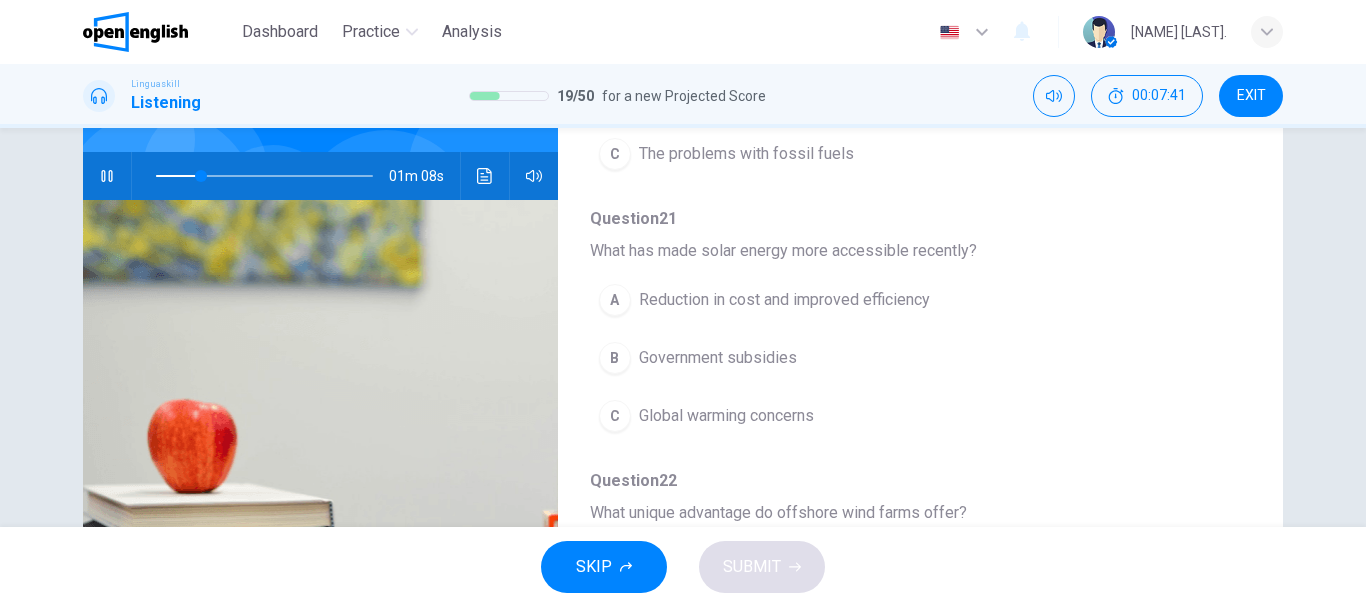 click on "A Reduction in cost and improved efficiency" at bounding box center (868, 300) 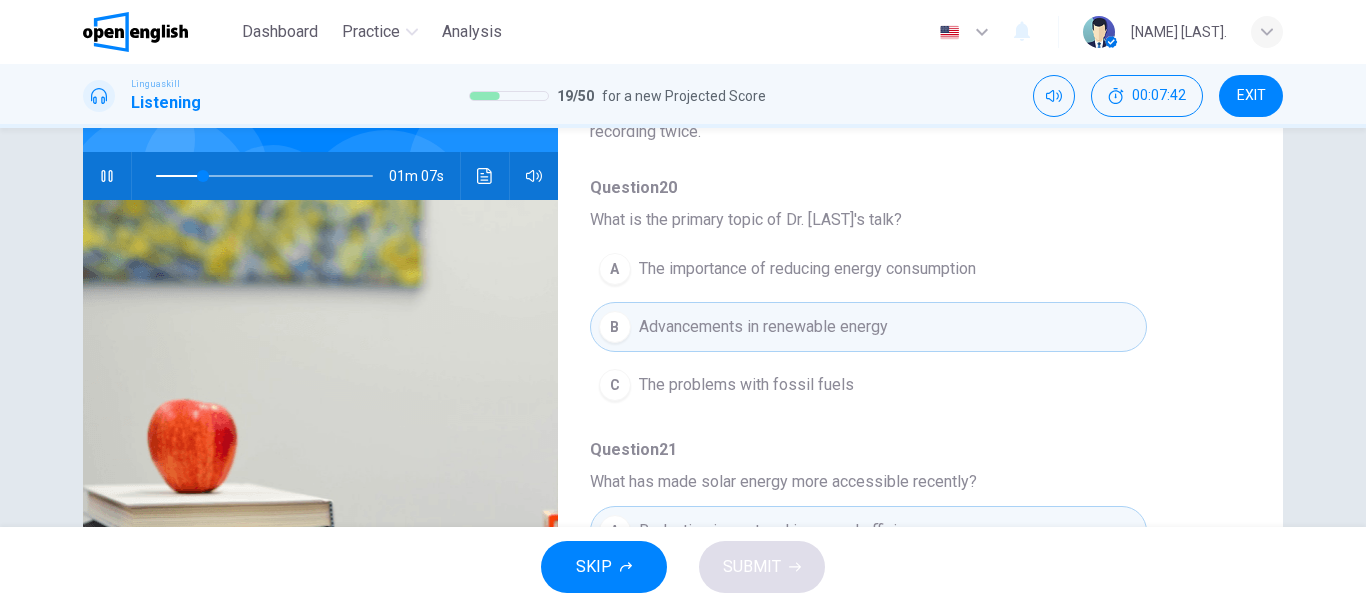scroll, scrollTop: 0, scrollLeft: 0, axis: both 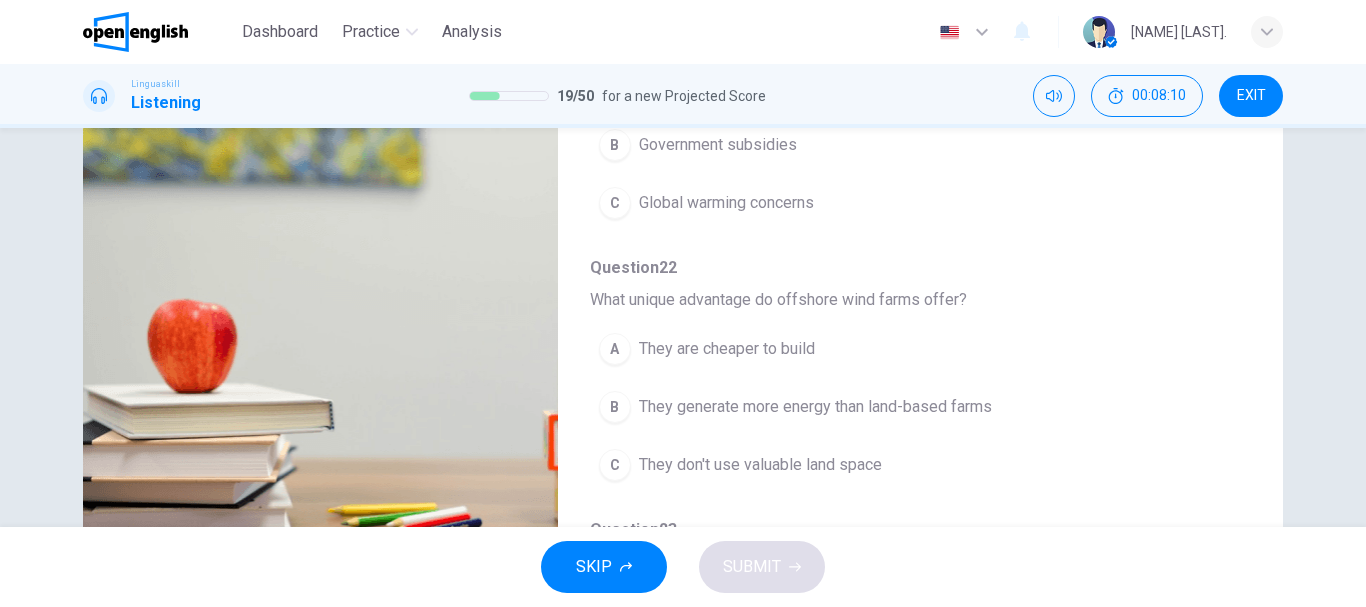 click on "They generate more energy than land-based farms" at bounding box center [815, 407] 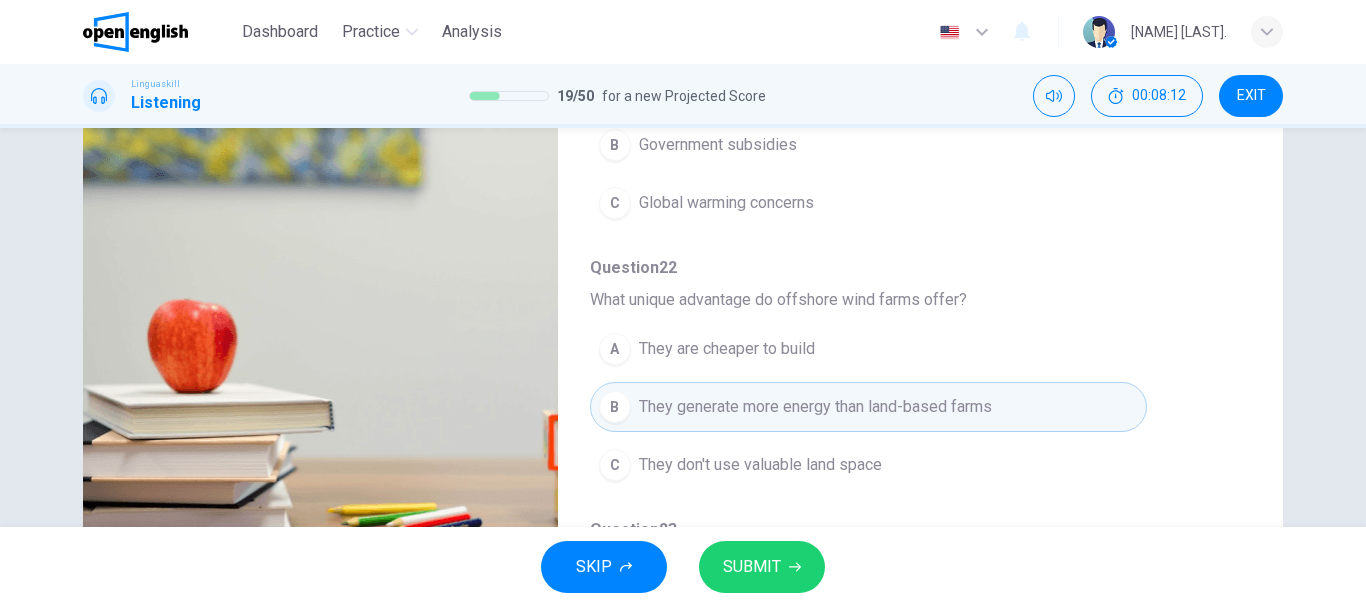 click on "SUBMIT" at bounding box center [752, 567] 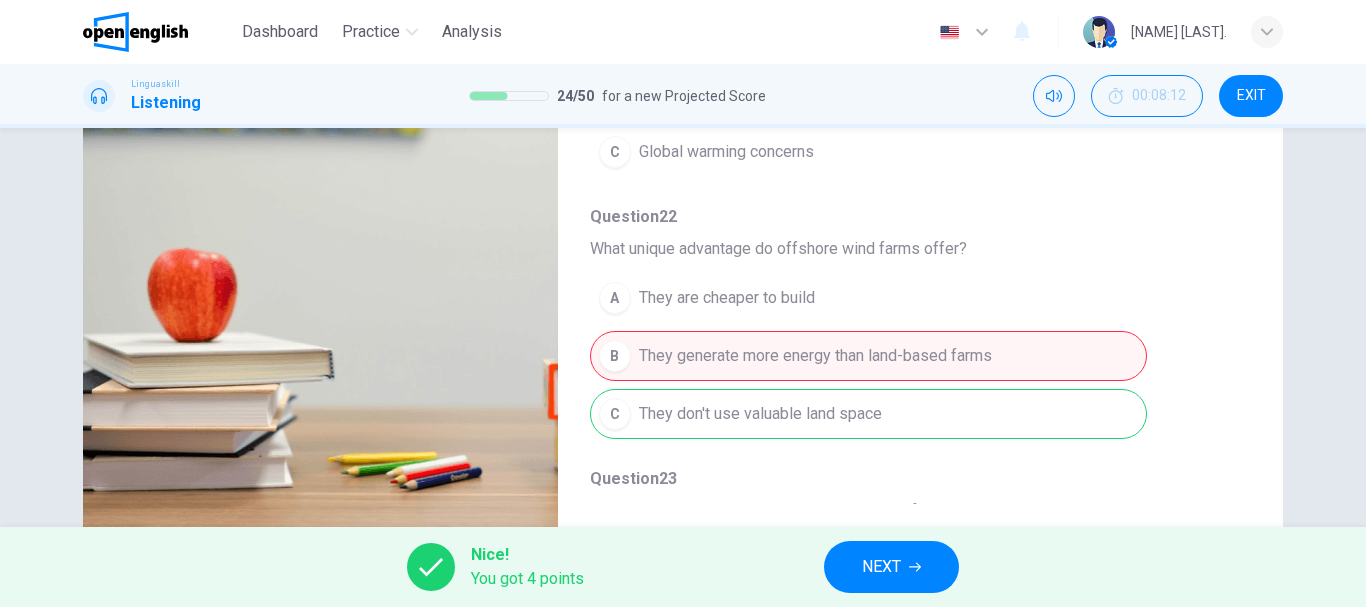 scroll, scrollTop: 376, scrollLeft: 0, axis: vertical 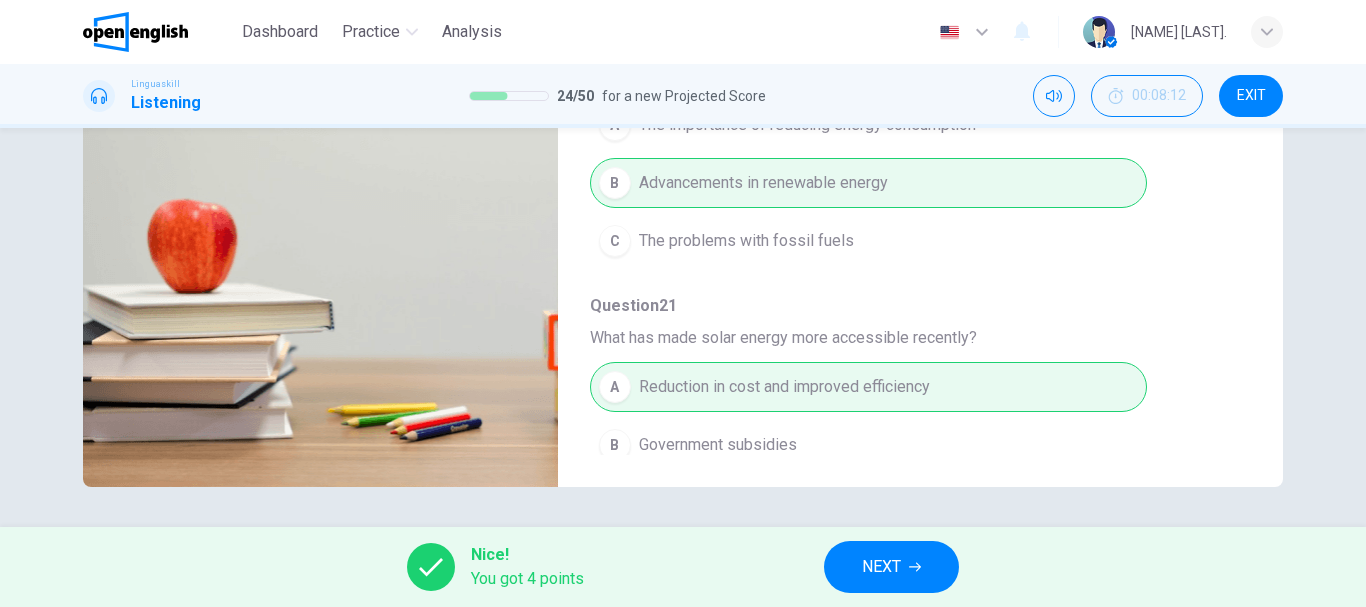 type on "**" 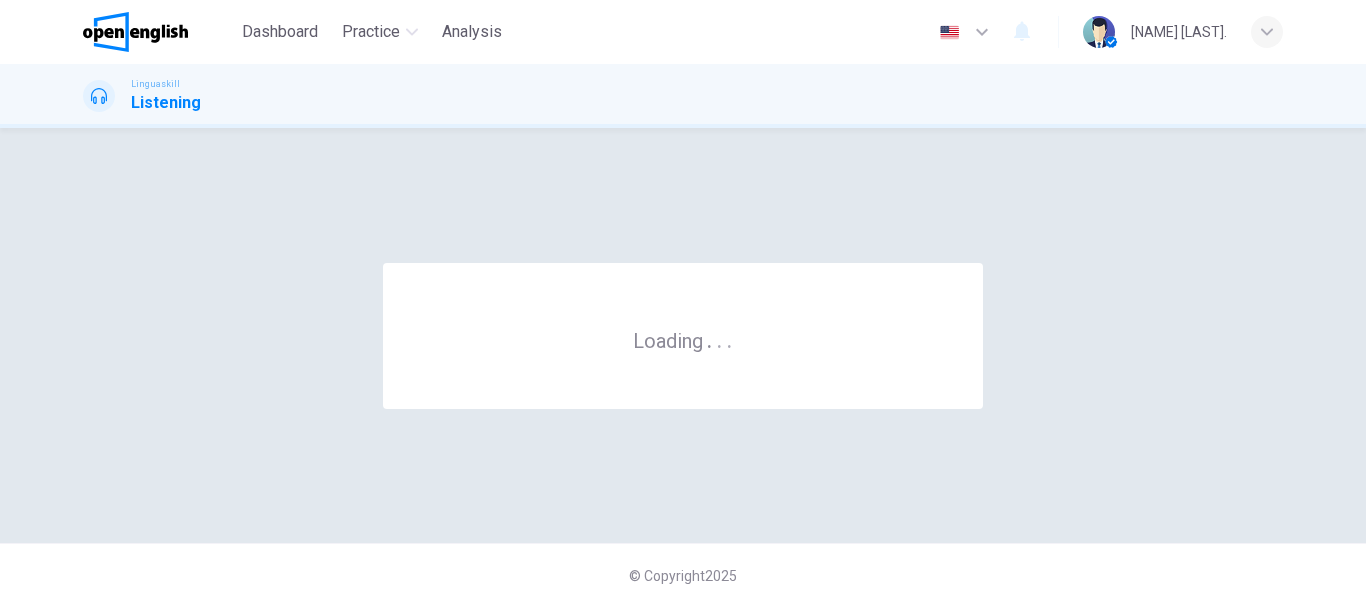 scroll, scrollTop: 0, scrollLeft: 0, axis: both 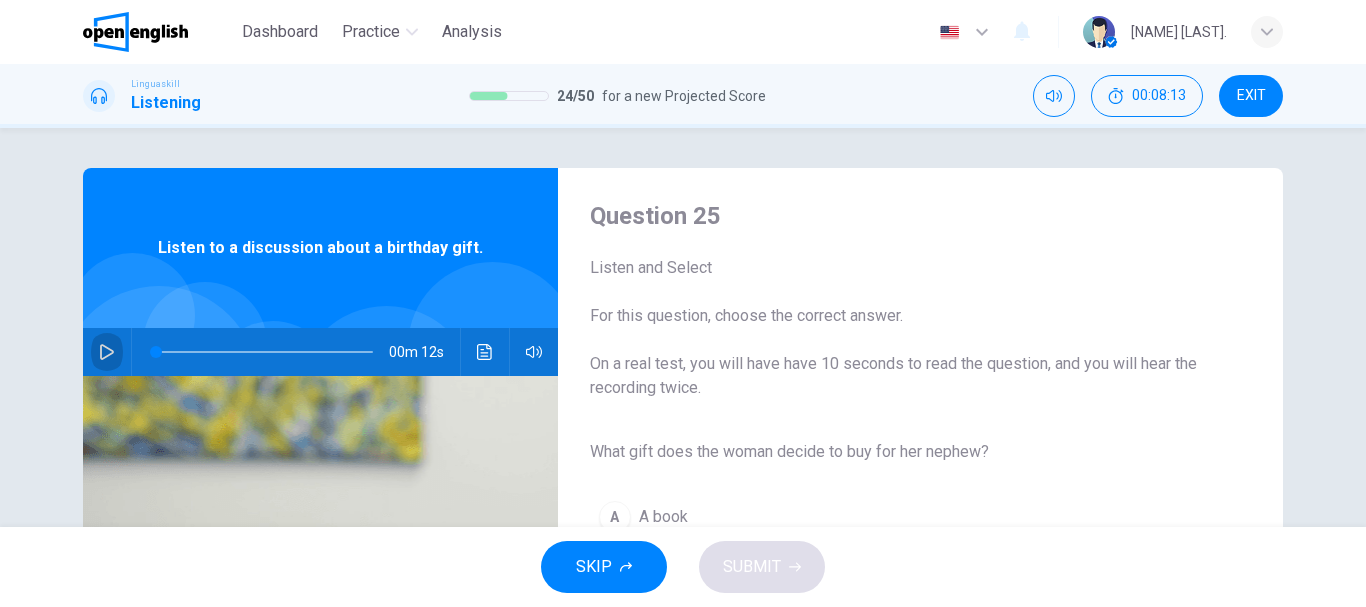 click 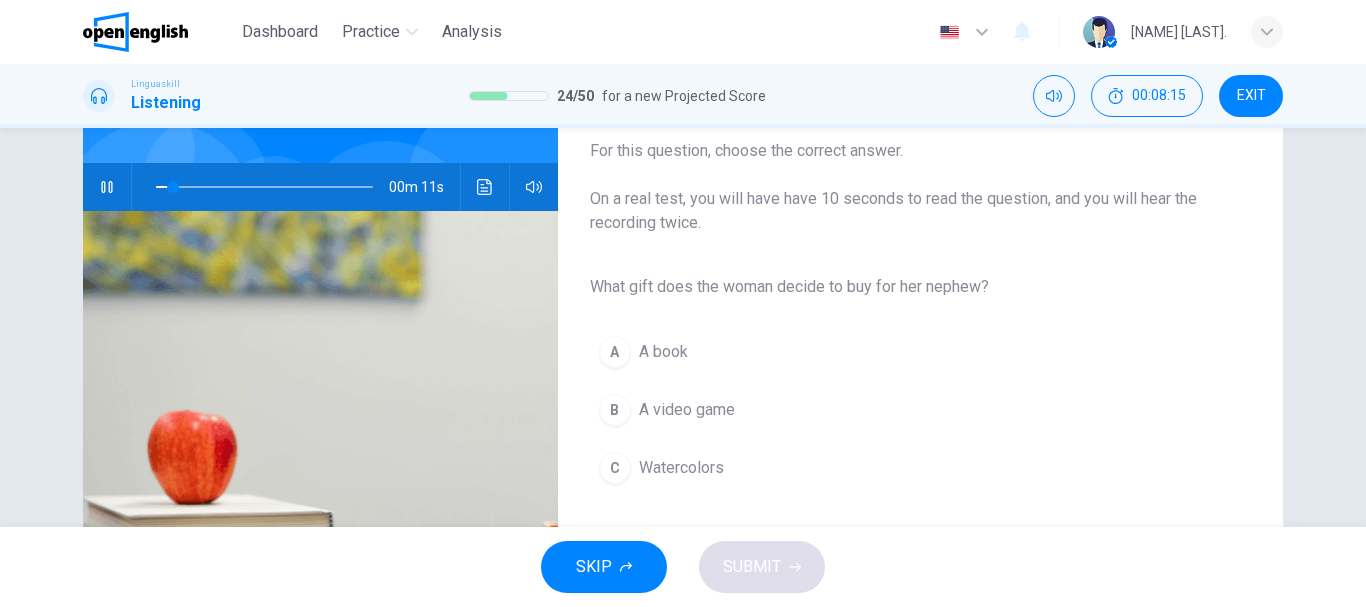 scroll, scrollTop: 200, scrollLeft: 0, axis: vertical 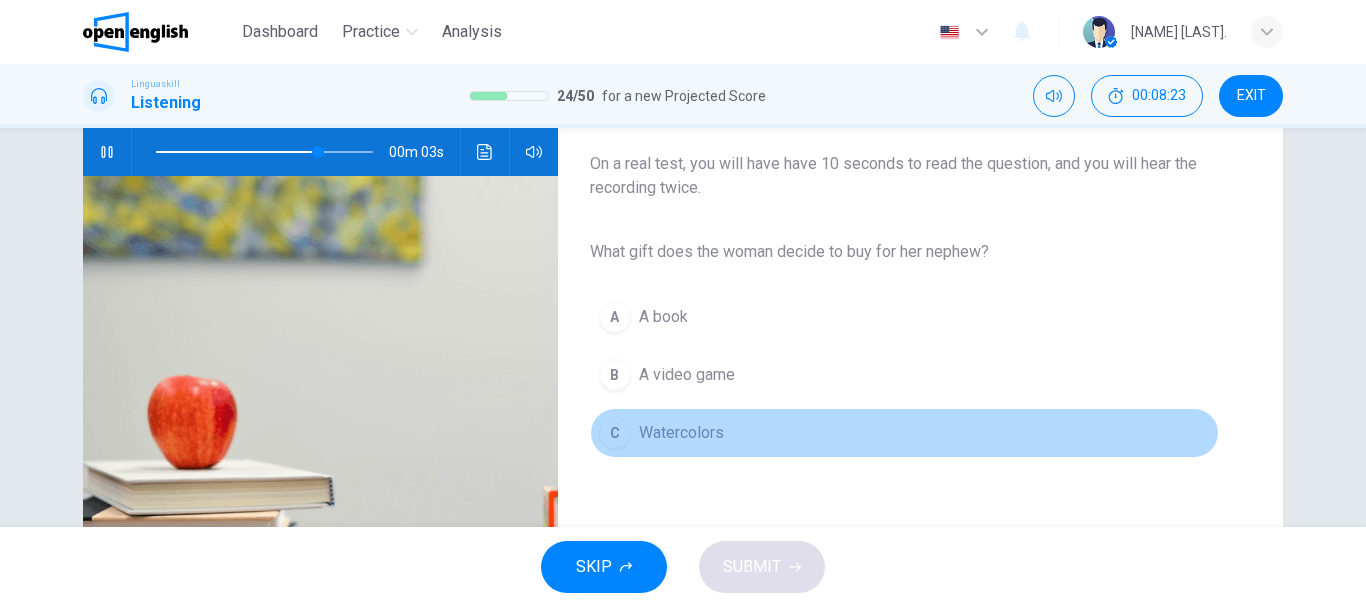 click on "Watercolors" at bounding box center (681, 433) 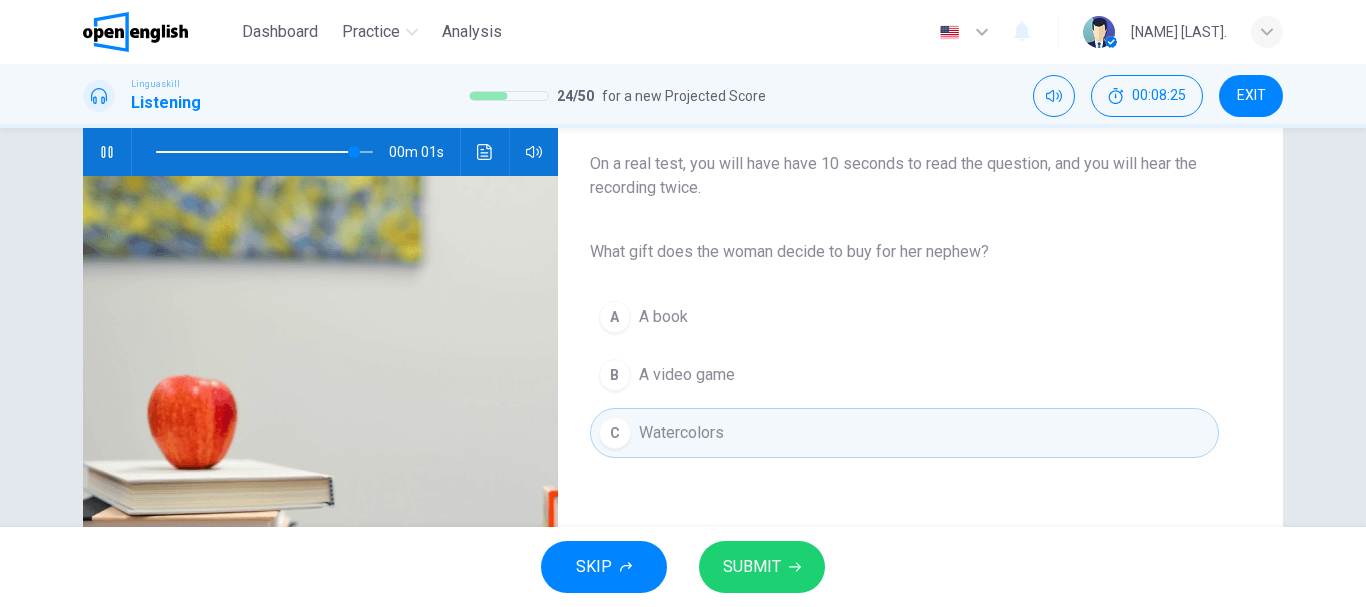 click on "SUBMIT" at bounding box center [752, 567] 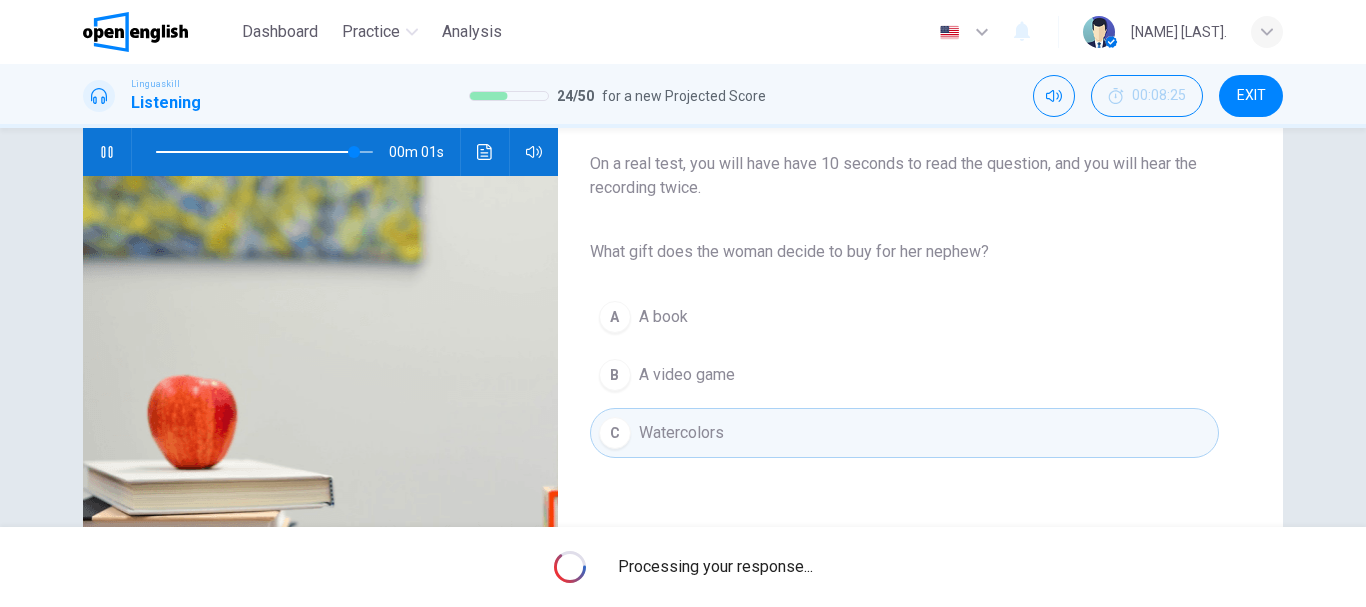 type on "*" 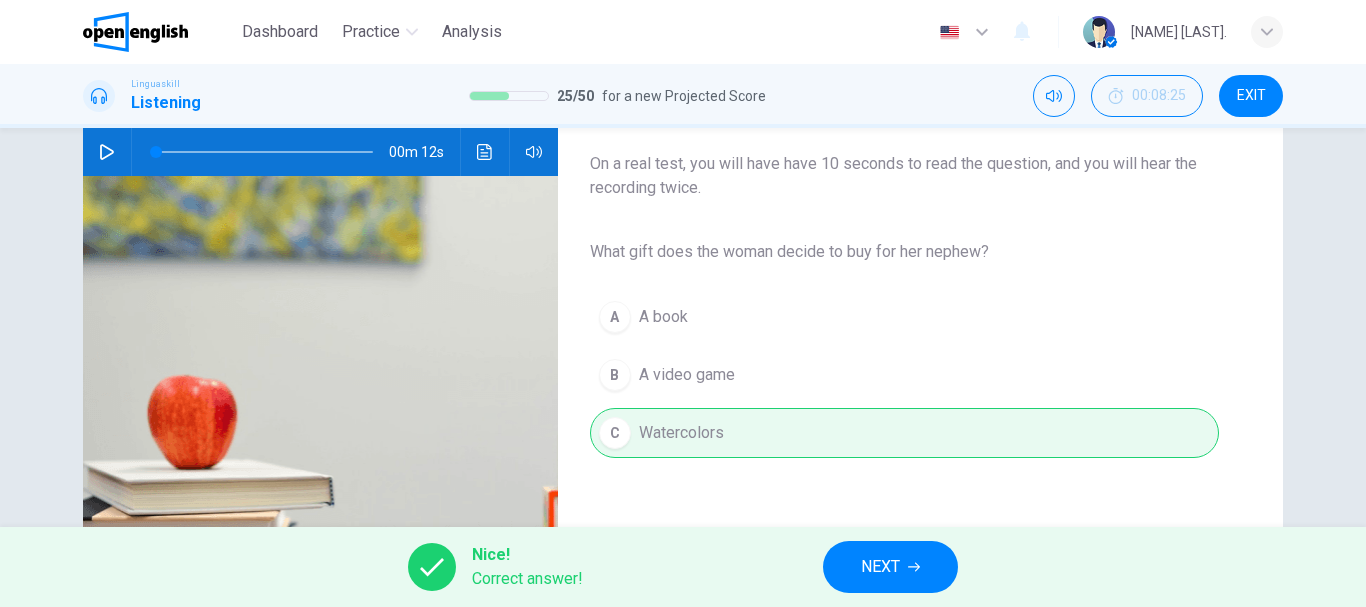 click on "NEXT" at bounding box center [880, 567] 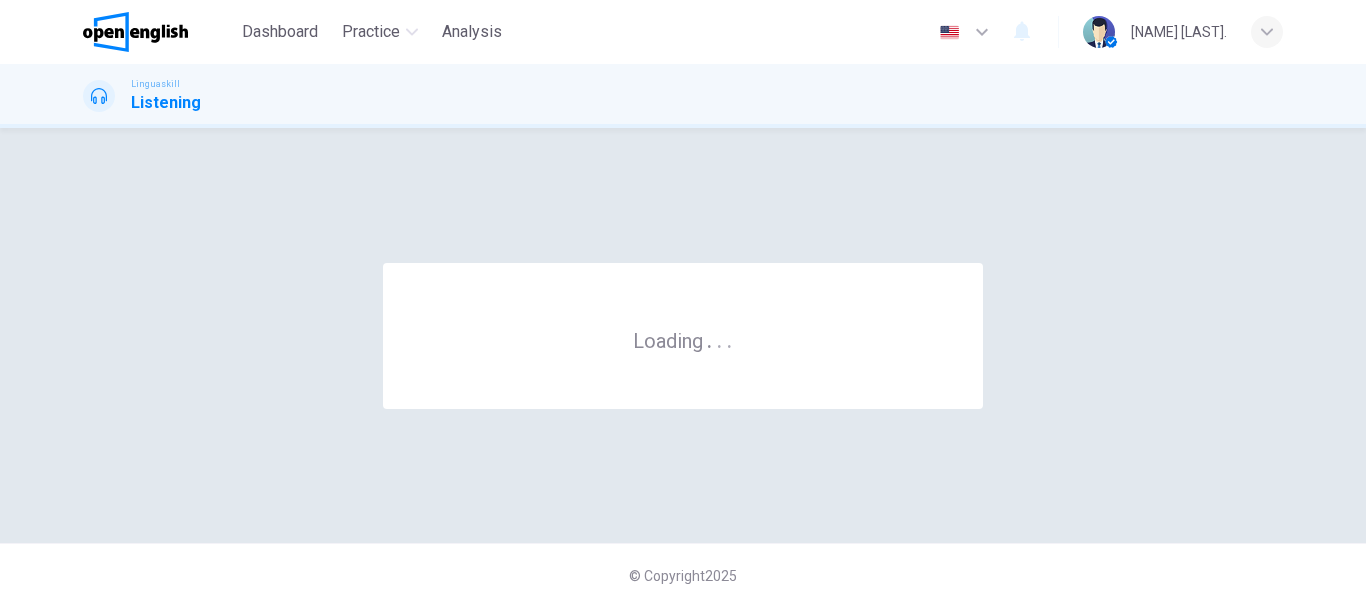 scroll, scrollTop: 0, scrollLeft: 0, axis: both 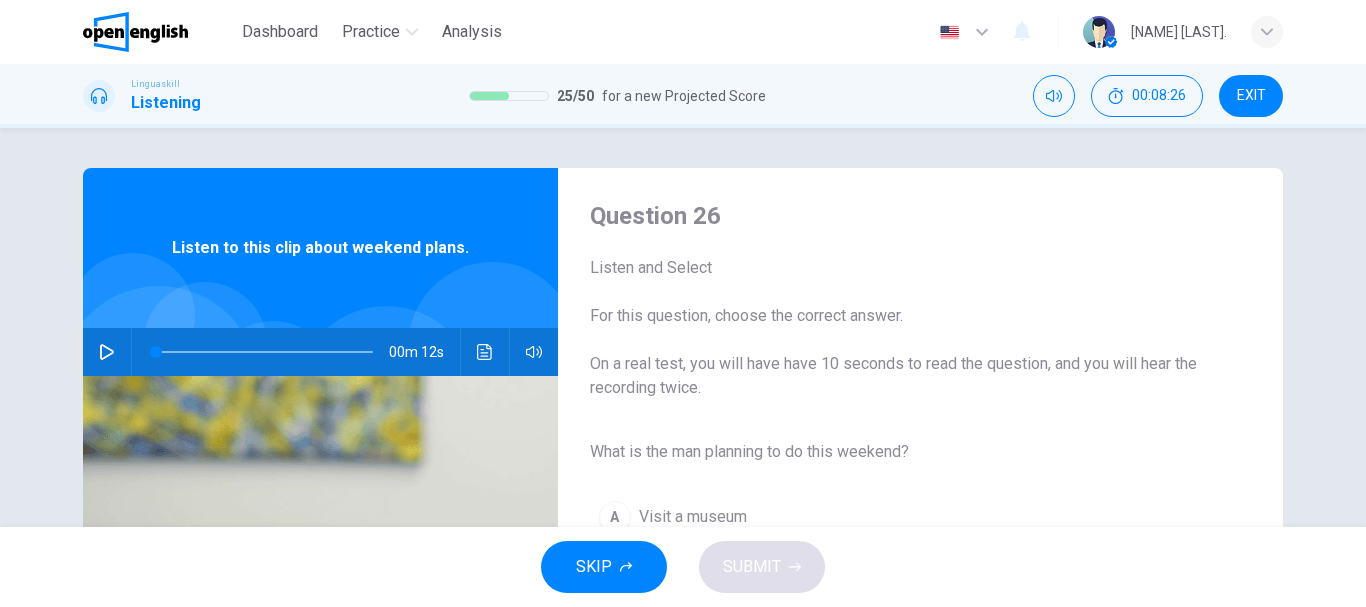 click 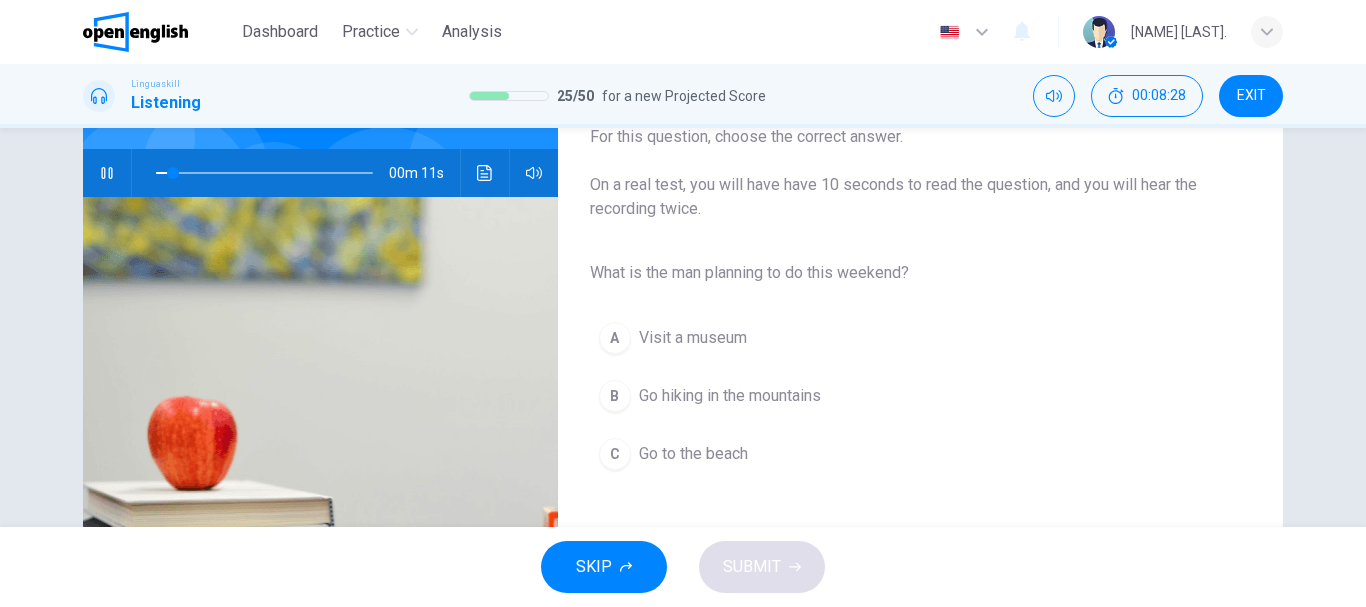 scroll, scrollTop: 200, scrollLeft: 0, axis: vertical 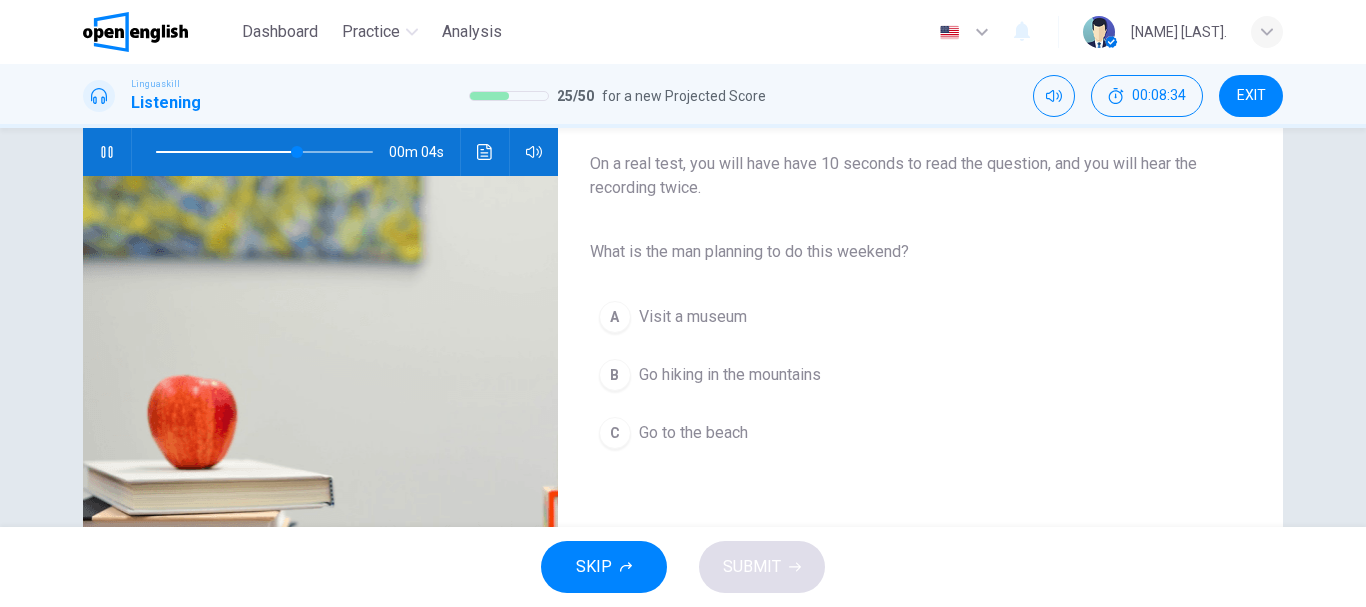 click on "Go hiking in the mountains" at bounding box center (730, 375) 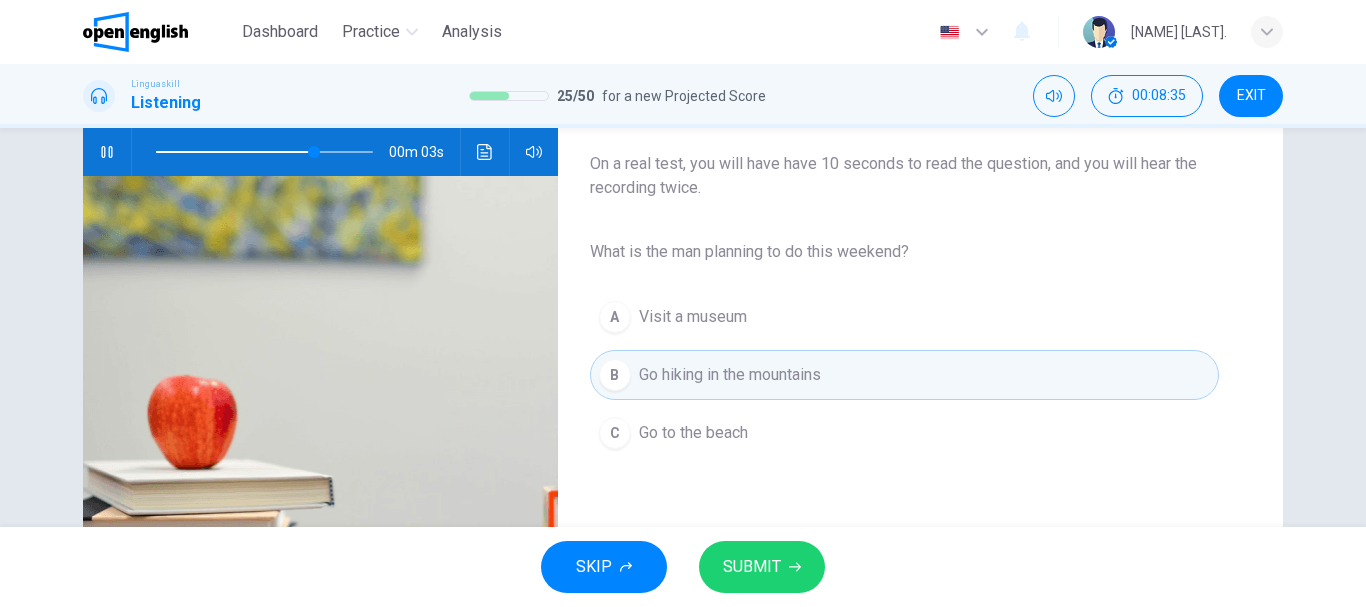 click on "SUBMIT" at bounding box center [762, 567] 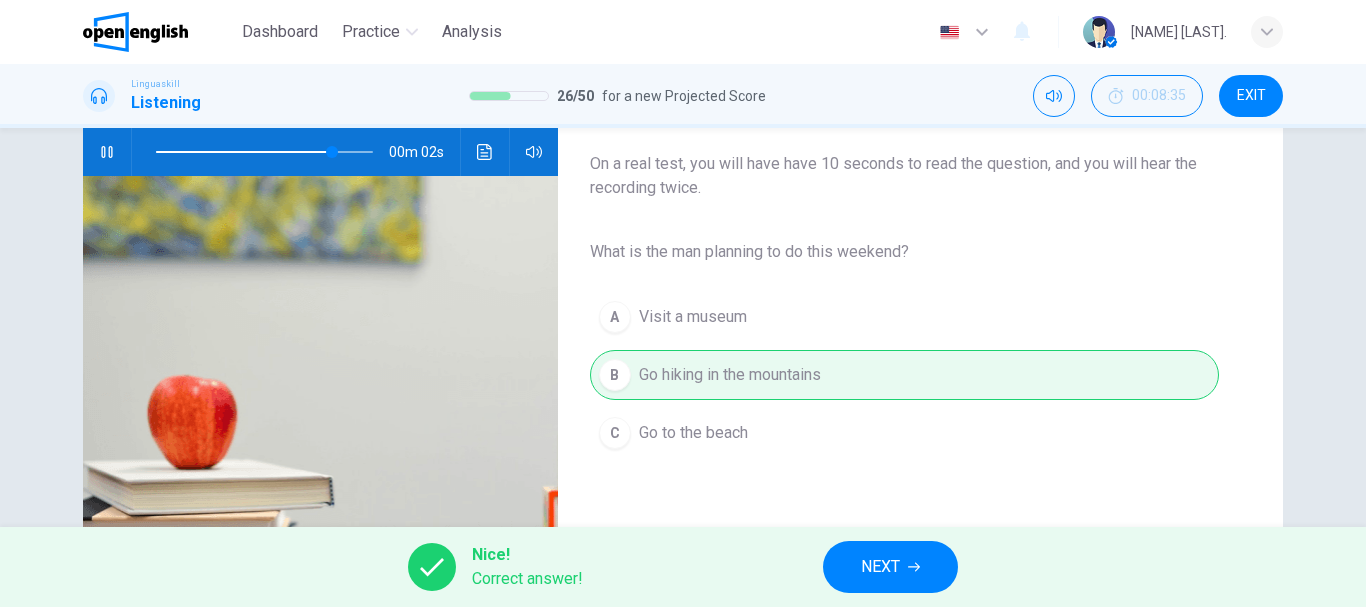 type on "**" 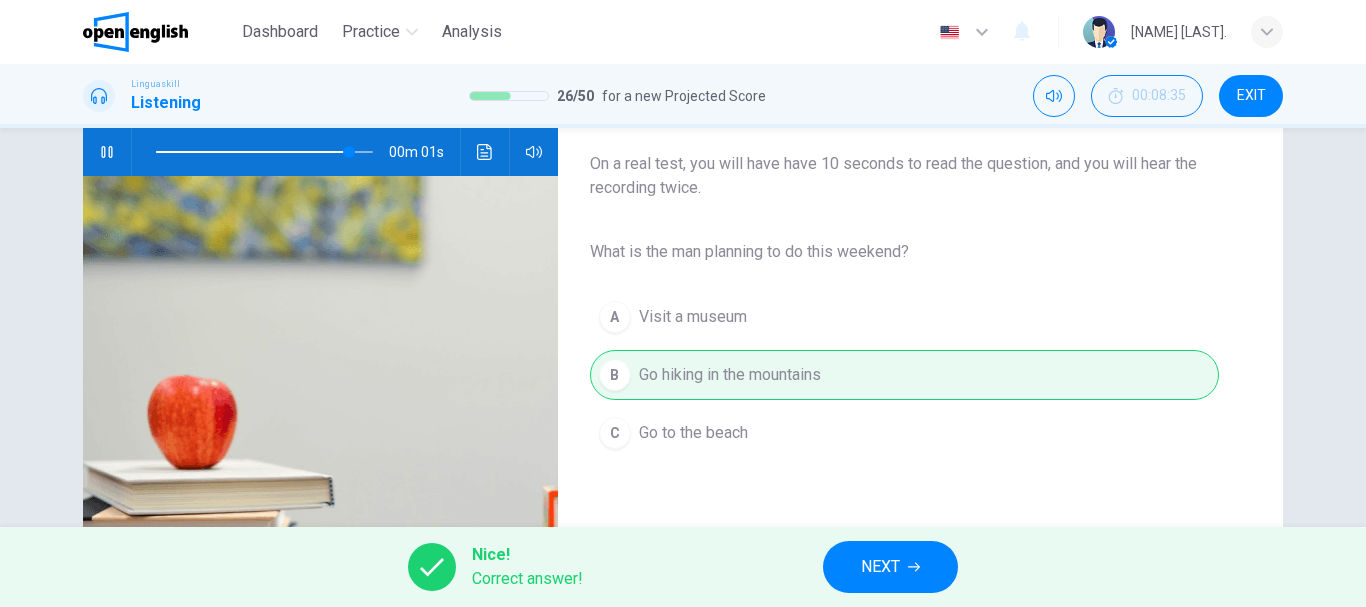 click on "NEXT" at bounding box center [890, 567] 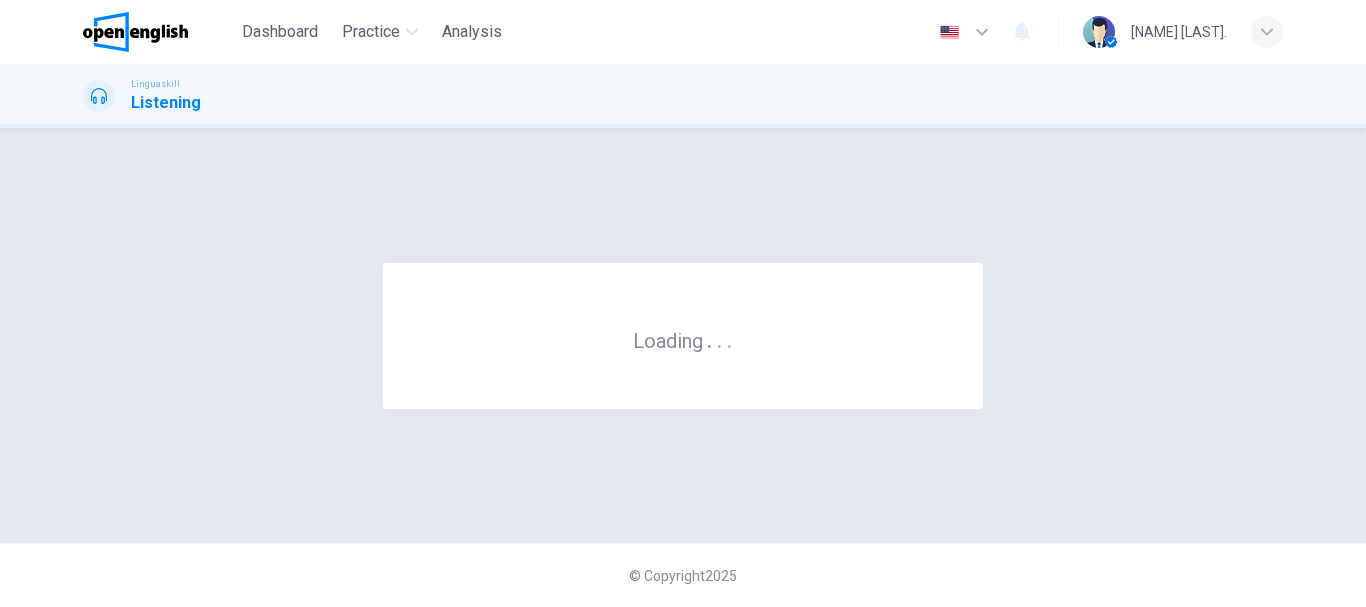 scroll, scrollTop: 0, scrollLeft: 0, axis: both 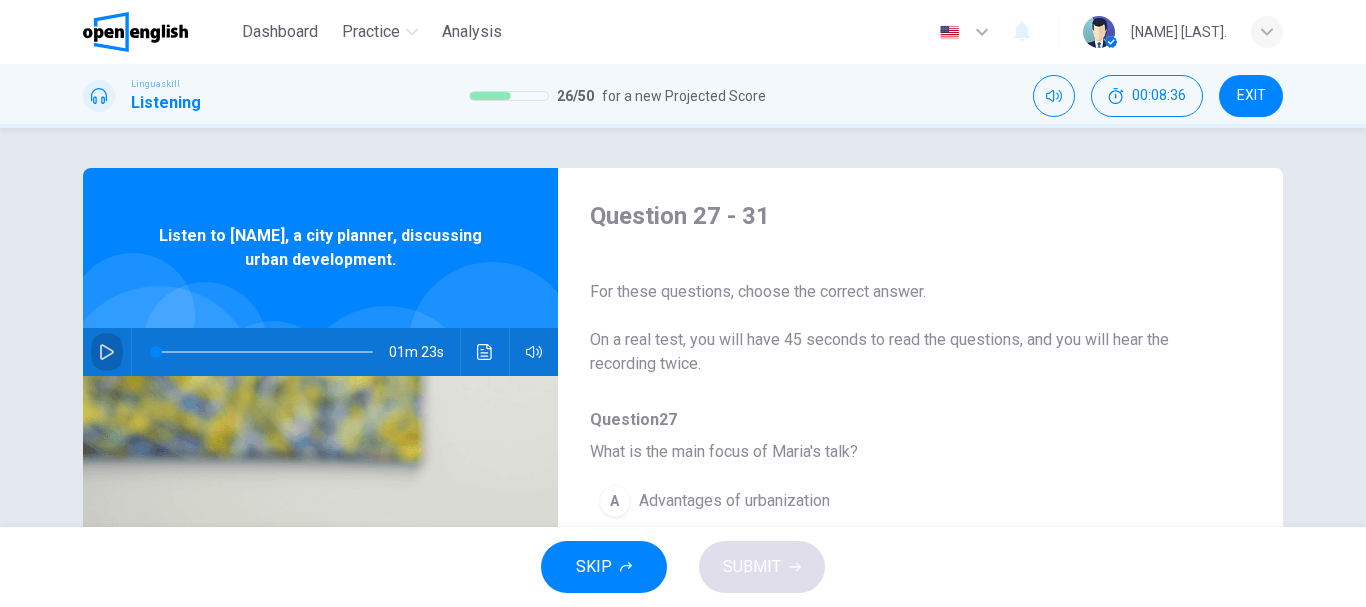 click 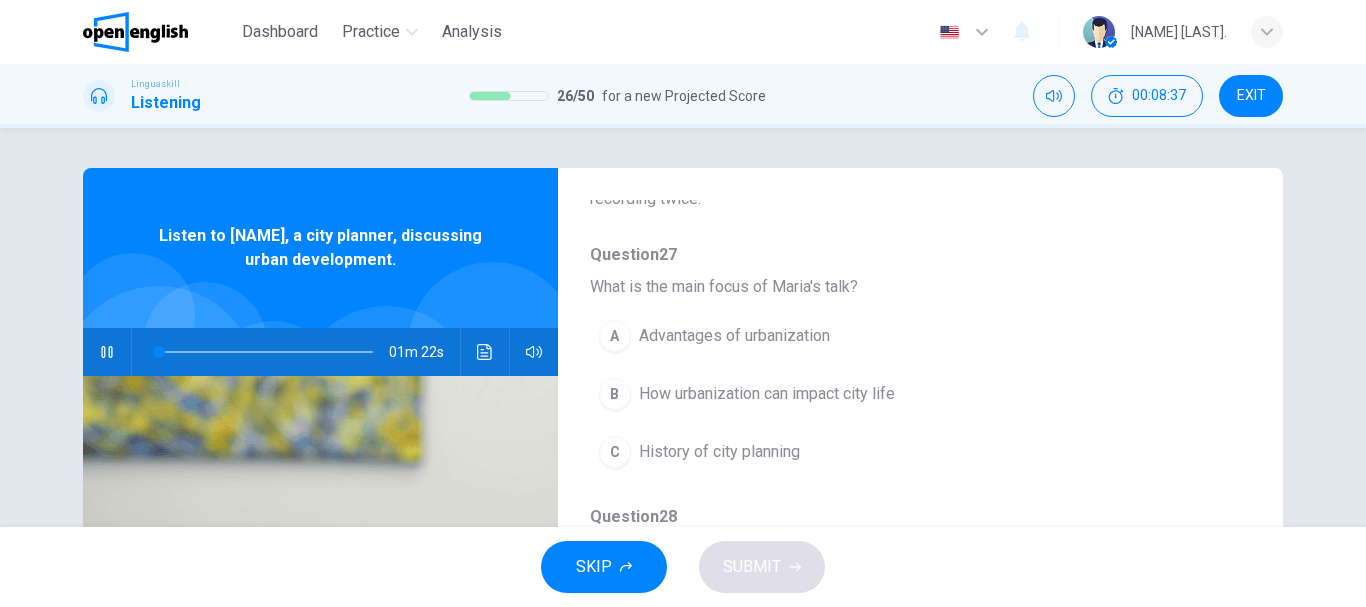 scroll, scrollTop: 200, scrollLeft: 0, axis: vertical 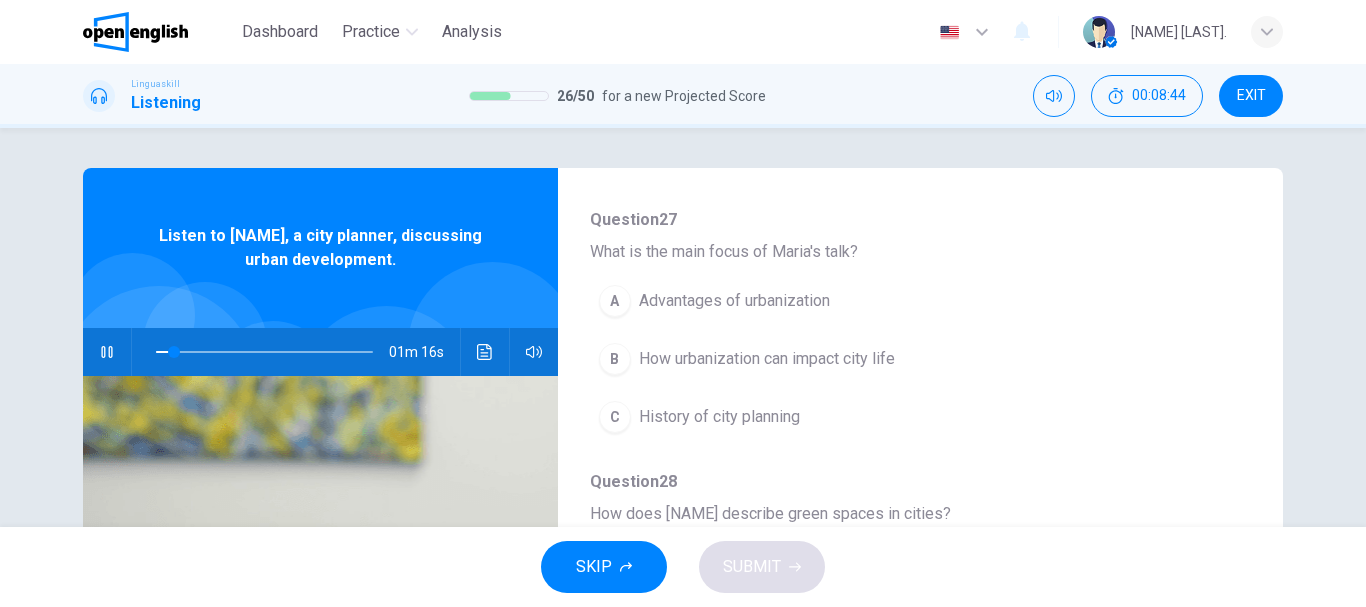 click 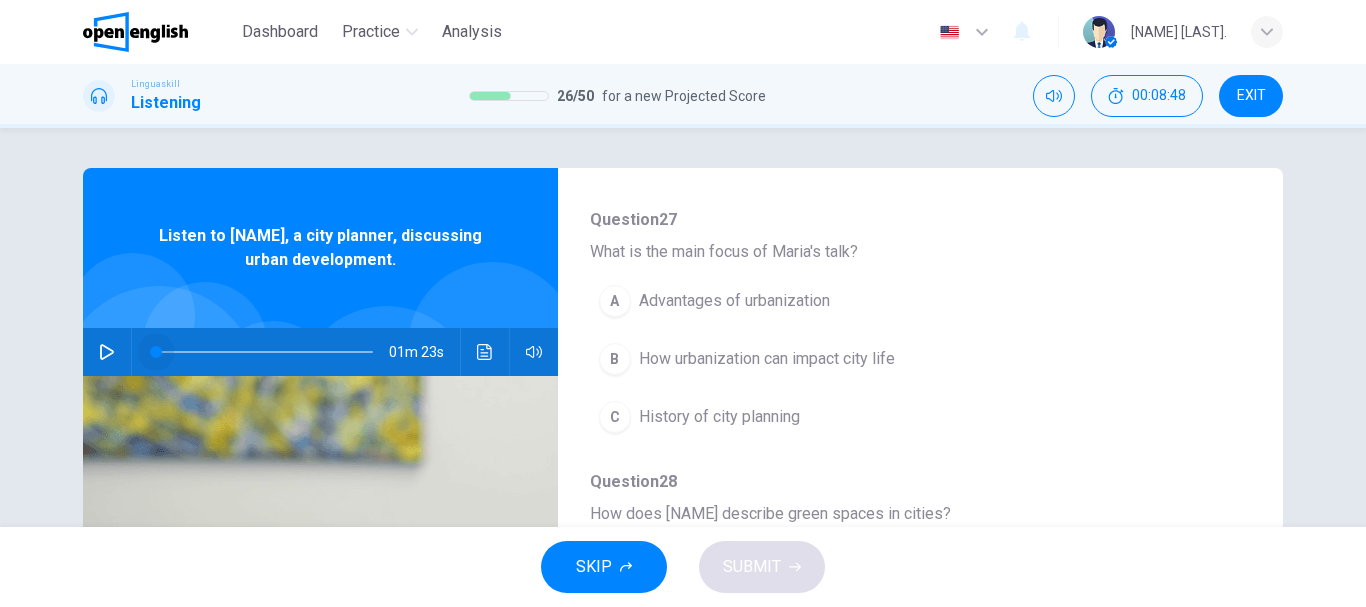 drag, startPoint x: 184, startPoint y: 349, endPoint x: 89, endPoint y: 356, distance: 95.257545 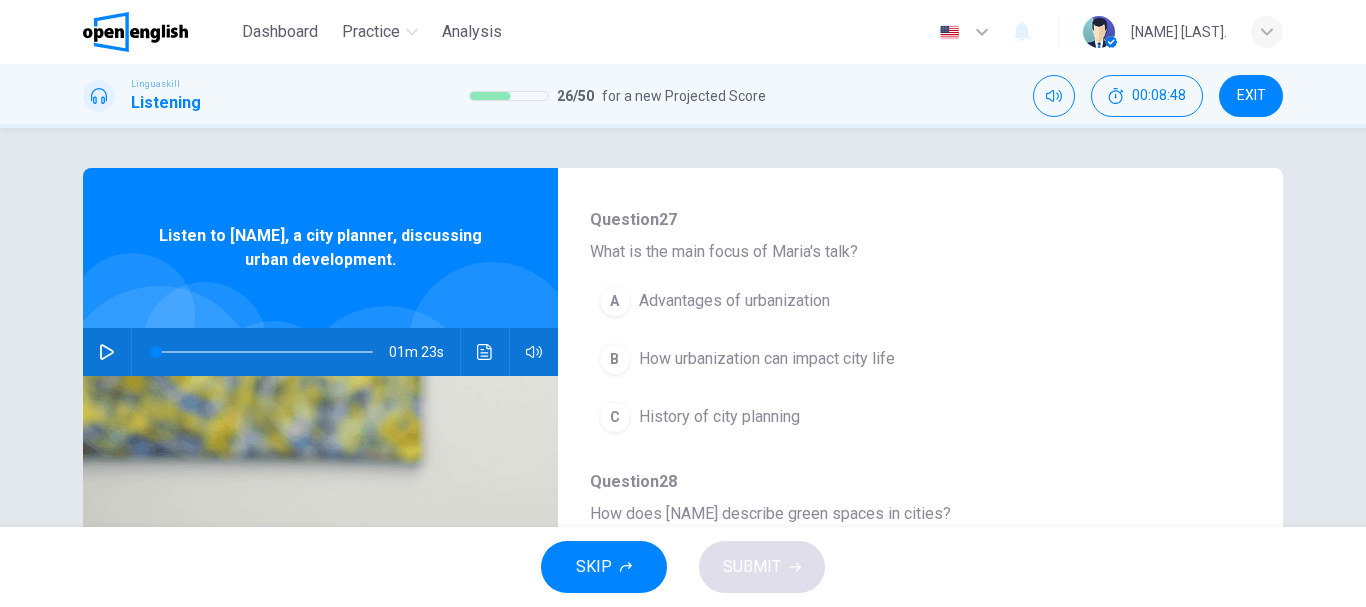 click at bounding box center [107, 352] 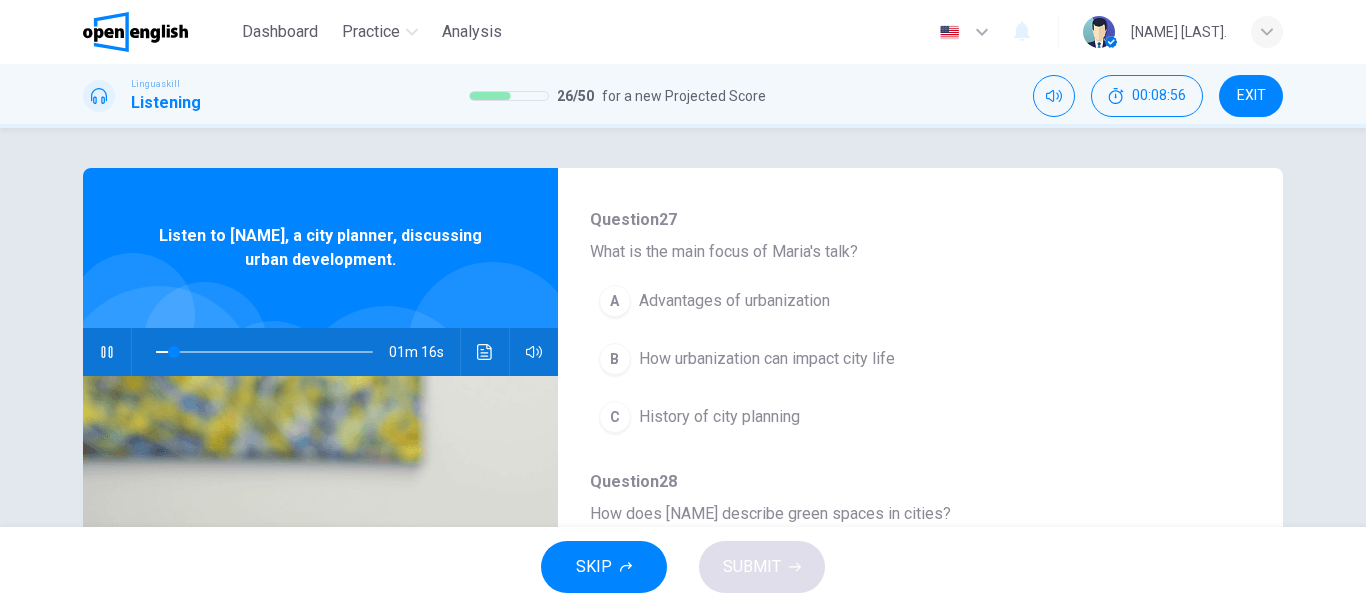 click on "How urbanization can impact city life" at bounding box center [767, 359] 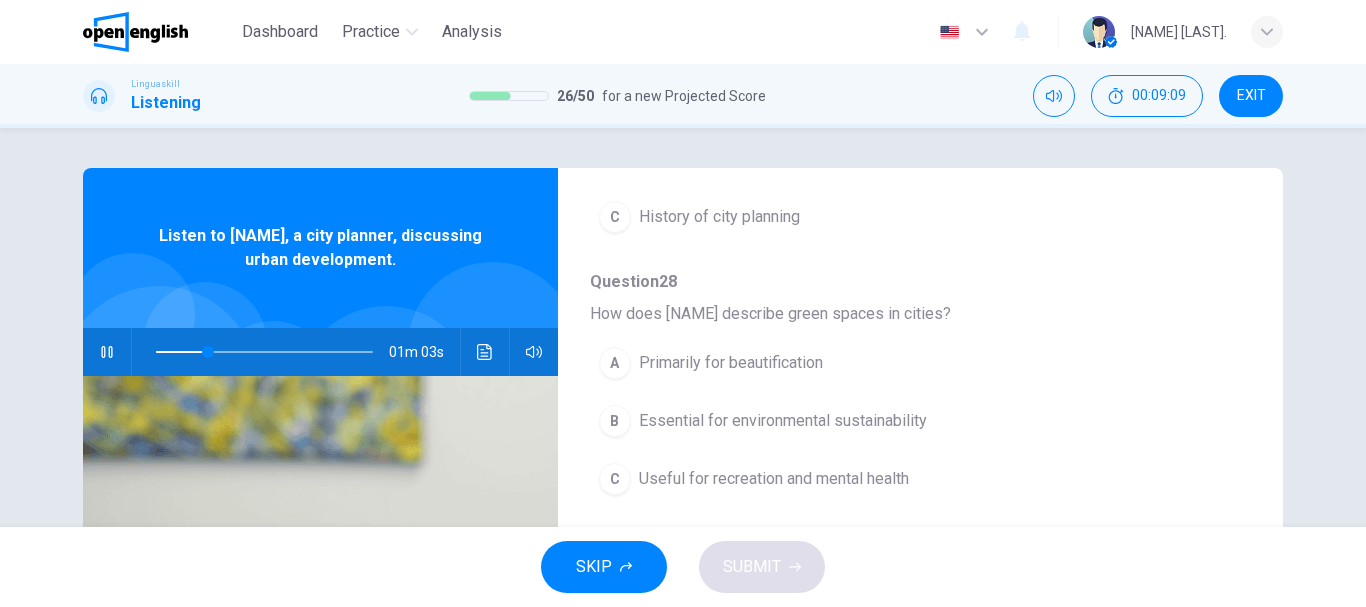scroll, scrollTop: 500, scrollLeft: 0, axis: vertical 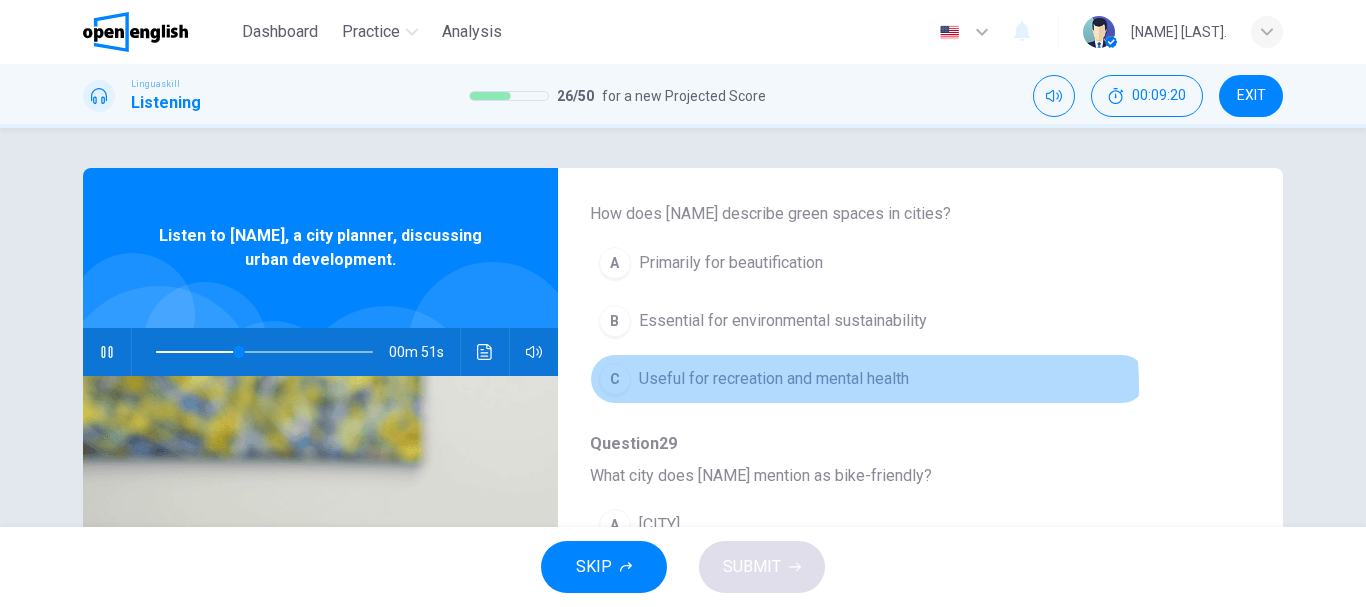 click on "Useful for recreation and mental health" at bounding box center [774, 379] 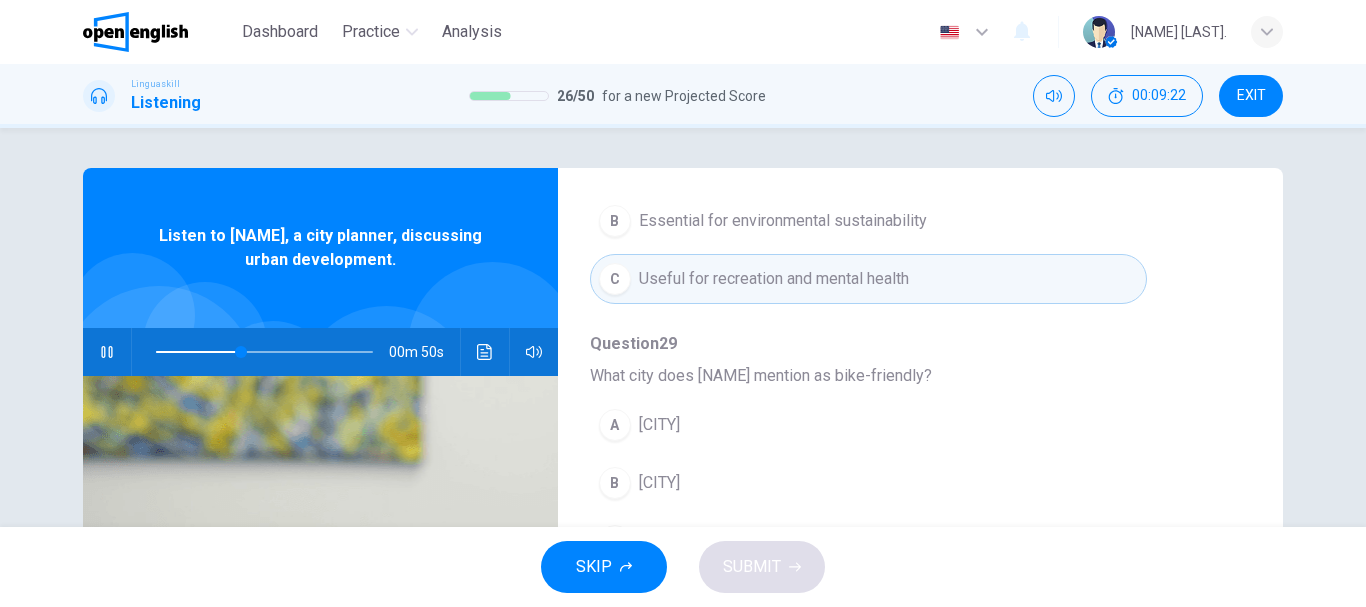 scroll, scrollTop: 700, scrollLeft: 0, axis: vertical 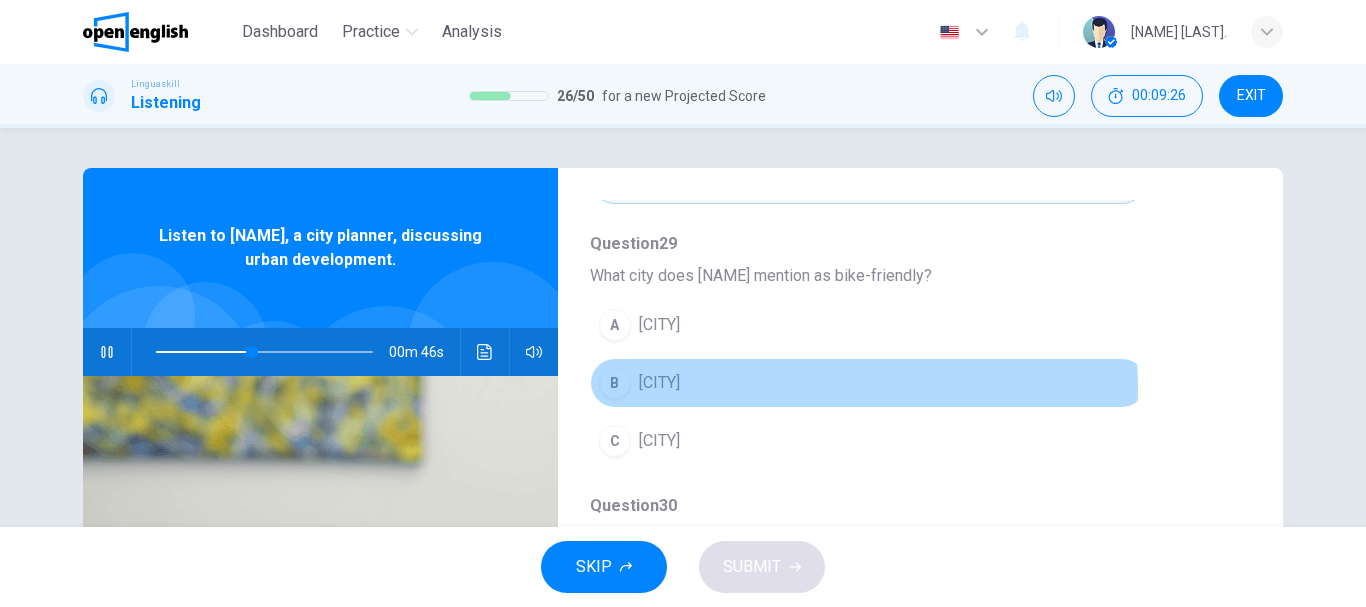 click on "B [CITY]" at bounding box center (868, 383) 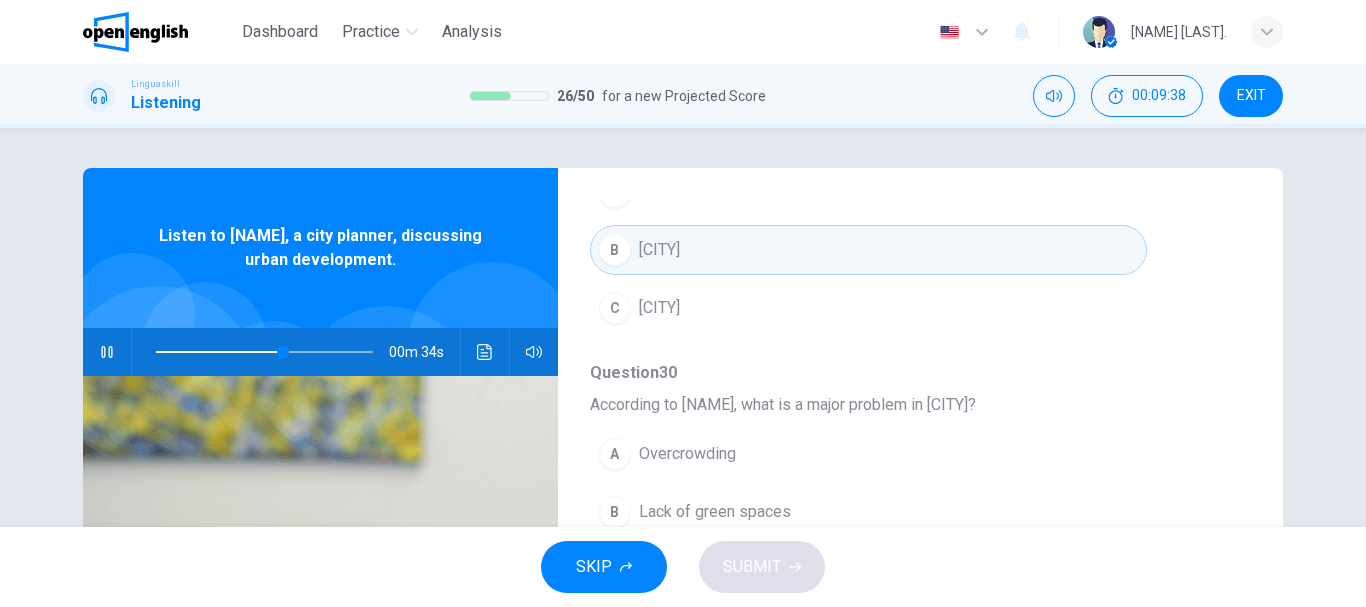 scroll, scrollTop: 863, scrollLeft: 0, axis: vertical 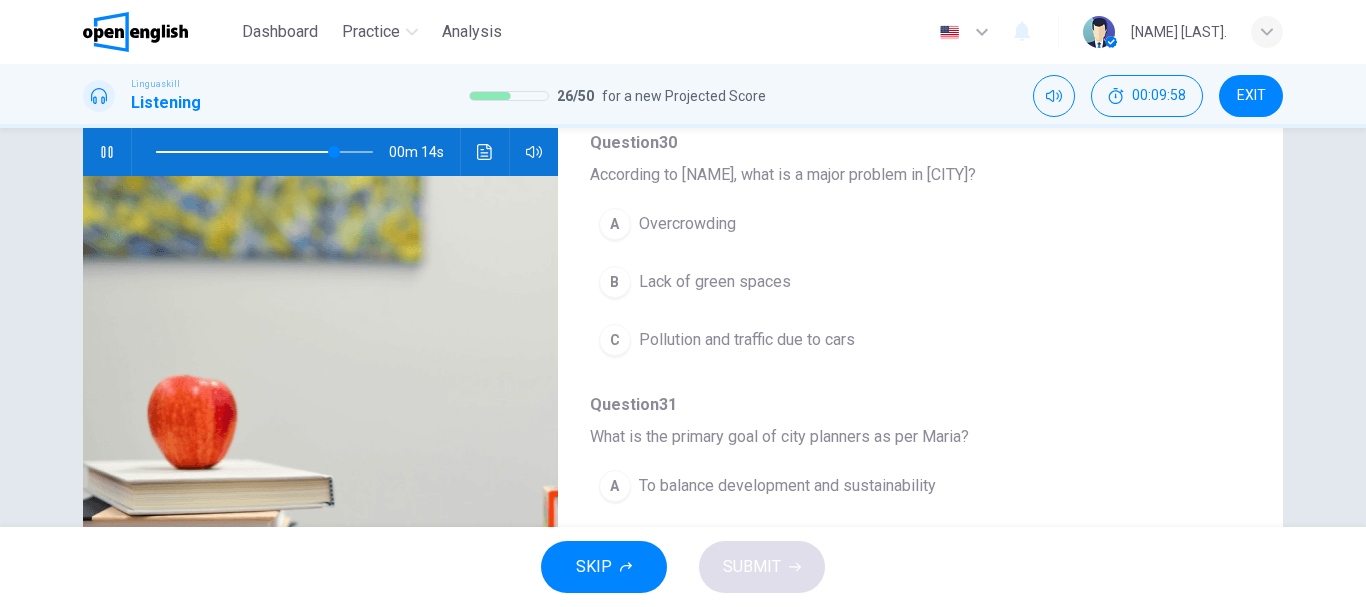 click on "Pollution and traffic due to cars" at bounding box center [747, 340] 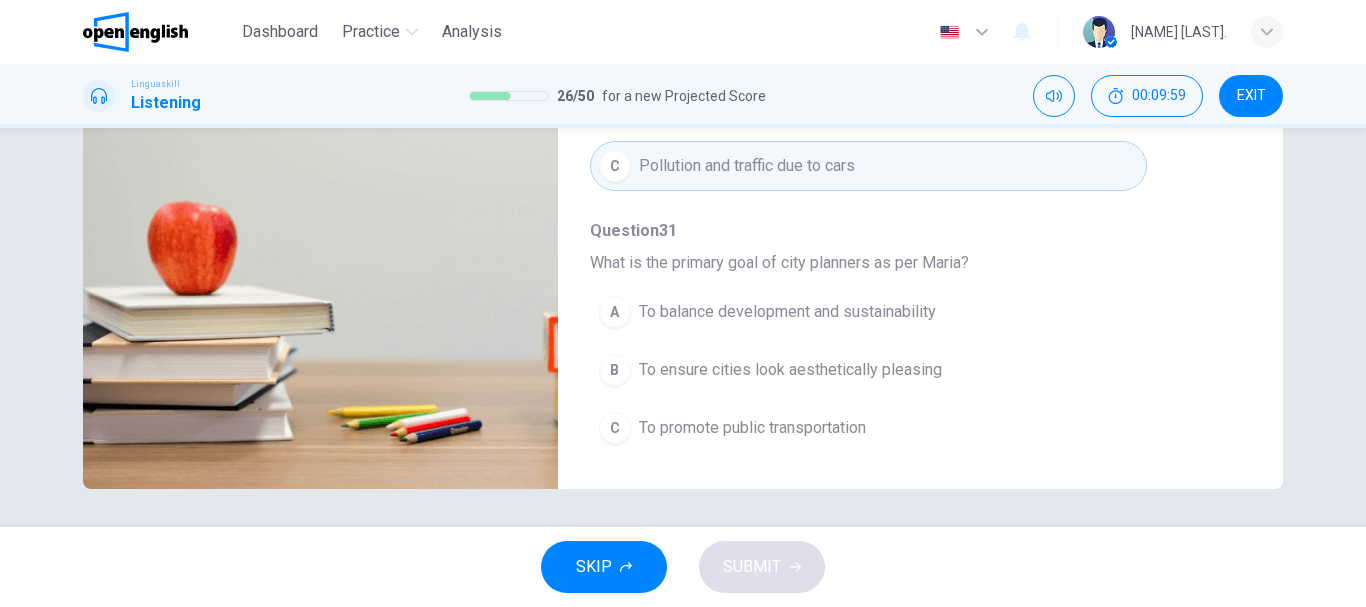 scroll, scrollTop: 376, scrollLeft: 0, axis: vertical 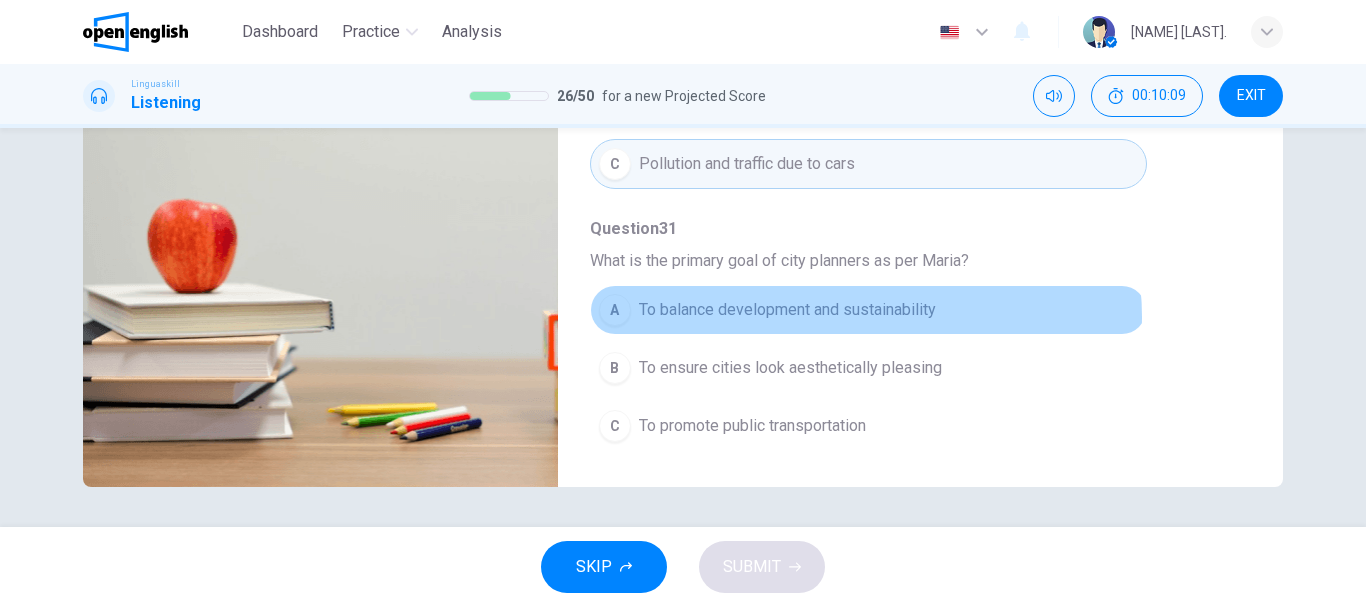click on "To balance development and sustainability" at bounding box center (787, 310) 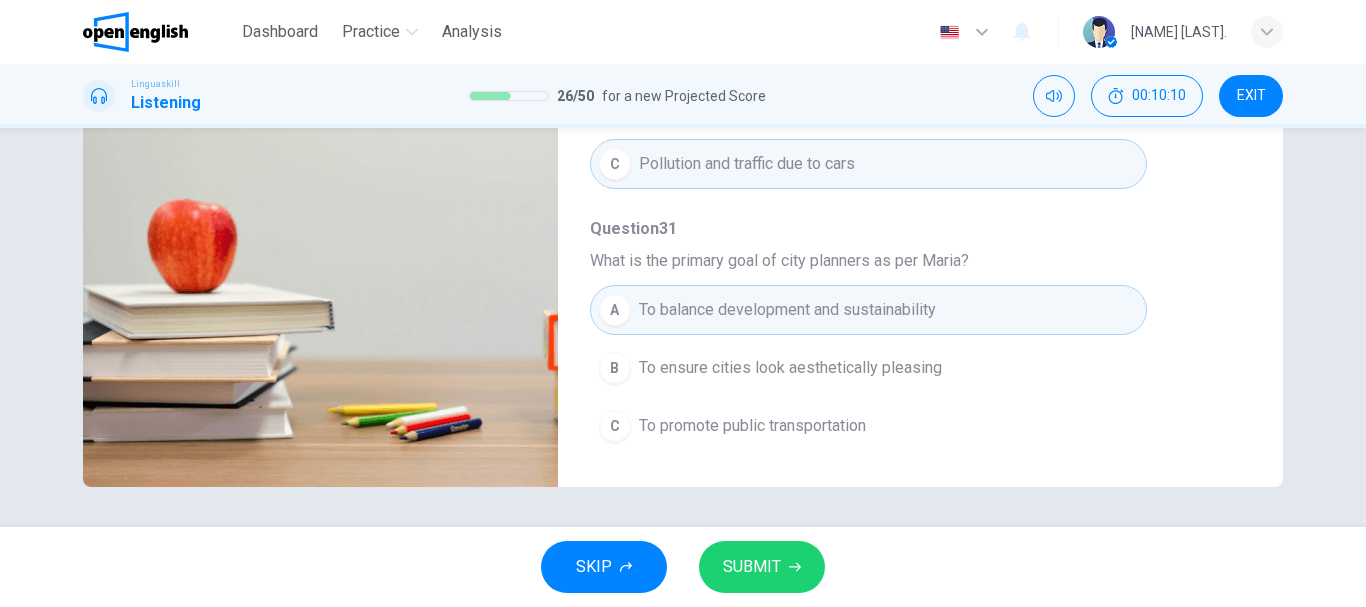 click on "SUBMIT" at bounding box center [762, 567] 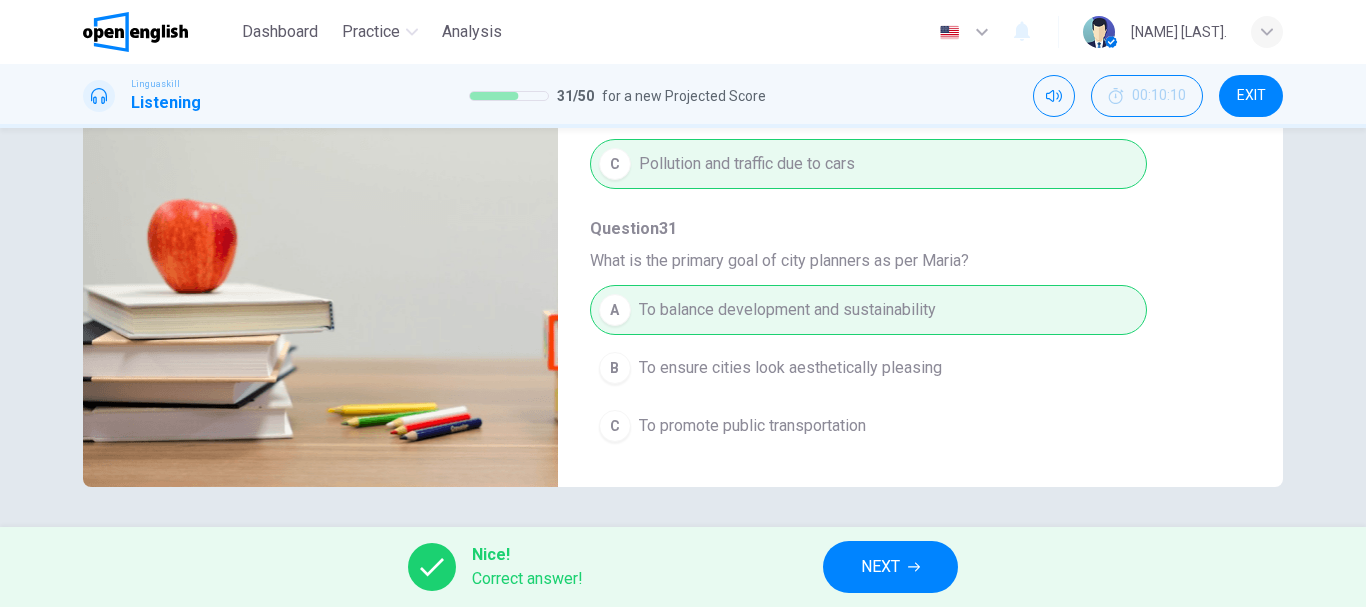type on "*" 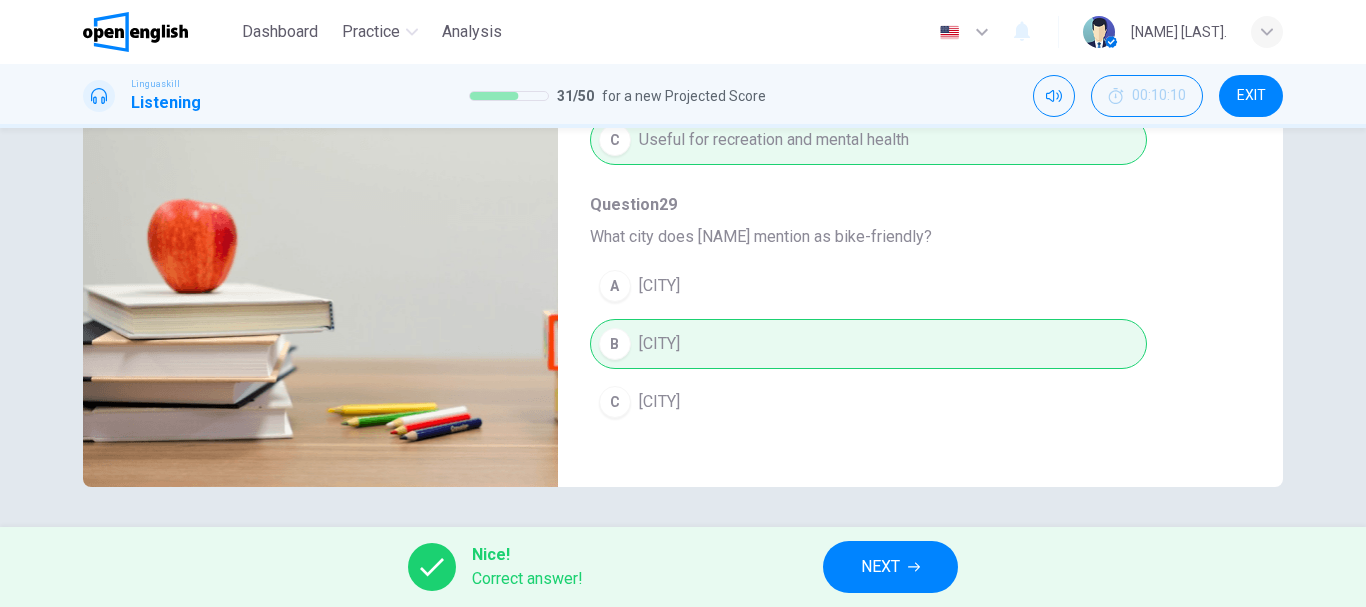 scroll, scrollTop: 0, scrollLeft: 0, axis: both 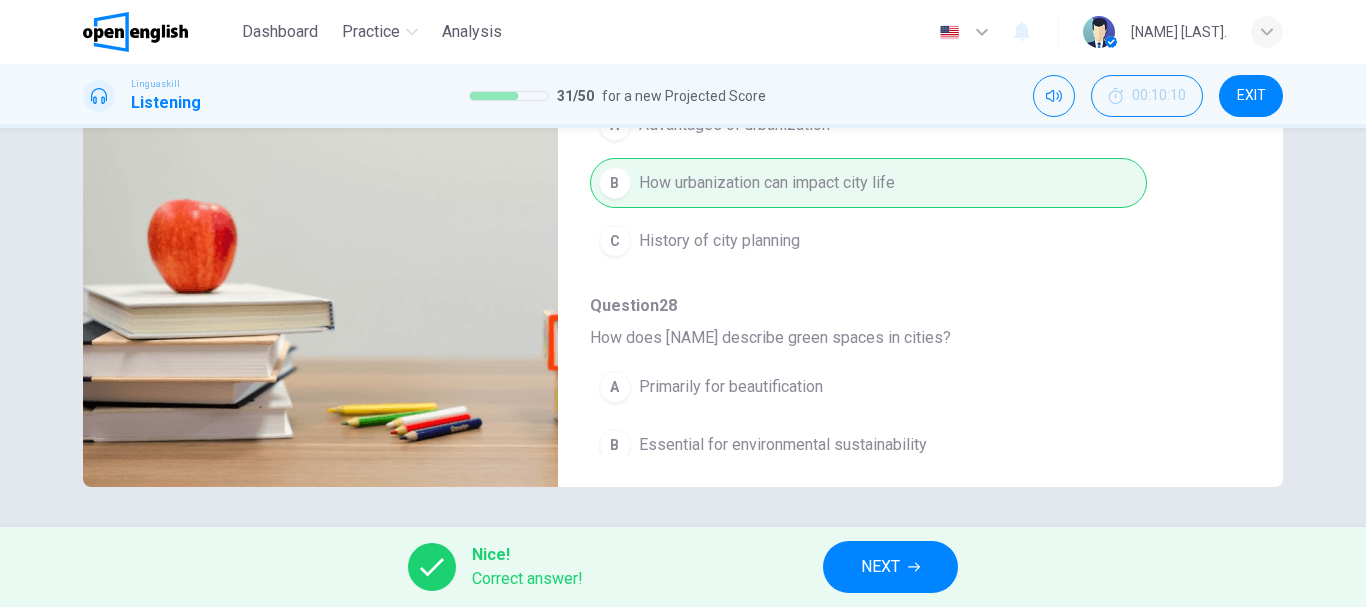 click on "NEXT" at bounding box center [890, 567] 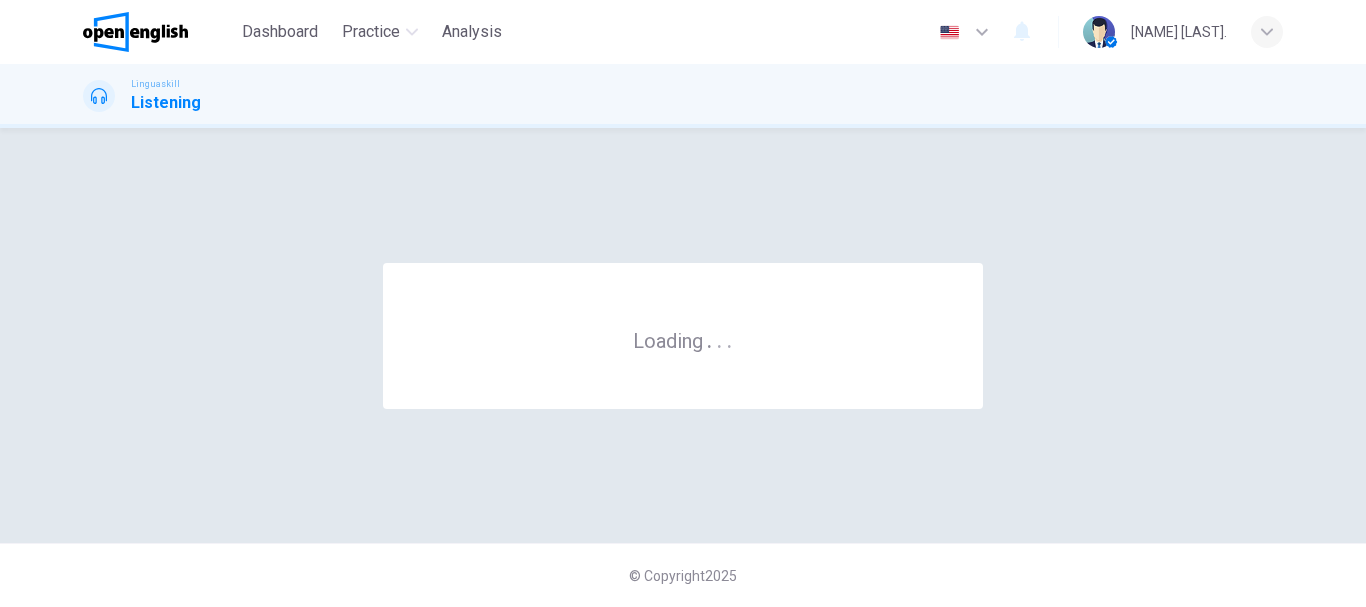 scroll, scrollTop: 0, scrollLeft: 0, axis: both 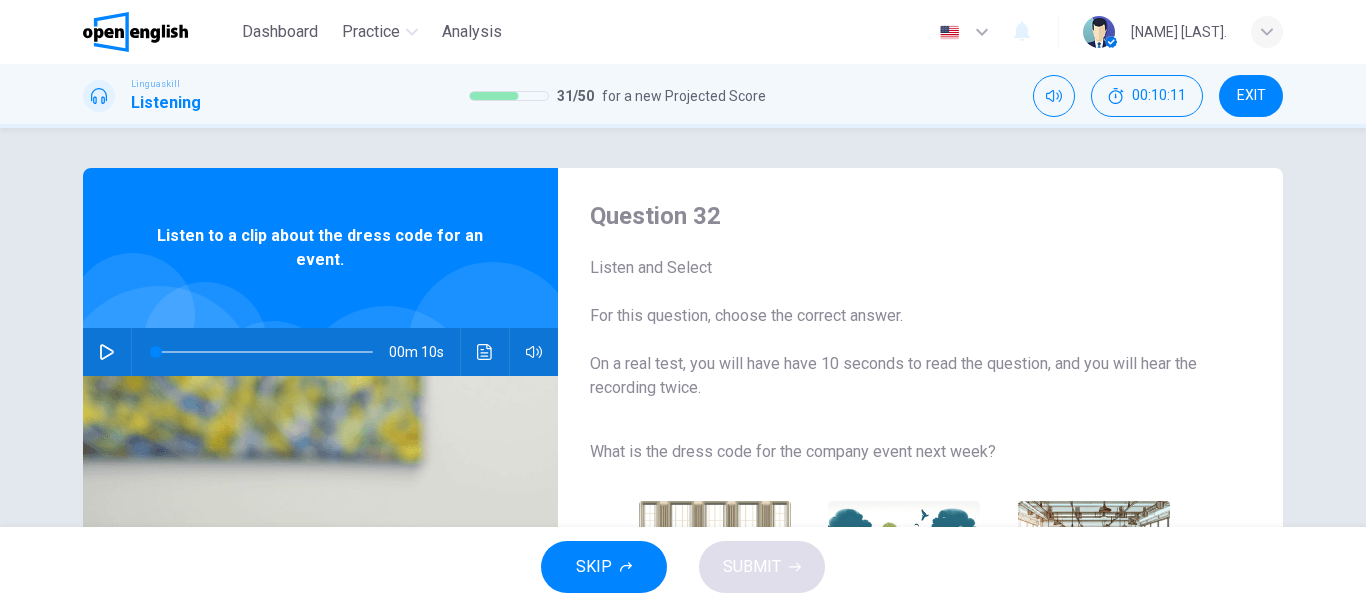 click at bounding box center (107, 352) 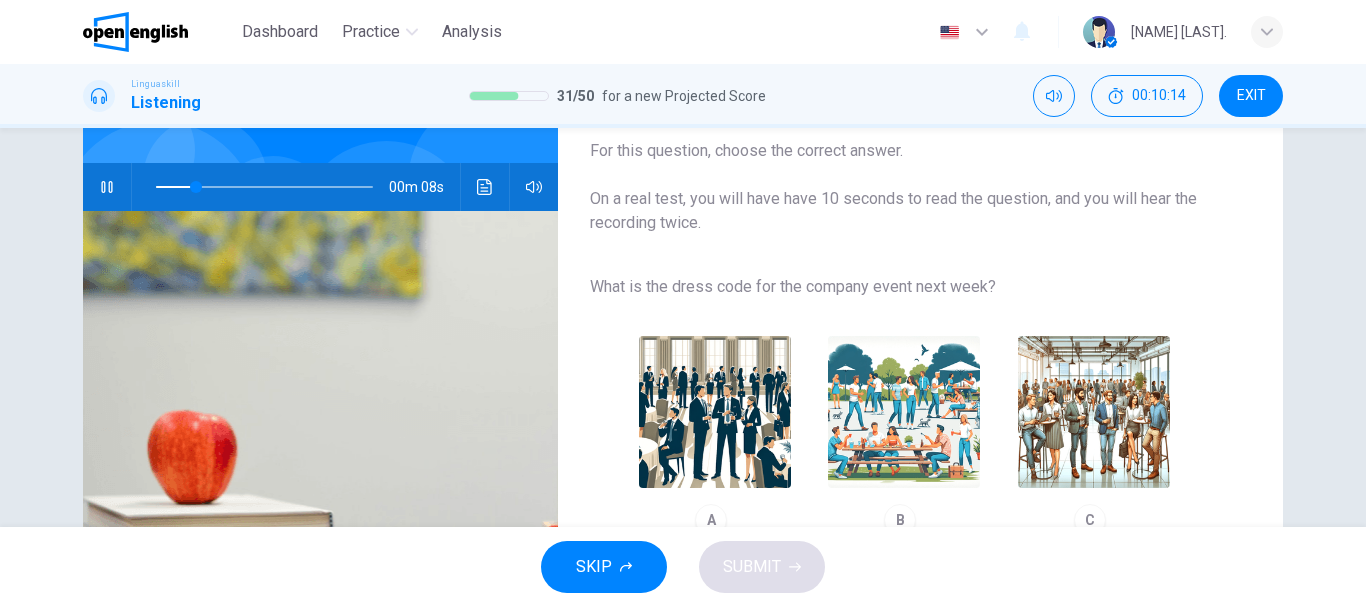 scroll, scrollTop: 200, scrollLeft: 0, axis: vertical 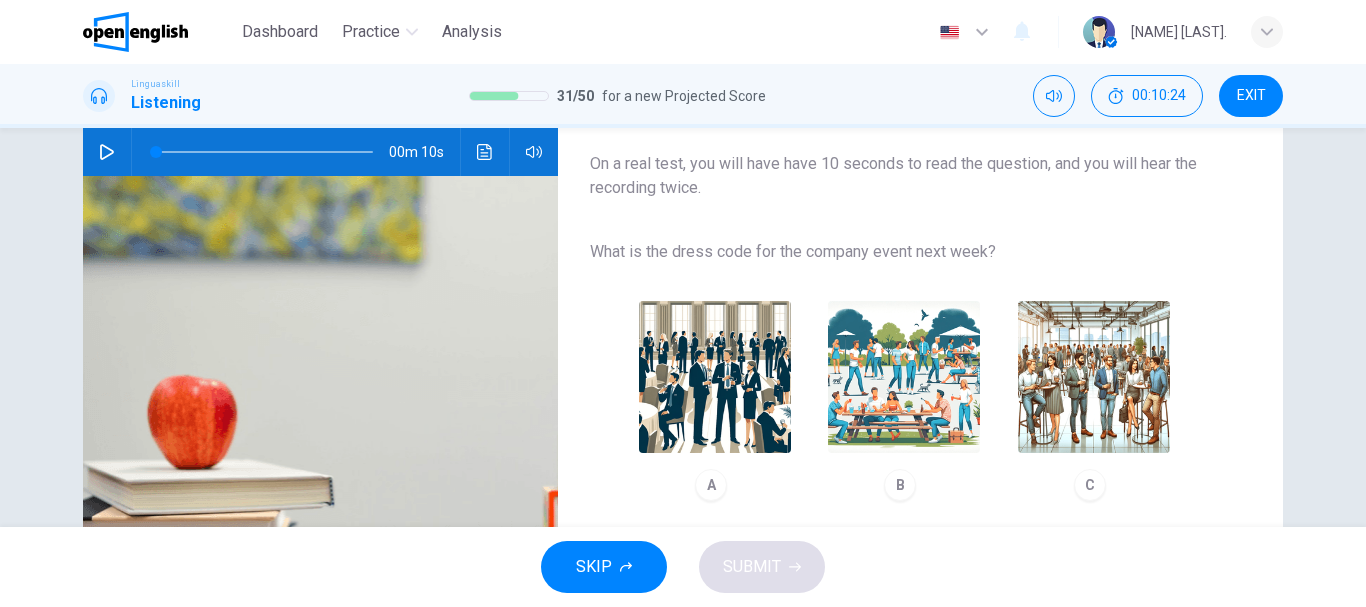 click at bounding box center (107, 152) 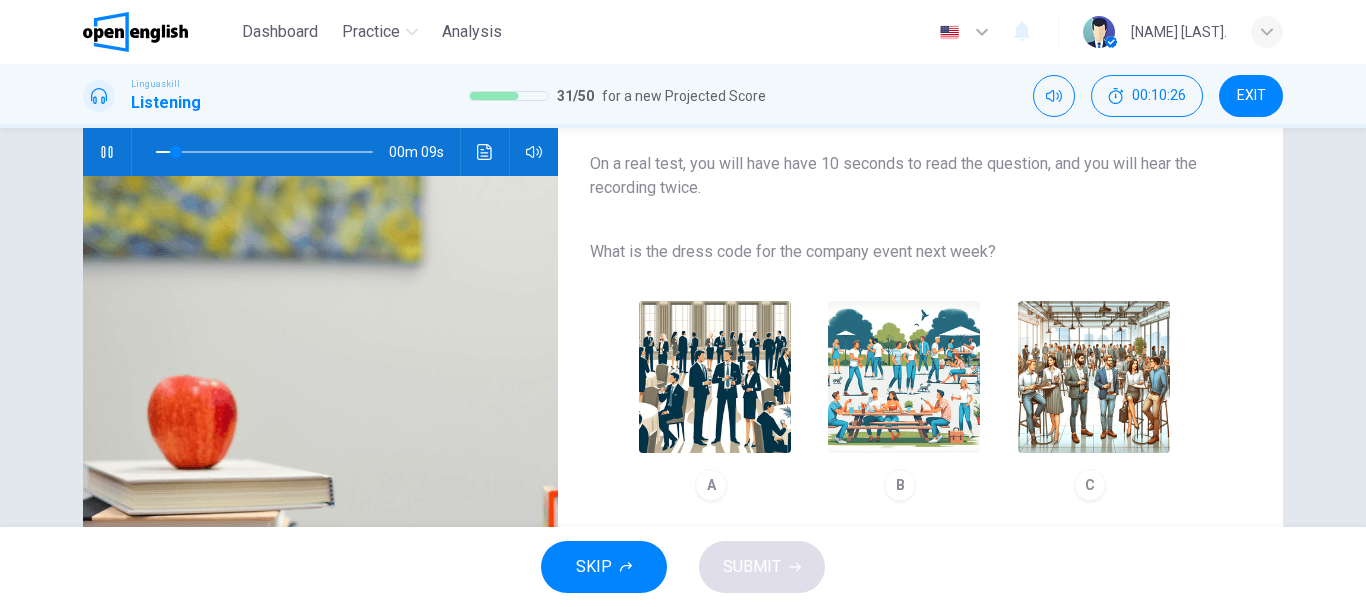 scroll, scrollTop: 300, scrollLeft: 0, axis: vertical 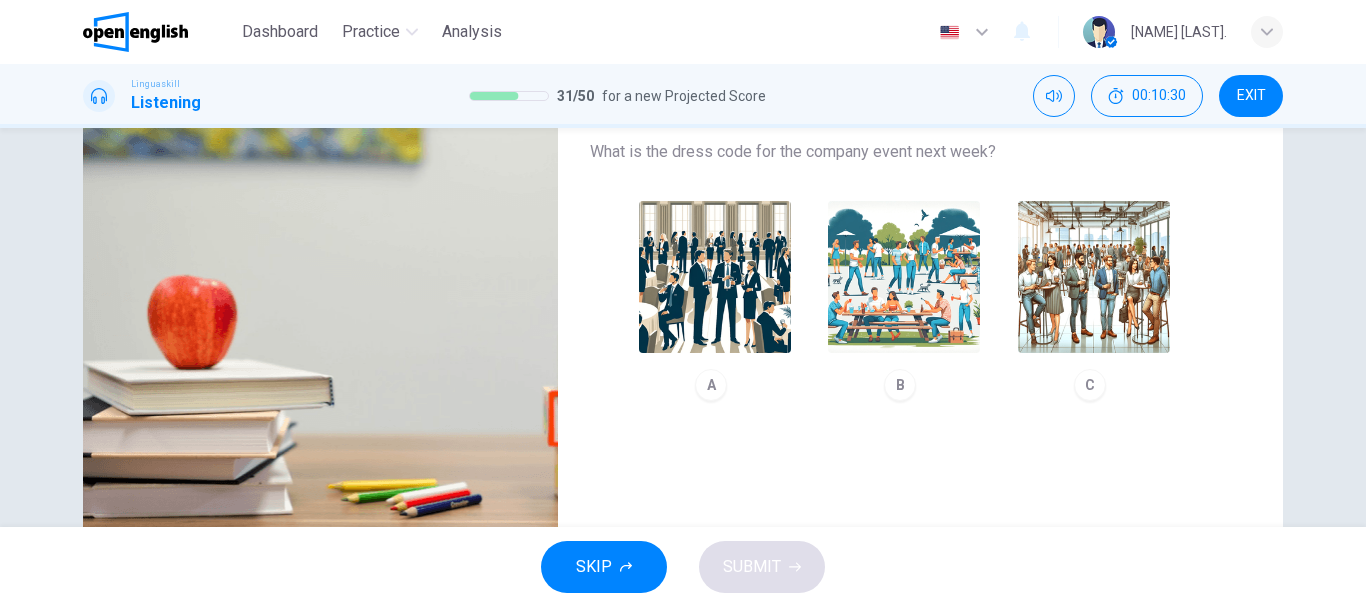 click at bounding box center (1094, 277) 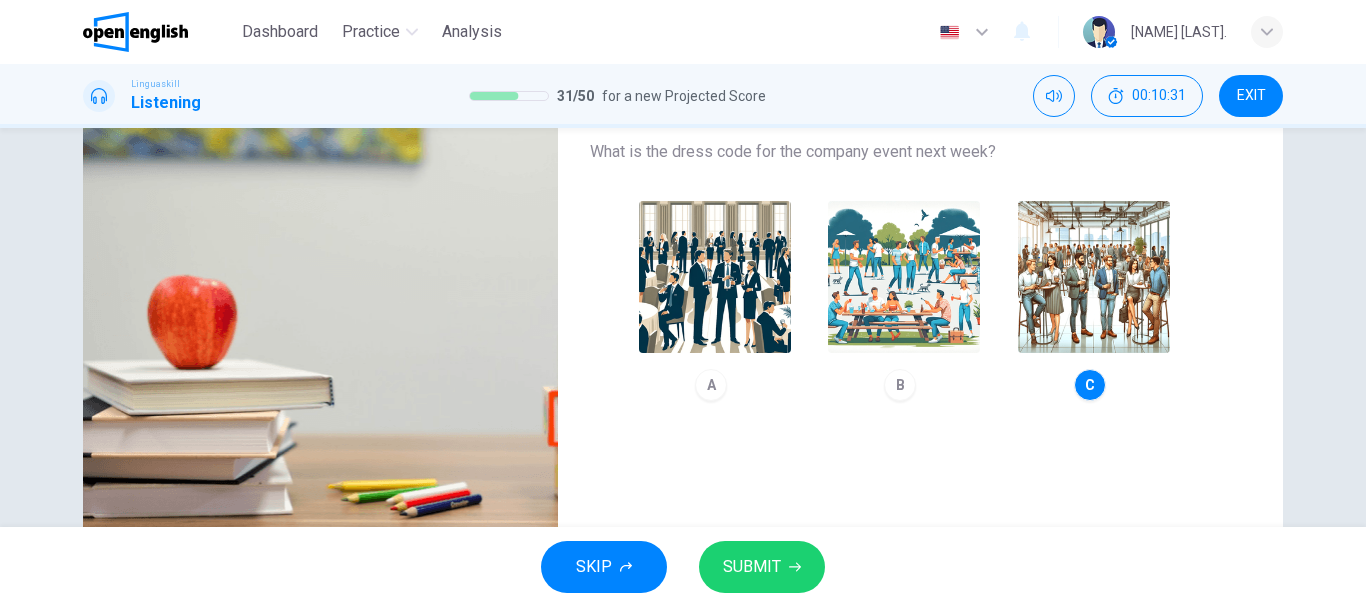 click on "SUBMIT" at bounding box center (762, 567) 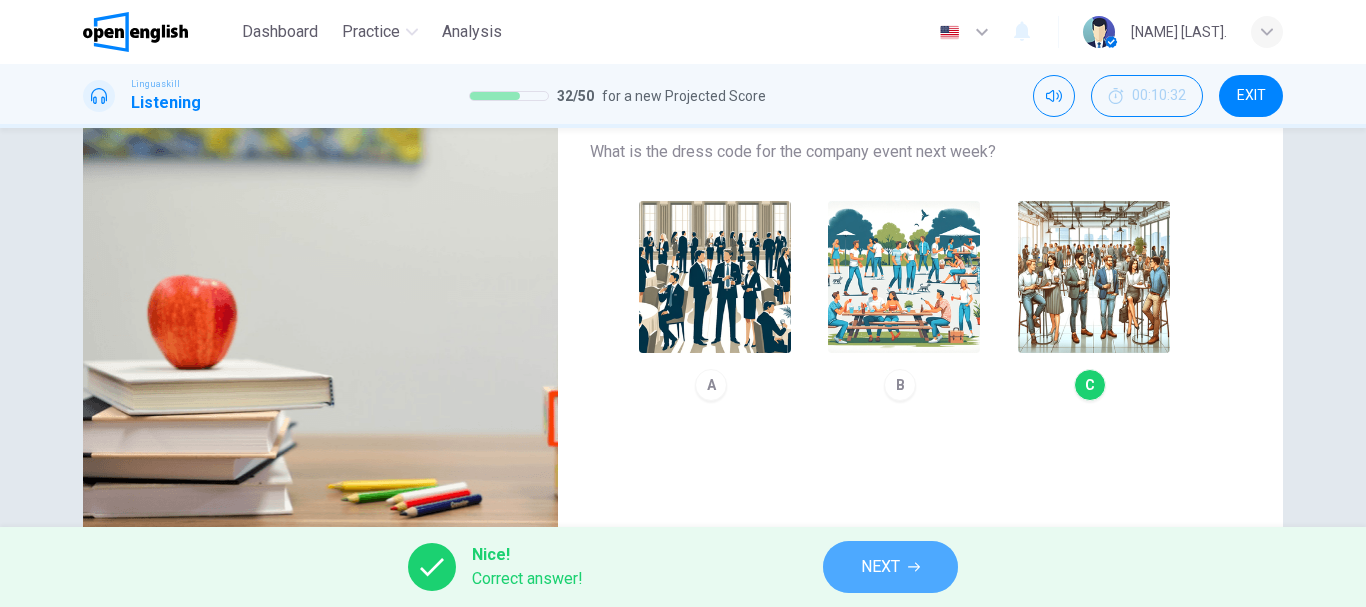 type on "**" 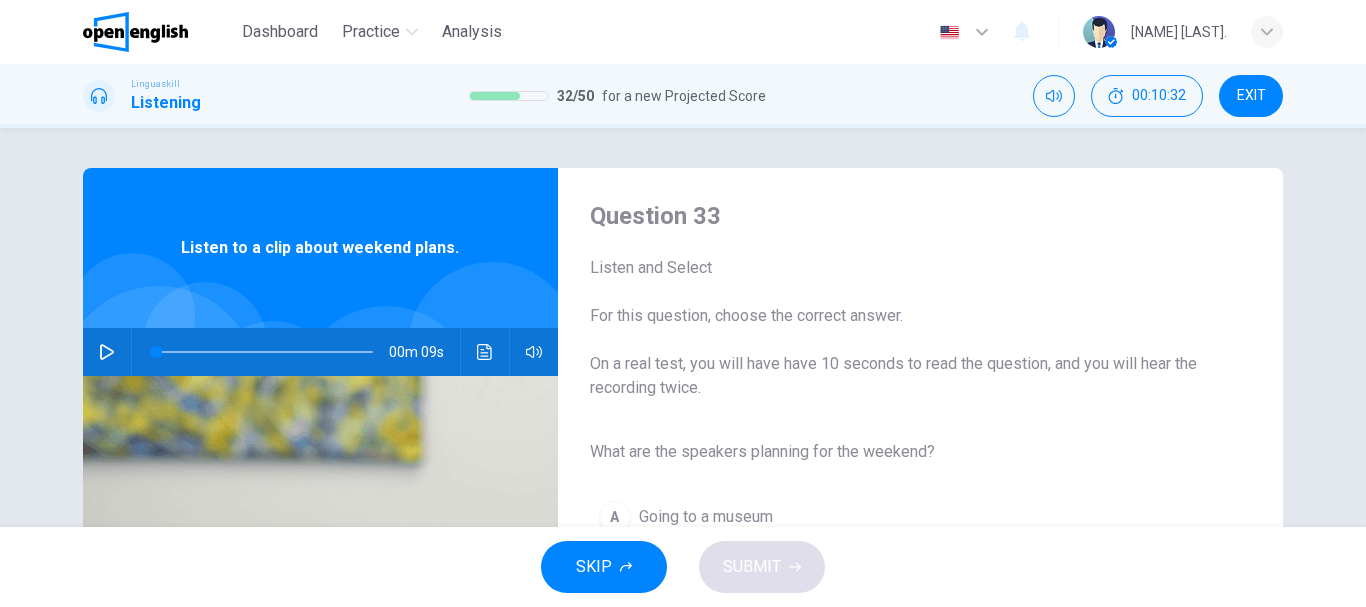 click 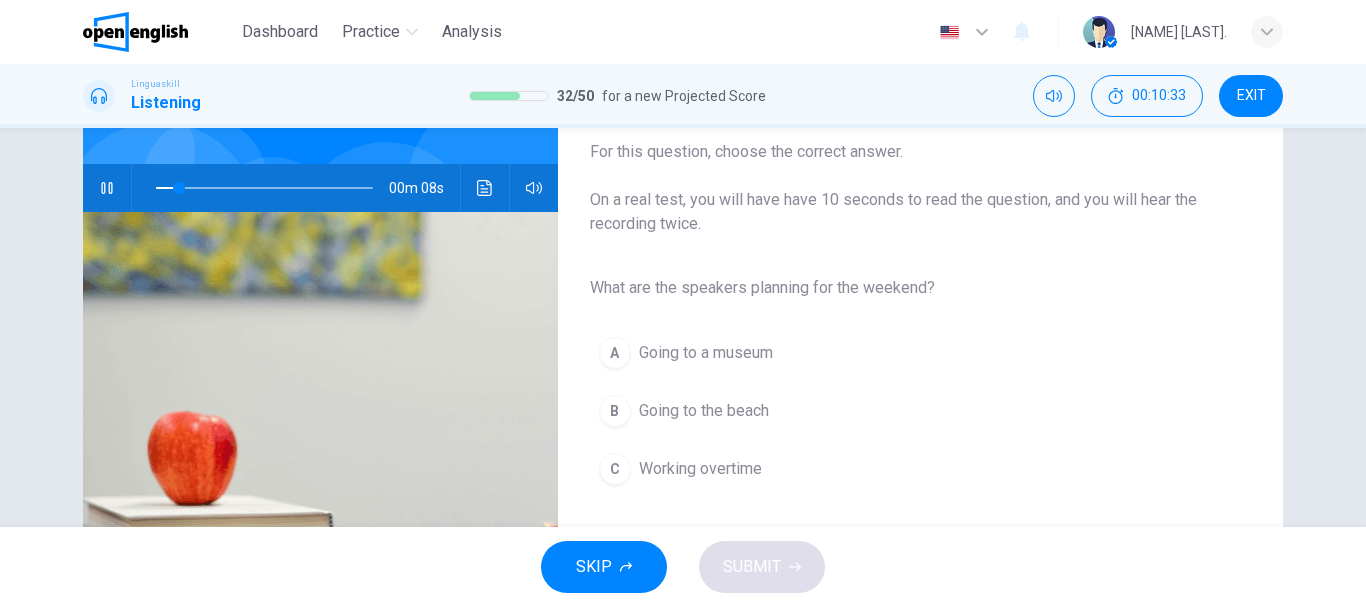 scroll, scrollTop: 200, scrollLeft: 0, axis: vertical 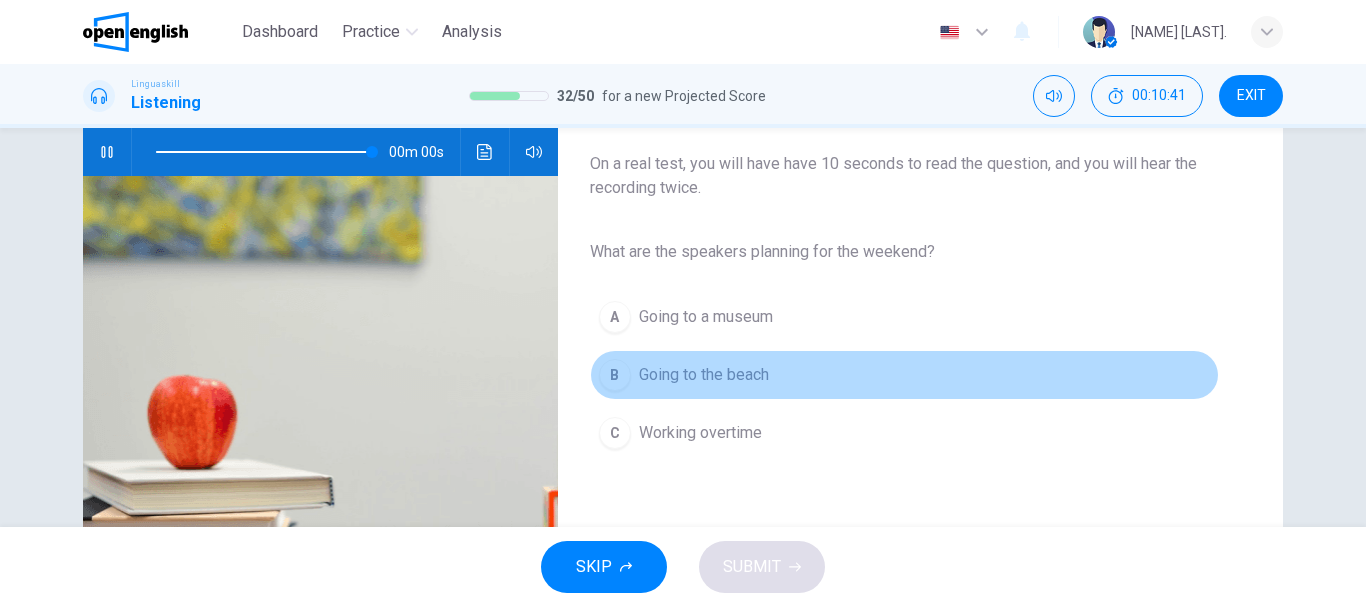 type on "*" 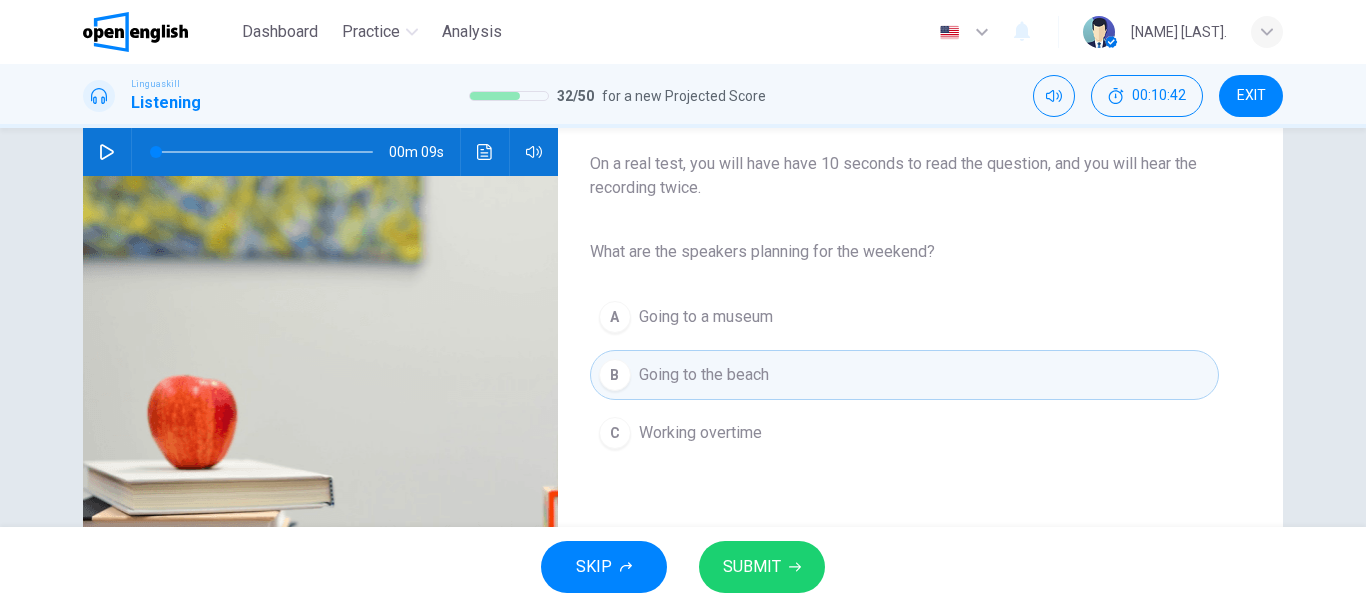 click on "SUBMIT" at bounding box center (762, 567) 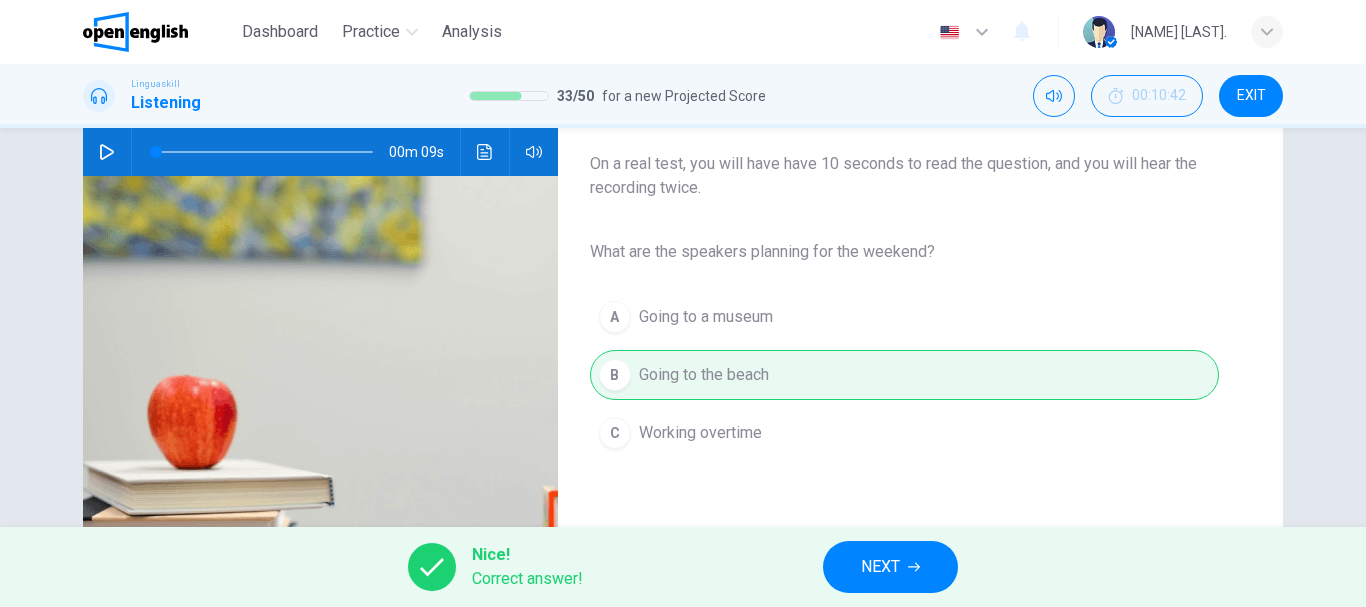 click on "NEXT" at bounding box center (890, 567) 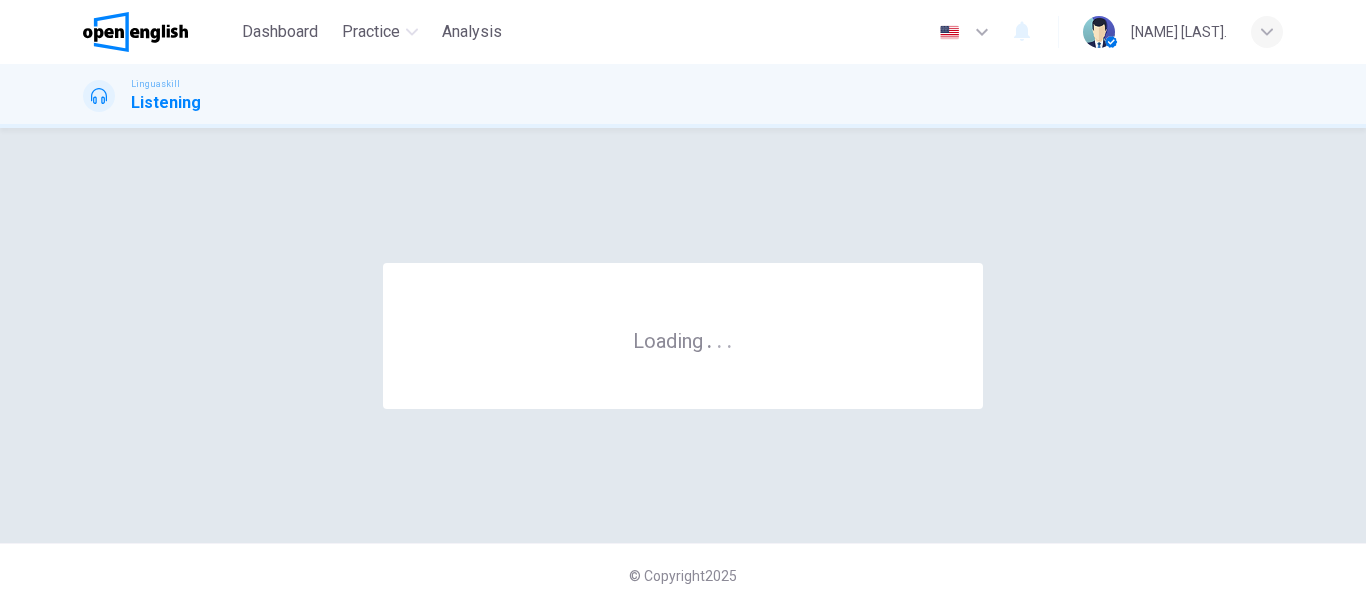 scroll, scrollTop: 0, scrollLeft: 0, axis: both 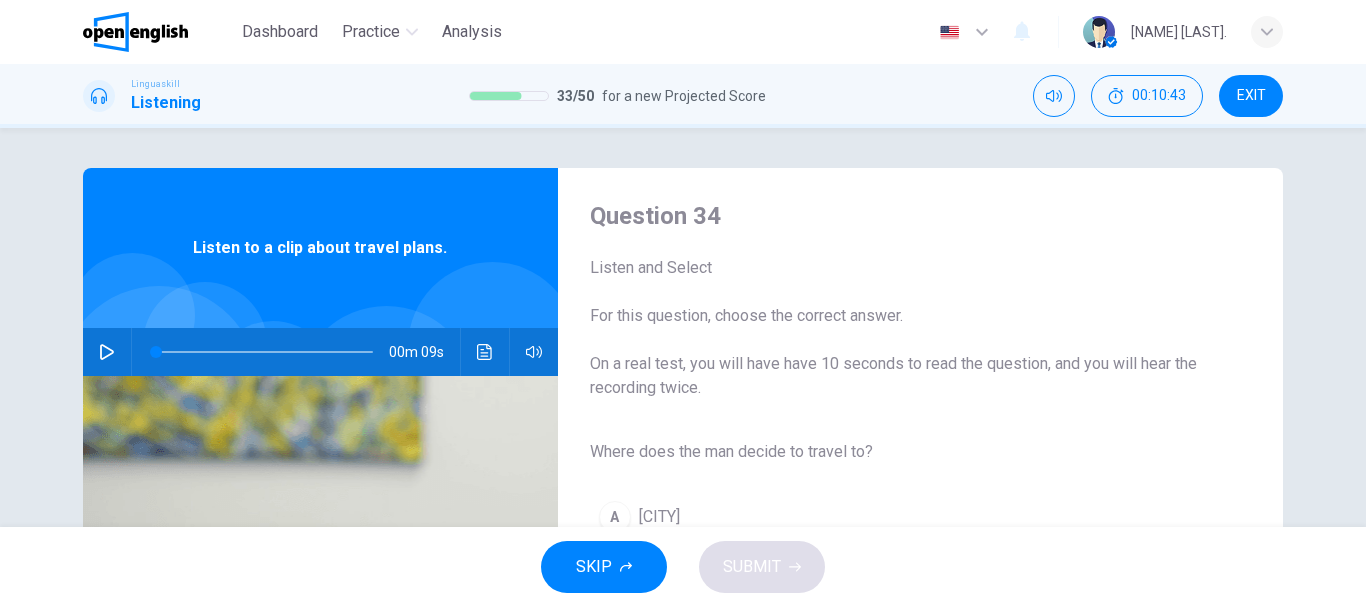 click 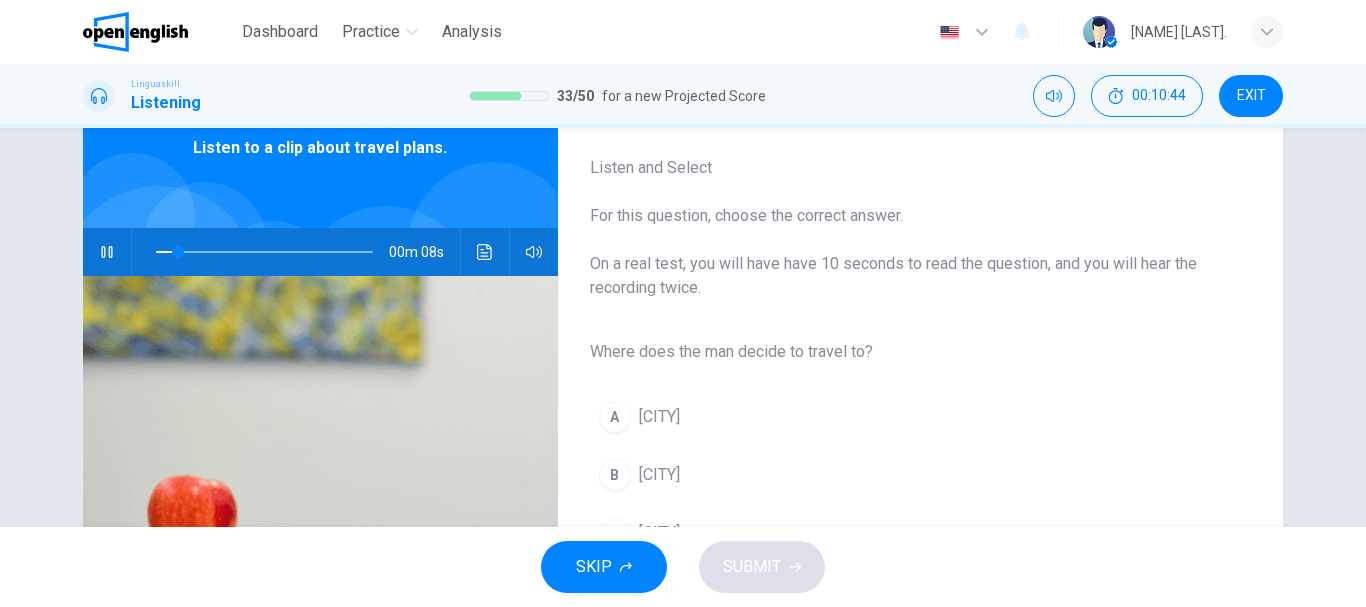 scroll, scrollTop: 200, scrollLeft: 0, axis: vertical 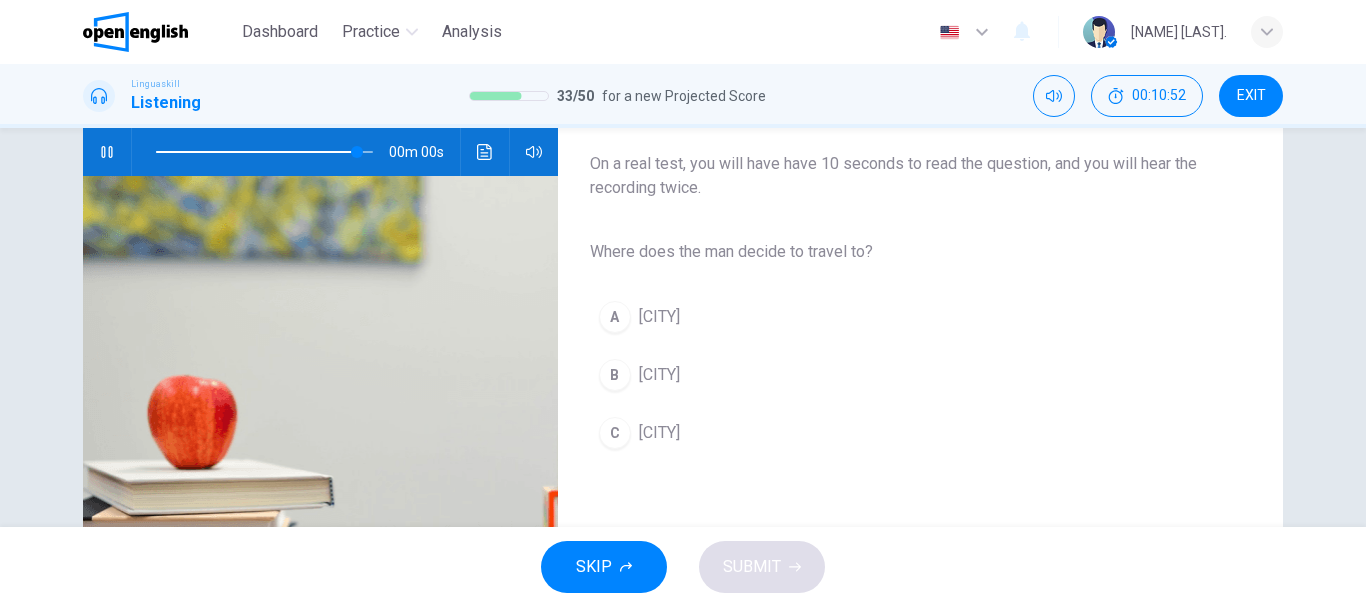 type on "*" 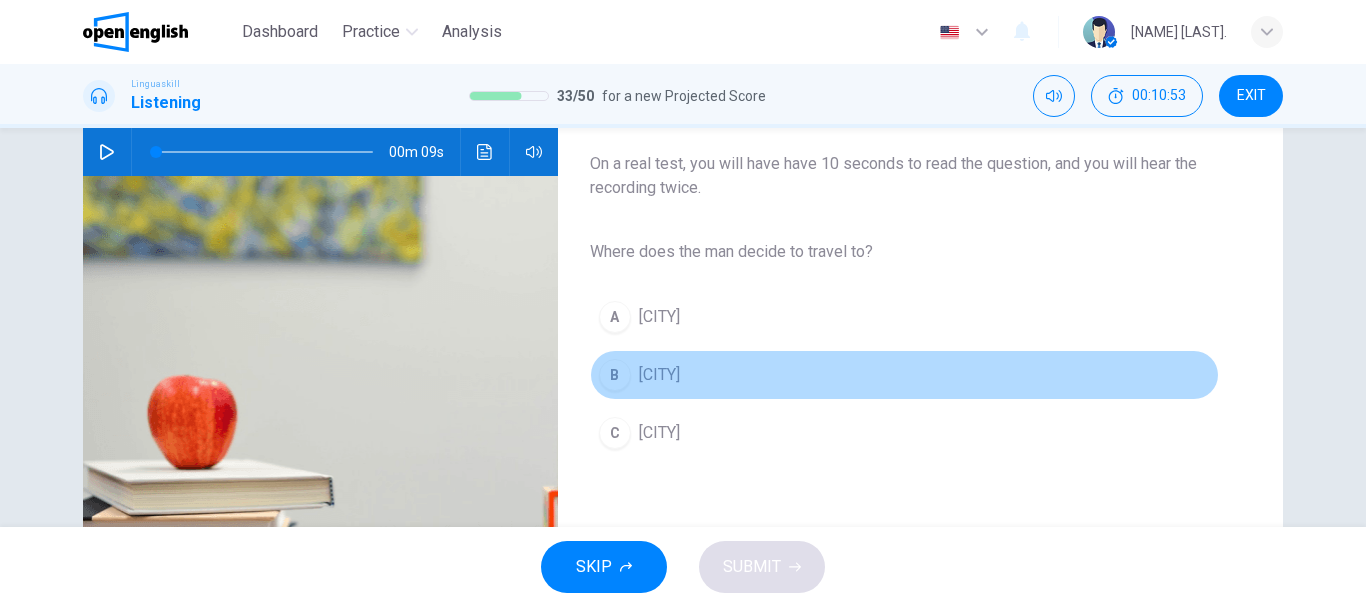 drag, startPoint x: 687, startPoint y: 378, endPoint x: 697, endPoint y: 397, distance: 21.470911 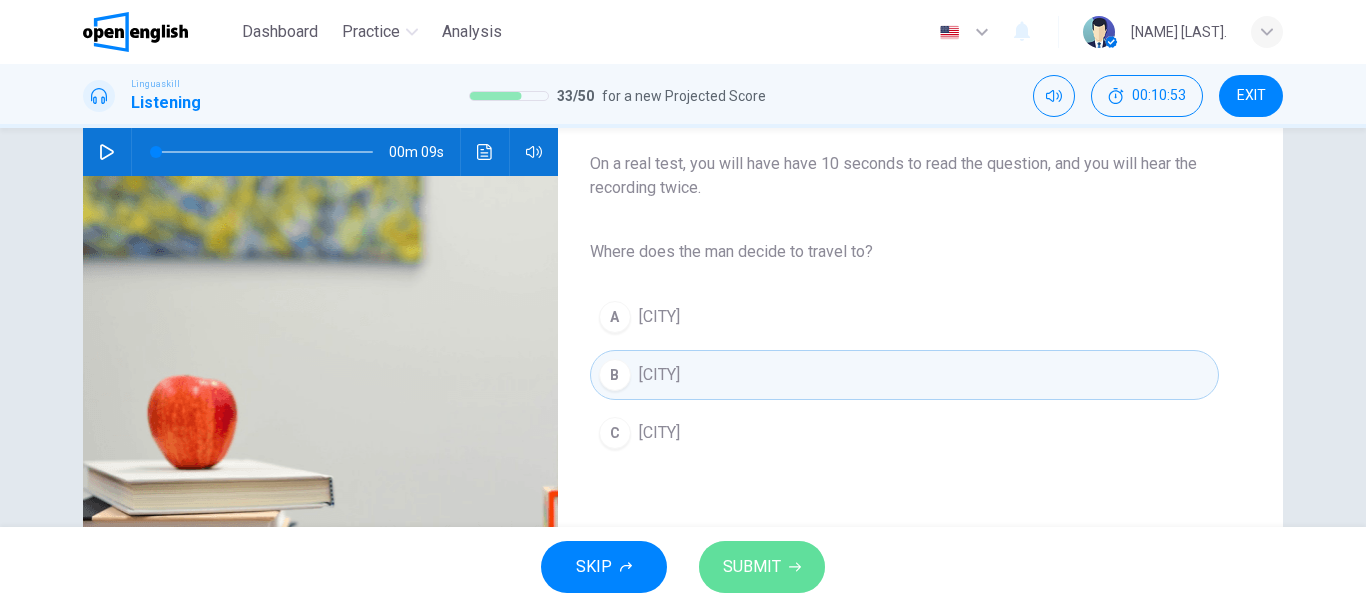 click on "SUBMIT" at bounding box center [762, 567] 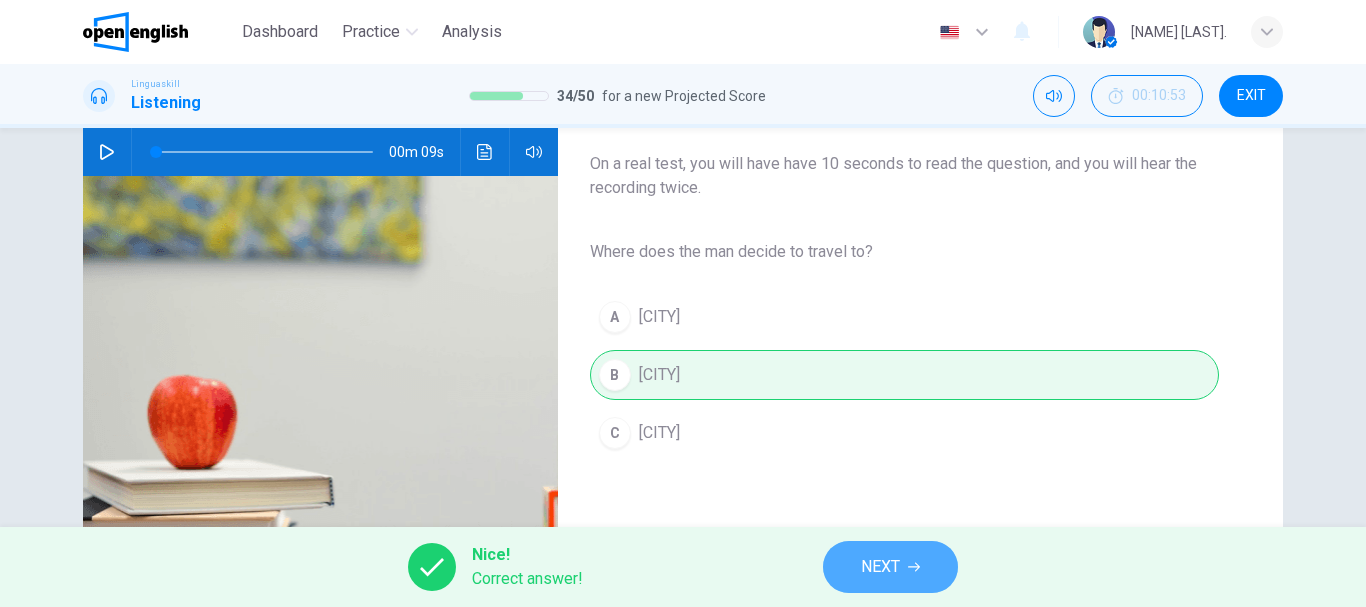 click on "NEXT" at bounding box center (880, 567) 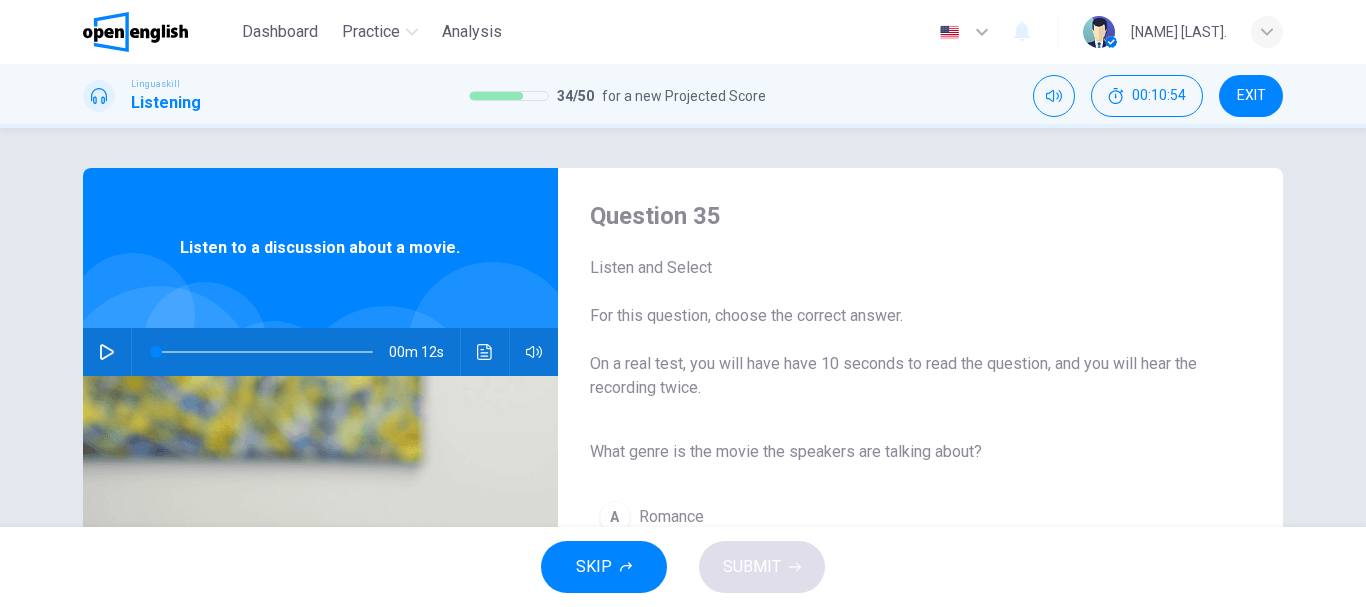 click at bounding box center [107, 352] 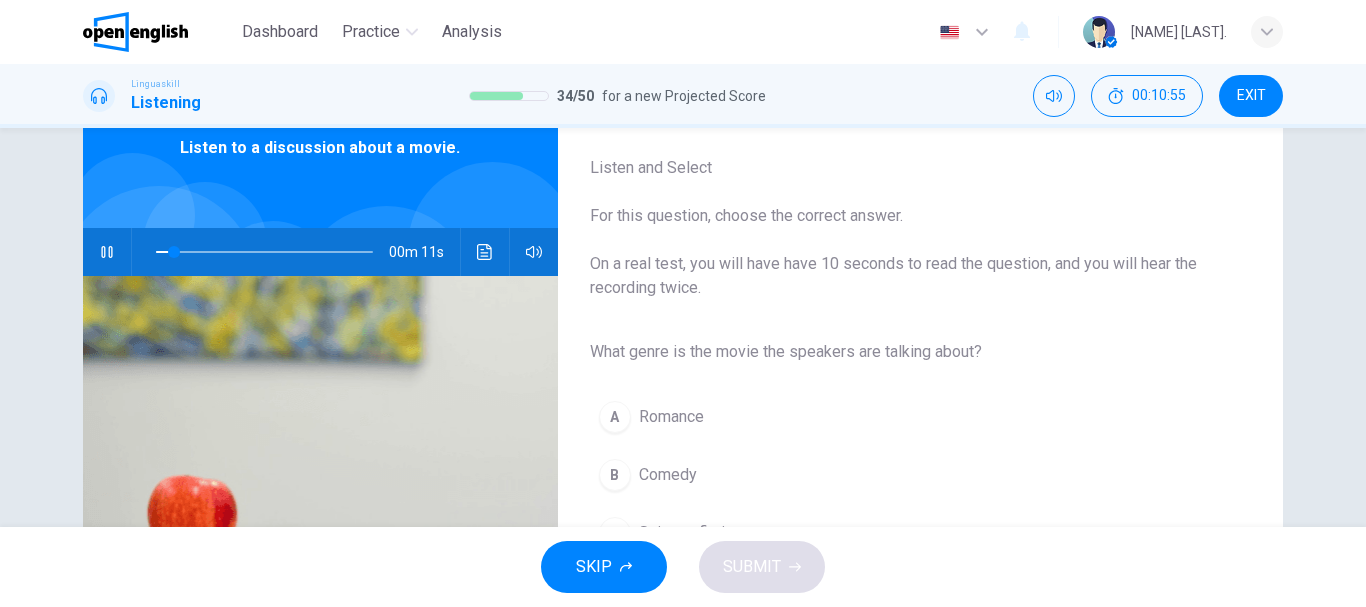 scroll, scrollTop: 200, scrollLeft: 0, axis: vertical 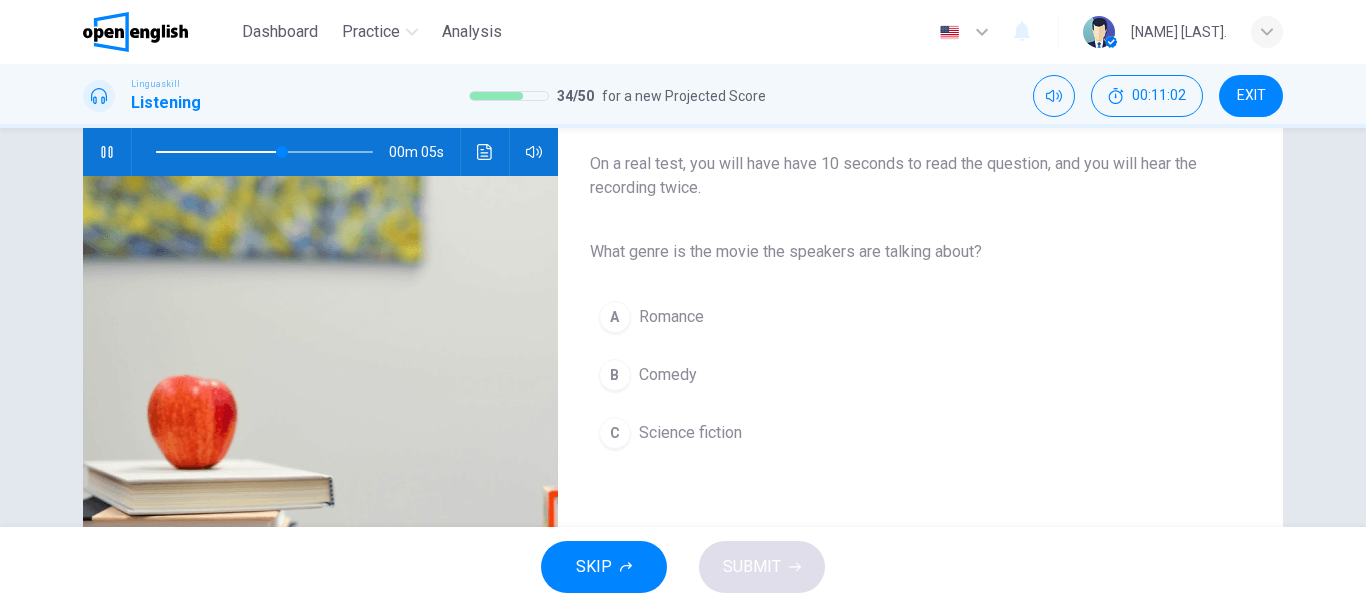 click on "Science fiction" at bounding box center (690, 433) 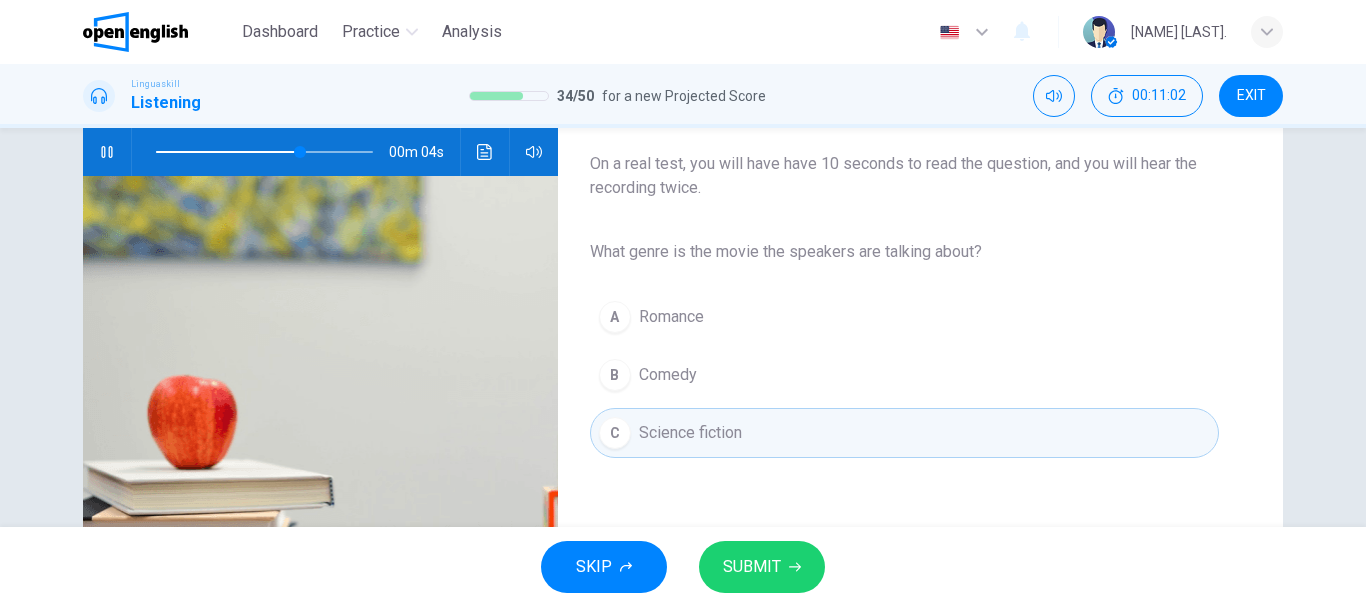 click on "SUBMIT" at bounding box center [762, 567] 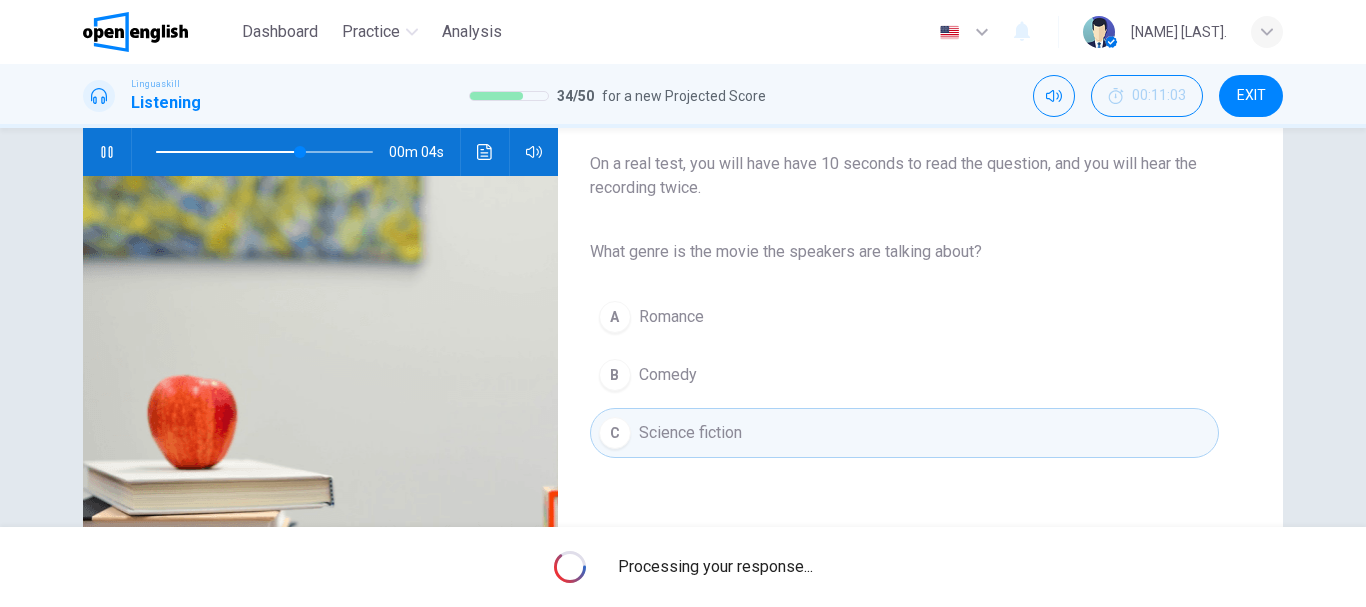 type on "**" 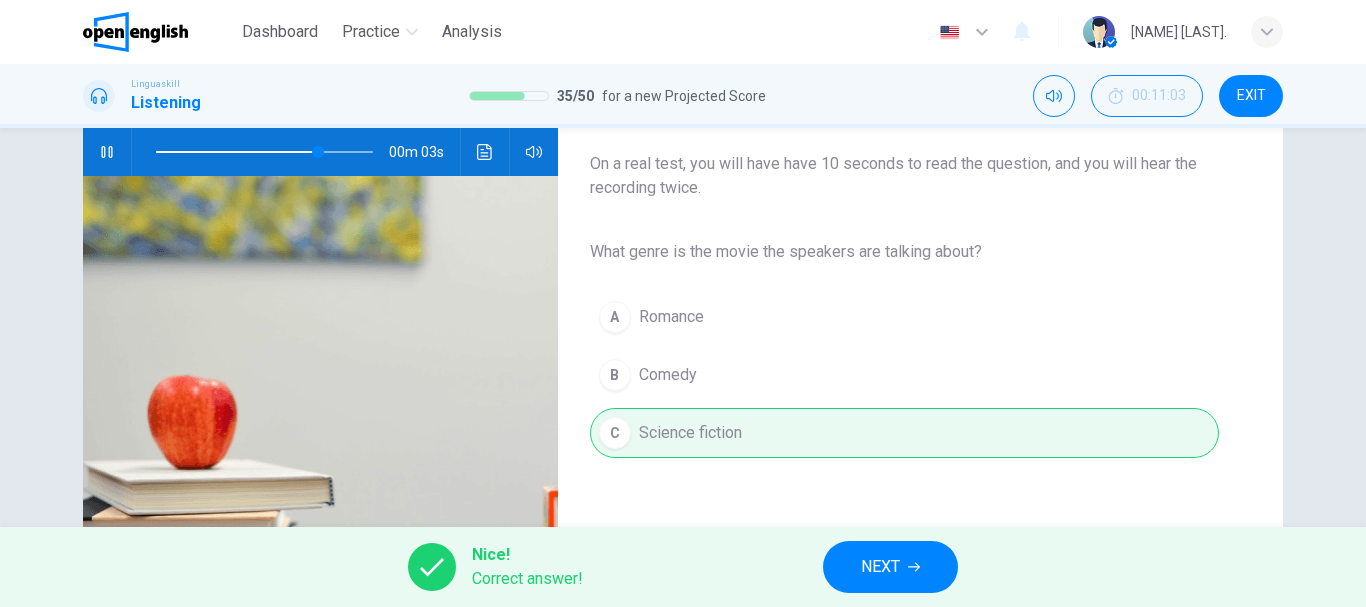 click on "NEXT" at bounding box center [880, 567] 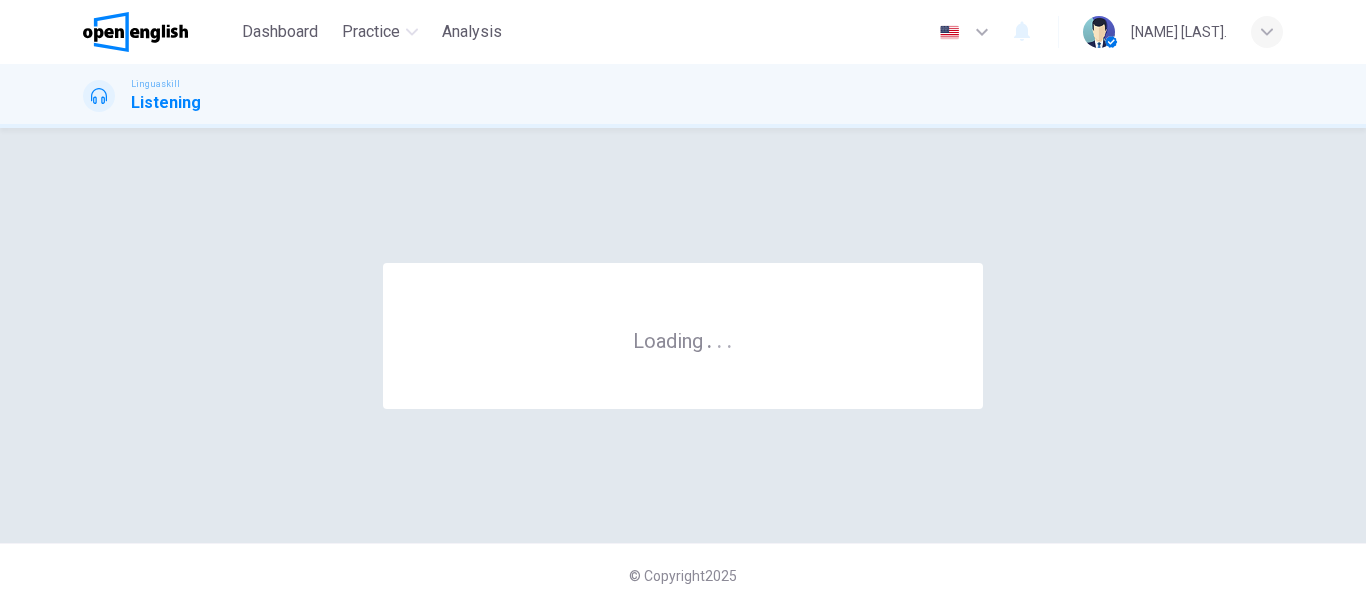 scroll, scrollTop: 0, scrollLeft: 0, axis: both 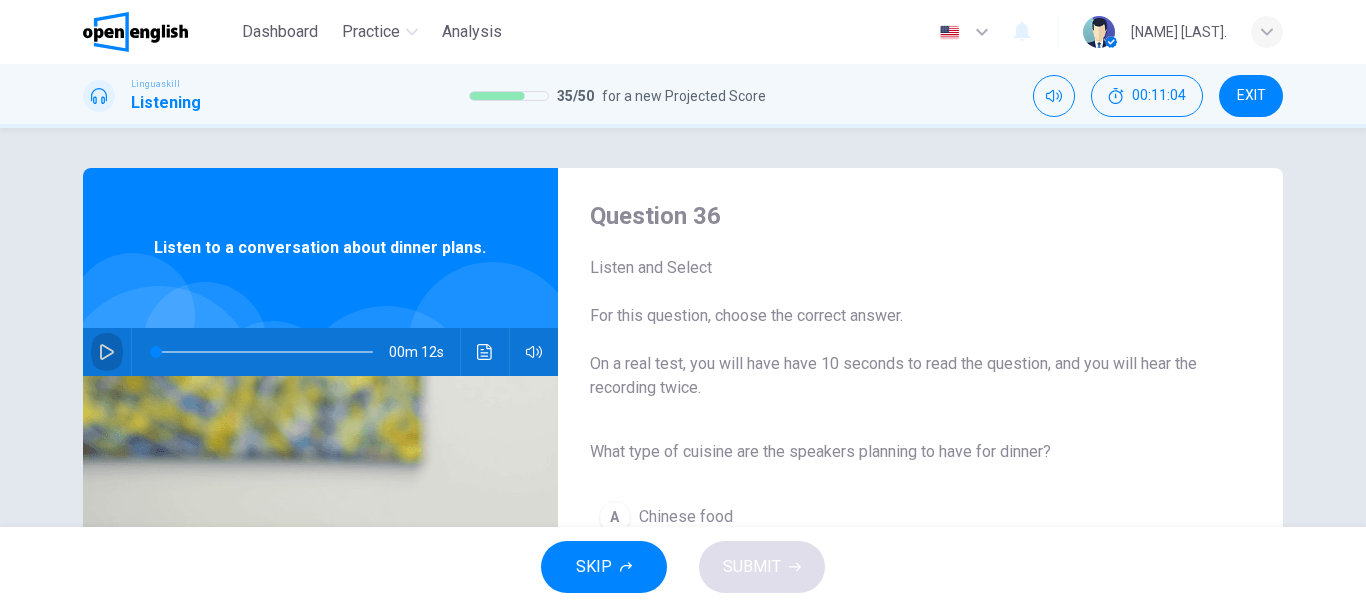 click 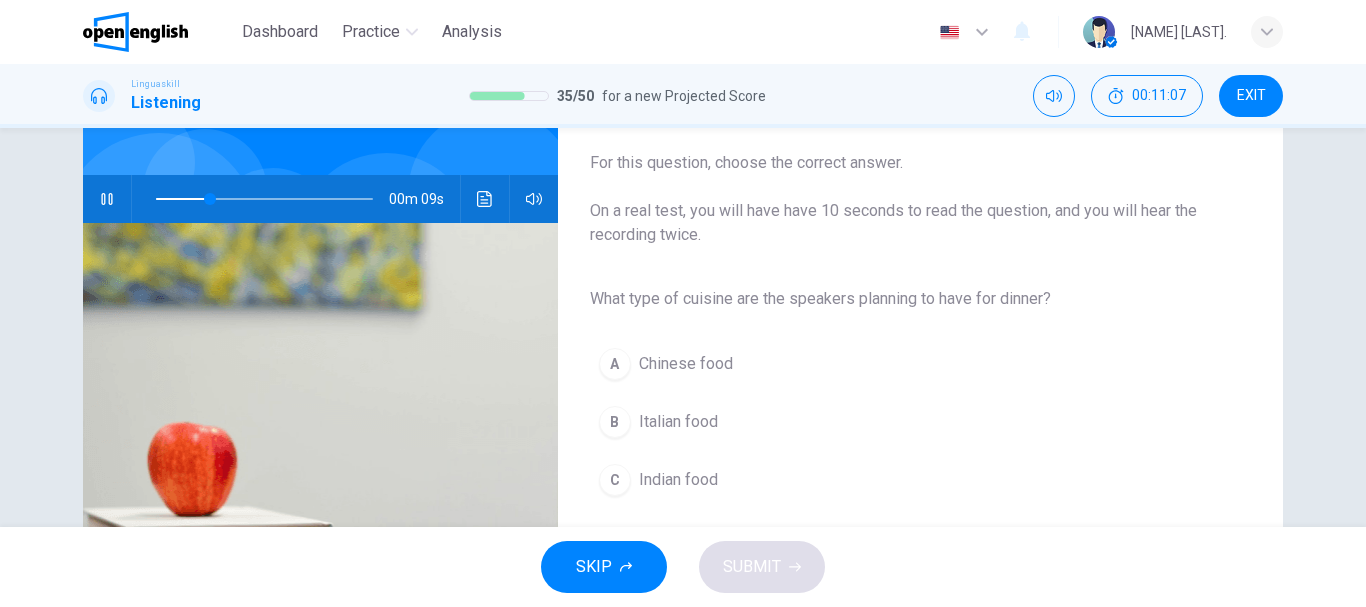 scroll, scrollTop: 200, scrollLeft: 0, axis: vertical 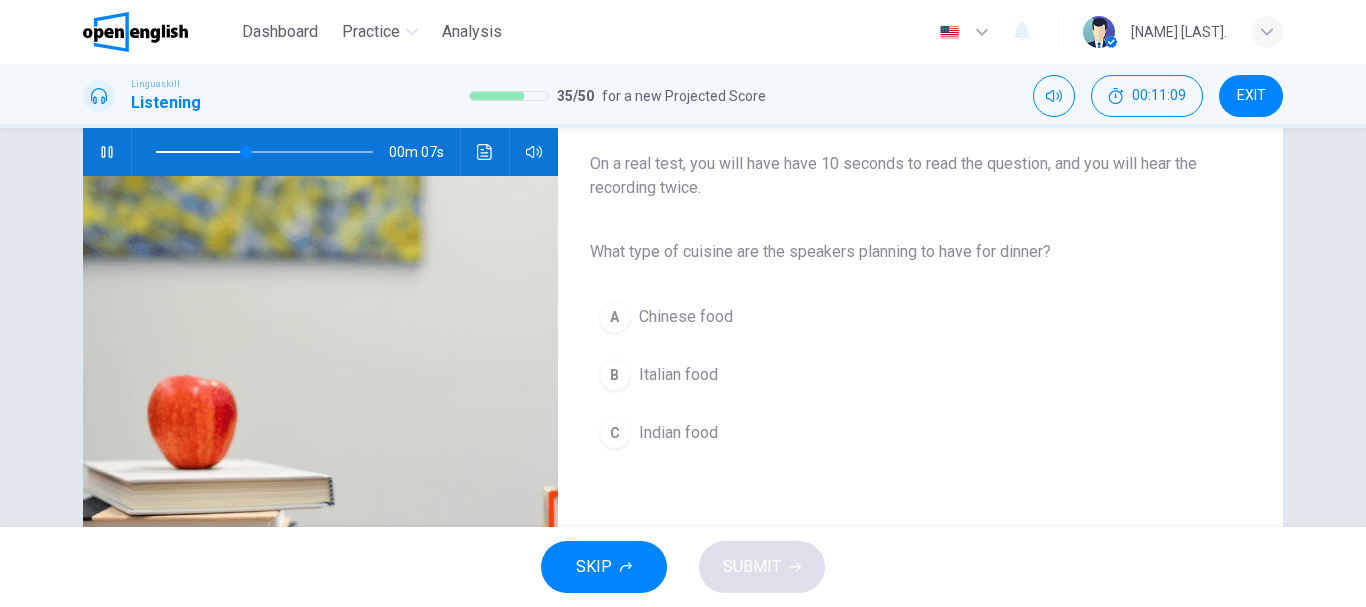 click on "B Italian food" at bounding box center (904, 375) 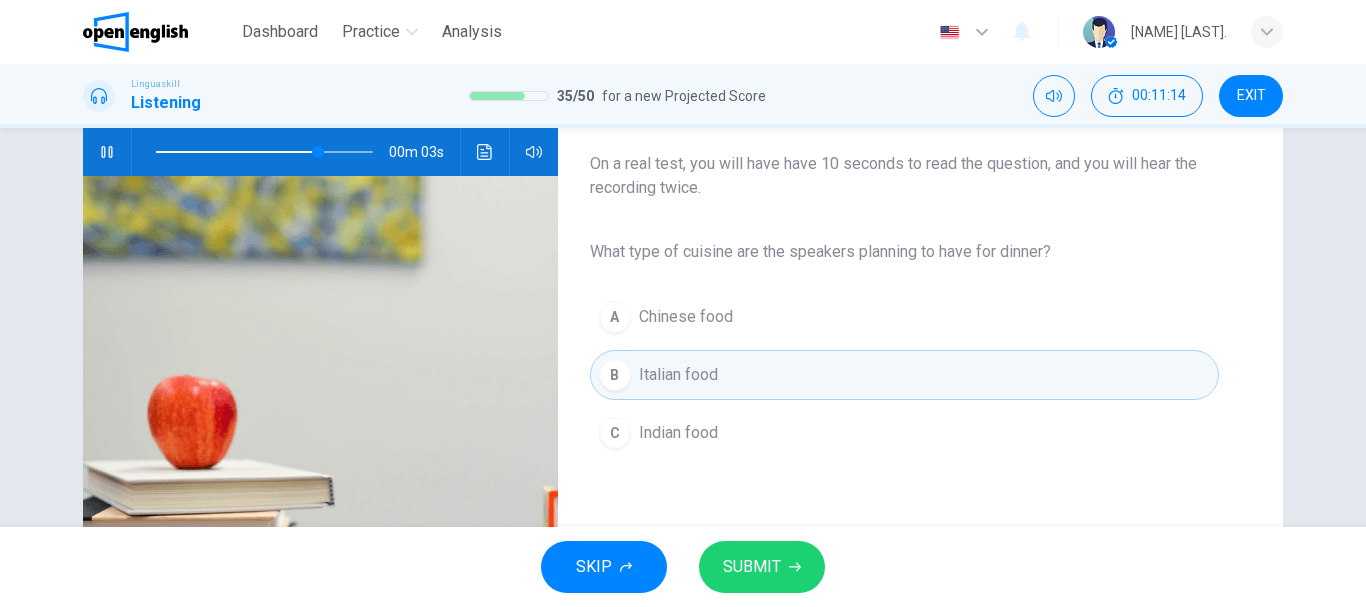 click on "SUBMIT" at bounding box center [762, 567] 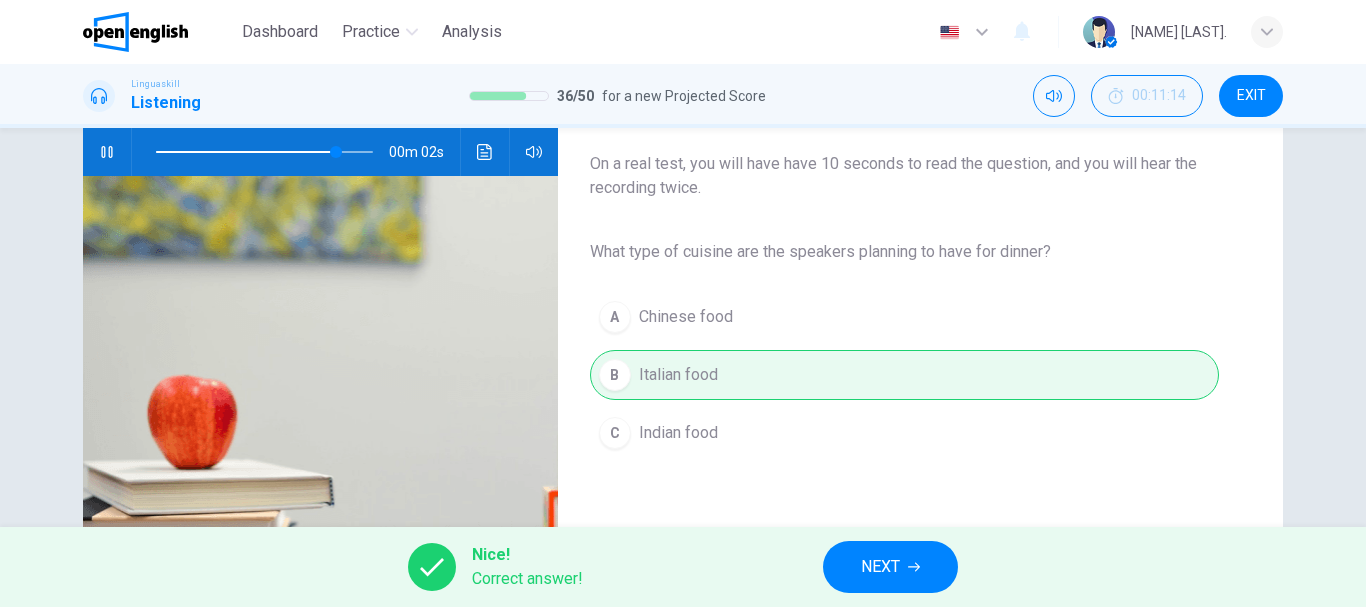 type on "**" 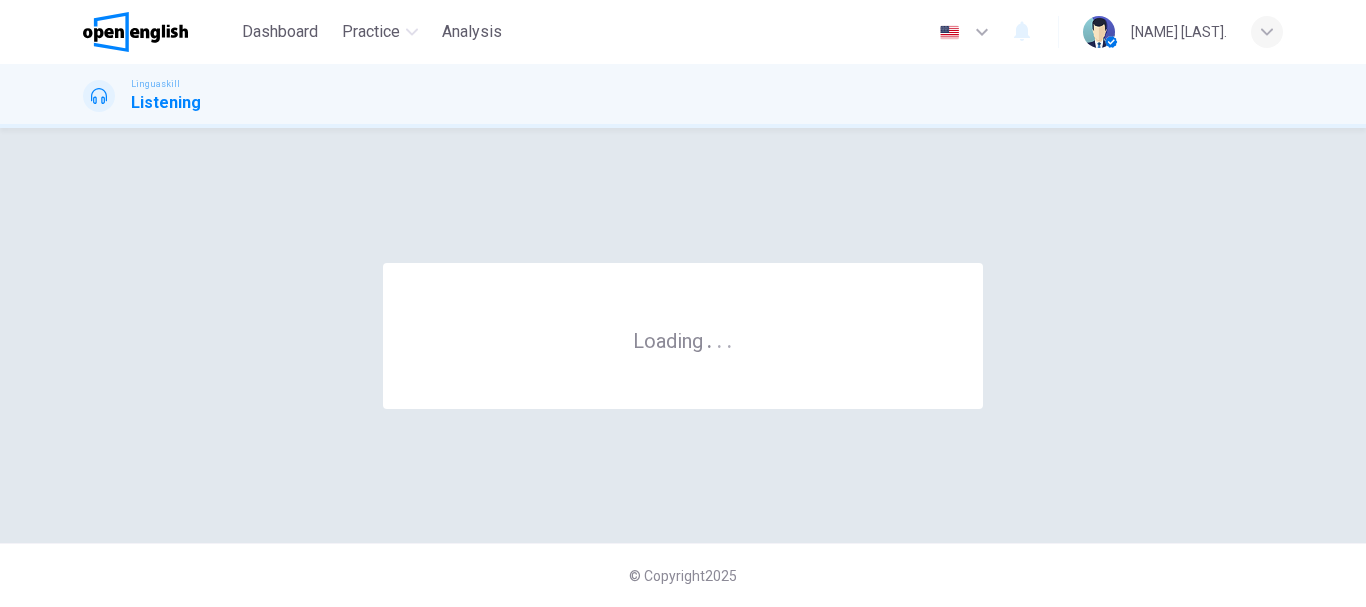 scroll, scrollTop: 0, scrollLeft: 0, axis: both 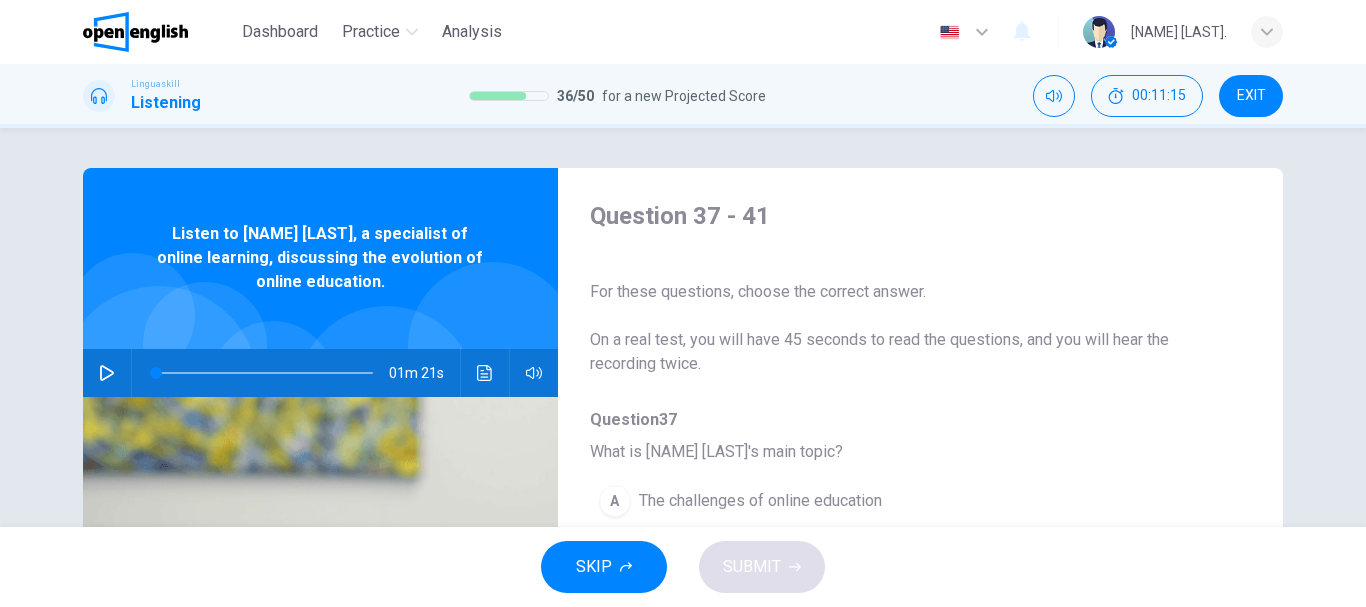 click at bounding box center (107, 373) 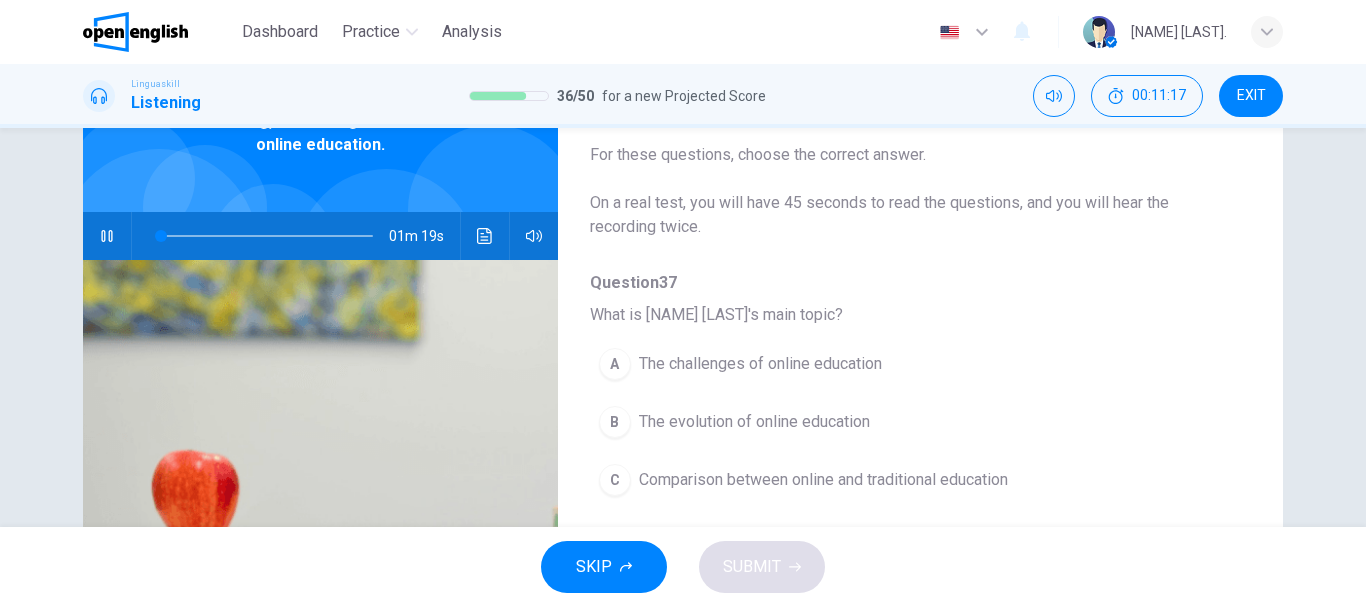 scroll, scrollTop: 200, scrollLeft: 0, axis: vertical 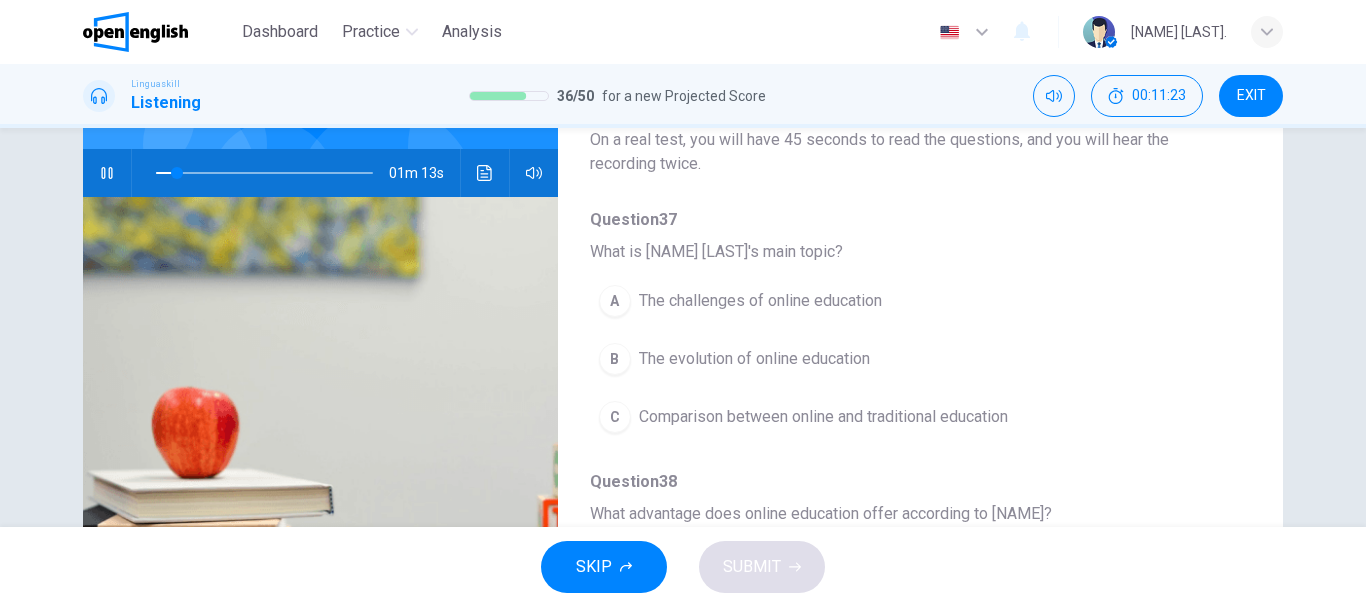 click on "The evolution of online education" at bounding box center [754, 359] 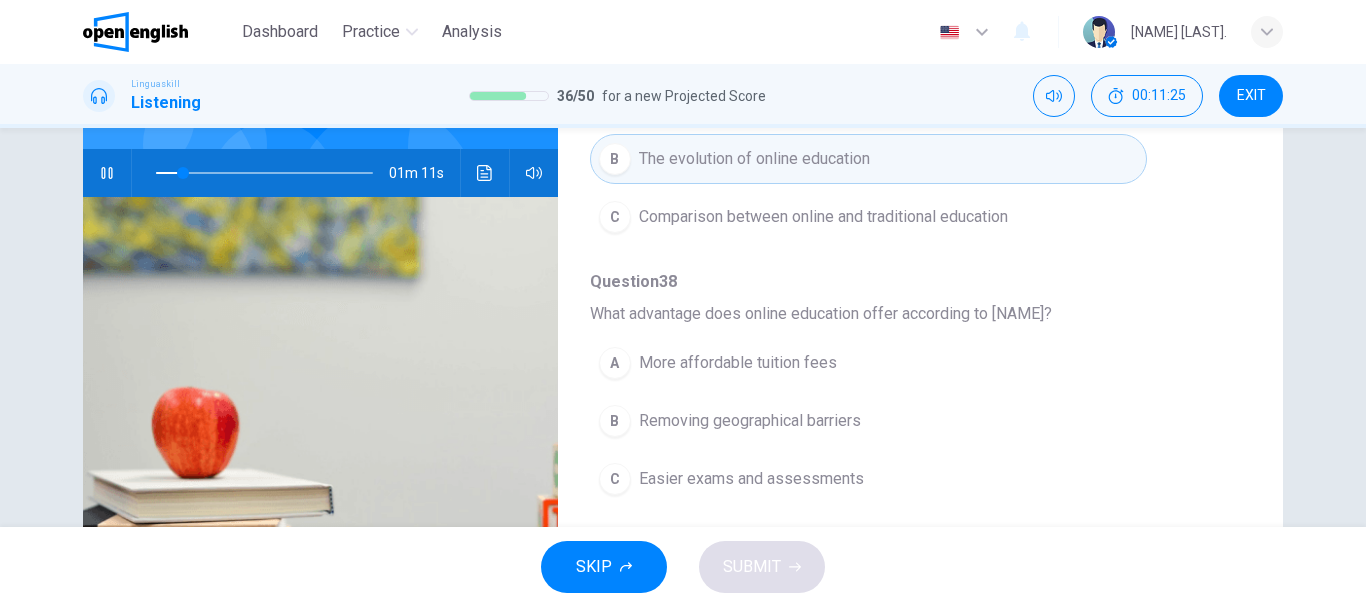 scroll, scrollTop: 300, scrollLeft: 0, axis: vertical 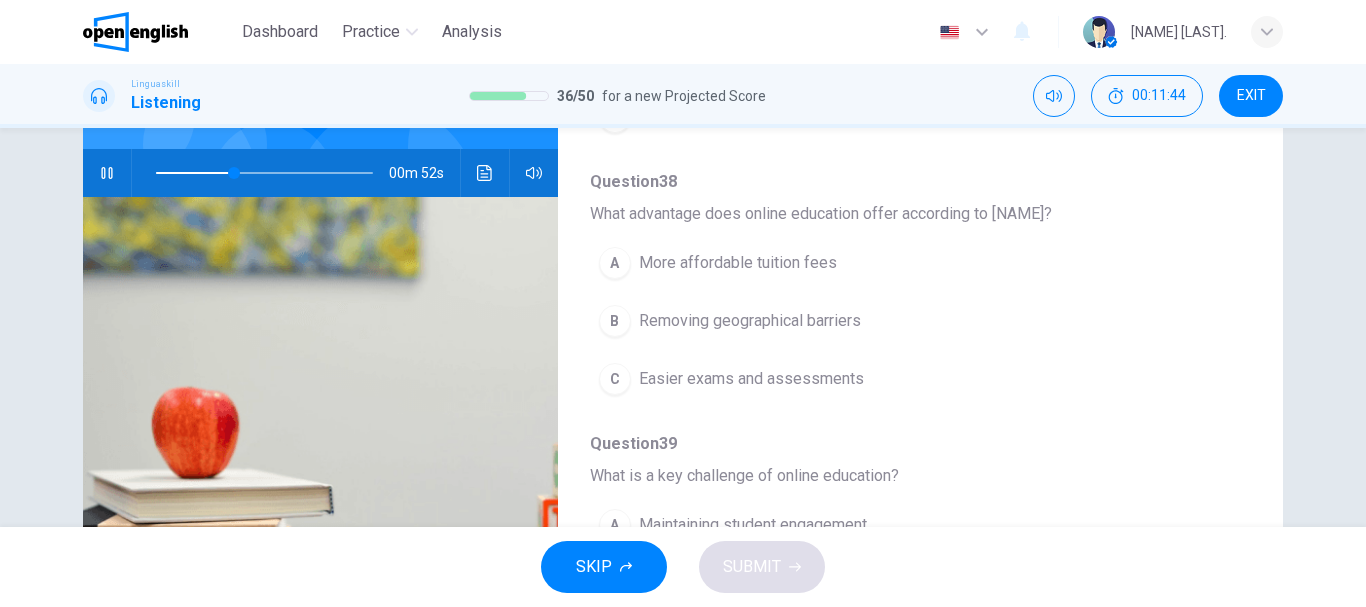 click on "Removing geographical barriers" at bounding box center [750, 321] 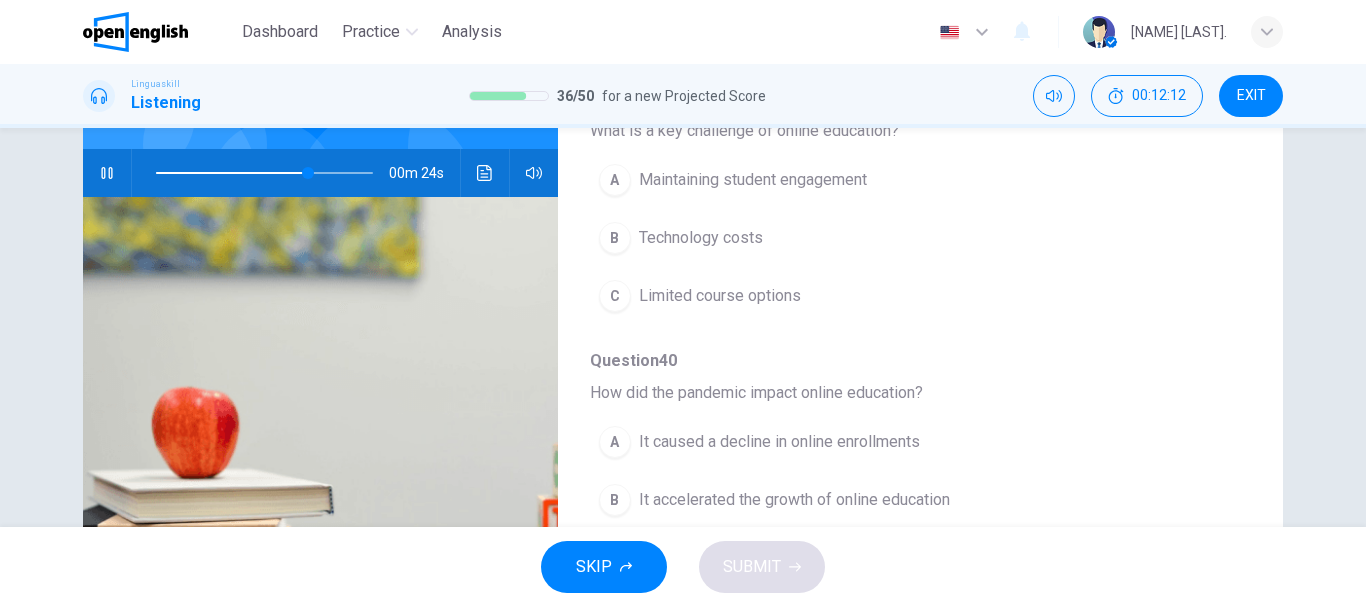 scroll, scrollTop: 600, scrollLeft: 0, axis: vertical 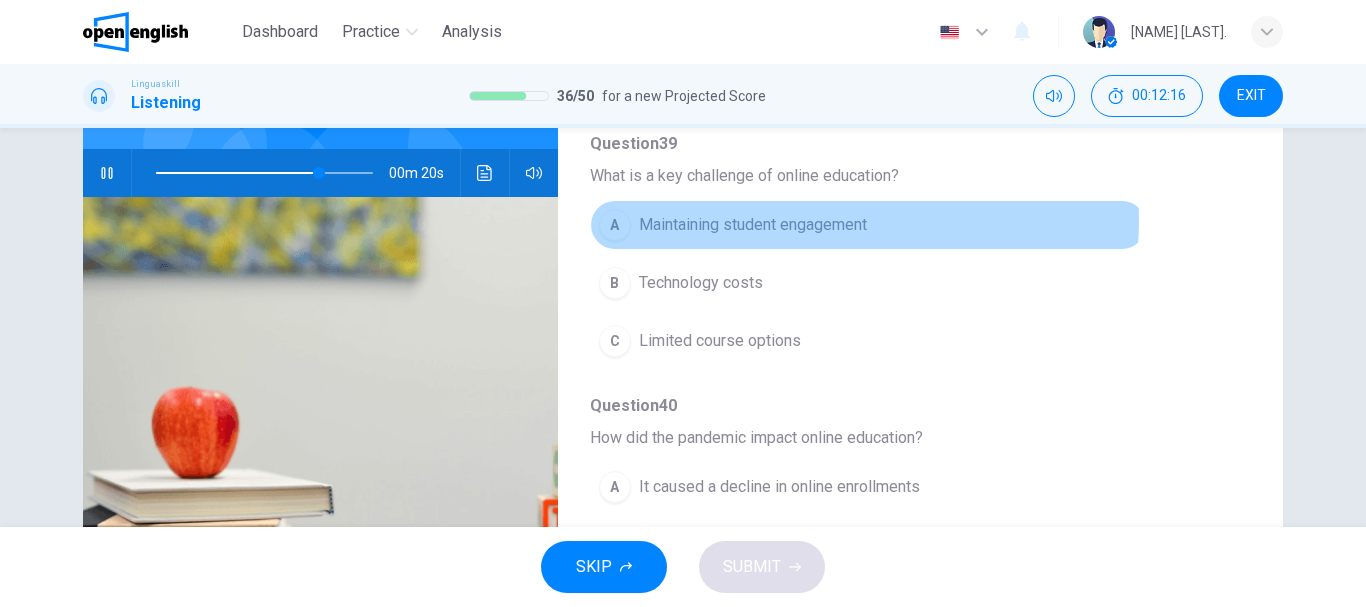 click on "Maintaining student engagement" at bounding box center (753, 225) 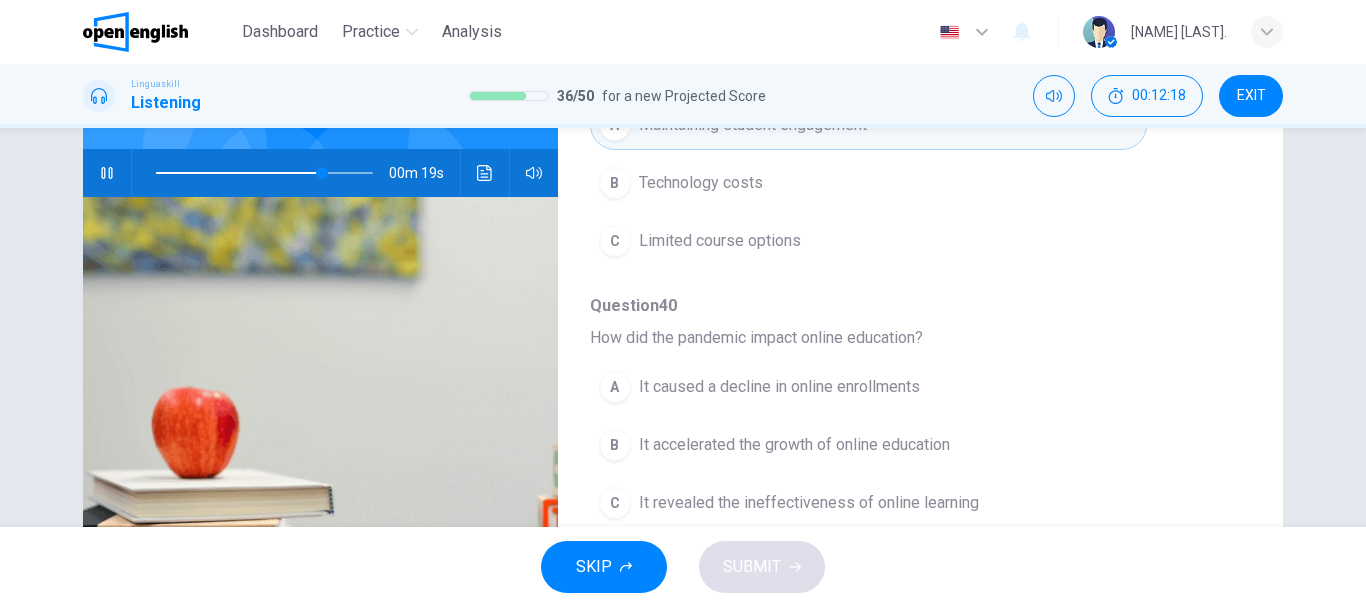scroll, scrollTop: 800, scrollLeft: 0, axis: vertical 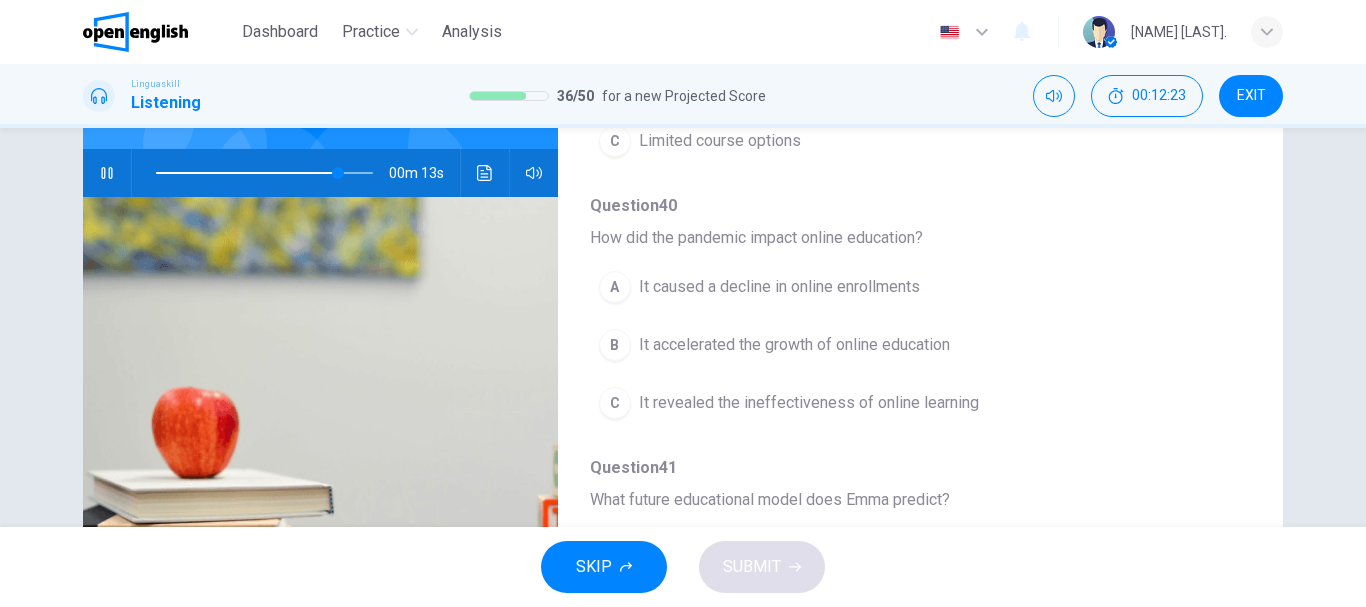 click on "It accelerated the growth of online education" at bounding box center (794, 345) 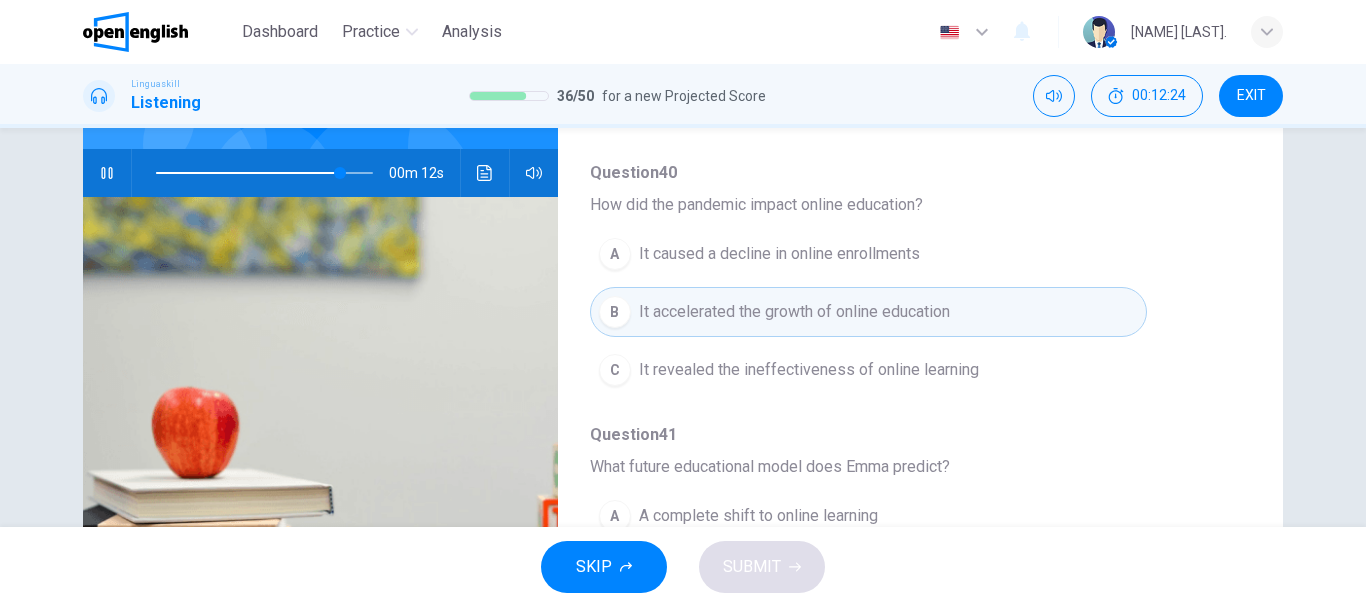 scroll, scrollTop: 863, scrollLeft: 0, axis: vertical 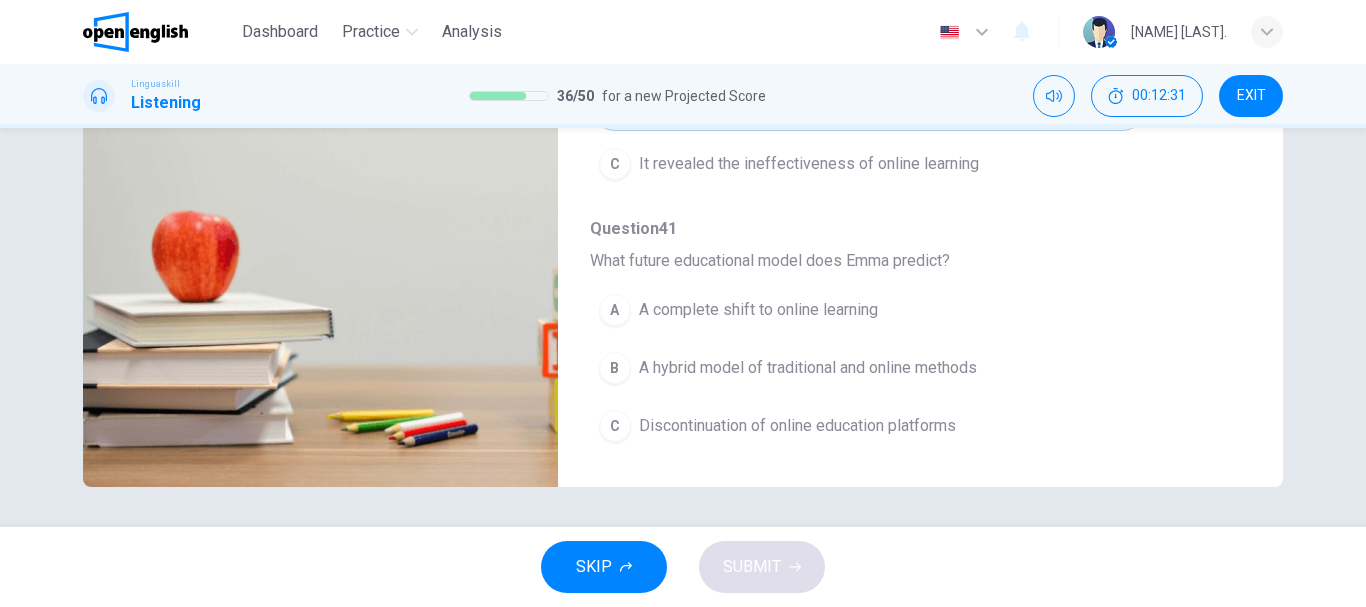 click on "A hybrid model of traditional and online methods" at bounding box center [808, 368] 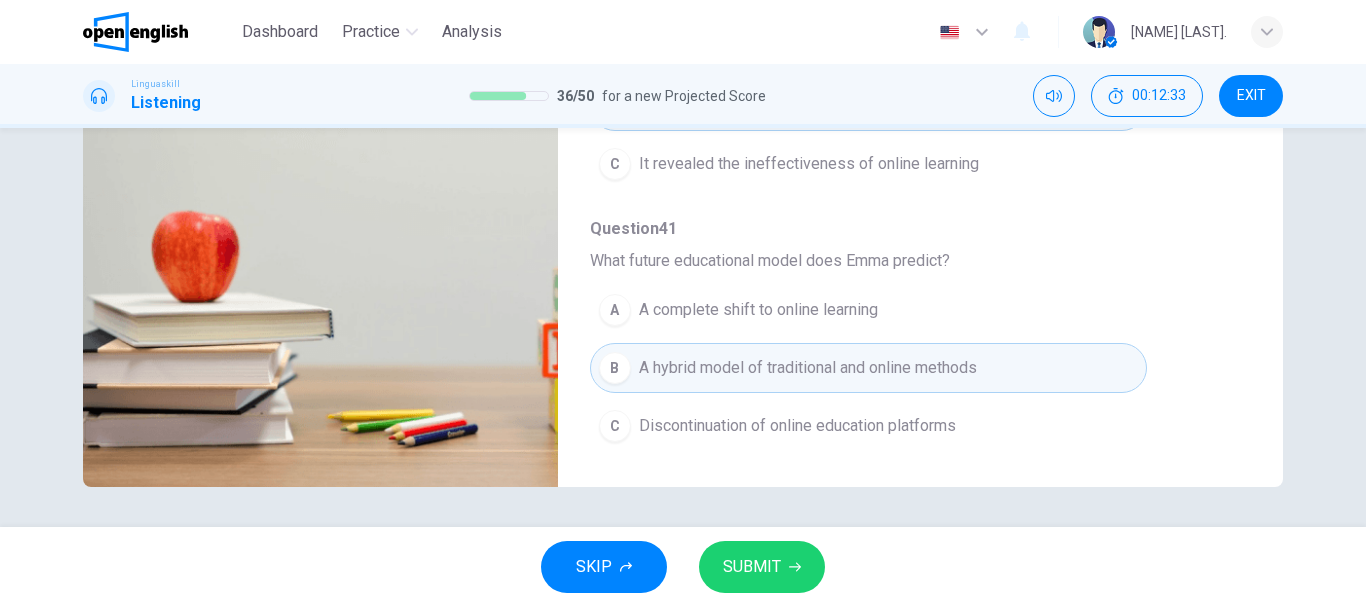 click on "SUBMIT" at bounding box center (752, 567) 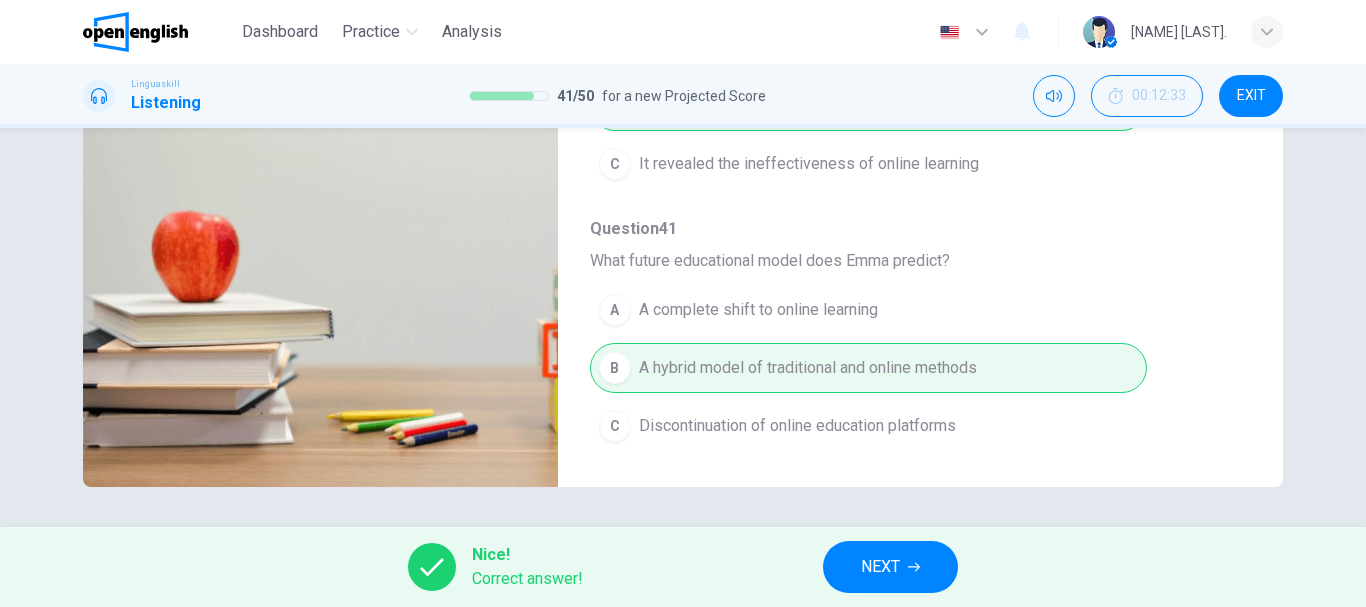 type on "**" 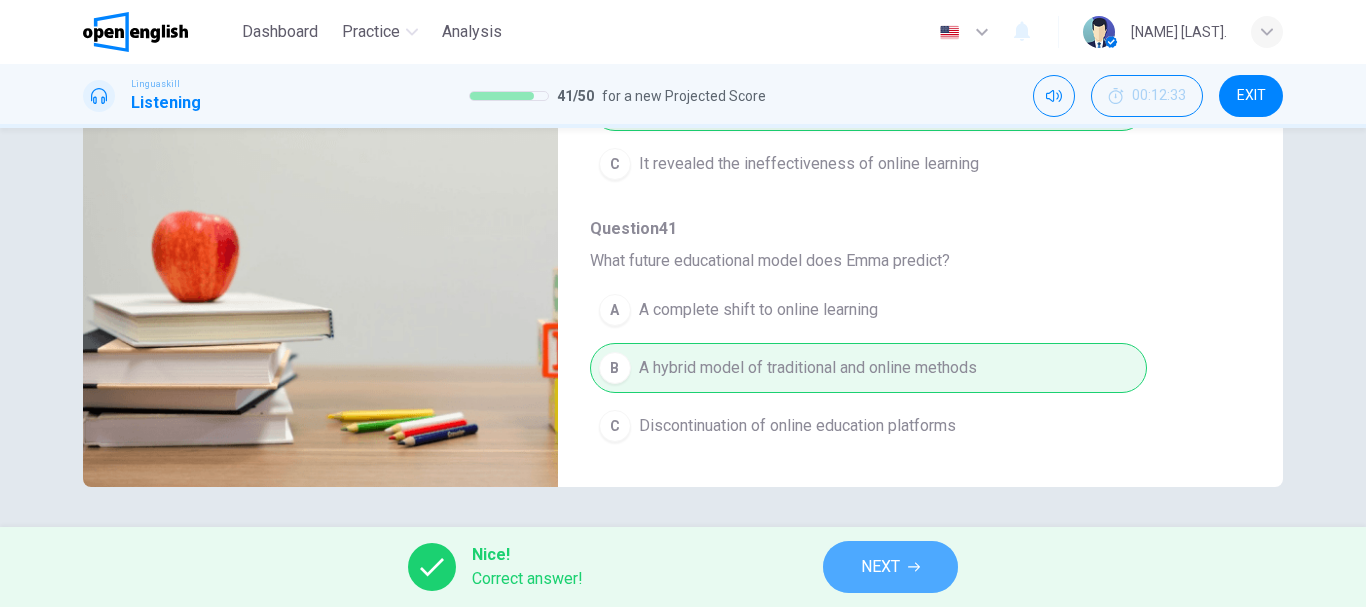 click on "NEXT" at bounding box center (890, 567) 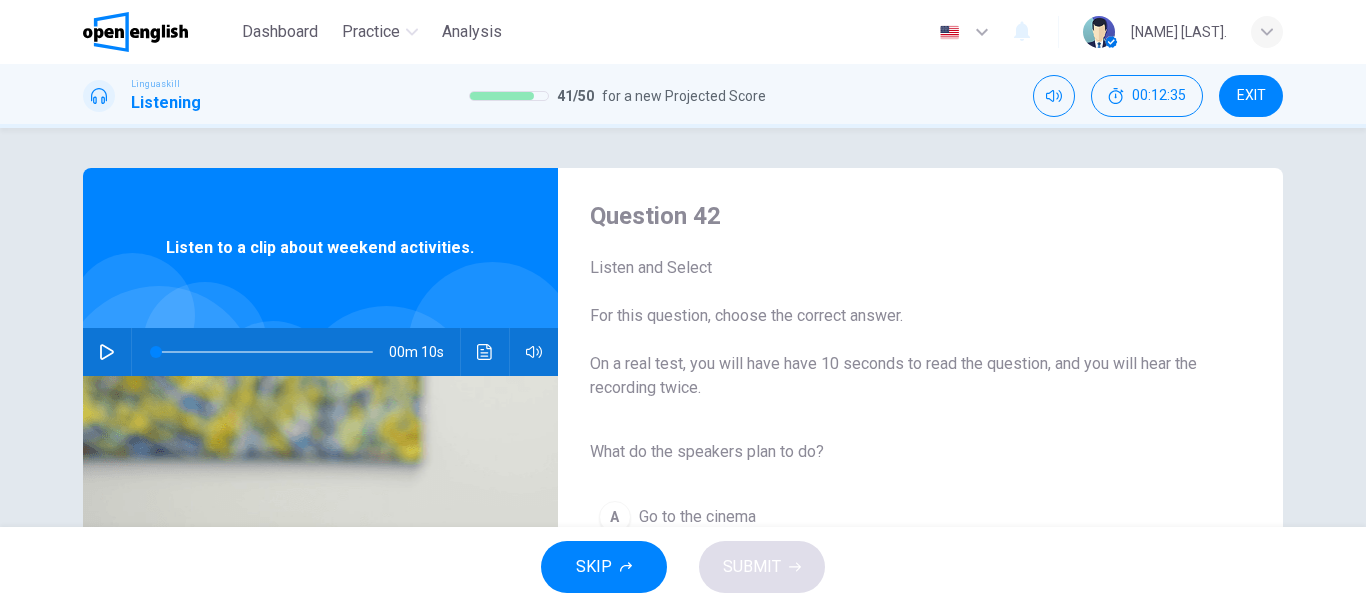 click at bounding box center [107, 352] 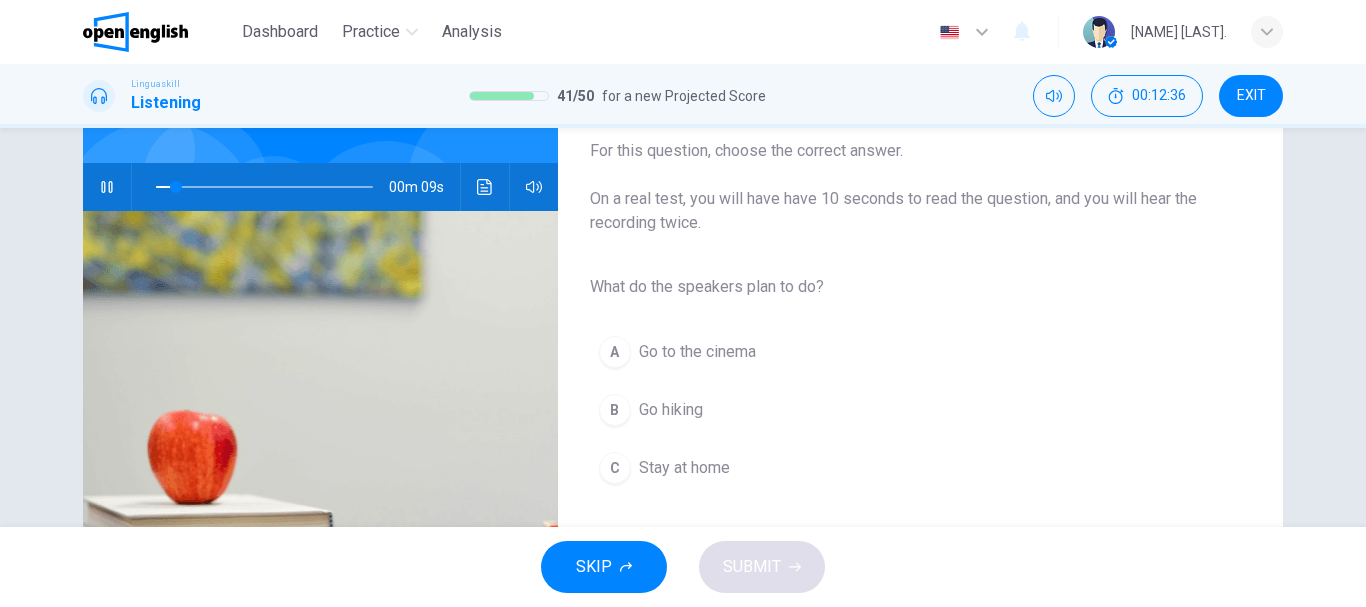 scroll, scrollTop: 200, scrollLeft: 0, axis: vertical 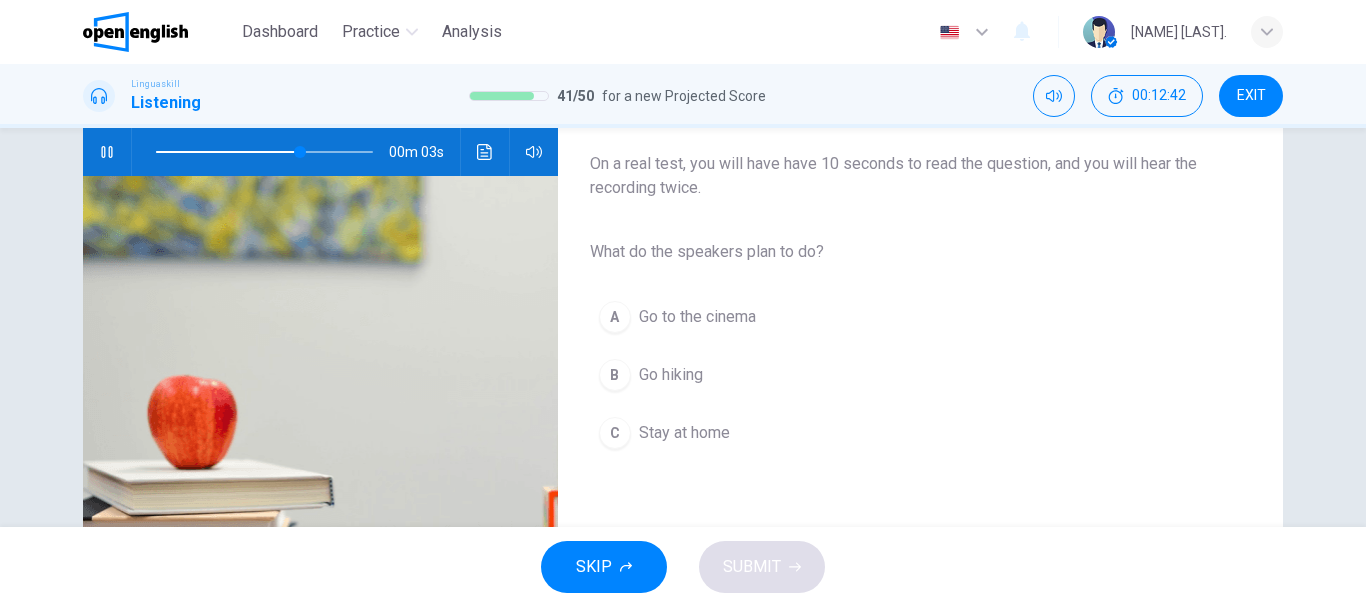click on "Go hiking" at bounding box center [671, 375] 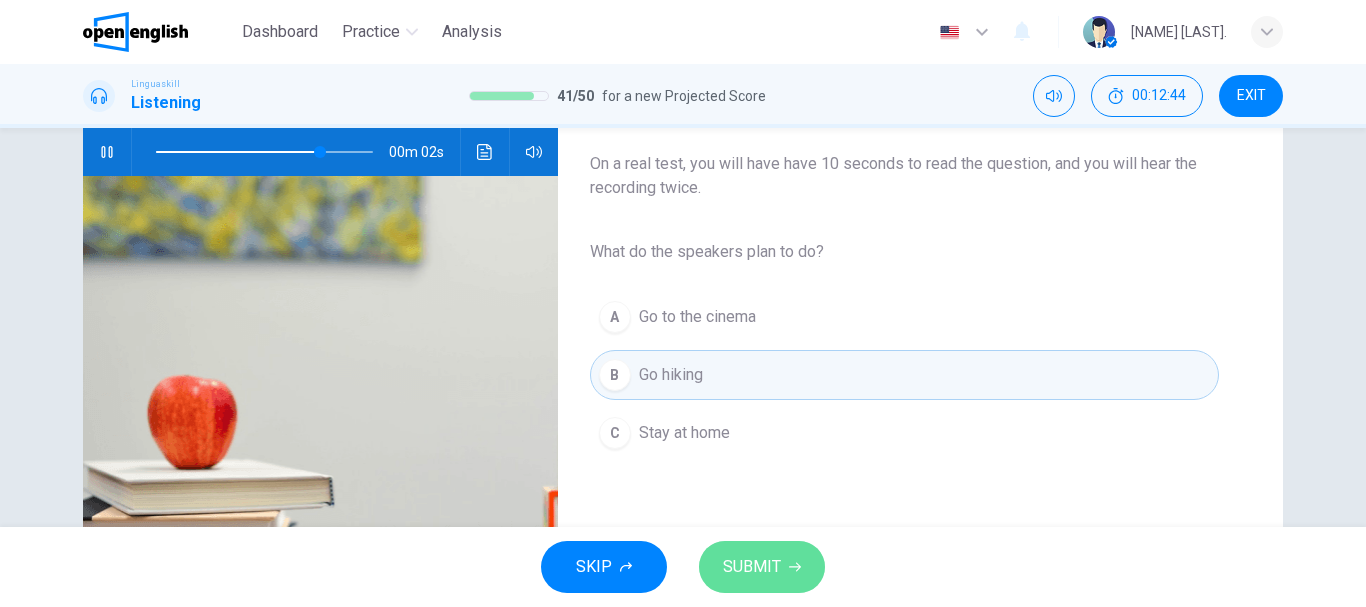 click on "SUBMIT" at bounding box center (762, 567) 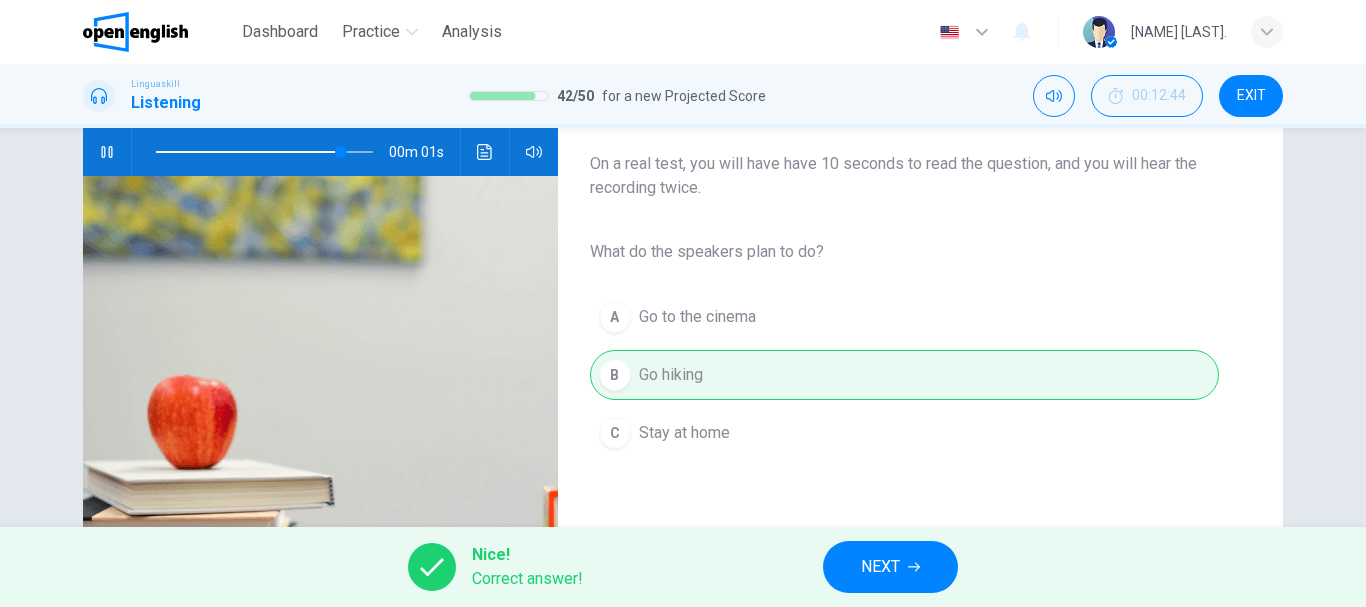 type on "**" 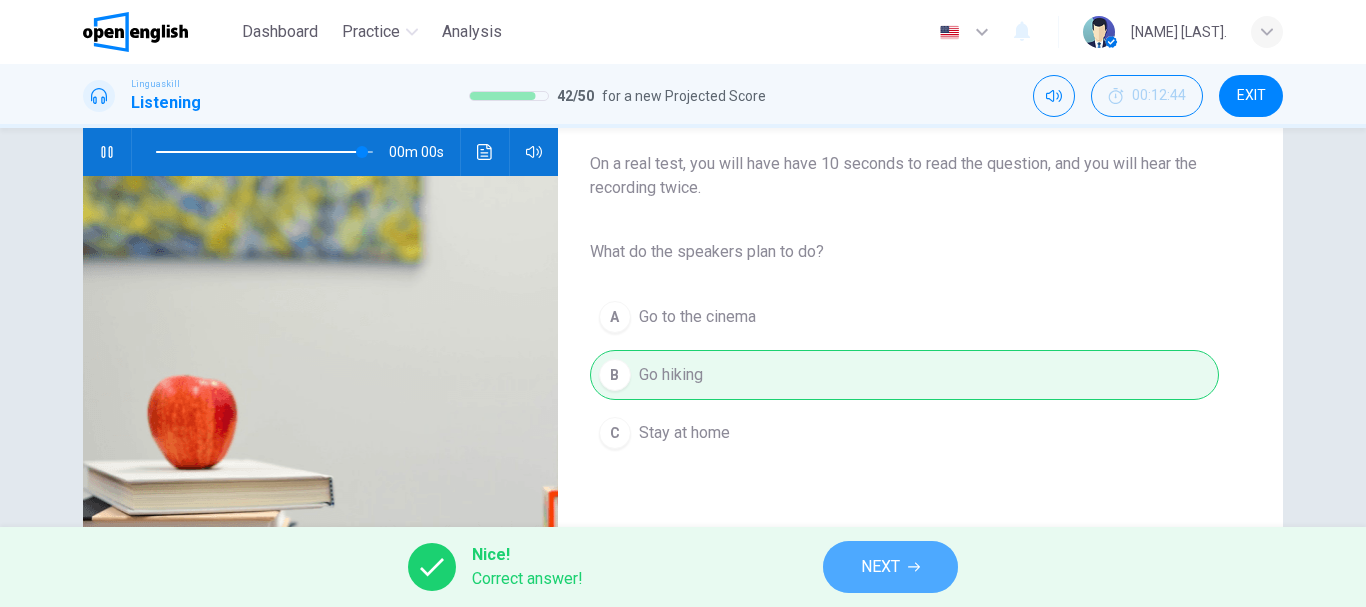 click on "NEXT" at bounding box center (880, 567) 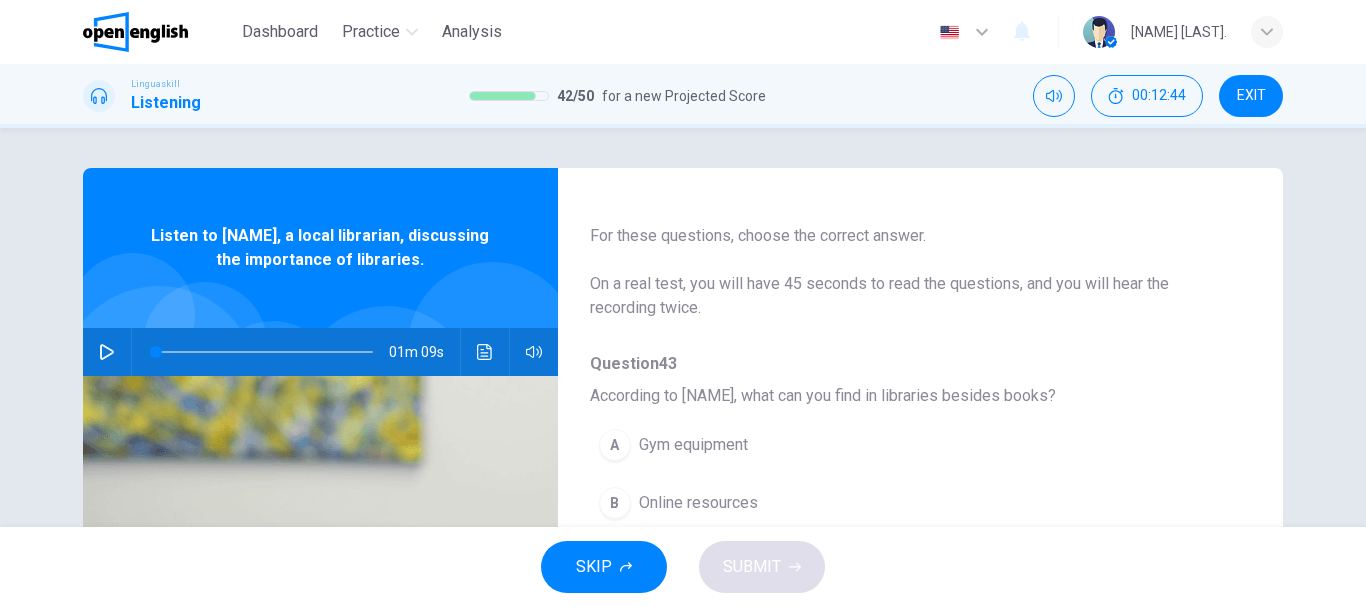 scroll, scrollTop: 100, scrollLeft: 0, axis: vertical 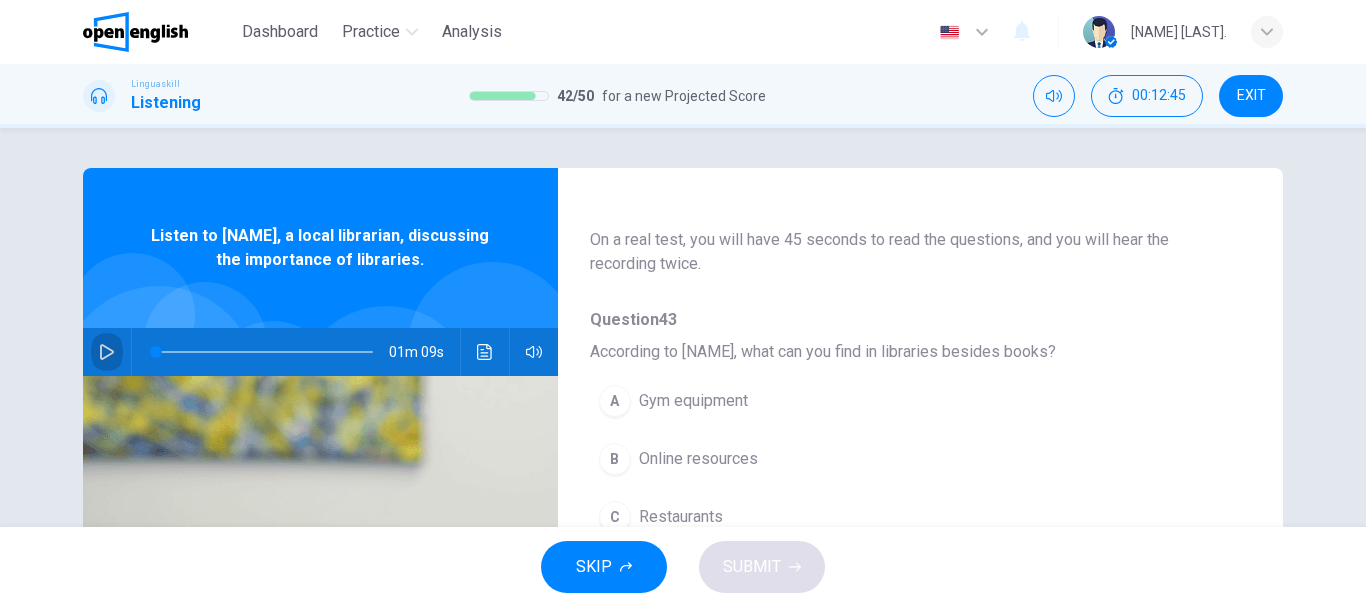 click at bounding box center (107, 352) 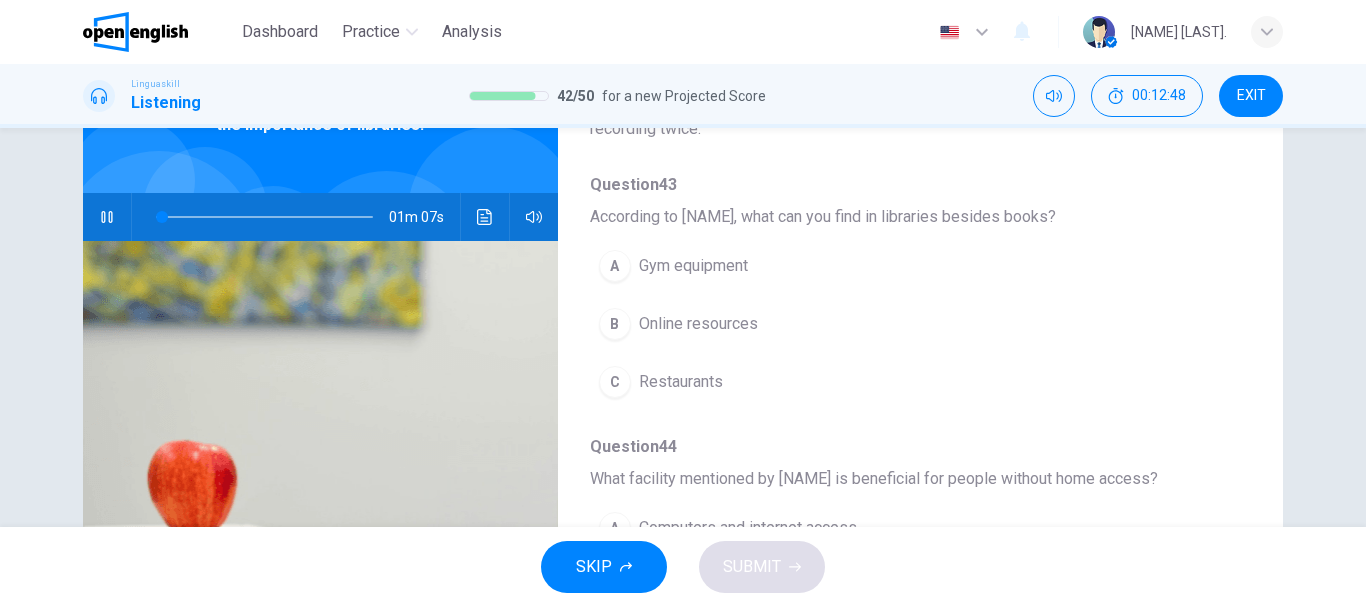 scroll, scrollTop: 100, scrollLeft: 0, axis: vertical 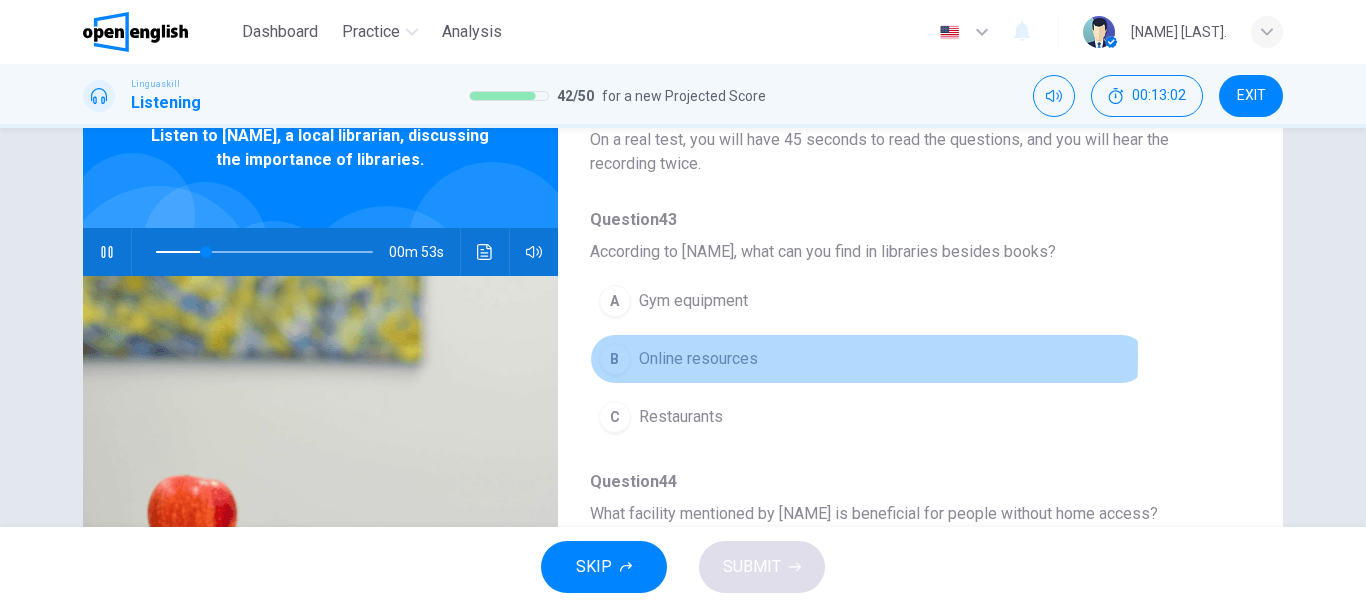 click on "Online resources" at bounding box center (698, 359) 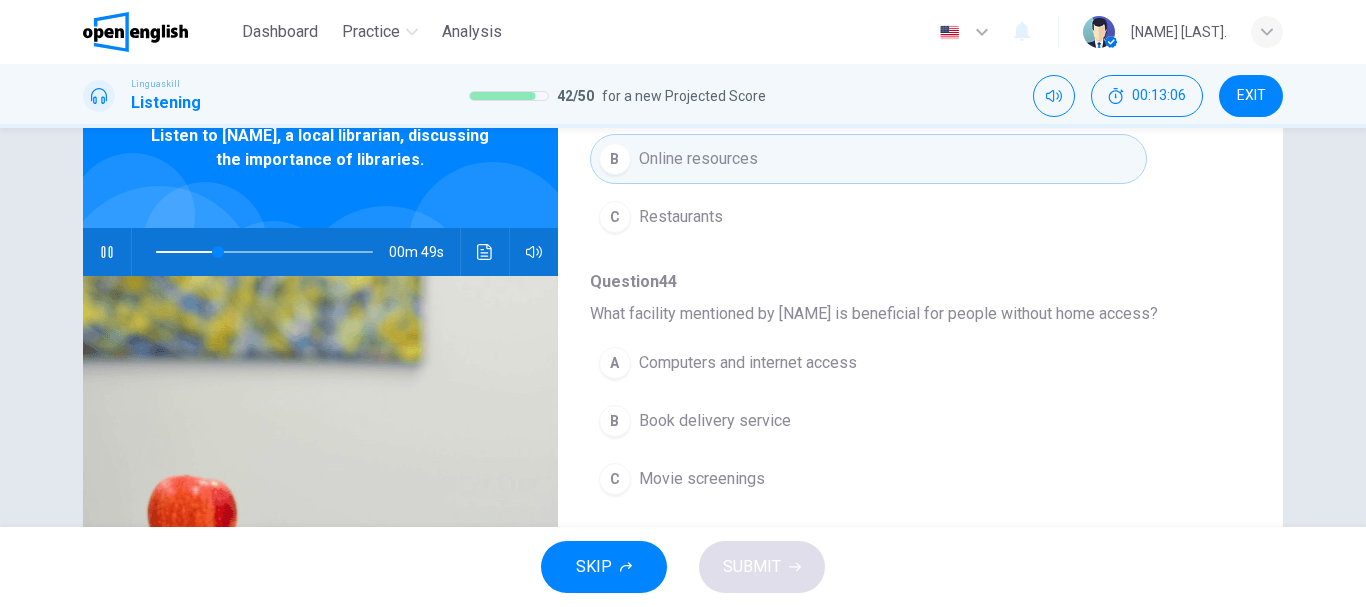 scroll, scrollTop: 400, scrollLeft: 0, axis: vertical 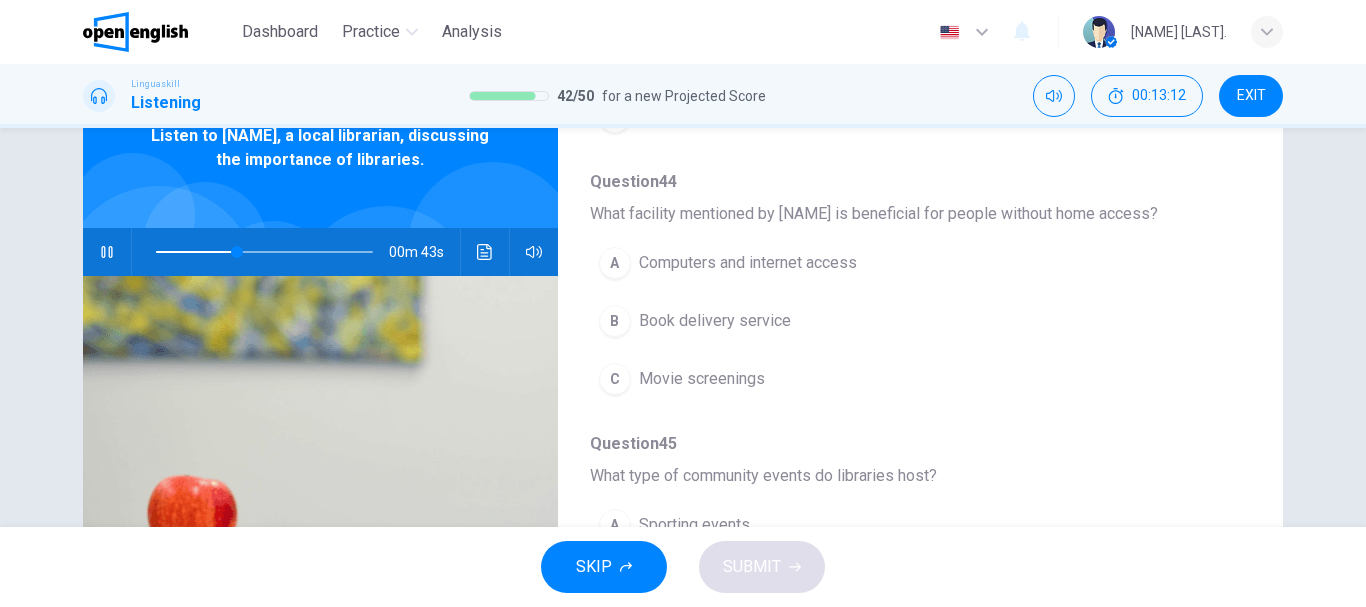 click on "A Computers and internet access" at bounding box center (868, 263) 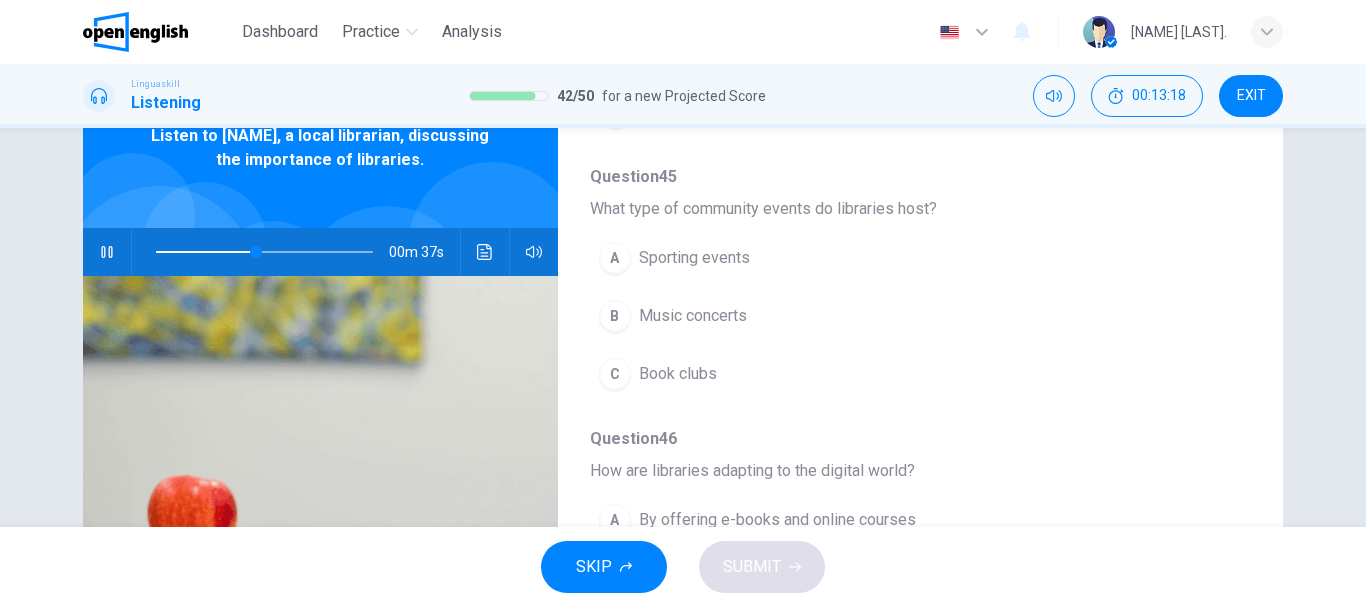 scroll, scrollTop: 700, scrollLeft: 0, axis: vertical 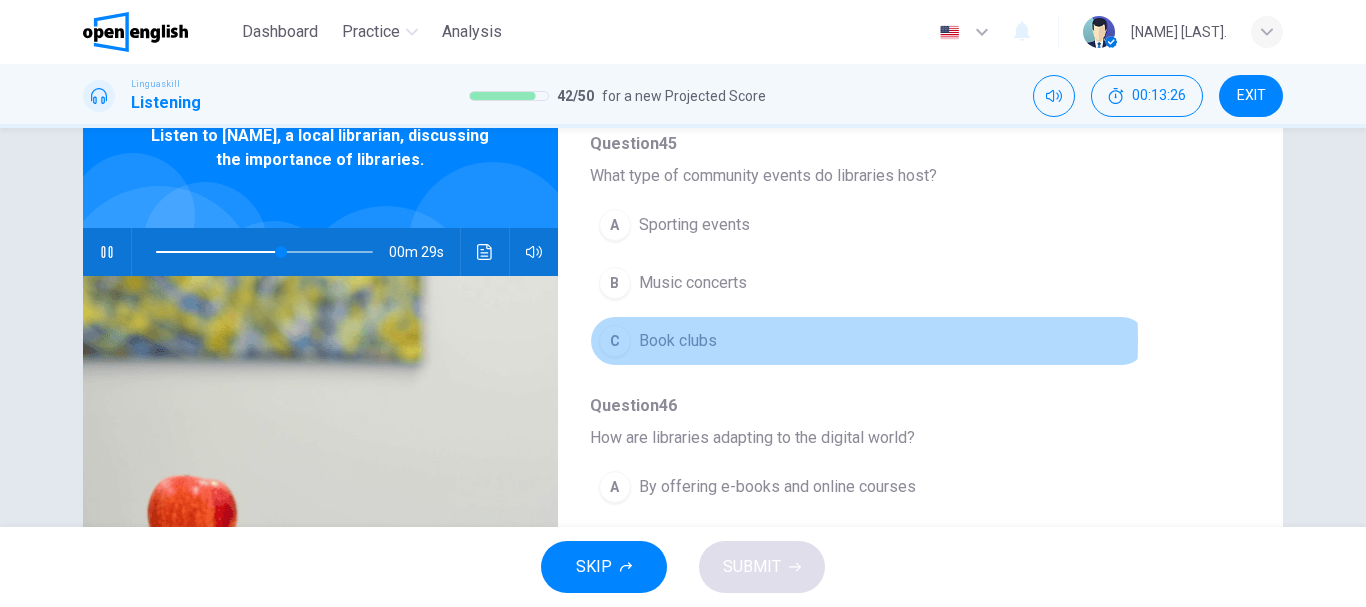 click on "Book clubs" at bounding box center (678, 341) 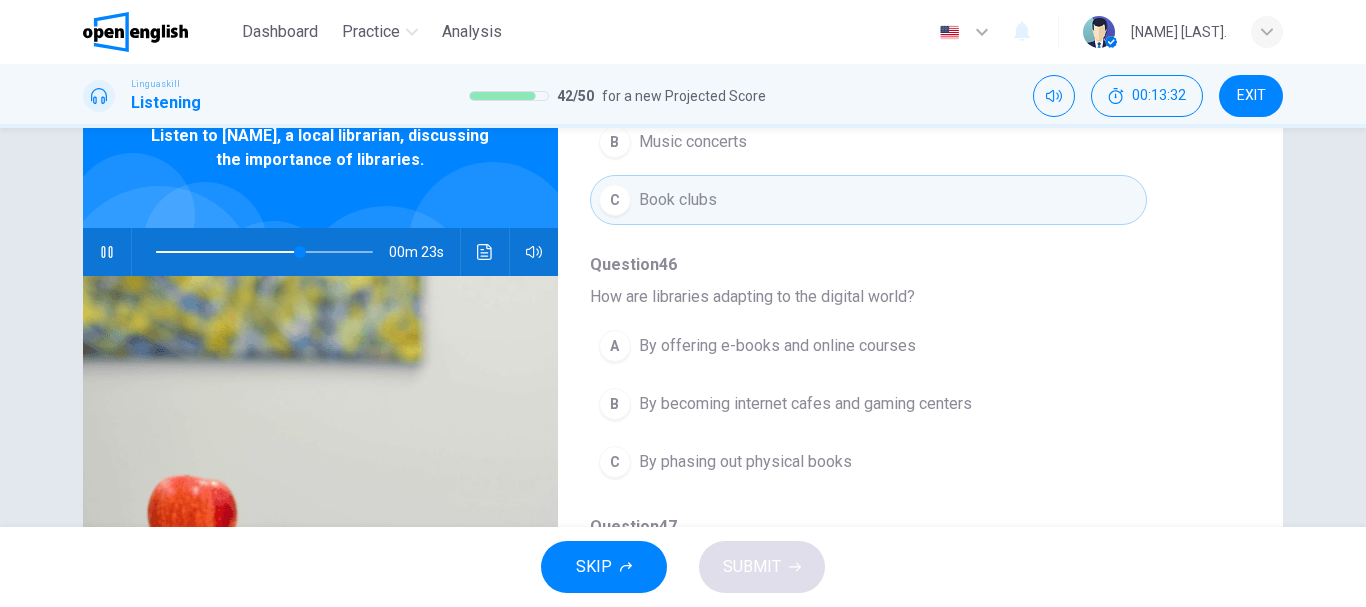 scroll, scrollTop: 863, scrollLeft: 0, axis: vertical 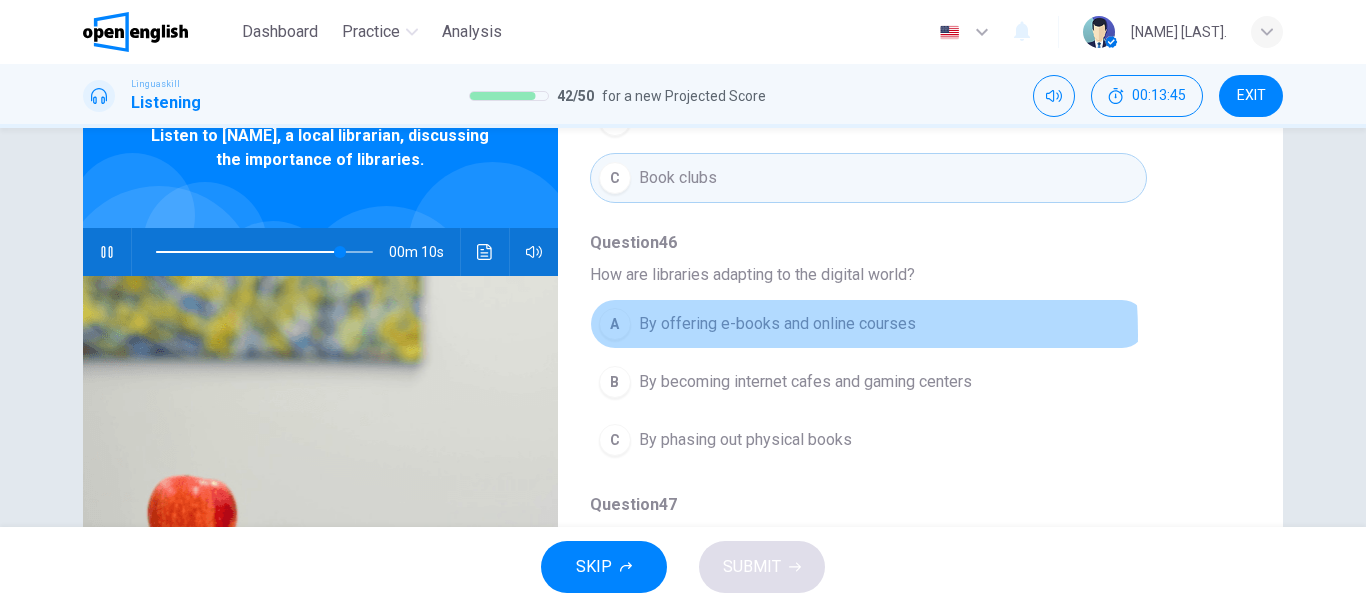 click on "By offering e-books and online courses" at bounding box center [777, 324] 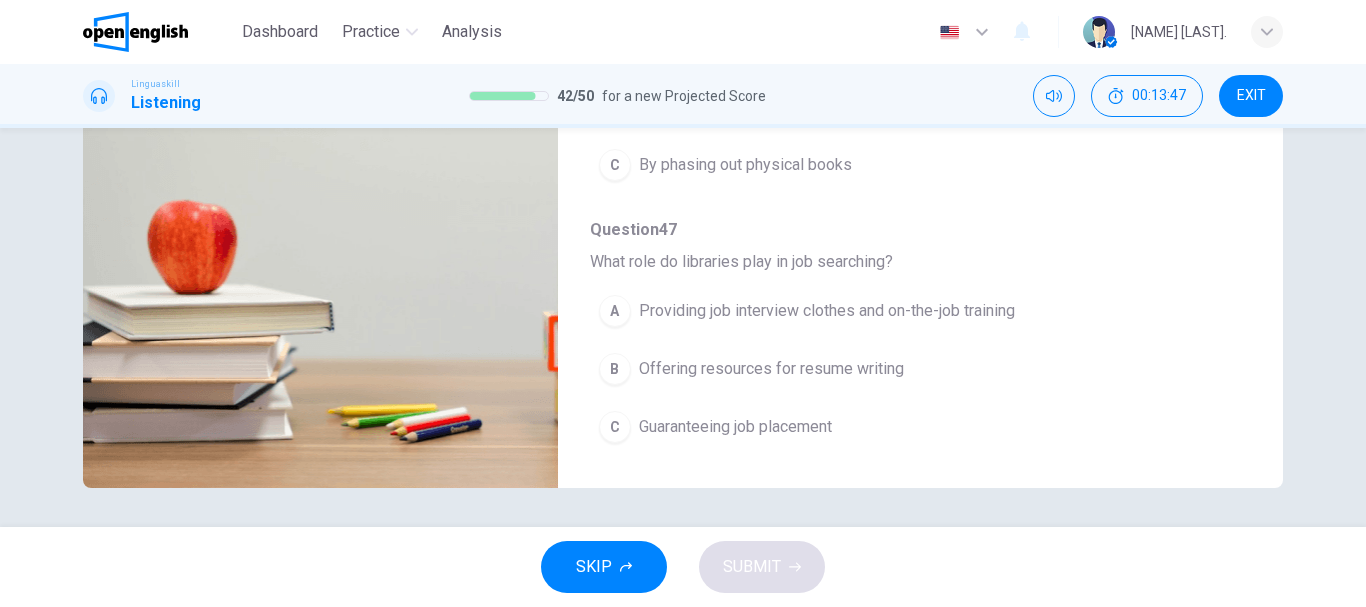 scroll, scrollTop: 376, scrollLeft: 0, axis: vertical 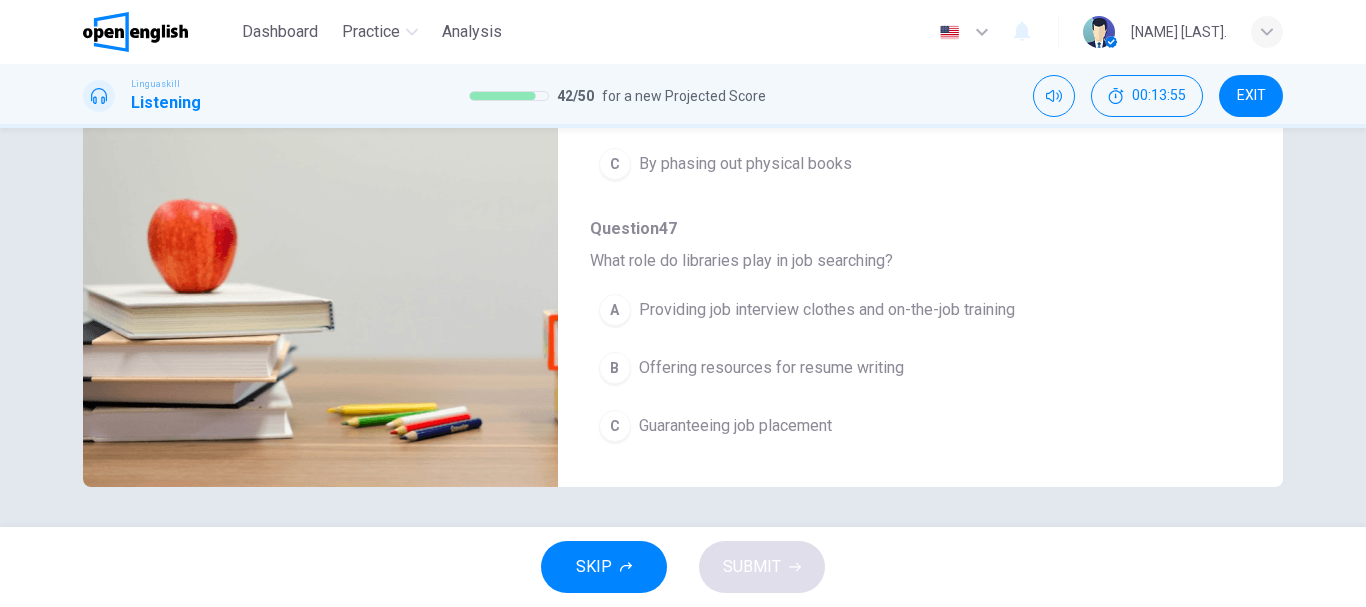 type on "*" 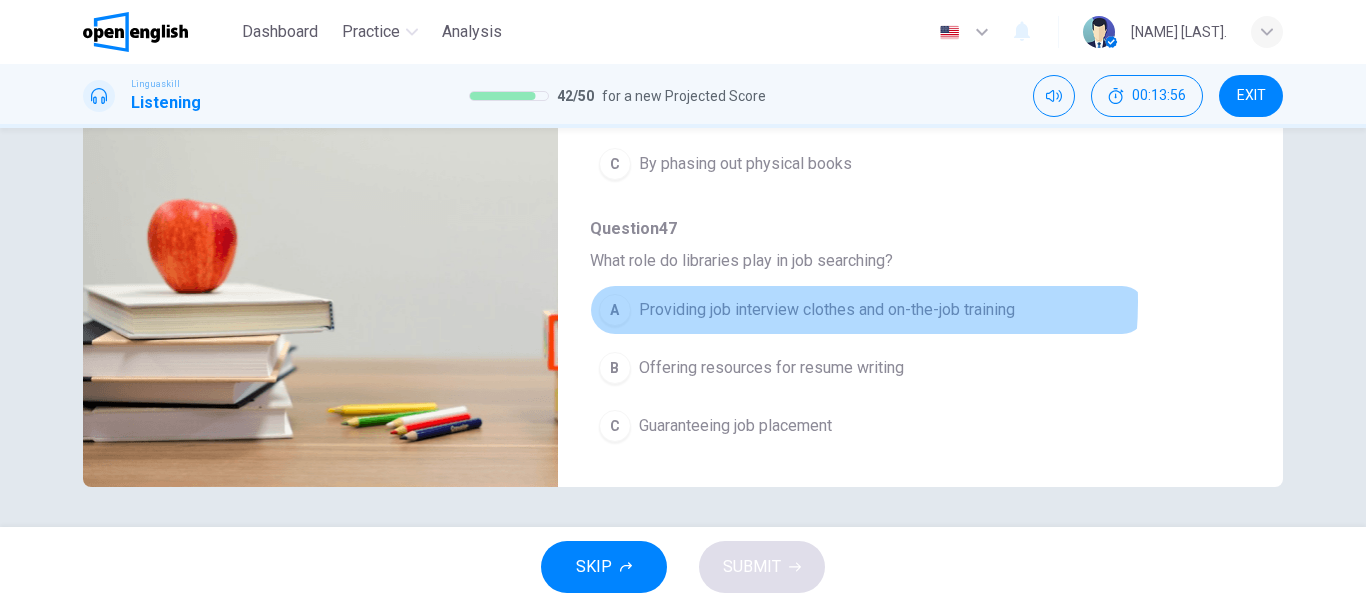 click on "Providing job interview clothes and on-the-job training" at bounding box center [827, 310] 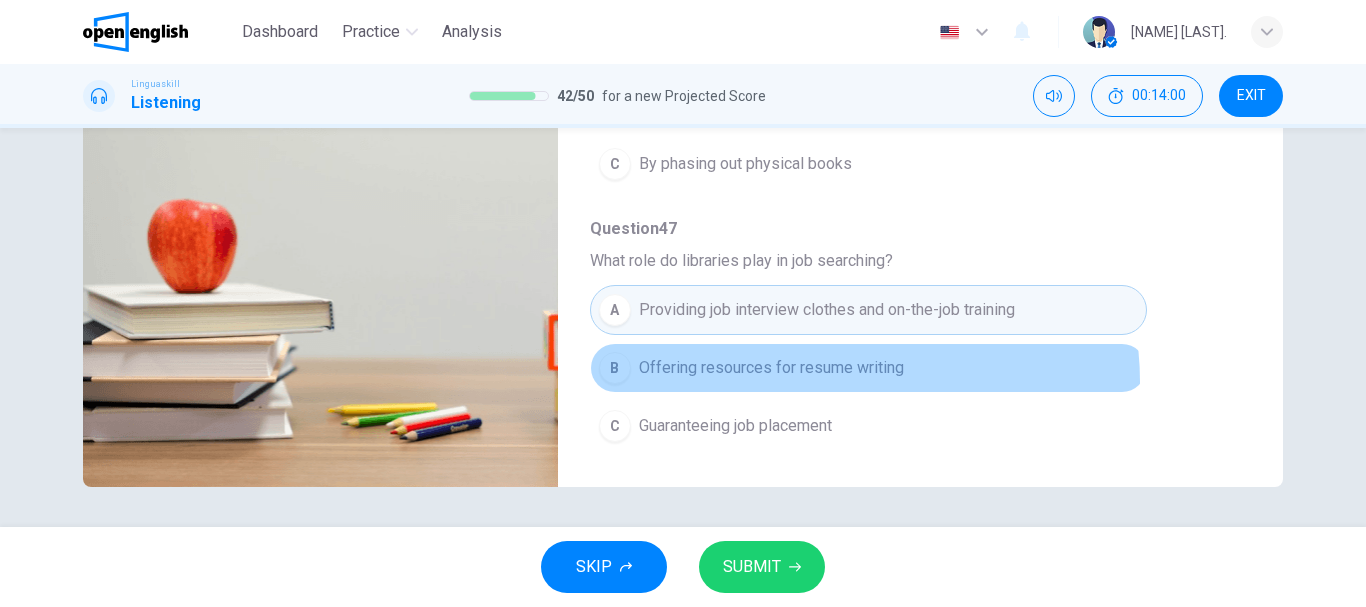 click on "B Offering resources for resume writing" at bounding box center (868, 368) 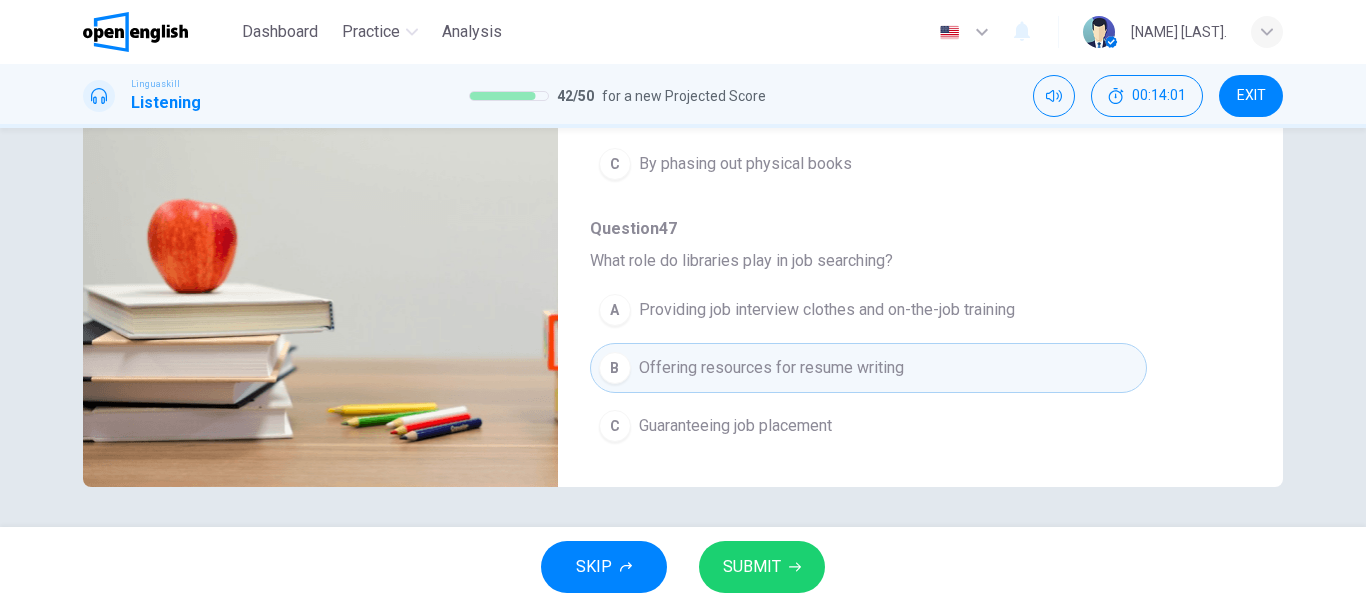 click on "SUBMIT" at bounding box center (762, 567) 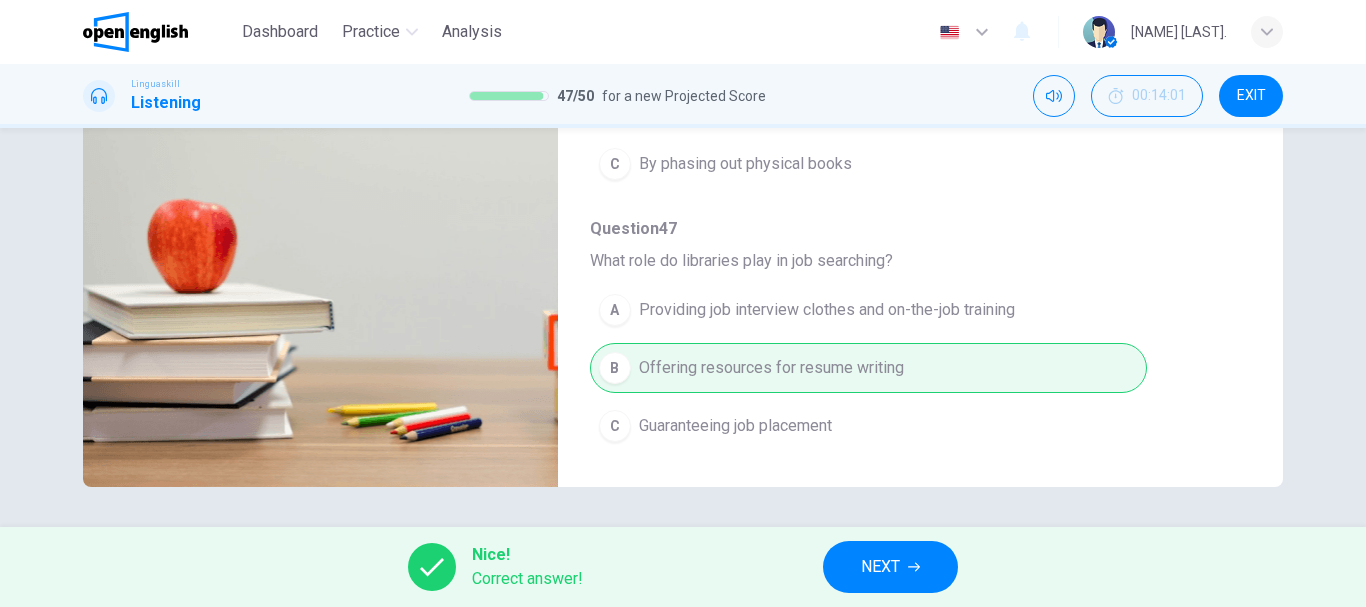 click on "NEXT" at bounding box center (880, 567) 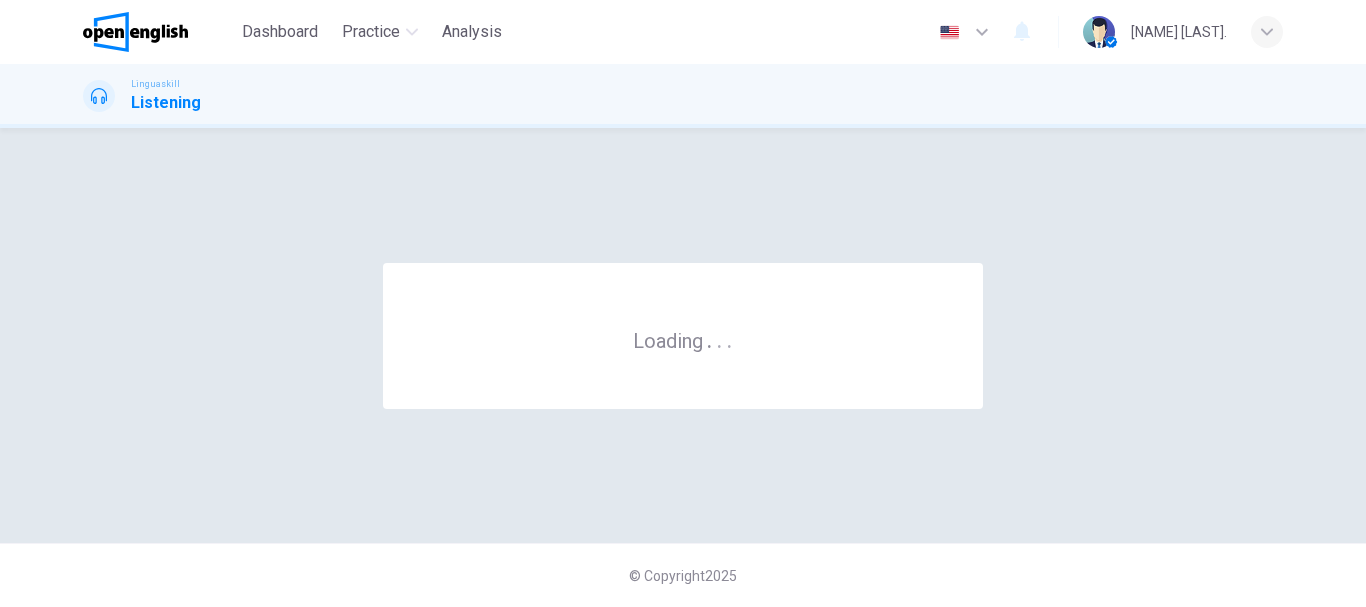 scroll, scrollTop: 0, scrollLeft: 0, axis: both 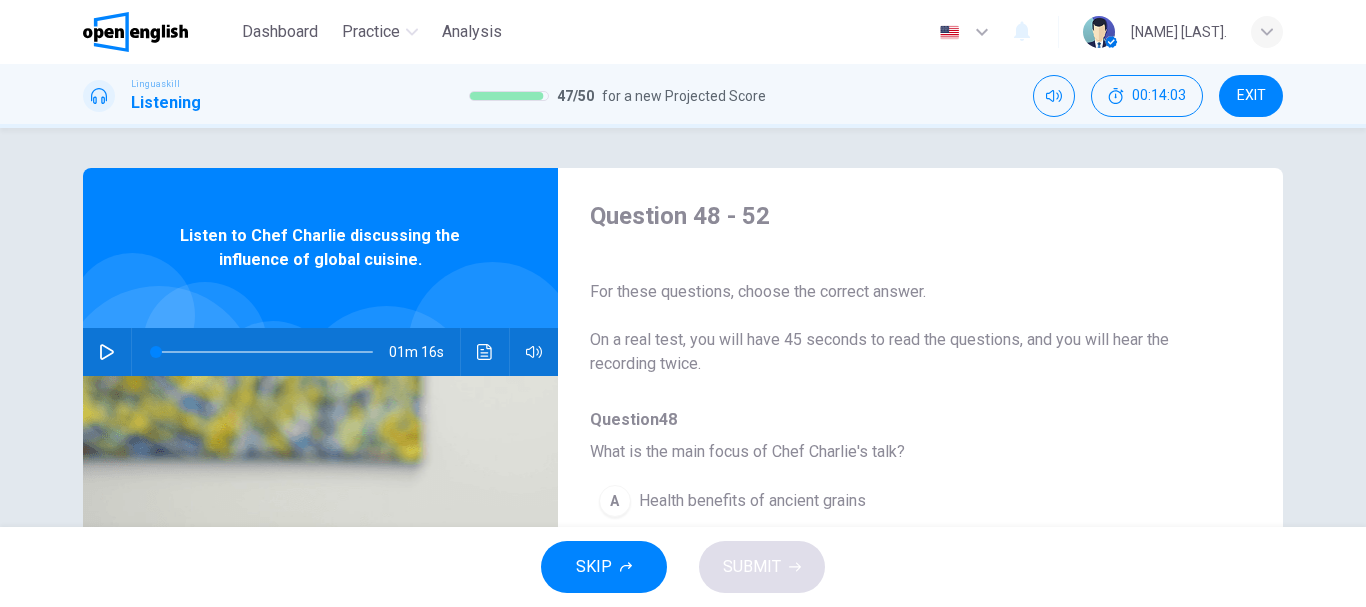 click 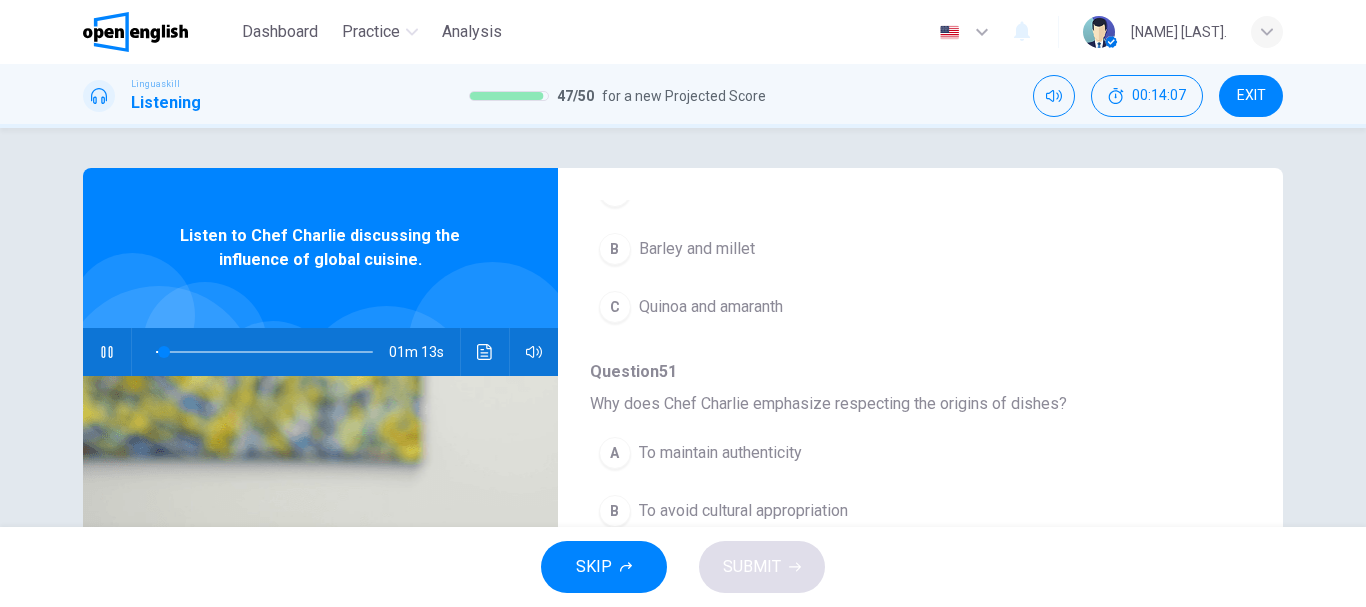 scroll, scrollTop: 863, scrollLeft: 0, axis: vertical 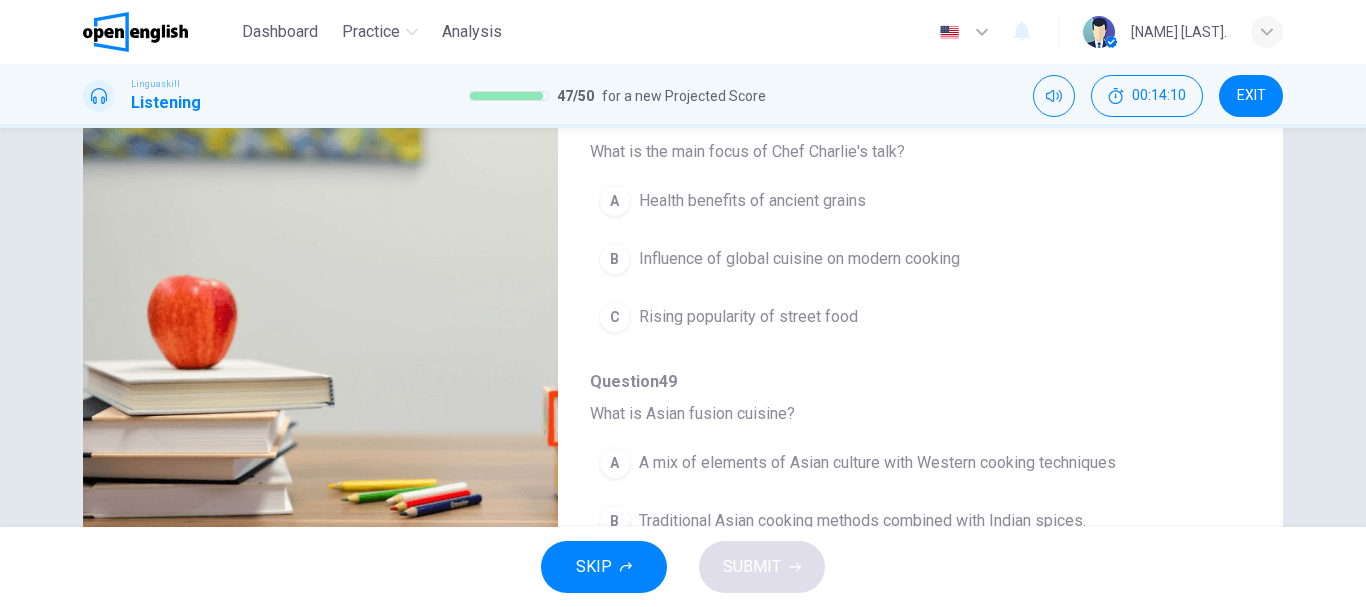 click on "A Health benefits of ancient grains B Influence of global cuisine on modern cooking C Rising popularity of street food" at bounding box center (904, 259) 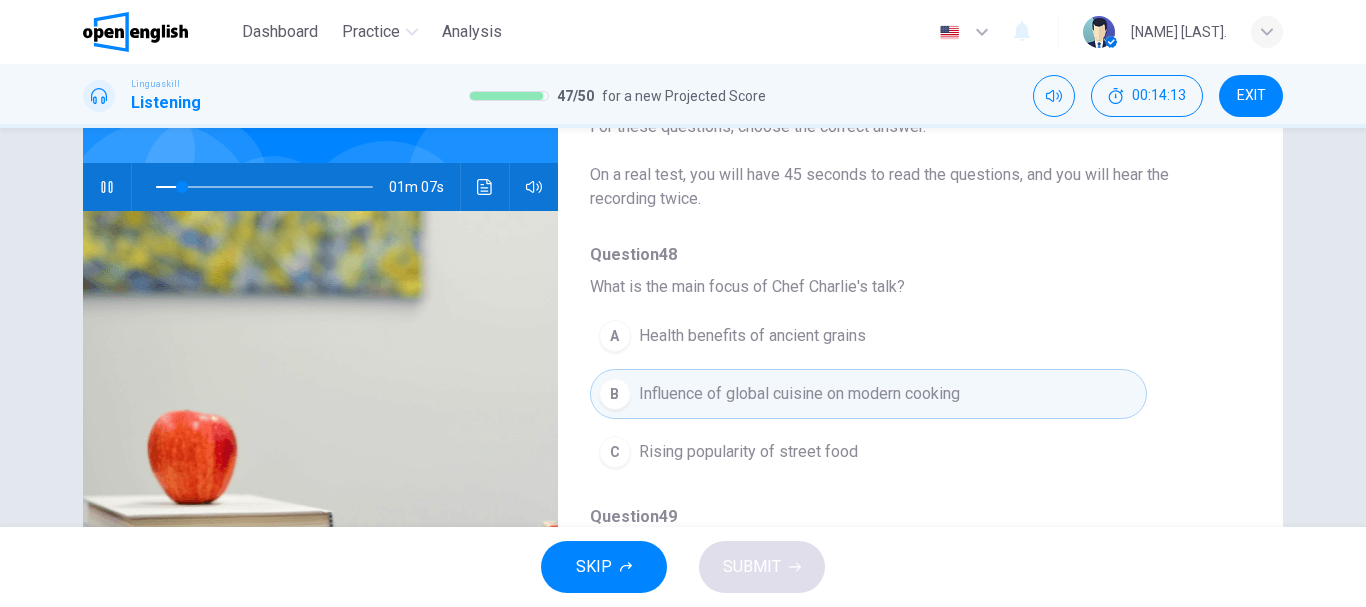 scroll, scrollTop: 200, scrollLeft: 0, axis: vertical 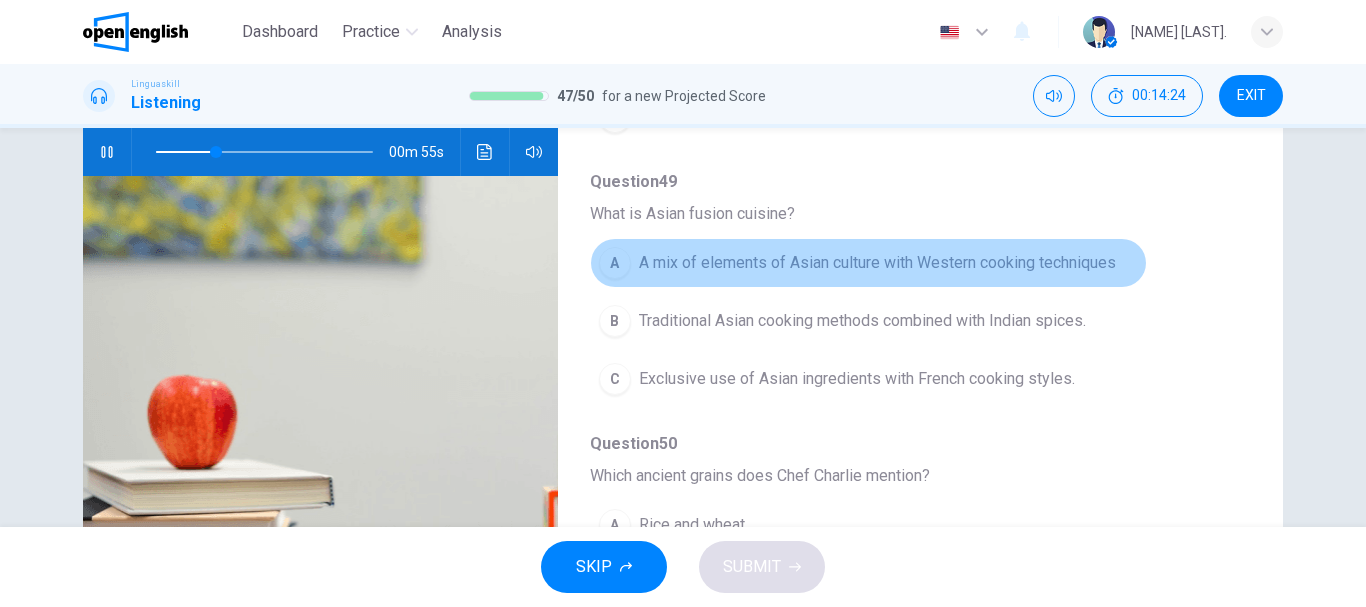 click on "A A mix of elements of Asian culture with Western cooking techniques" at bounding box center (868, 263) 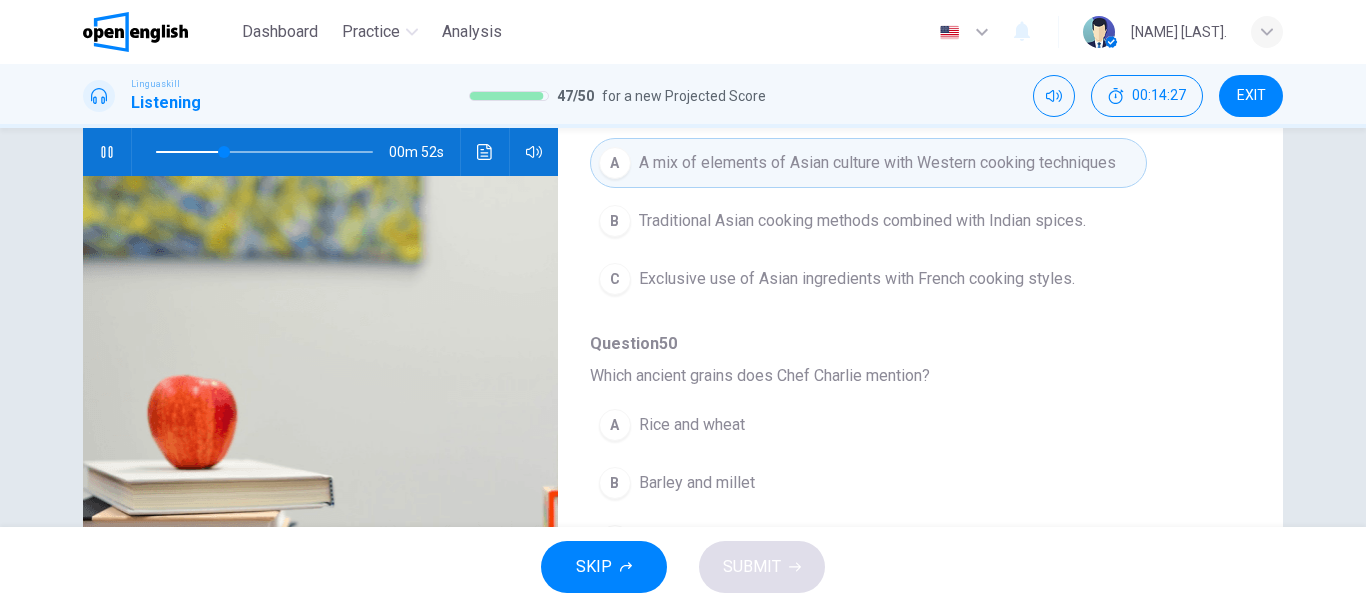 scroll, scrollTop: 500, scrollLeft: 0, axis: vertical 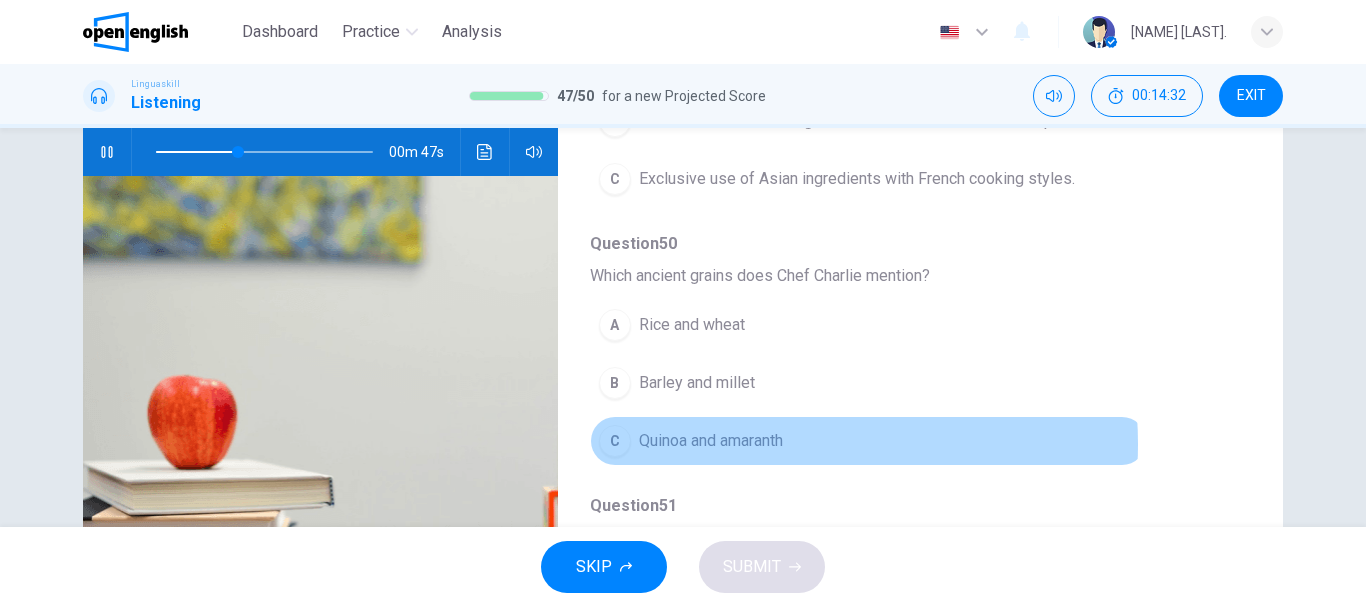 click on "Quinoa and amaranth" at bounding box center [711, 441] 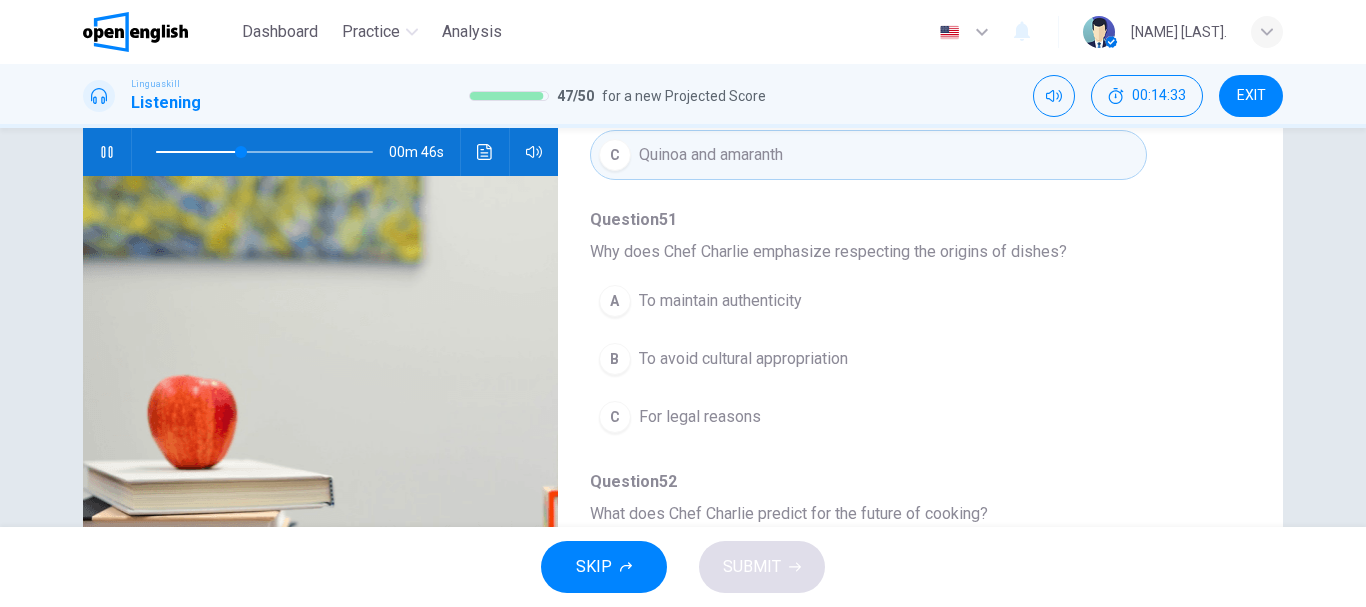 scroll, scrollTop: 800, scrollLeft: 0, axis: vertical 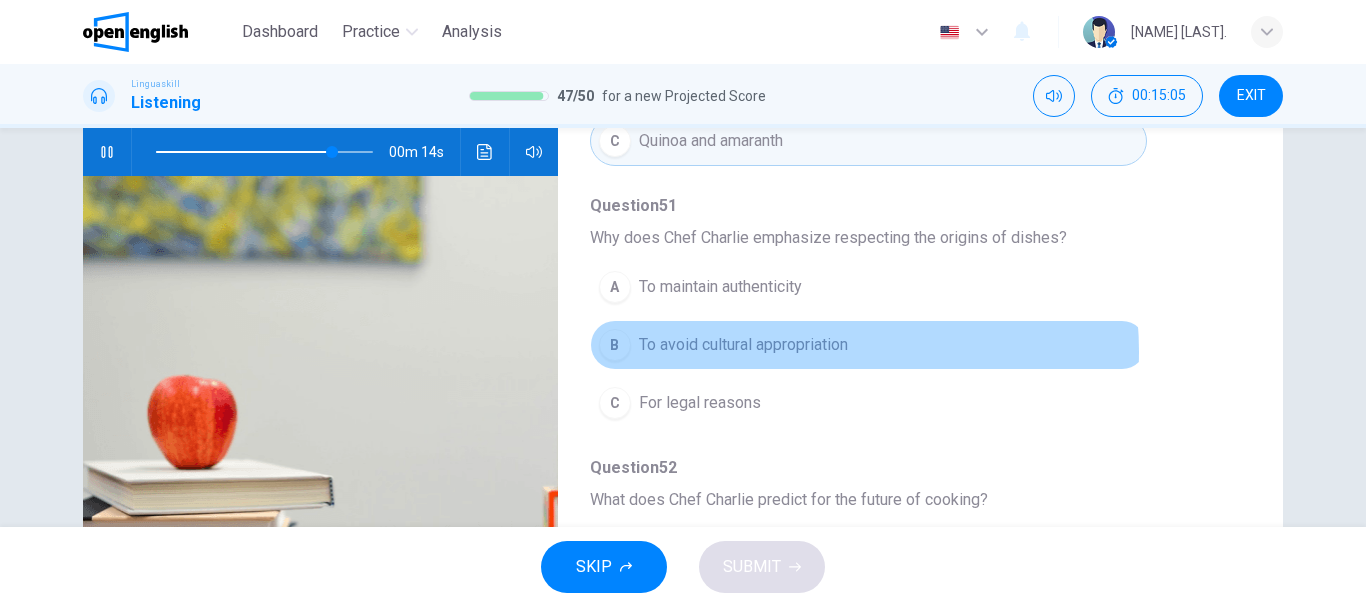 click on "To avoid cultural appropriation" at bounding box center (743, 345) 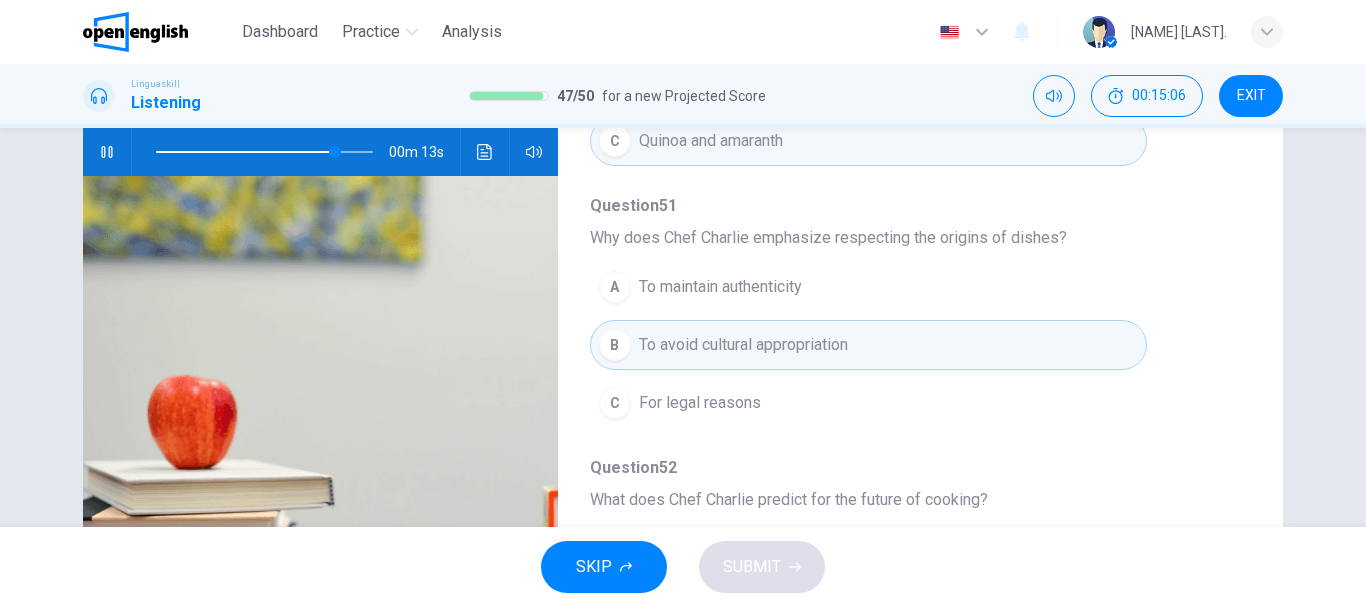 scroll, scrollTop: 863, scrollLeft: 0, axis: vertical 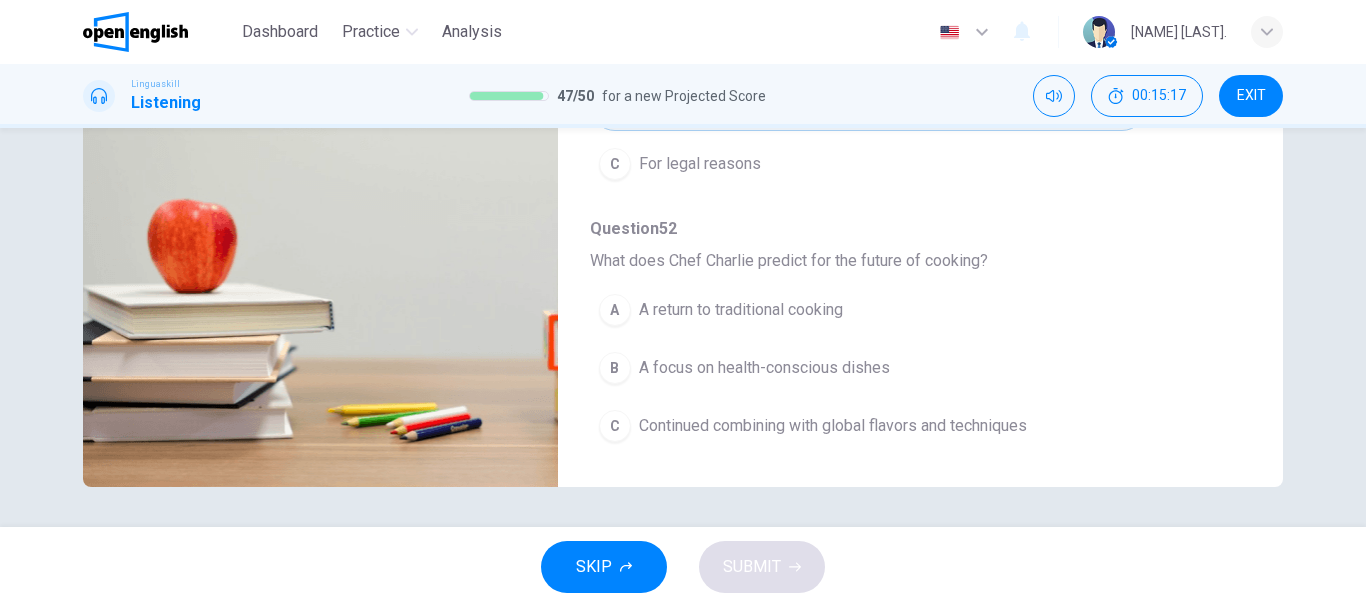 click on "Continued combining with global flavors and techniques" at bounding box center (833, 426) 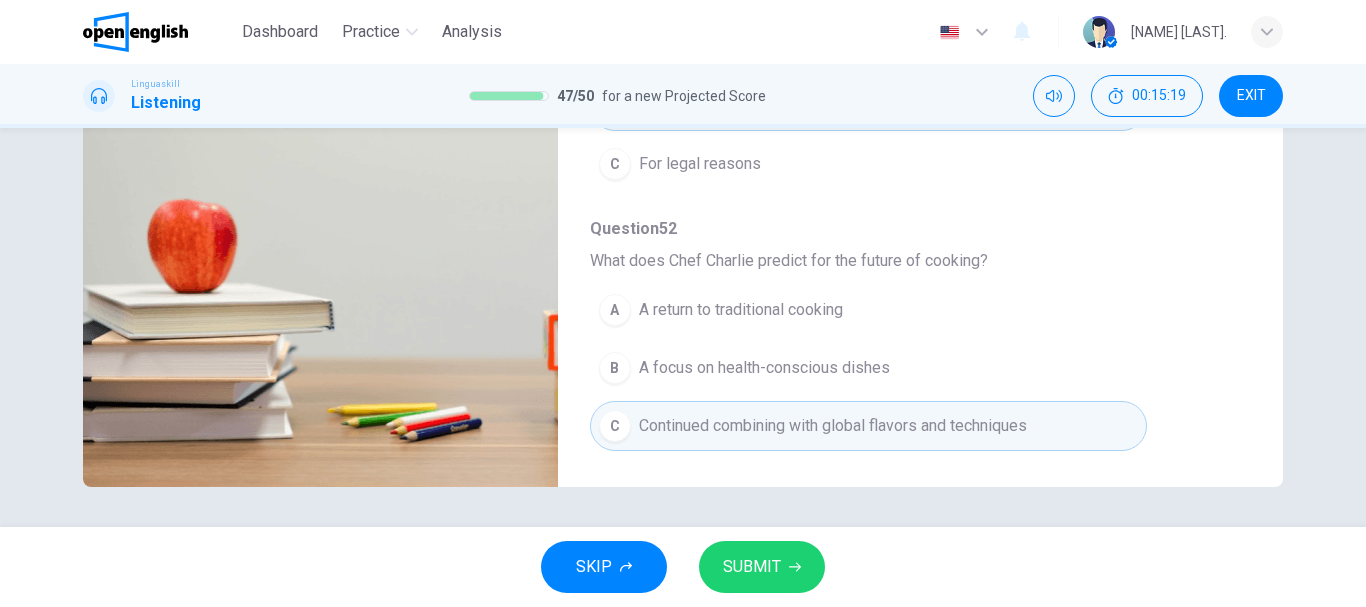 type on "*" 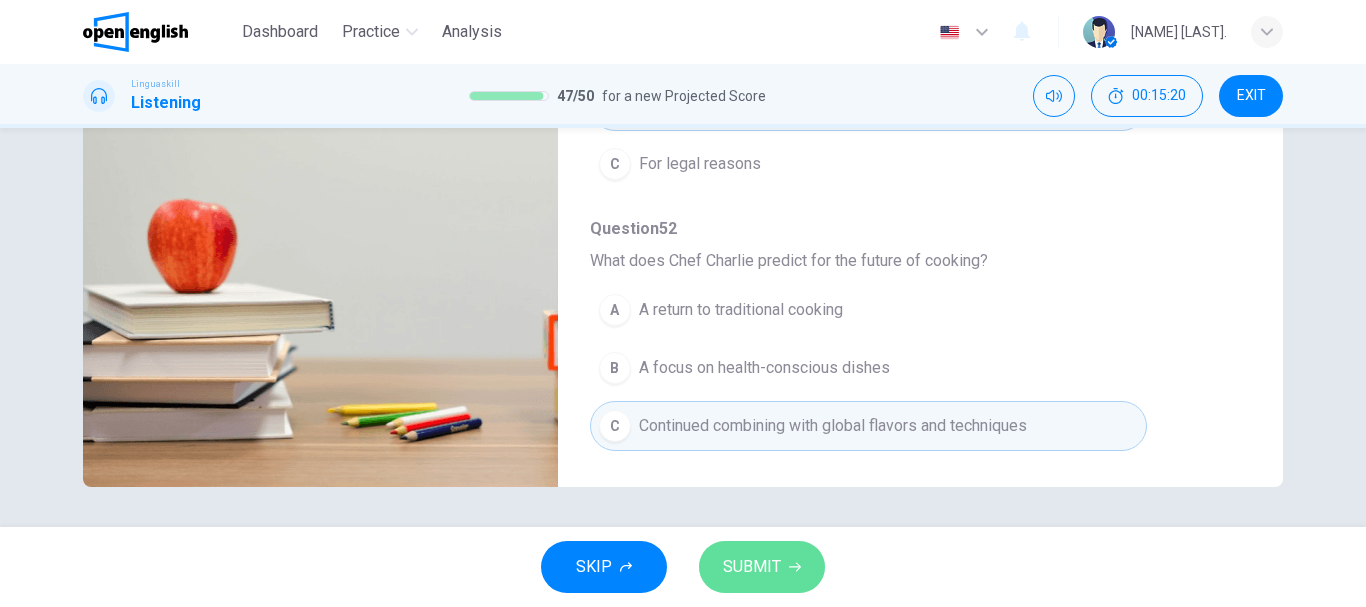 click on "SUBMIT" at bounding box center (762, 567) 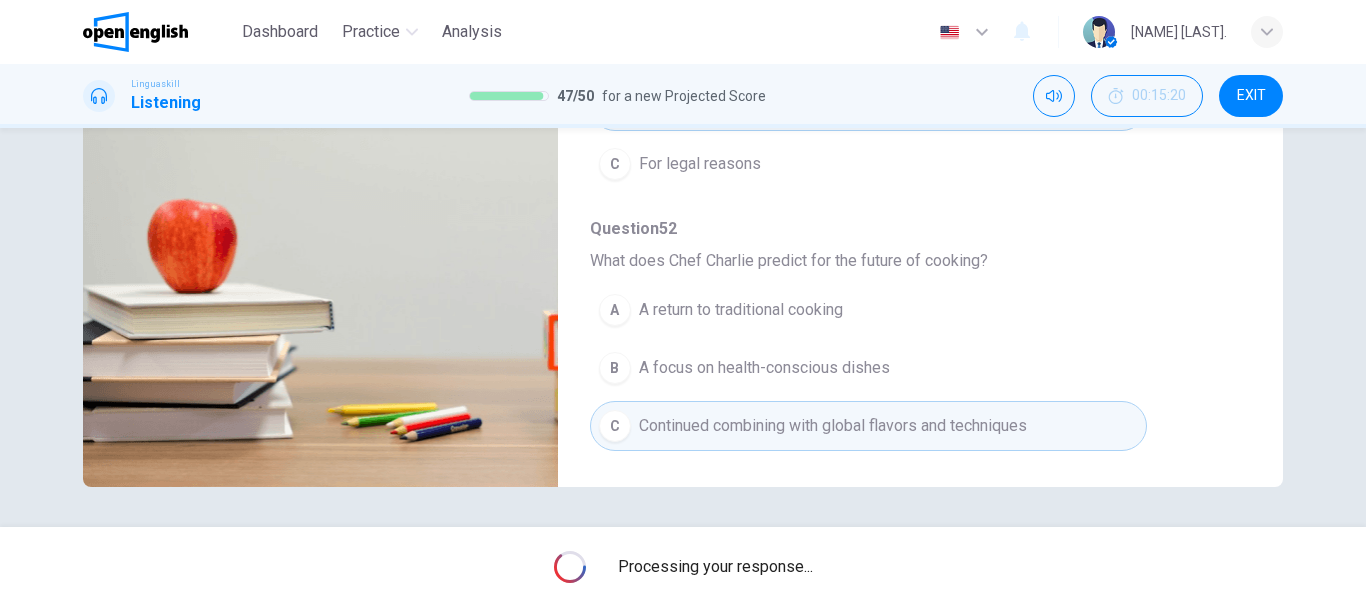 scroll, scrollTop: 0, scrollLeft: 0, axis: both 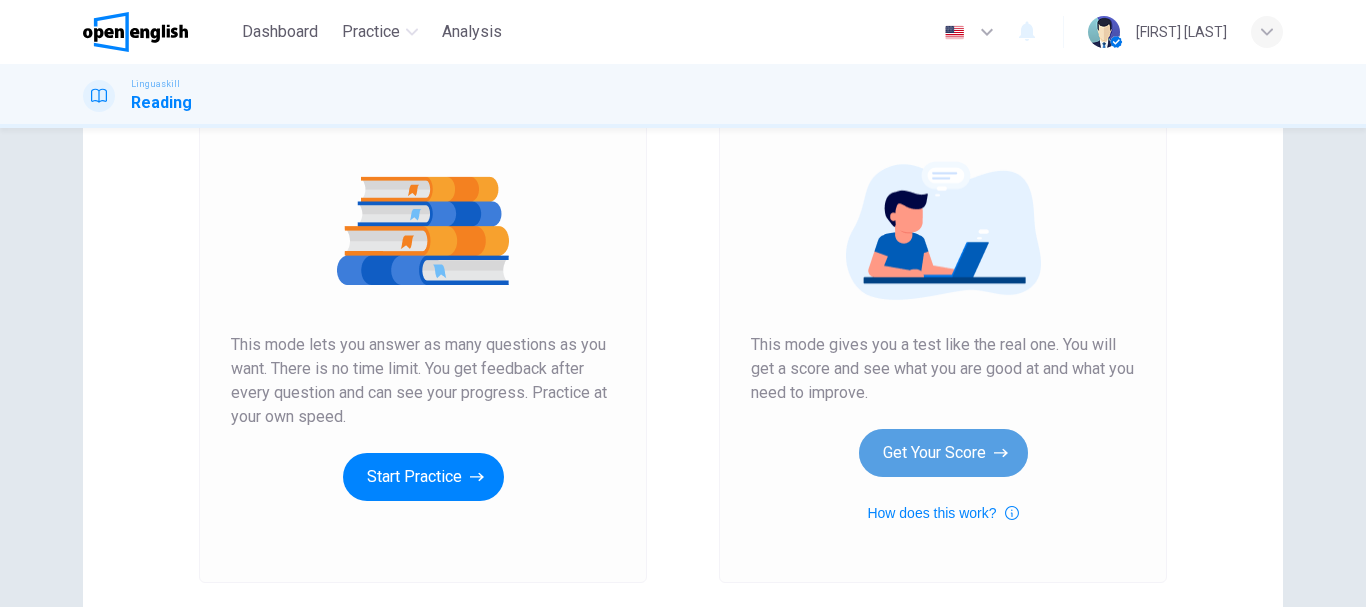 click on "Get Your Score" at bounding box center (943, 453) 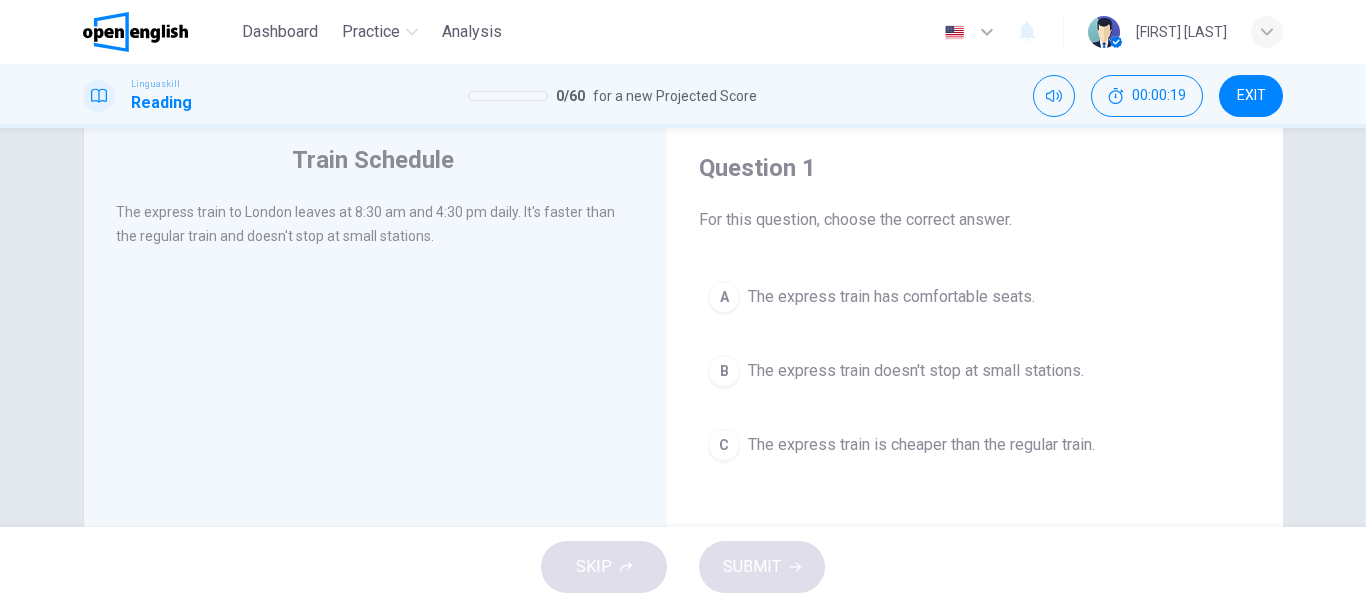 scroll, scrollTop: 100, scrollLeft: 0, axis: vertical 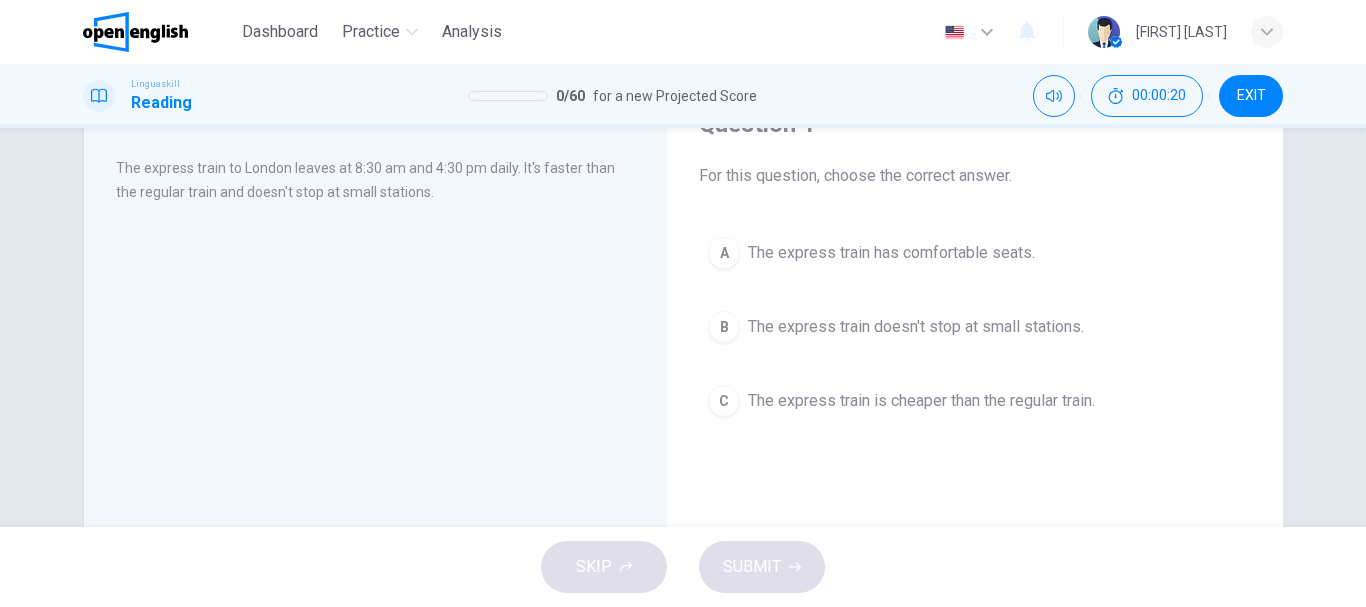 click on "The express train doesn't stop at small stations." at bounding box center (916, 327) 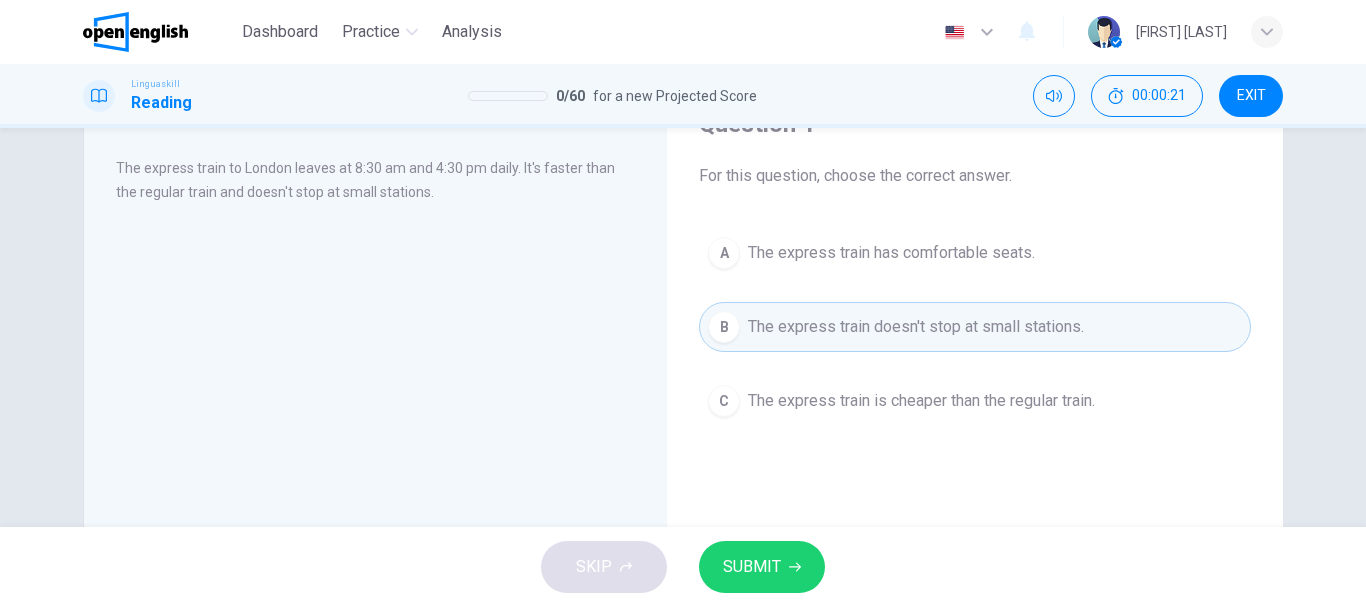 drag, startPoint x: 756, startPoint y: 562, endPoint x: 762, endPoint y: 549, distance: 14.3178215 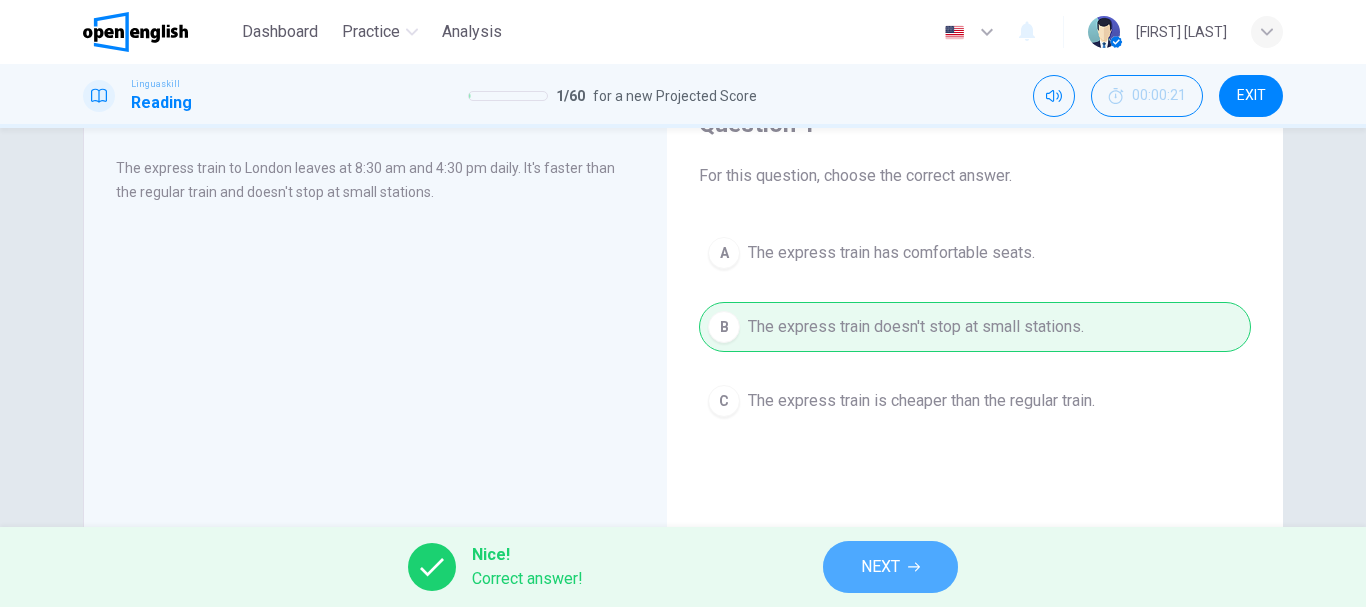 click on "NEXT" at bounding box center (880, 567) 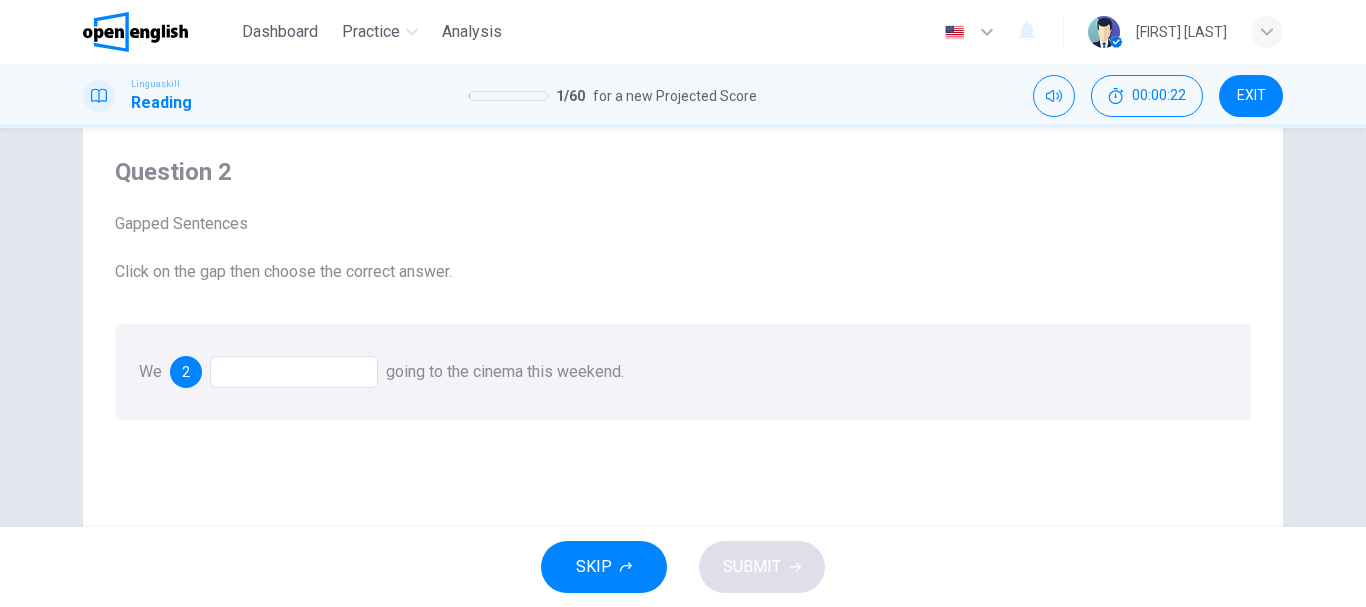 scroll, scrollTop: 100, scrollLeft: 0, axis: vertical 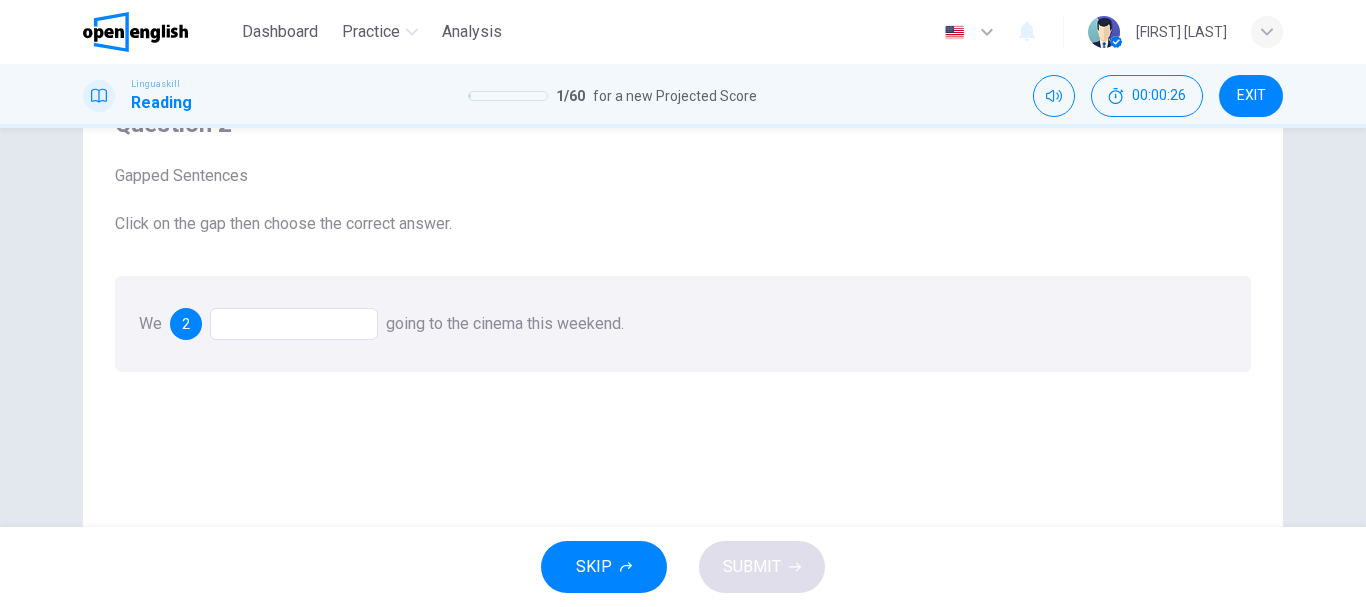 click at bounding box center (294, 324) 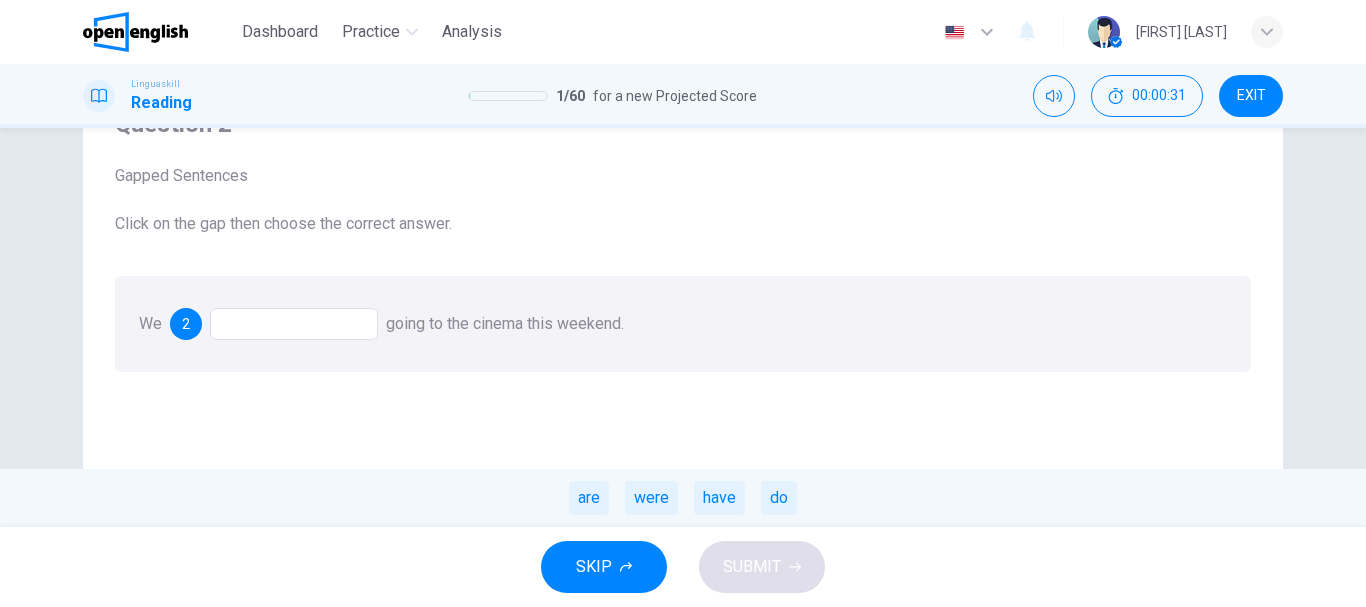drag, startPoint x: 603, startPoint y: 503, endPoint x: 263, endPoint y: 312, distance: 389.97565 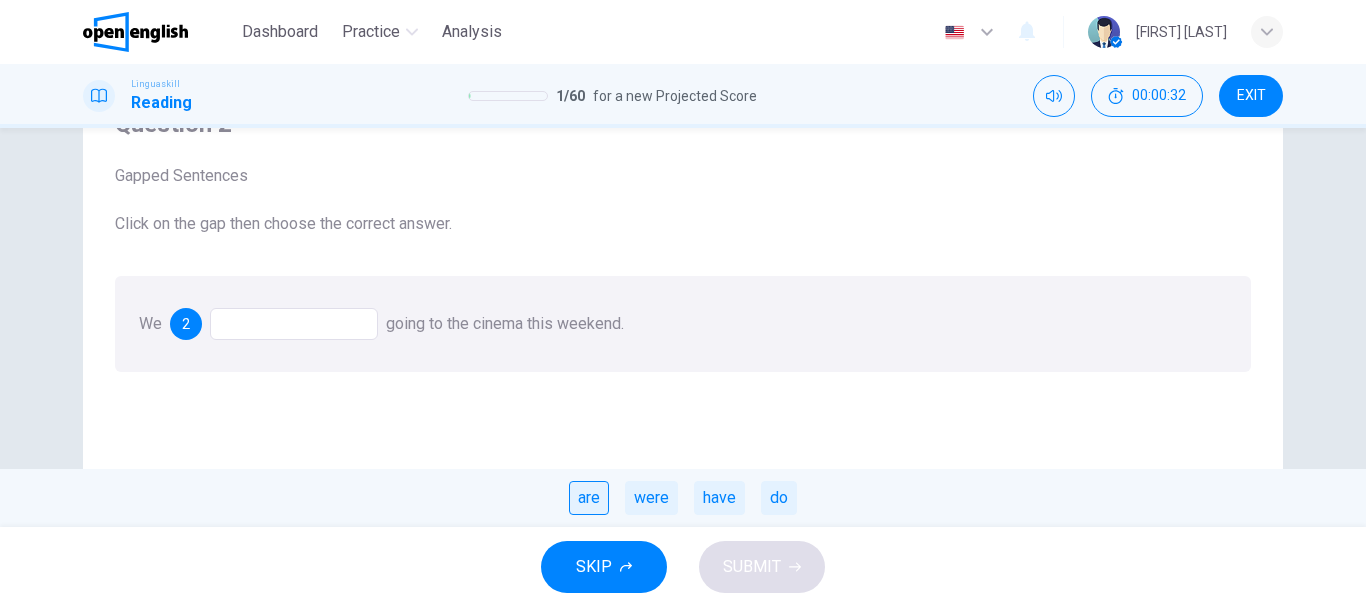 click on "are" at bounding box center [589, 498] 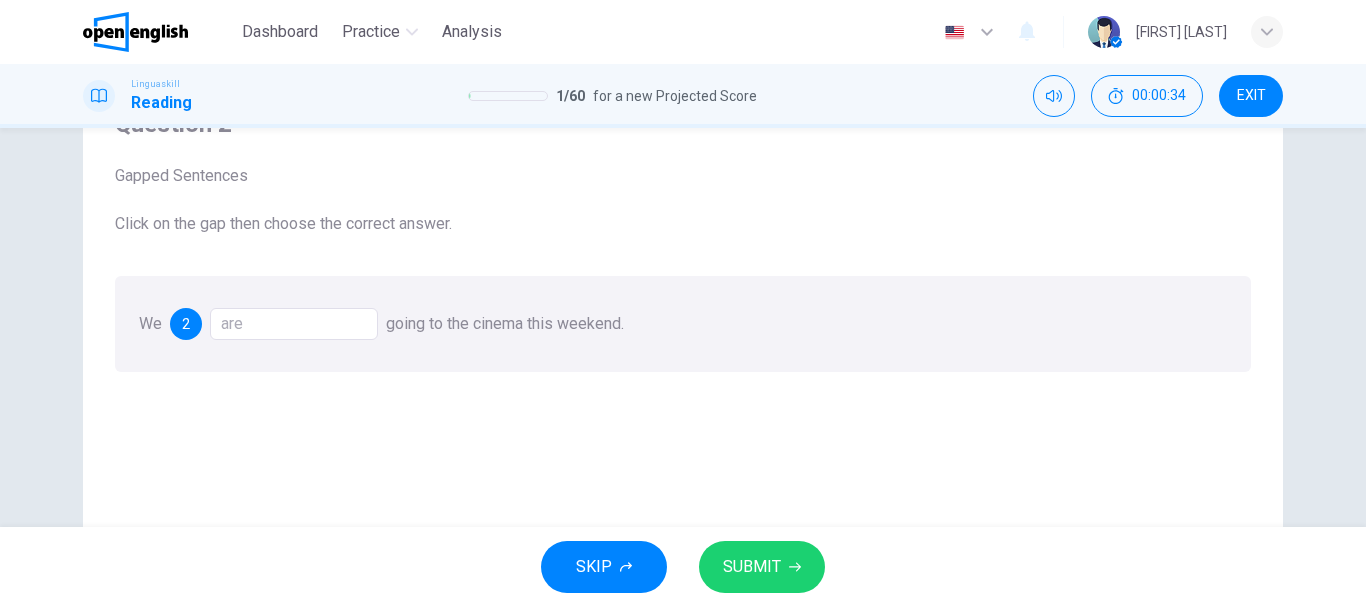 drag, startPoint x: 765, startPoint y: 567, endPoint x: 778, endPoint y: 549, distance: 22.203604 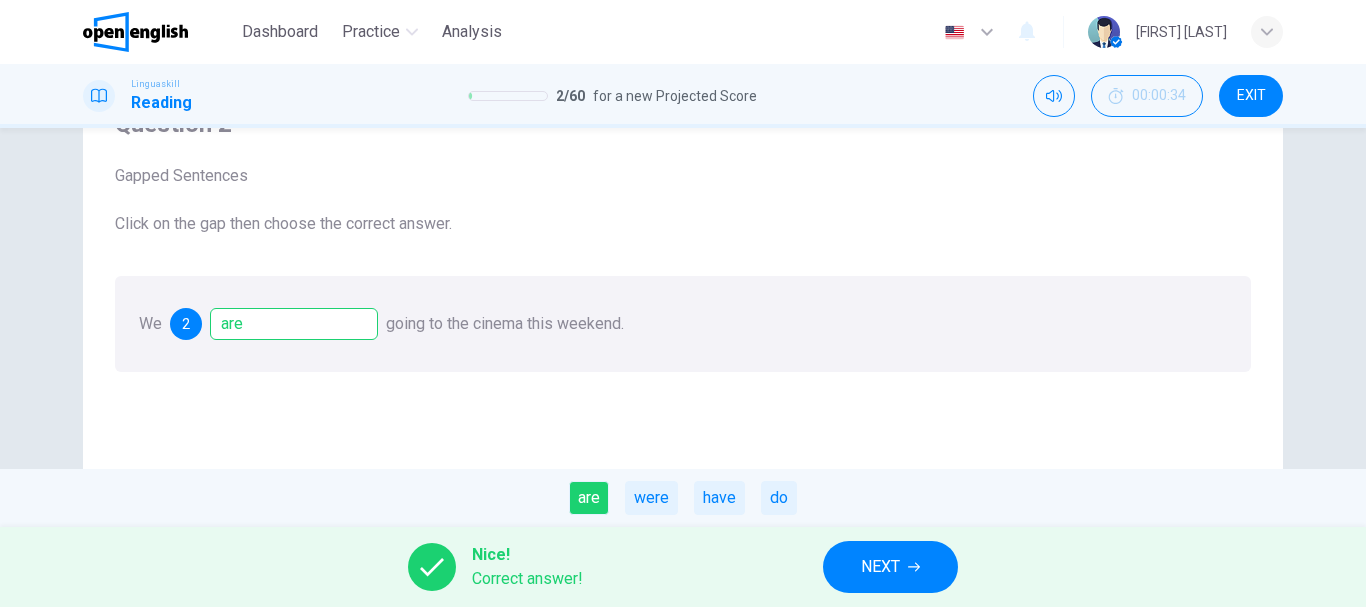 click on "NEXT" at bounding box center (880, 567) 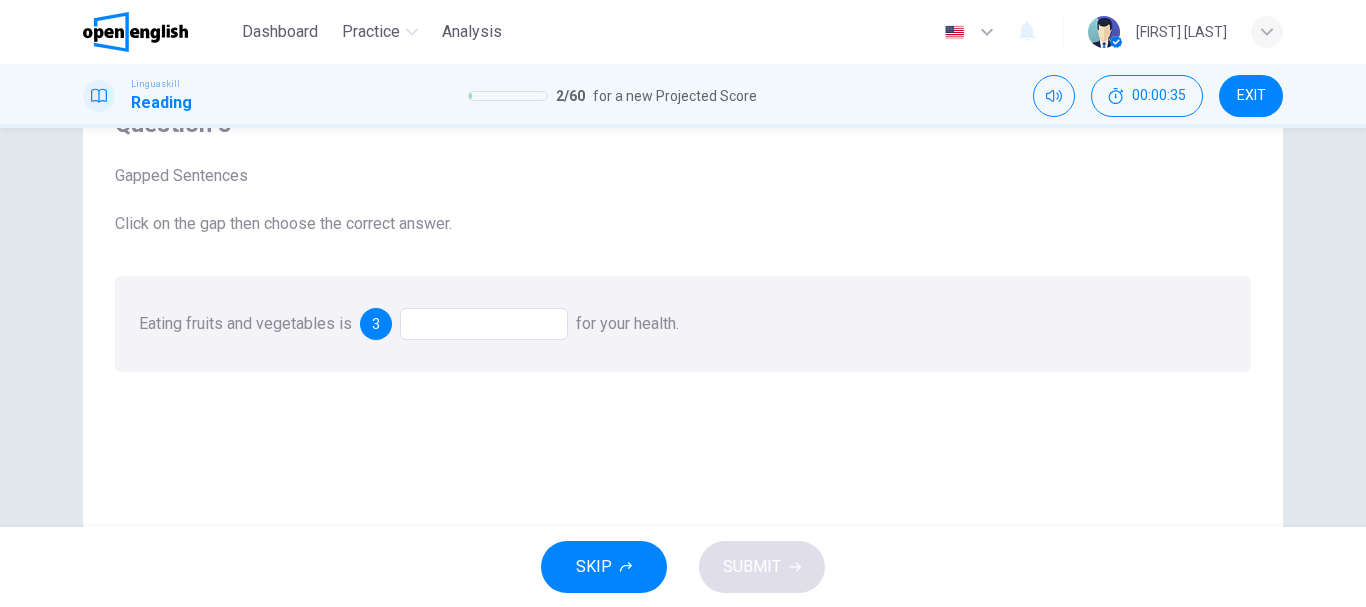 click at bounding box center [484, 324] 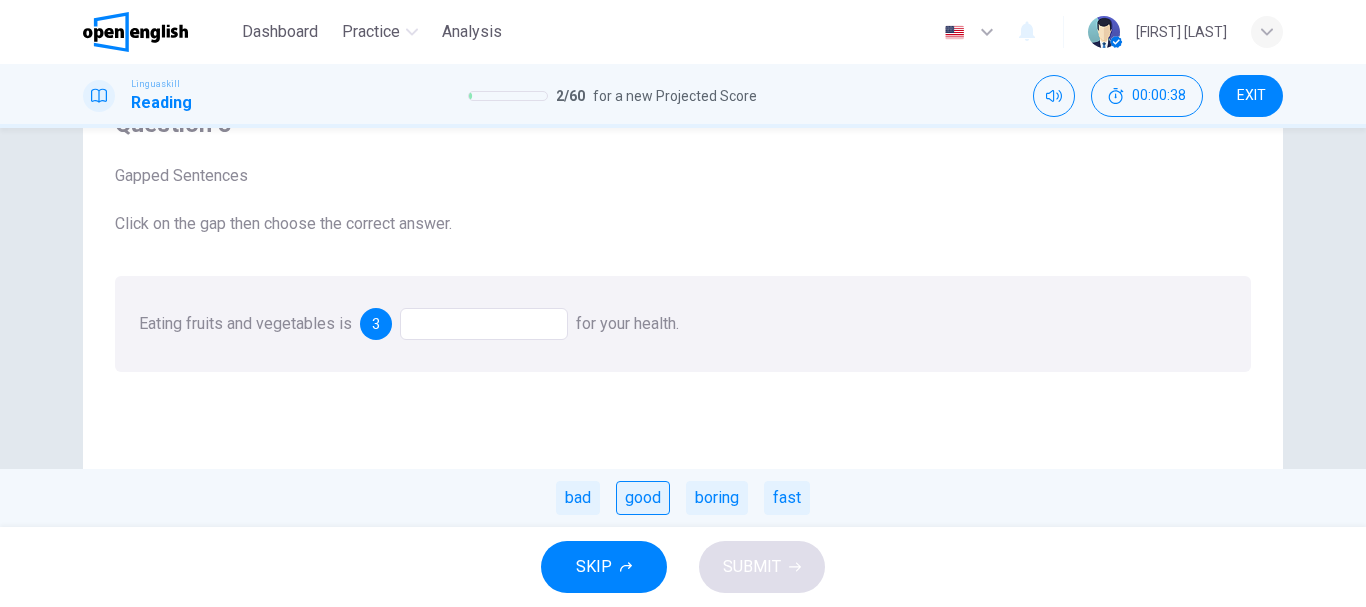 click on "good" at bounding box center (643, 498) 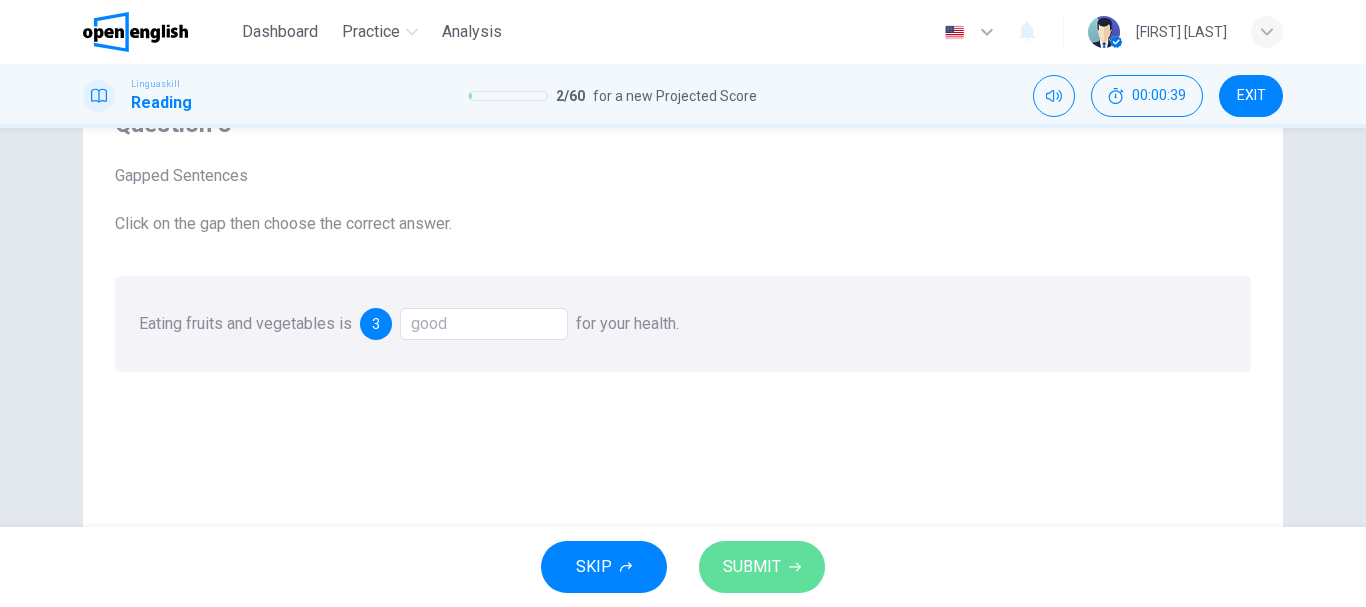 click on "SUBMIT" at bounding box center (762, 567) 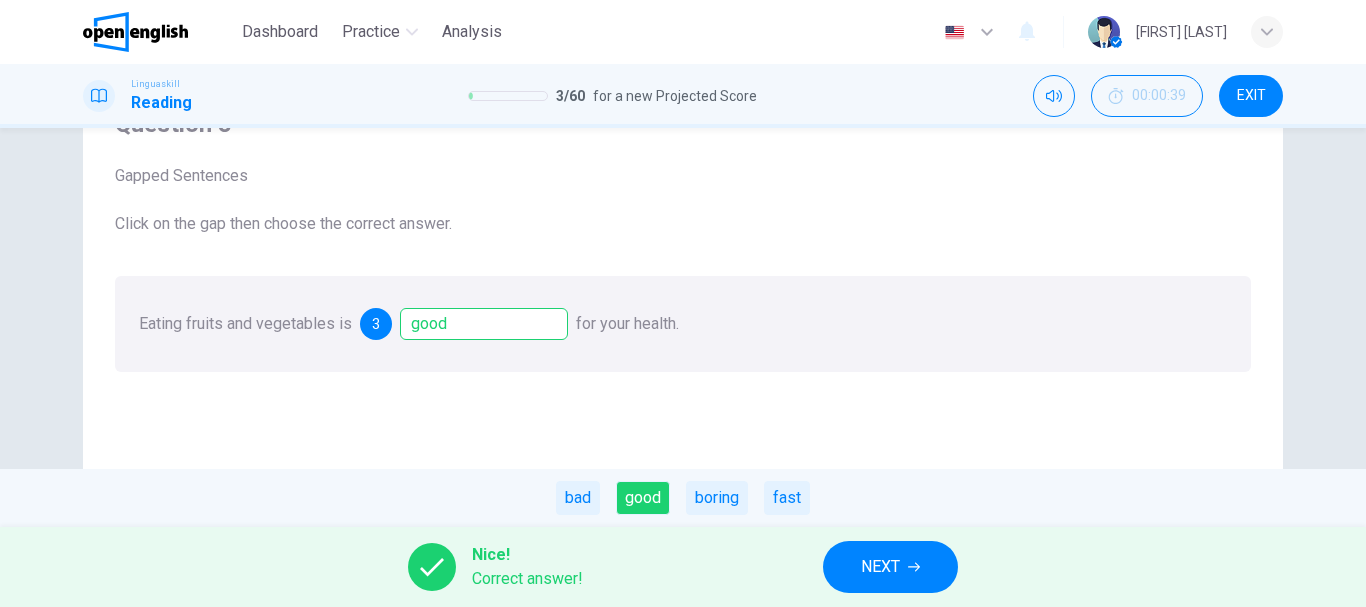 click on "NEXT" at bounding box center (880, 567) 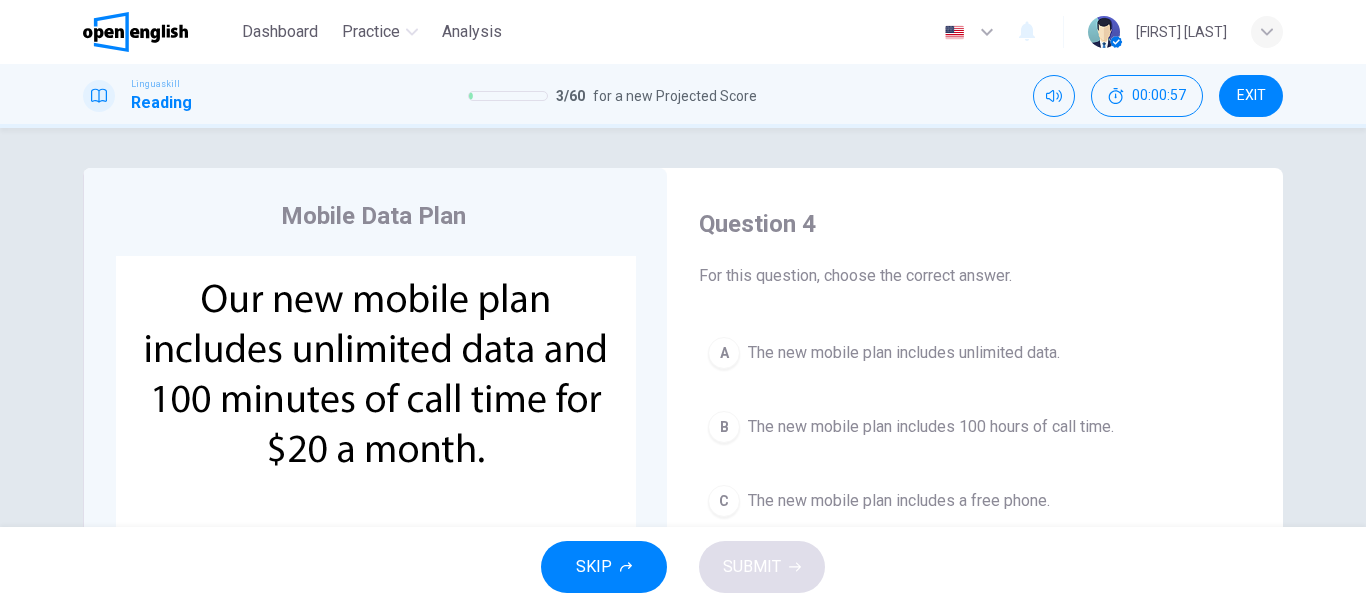 scroll, scrollTop: 100, scrollLeft: 0, axis: vertical 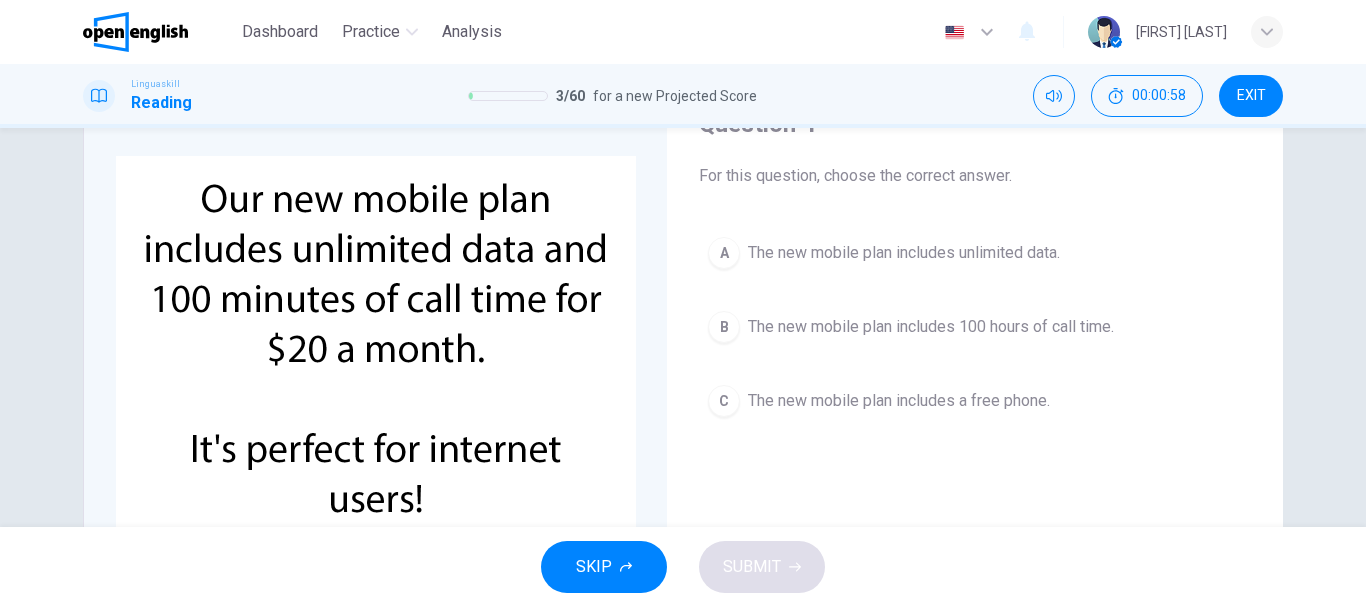 click on "A The new mobile plan includes unlimited data." at bounding box center [975, 253] 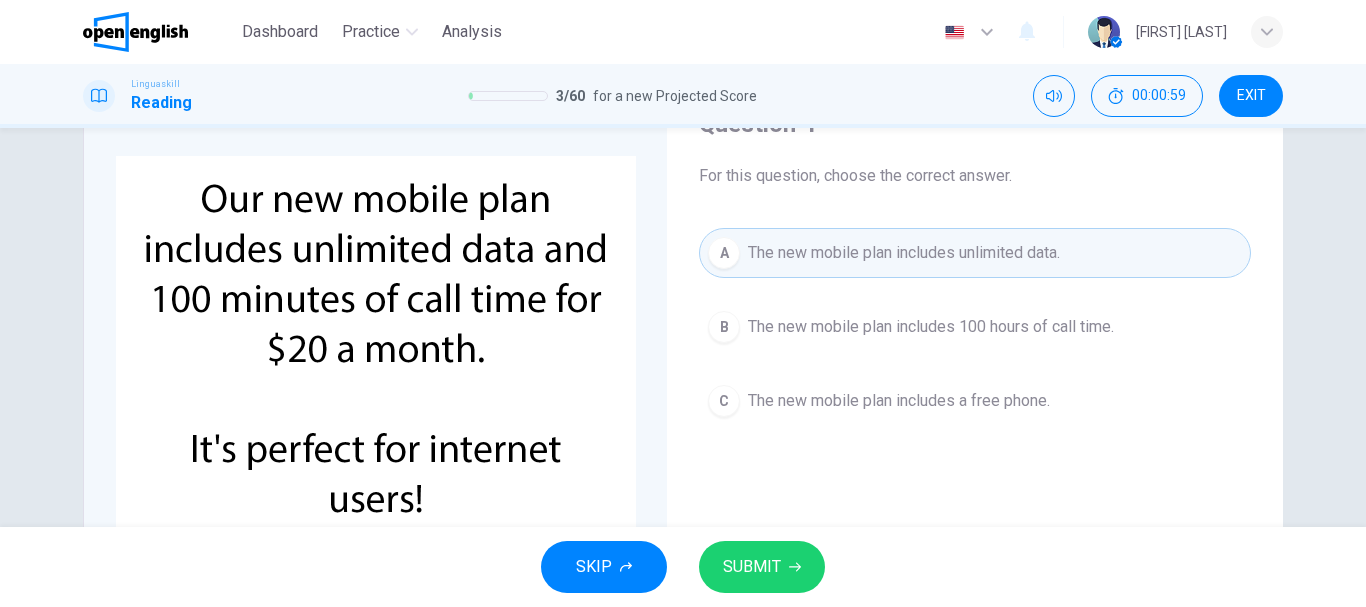 click on "SUBMIT" at bounding box center [762, 567] 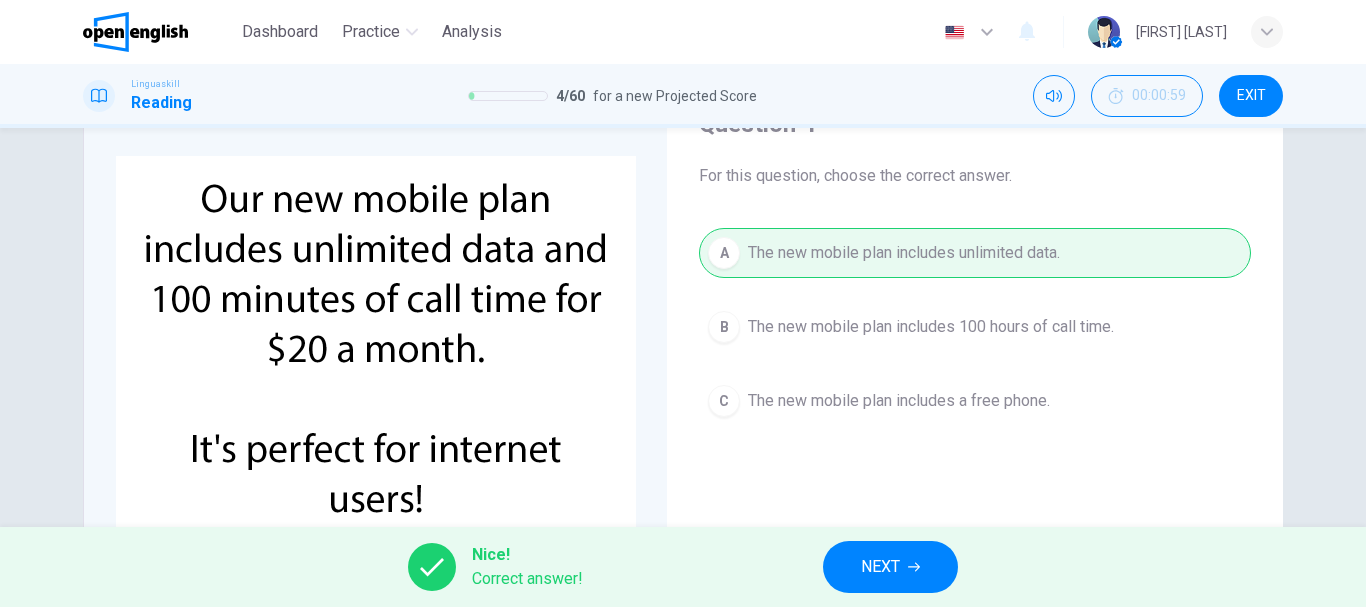 click on "NEXT" at bounding box center (880, 567) 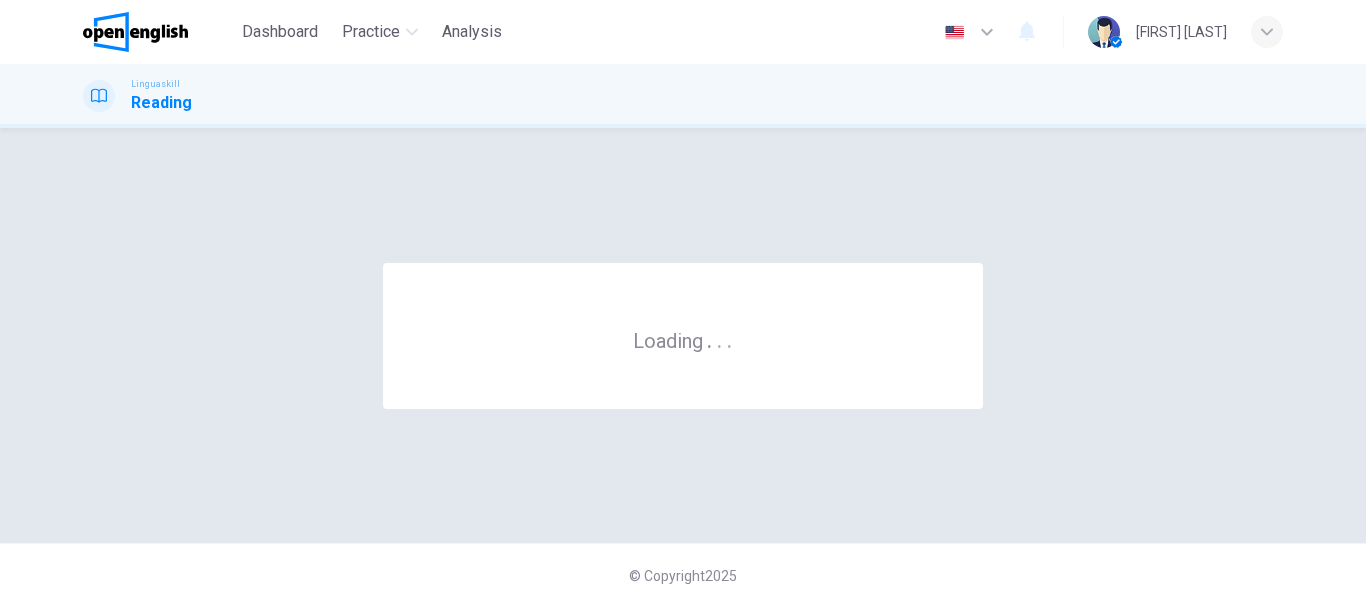 scroll, scrollTop: 0, scrollLeft: 0, axis: both 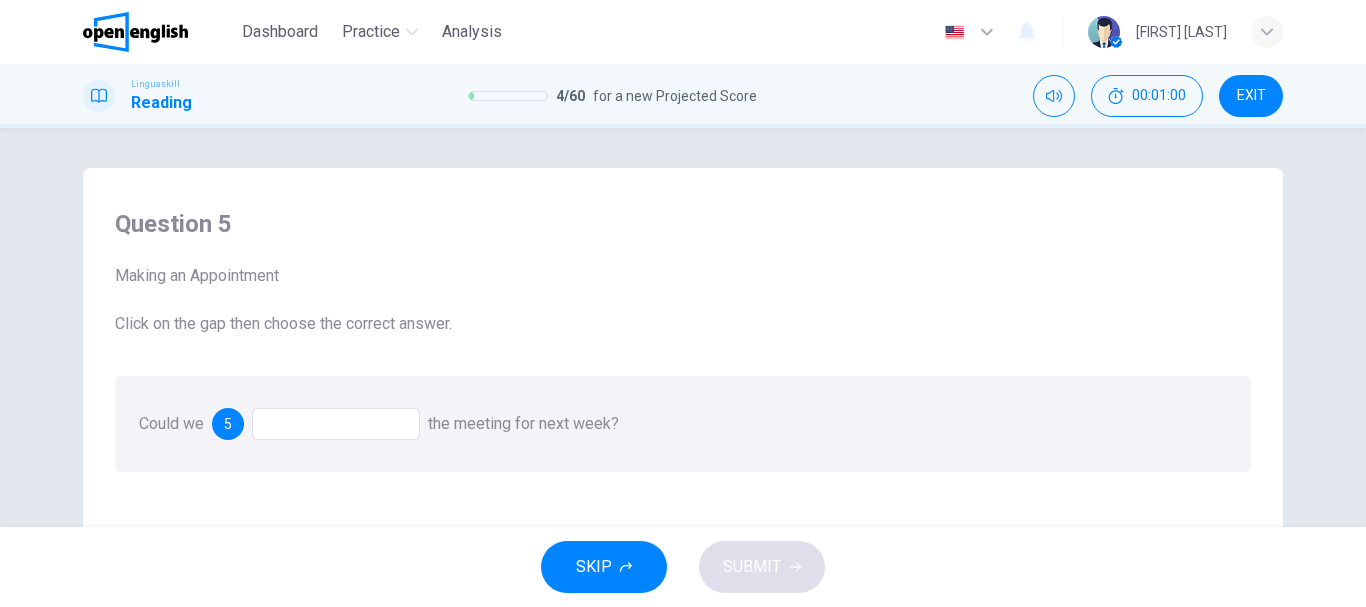 click at bounding box center (336, 424) 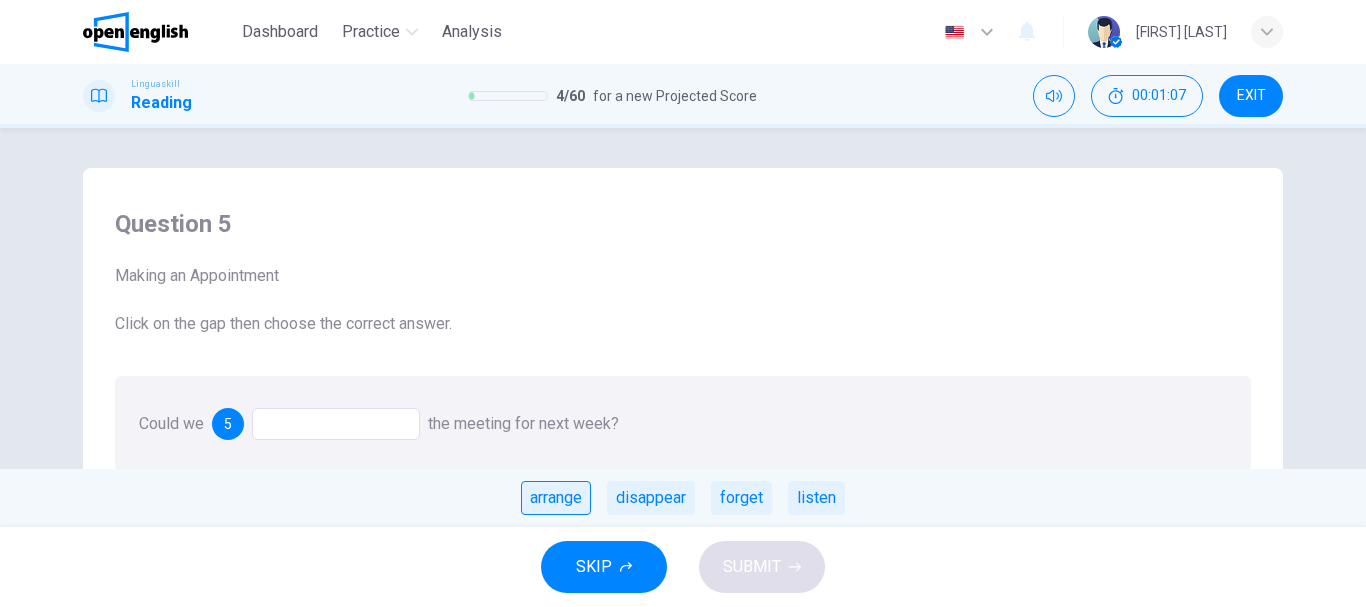 click on "arrange" at bounding box center [556, 498] 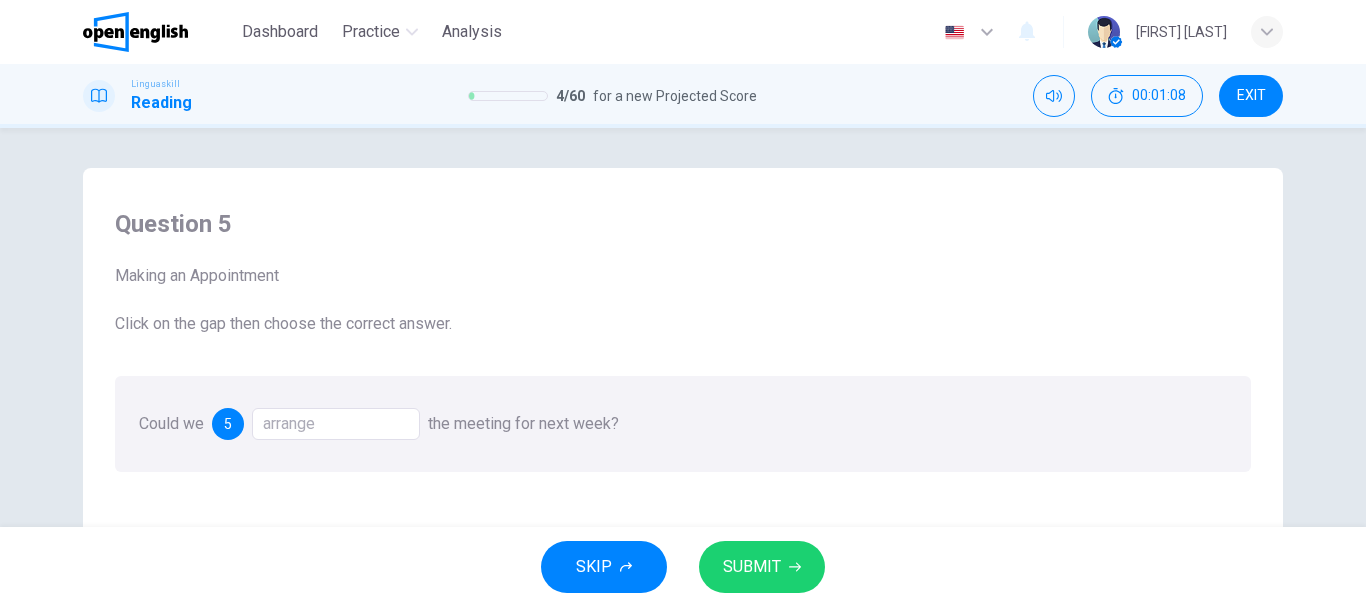 drag, startPoint x: 328, startPoint y: 410, endPoint x: 340, endPoint y: 422, distance: 16.970562 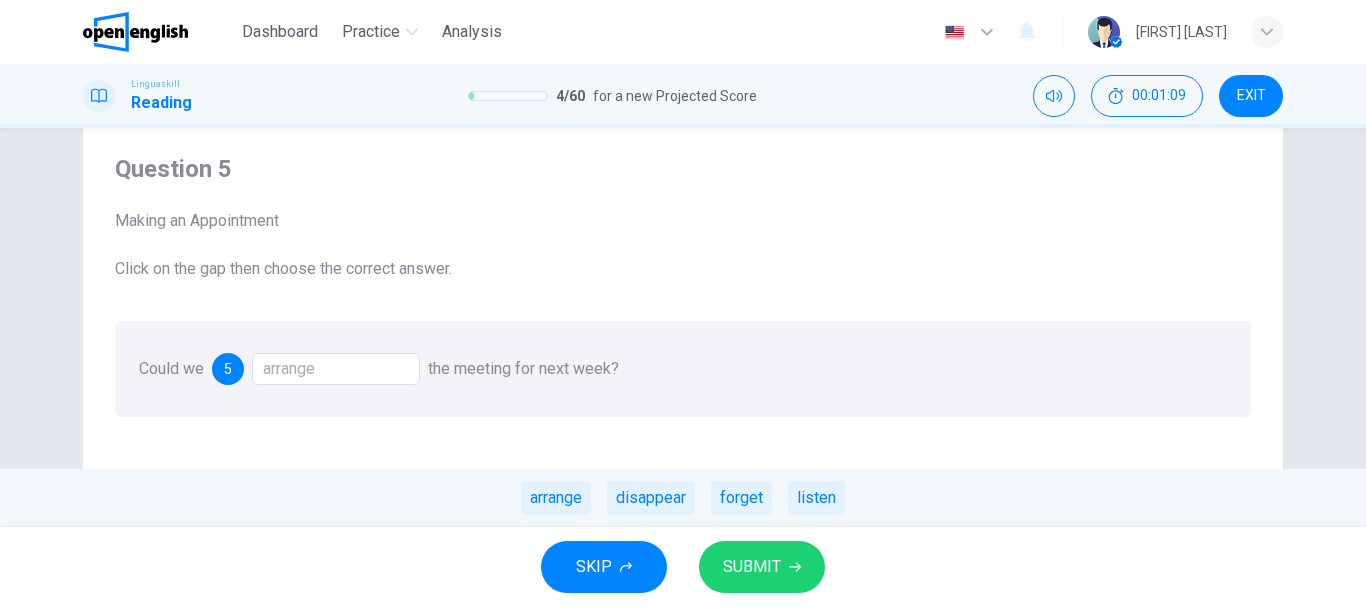 scroll, scrollTop: 100, scrollLeft: 0, axis: vertical 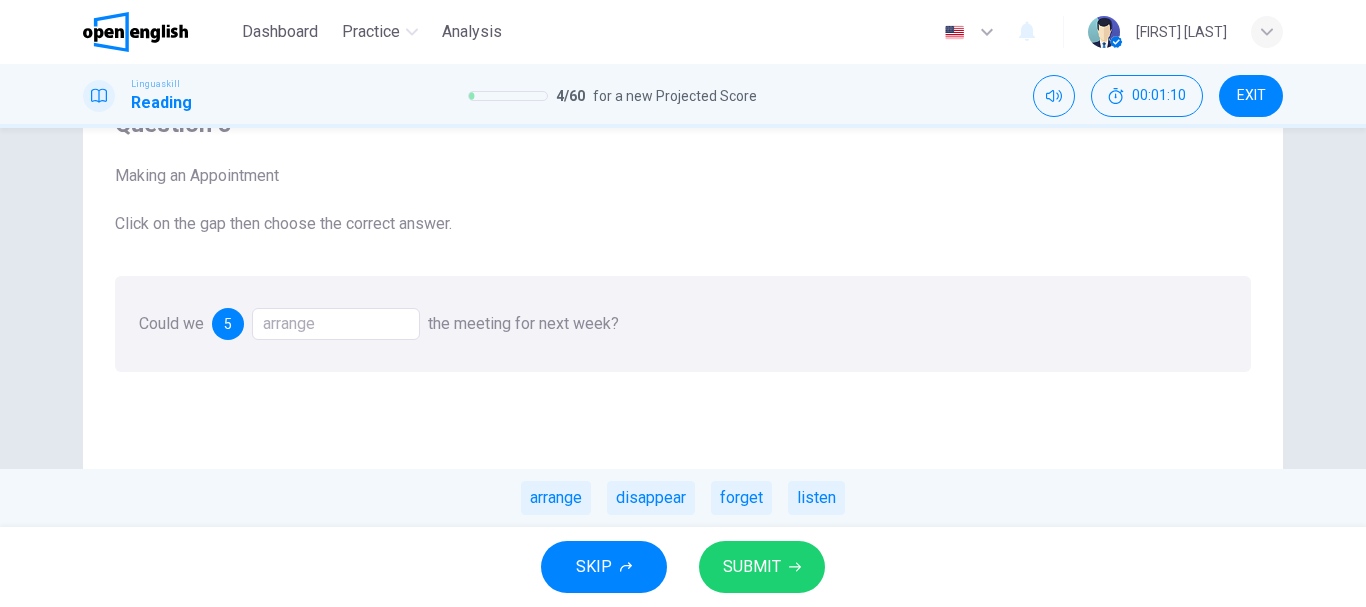 click on "SUBMIT" at bounding box center [762, 567] 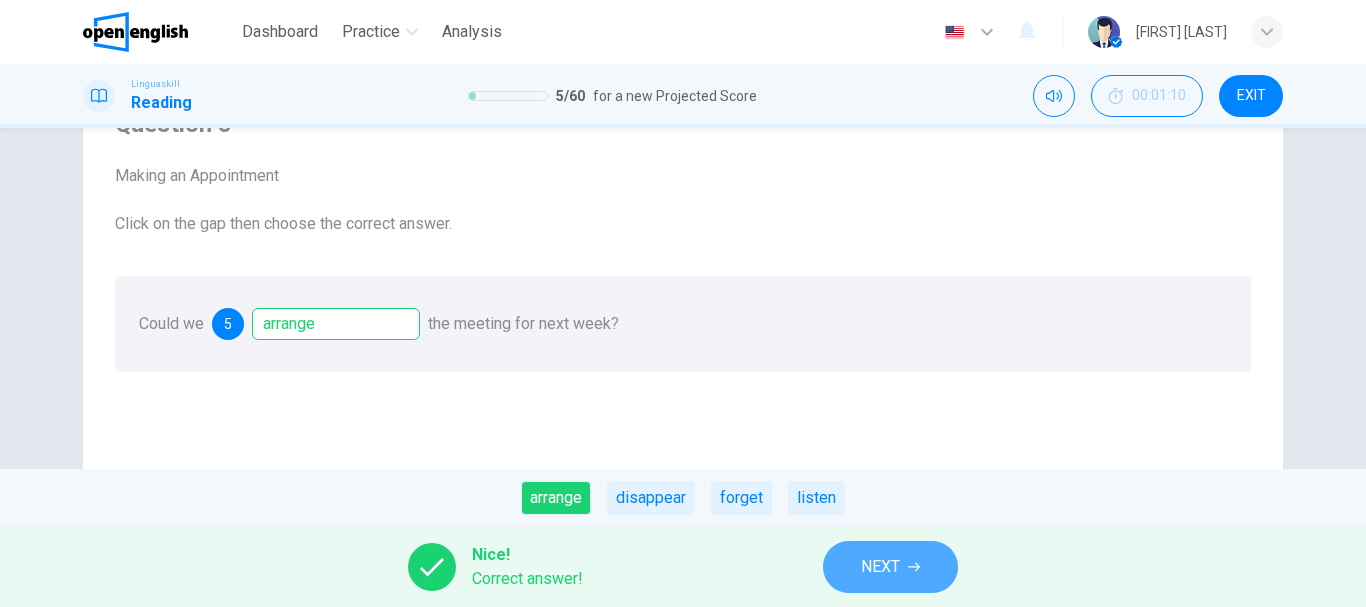 click on "NEXT" at bounding box center (880, 567) 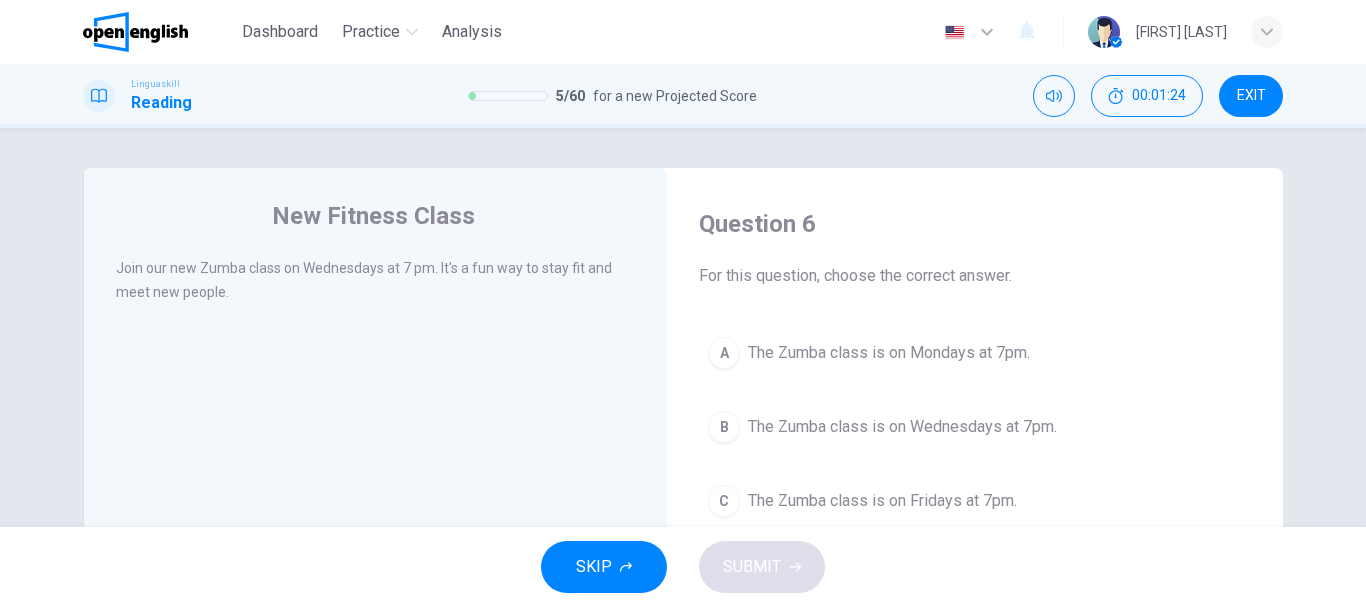 click on "The Zumba class is on Wednesdays at 7pm." at bounding box center (902, 427) 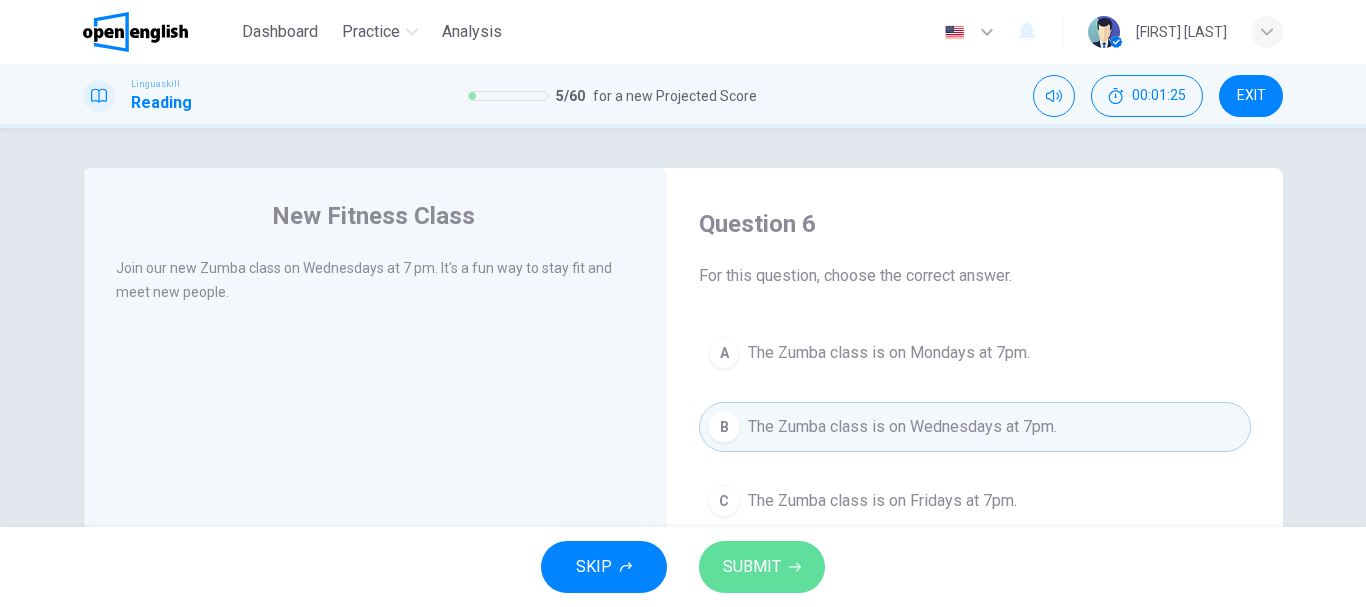 click on "SUBMIT" at bounding box center (752, 567) 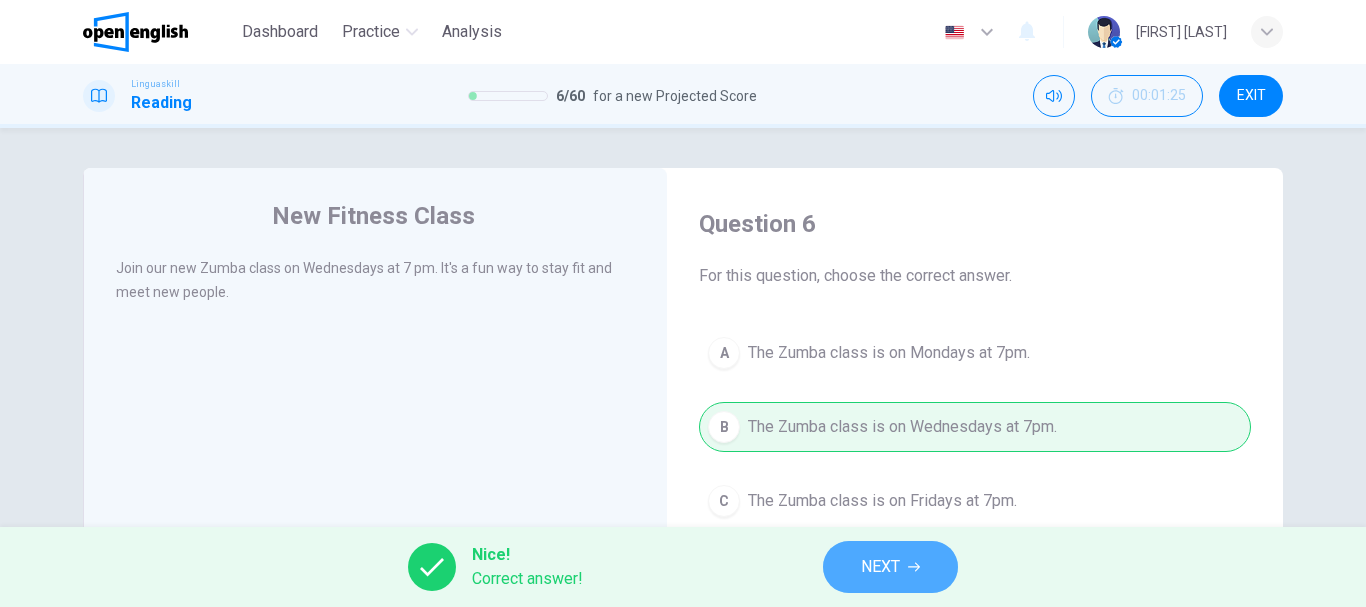 click on "NEXT" at bounding box center (890, 567) 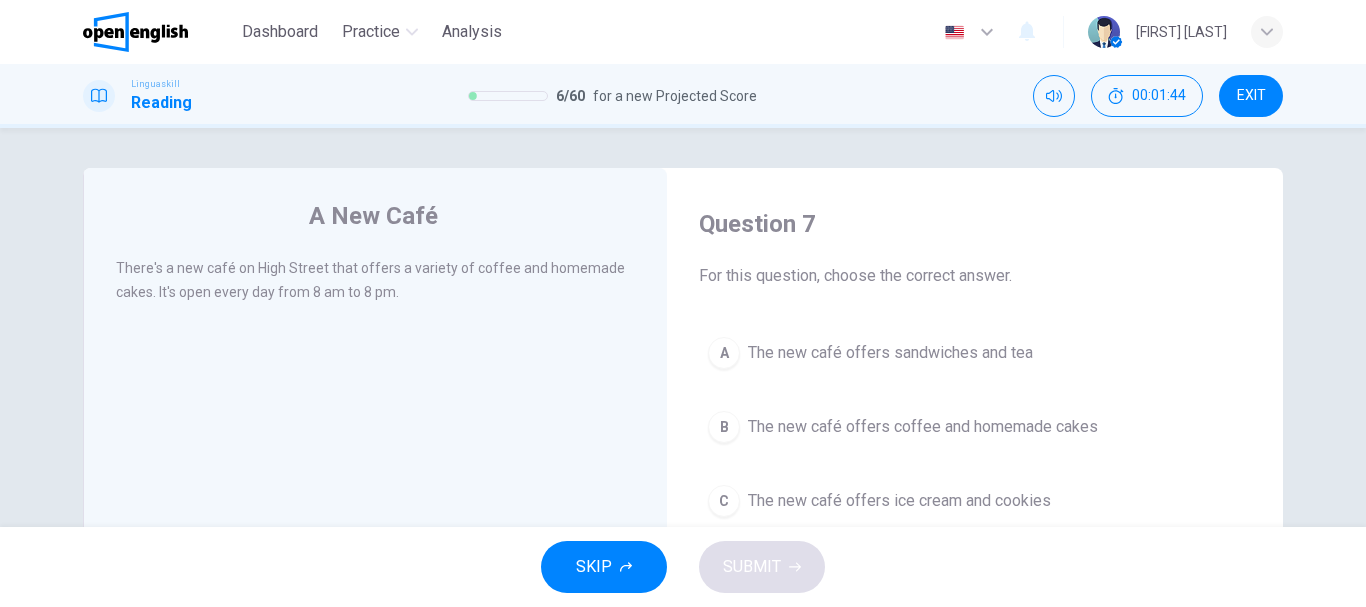 scroll, scrollTop: 100, scrollLeft: 0, axis: vertical 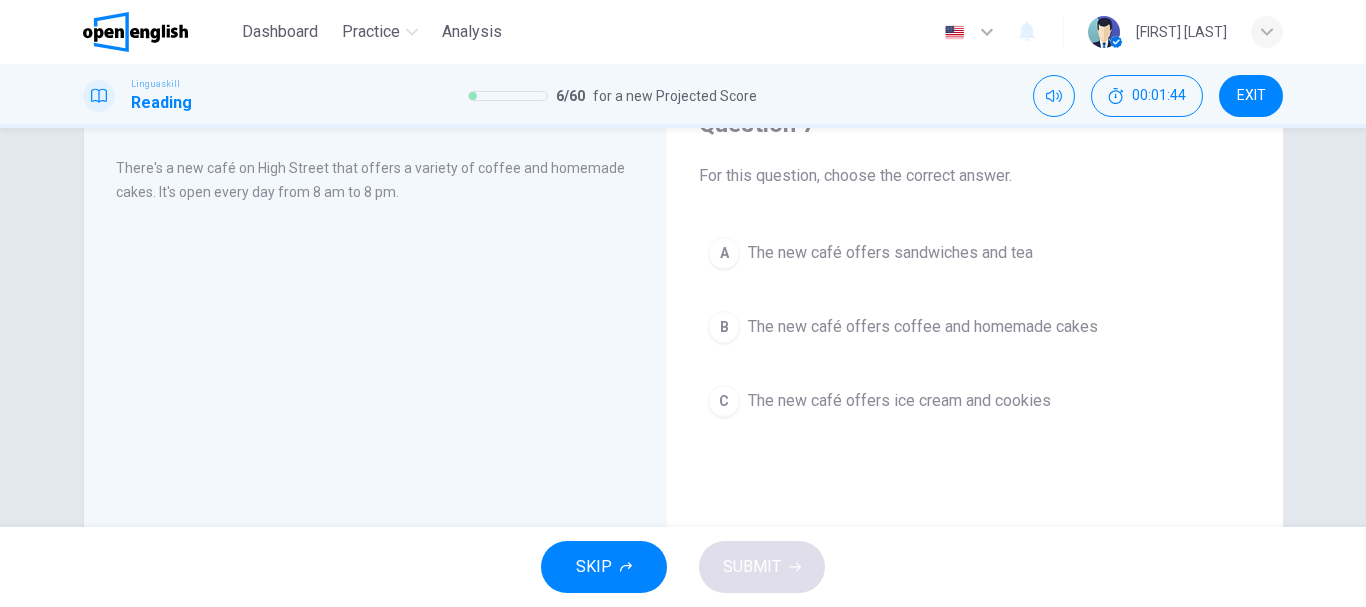 click on "B The new café offers coffee and homemade cakes" at bounding box center [975, 327] 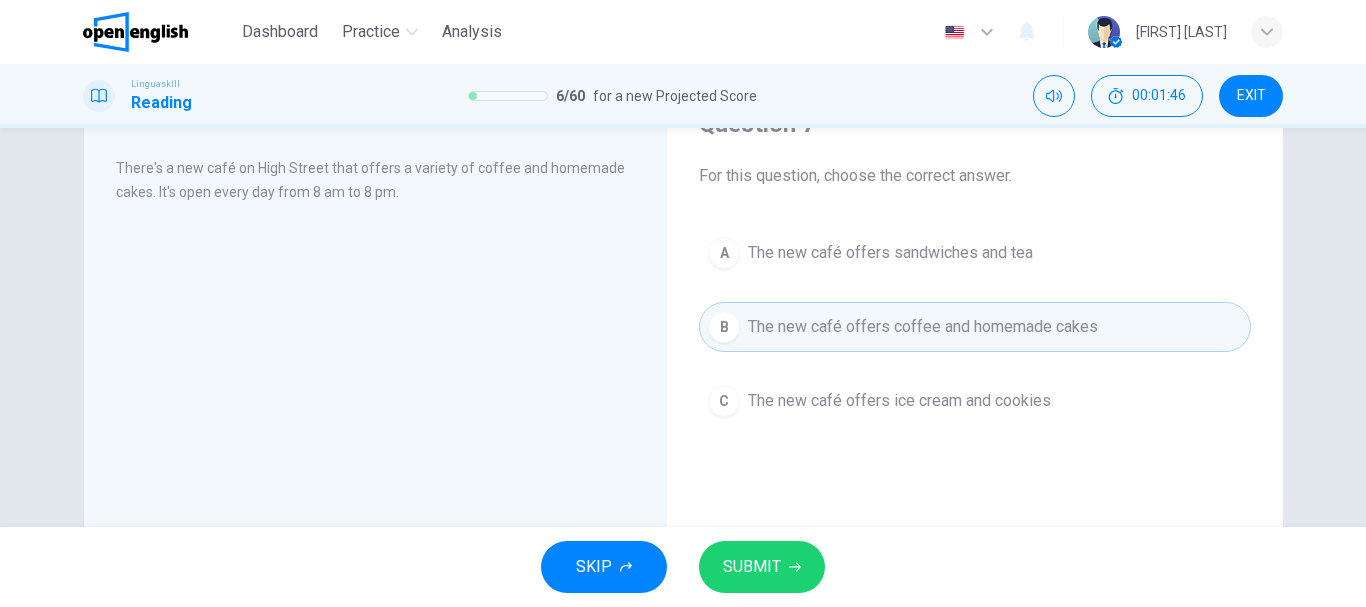 click on "SUBMIT" at bounding box center [752, 567] 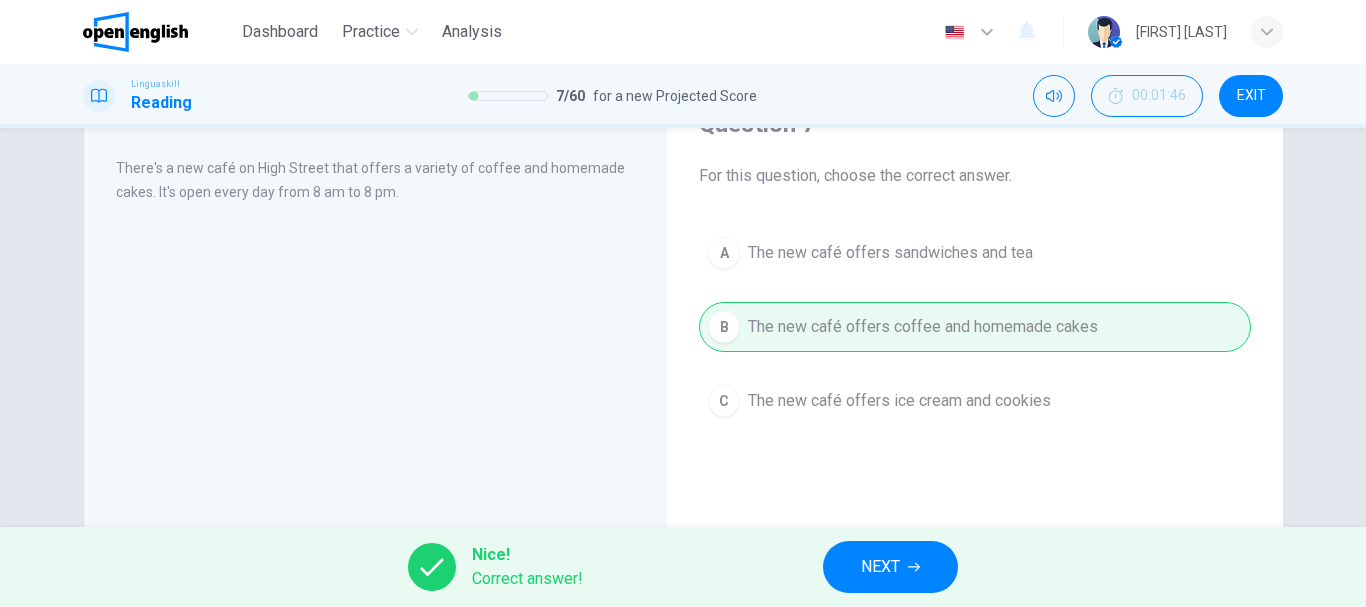 click 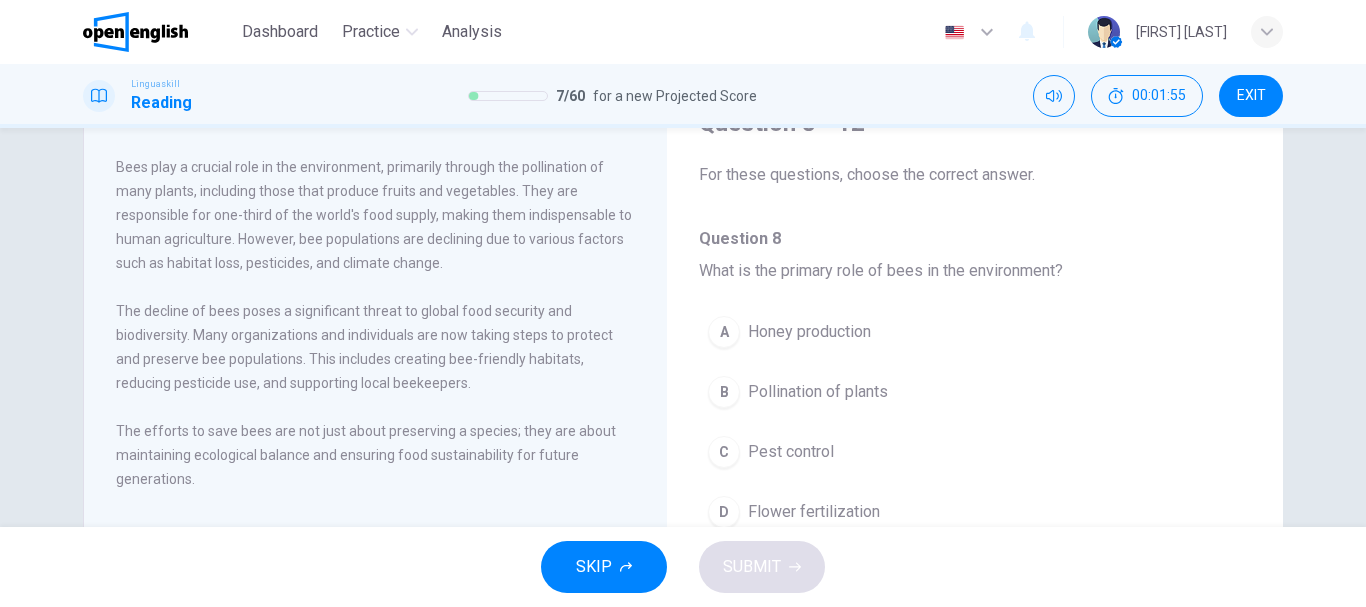 scroll, scrollTop: 100, scrollLeft: 0, axis: vertical 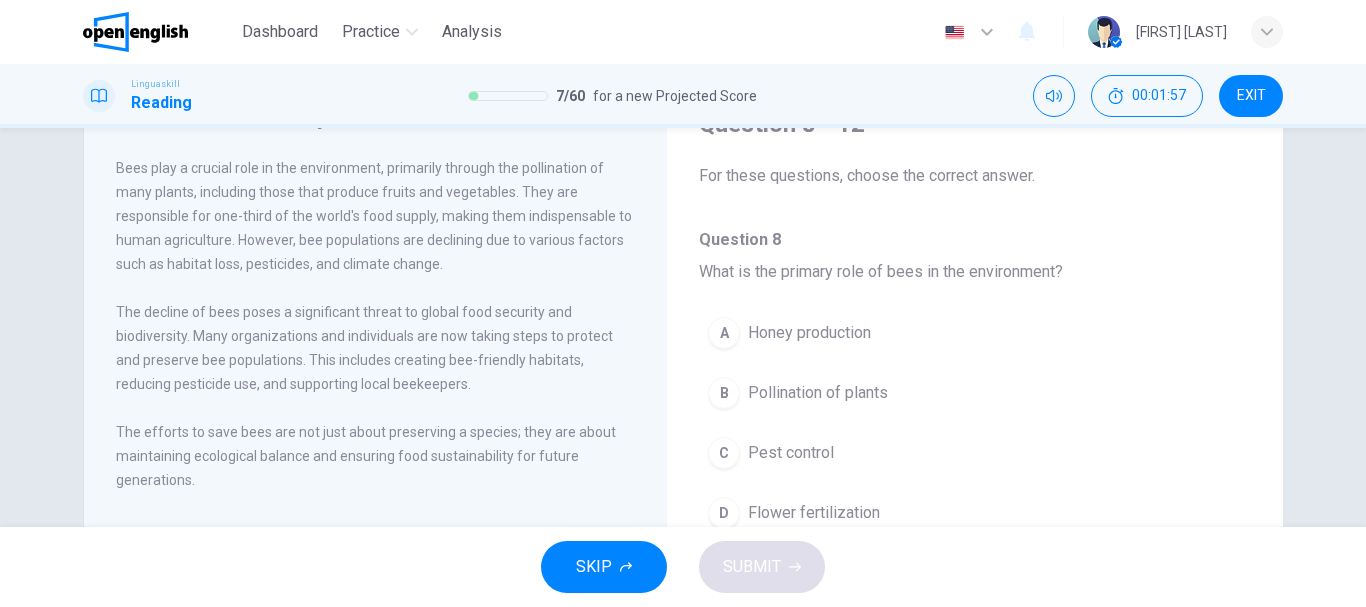 click on "Pollination of plants" at bounding box center (818, 393) 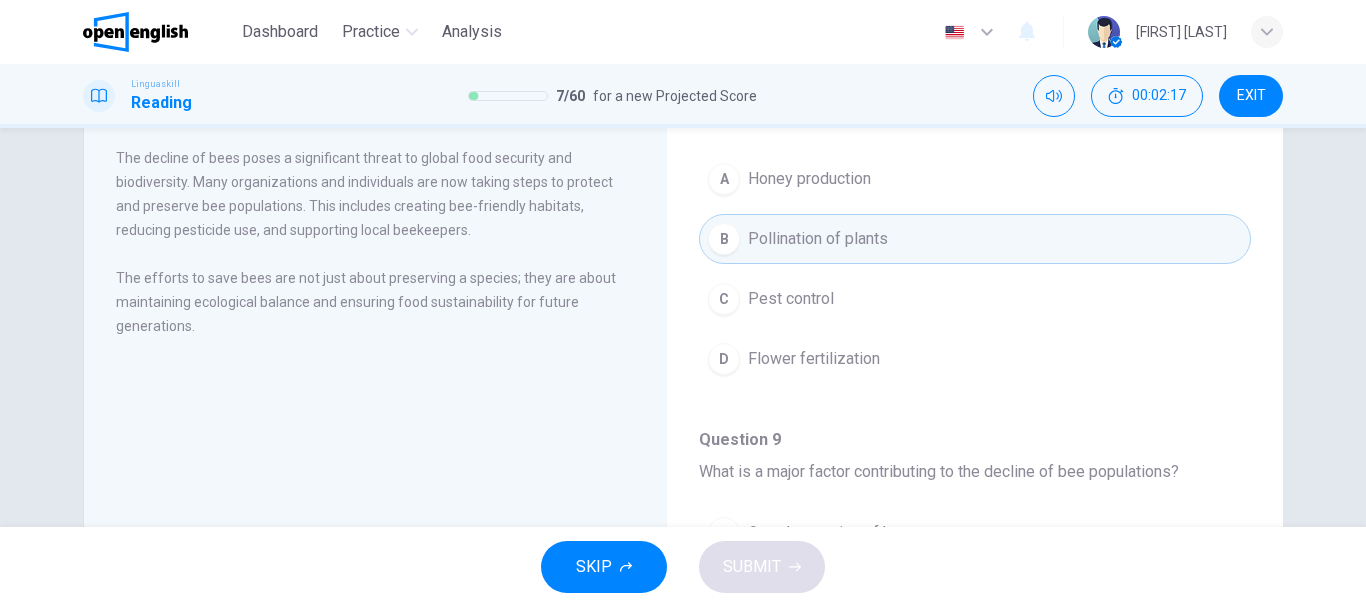 scroll, scrollTop: 300, scrollLeft: 0, axis: vertical 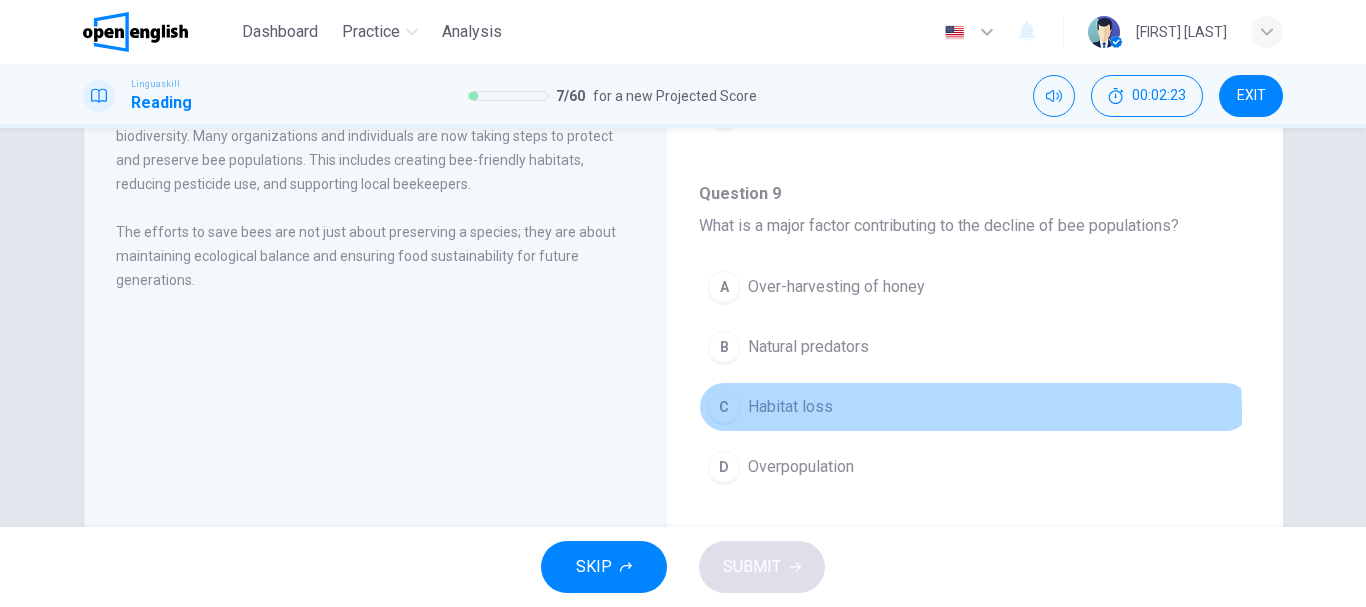 click on "Habitat loss" at bounding box center [790, 407] 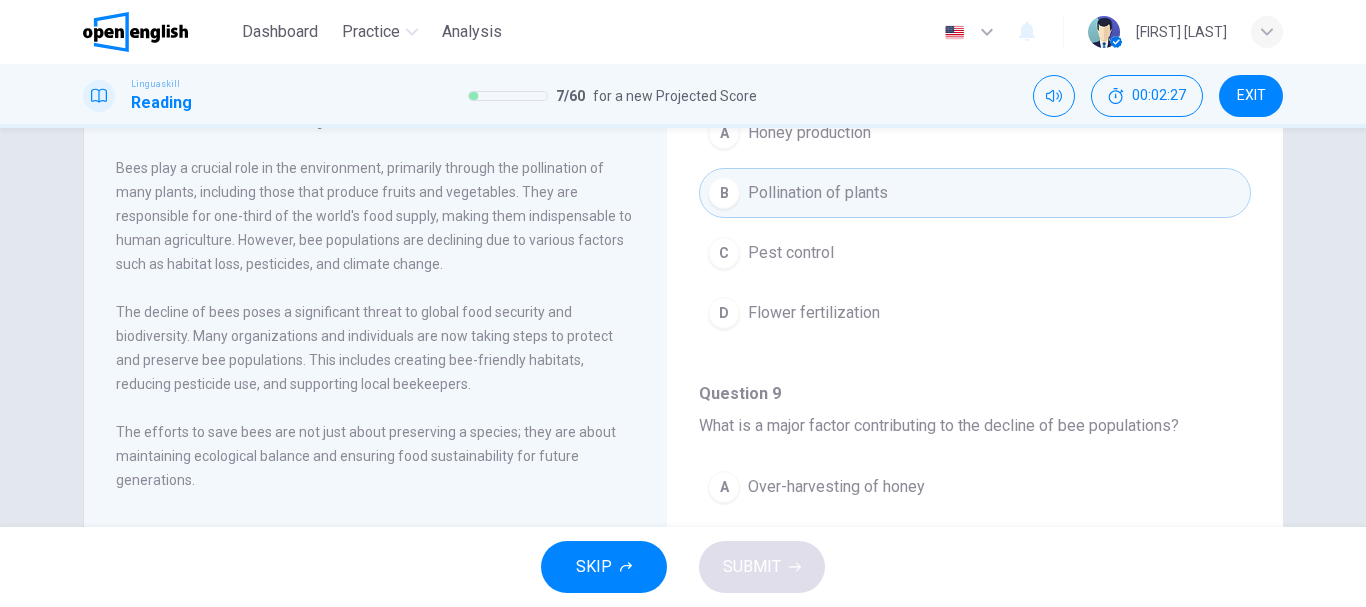 scroll, scrollTop: 200, scrollLeft: 0, axis: vertical 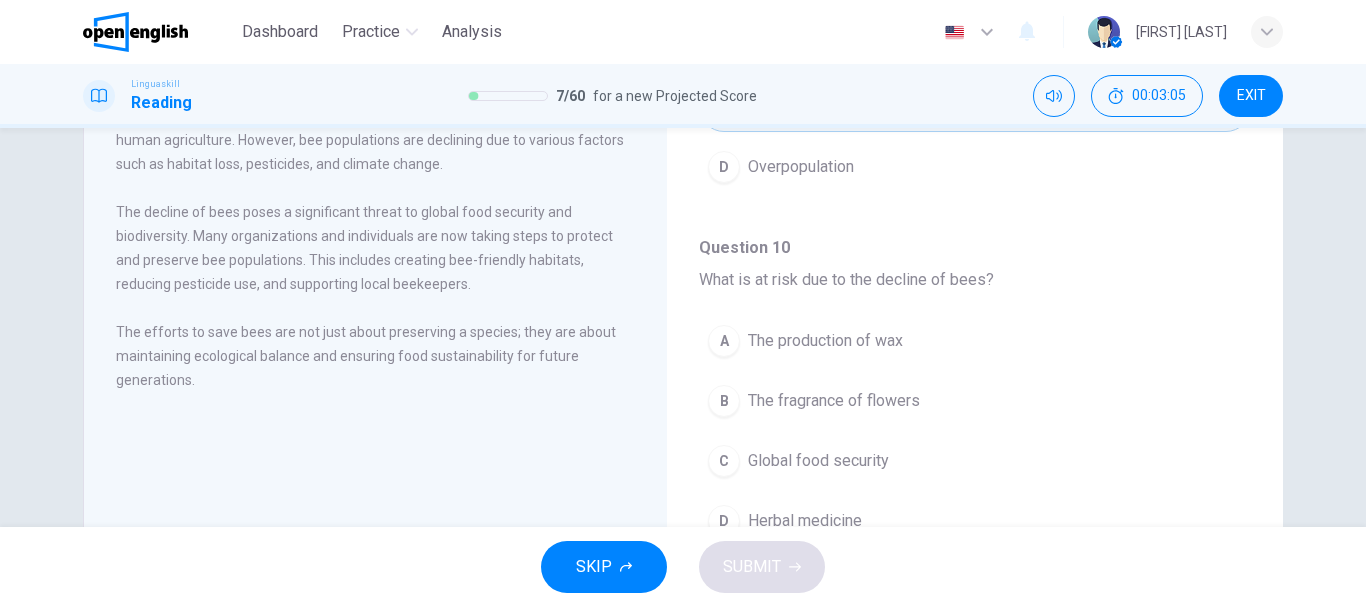 click on "Global food security" at bounding box center [818, 461] 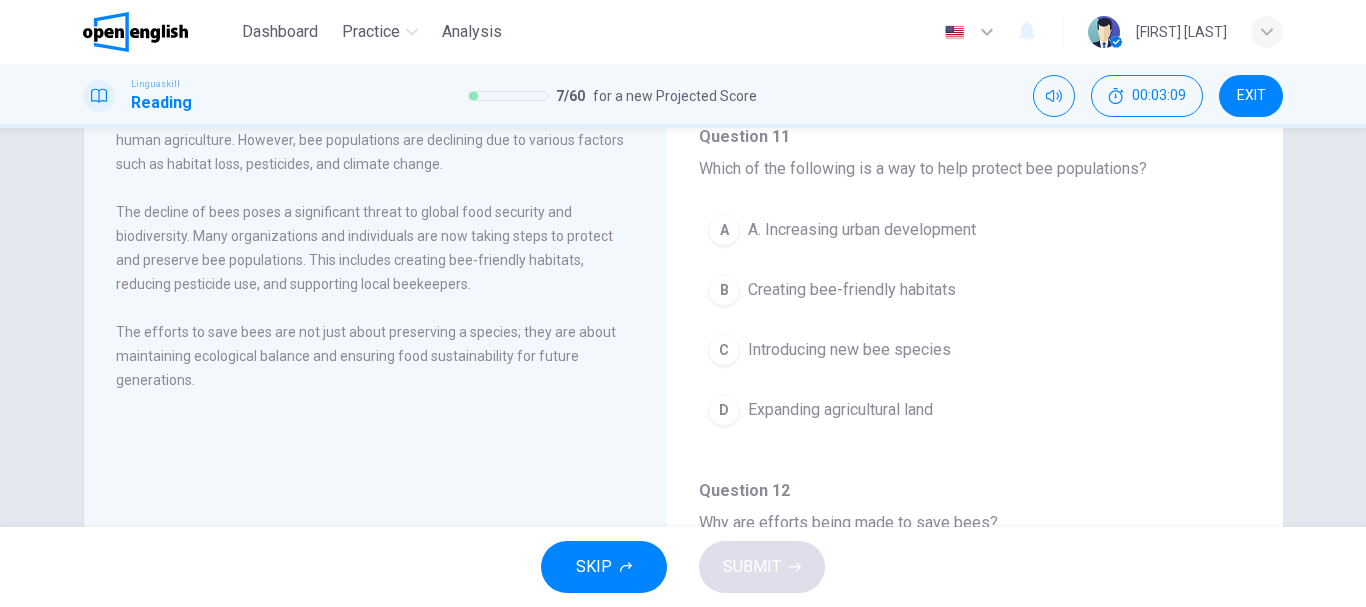 scroll, scrollTop: 1100, scrollLeft: 0, axis: vertical 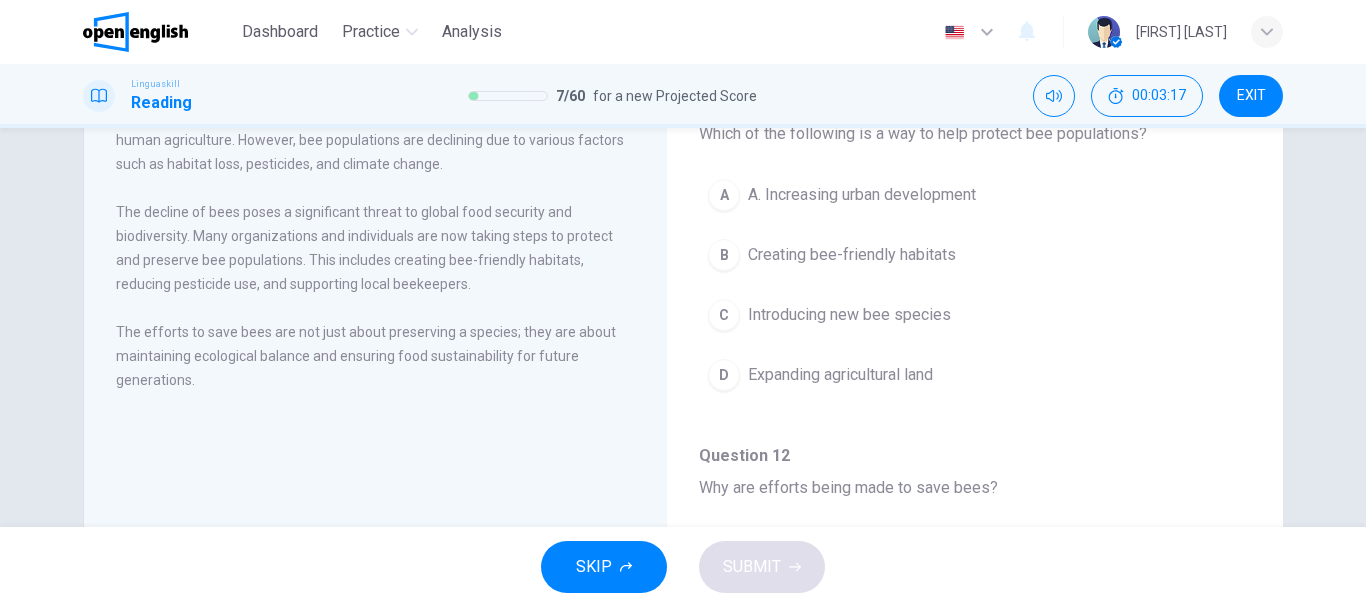 click on "B Creating bee-friendly habitats" at bounding box center [975, 255] 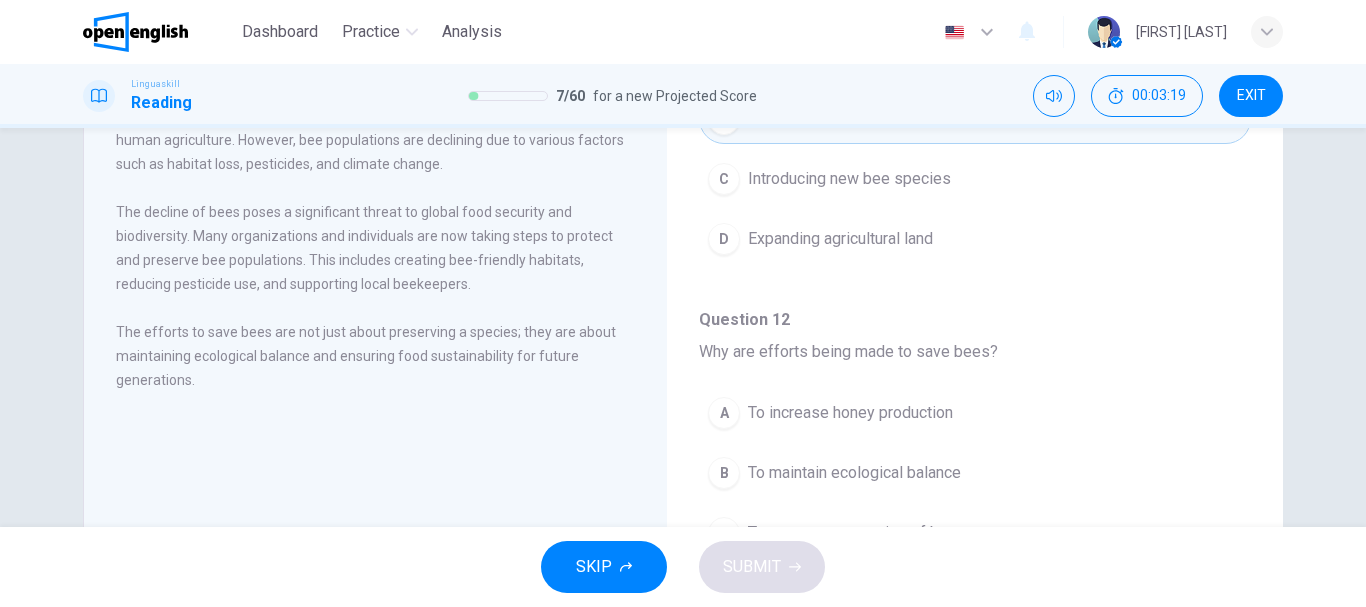 scroll, scrollTop: 1251, scrollLeft: 0, axis: vertical 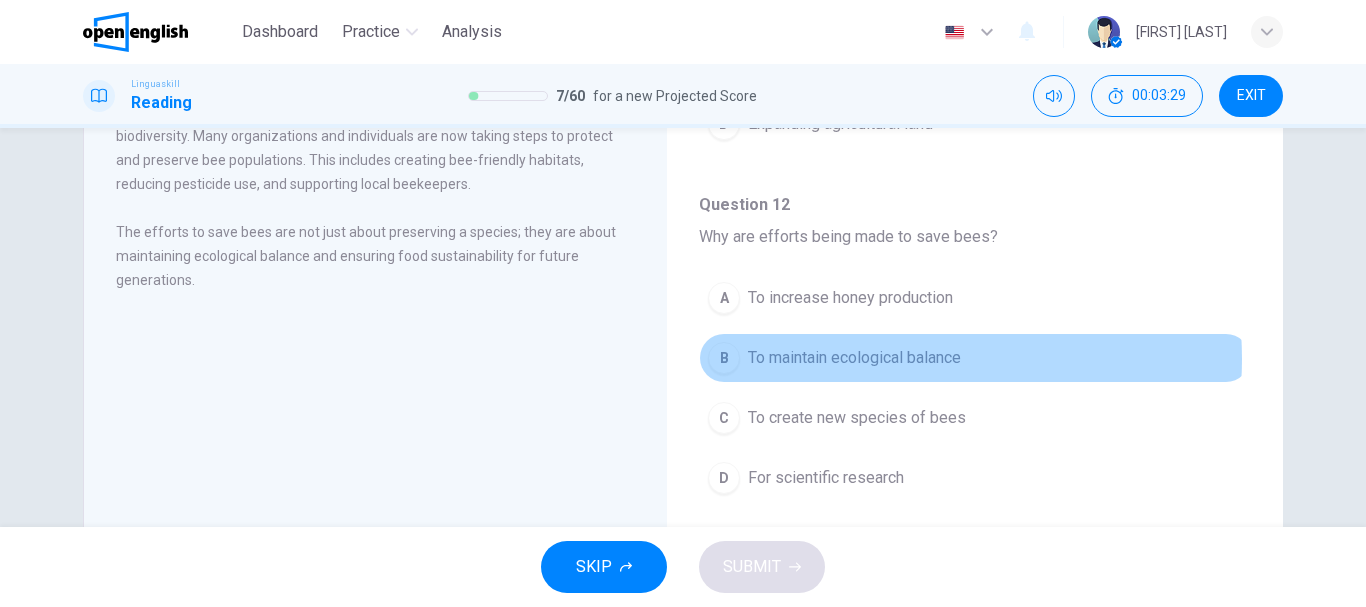drag, startPoint x: 876, startPoint y: 359, endPoint x: 856, endPoint y: 359, distance: 20 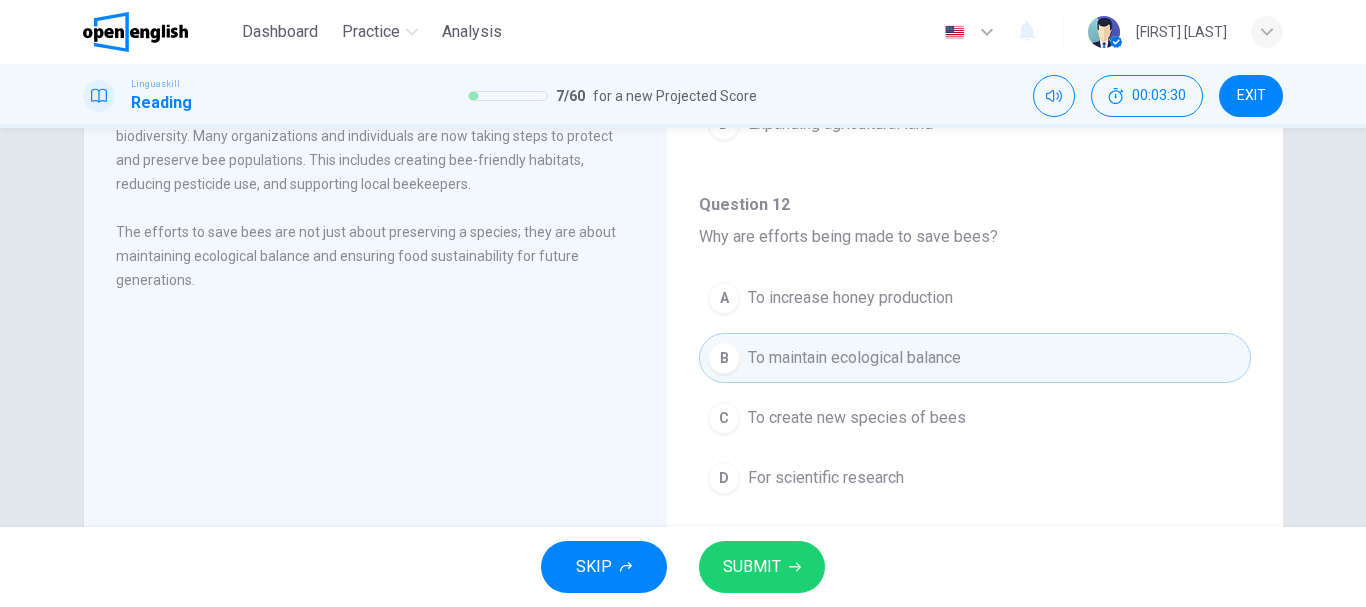 click on "SUBMIT" at bounding box center (752, 567) 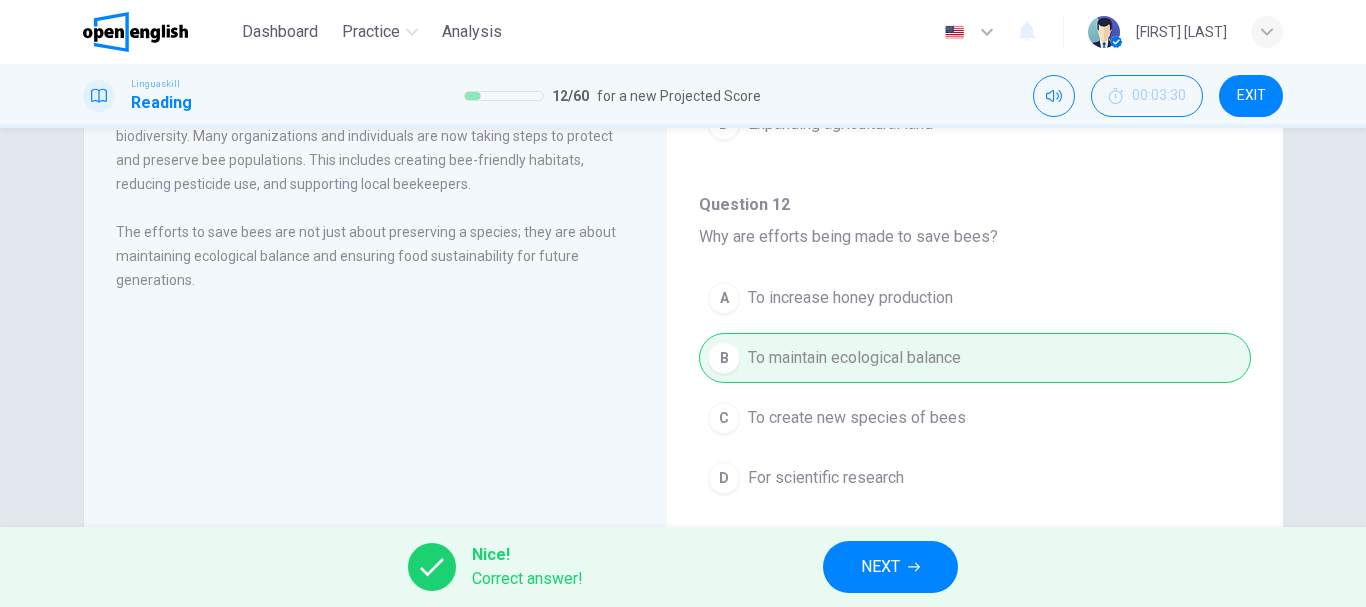 drag, startPoint x: 904, startPoint y: 567, endPoint x: 916, endPoint y: 570, distance: 12.369317 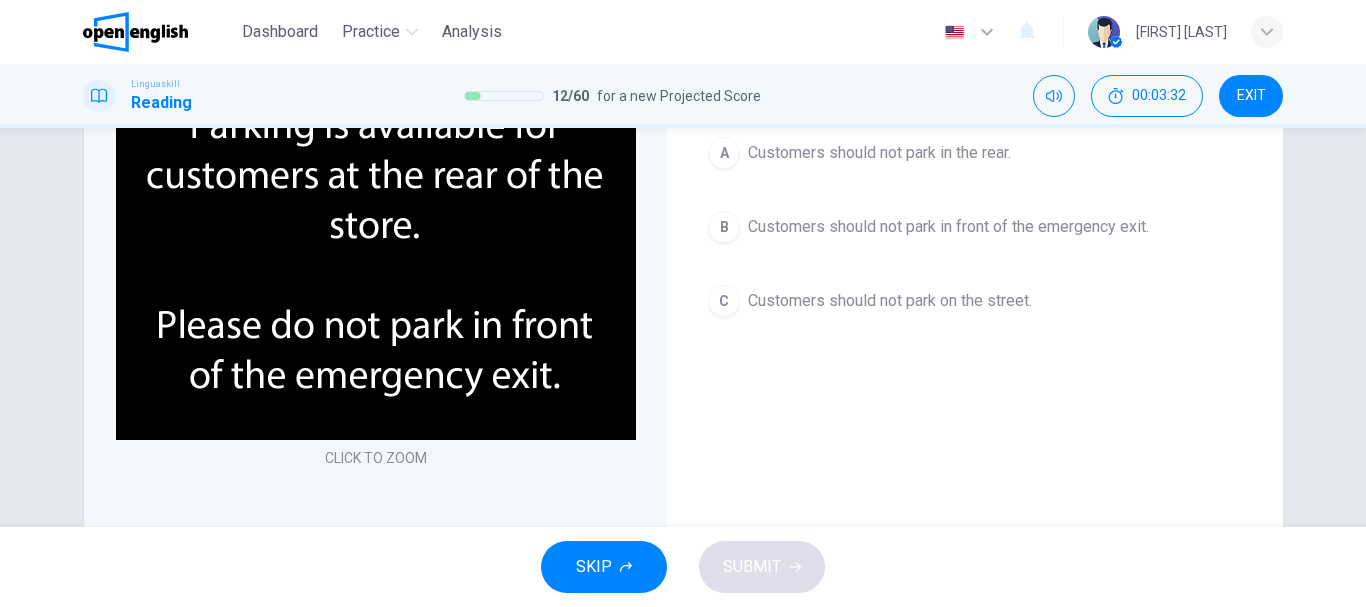 scroll, scrollTop: 100, scrollLeft: 0, axis: vertical 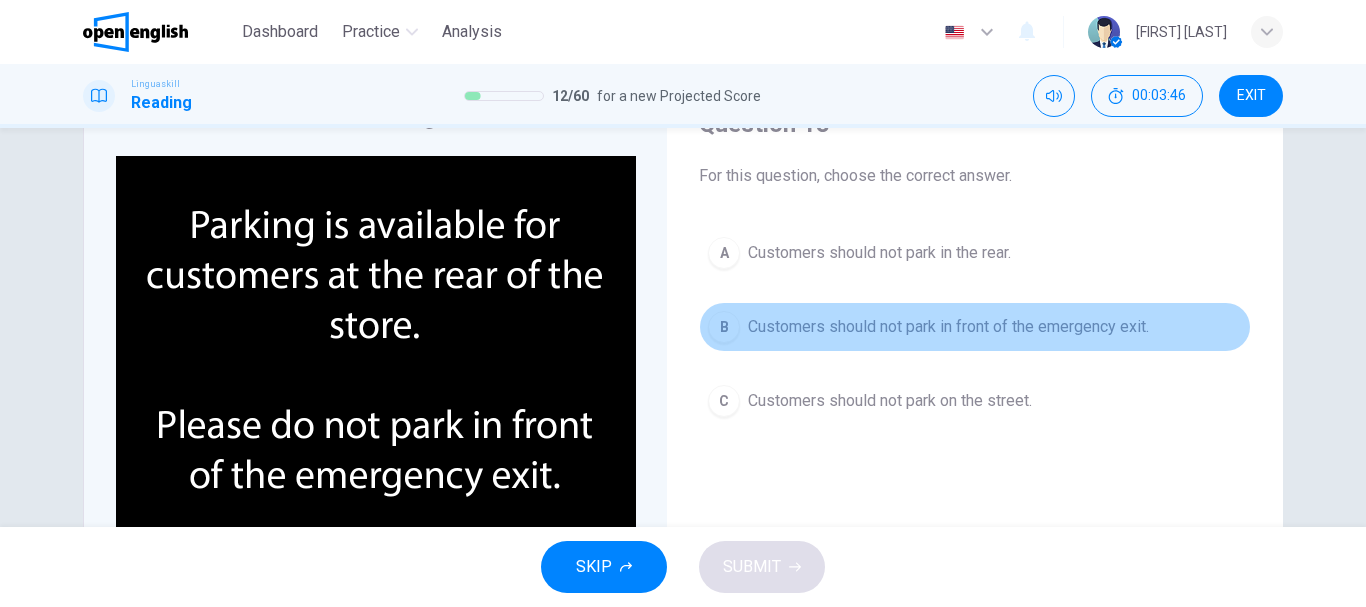 click on "Customers should not park in front of the emergency exit." at bounding box center (948, 327) 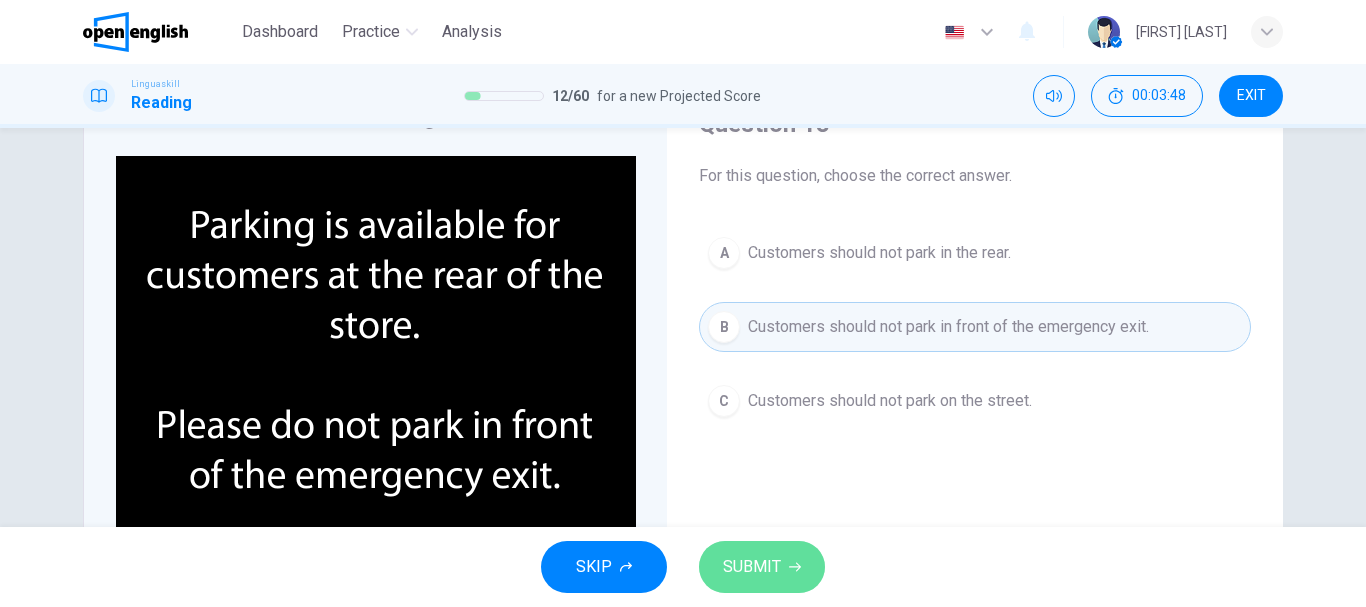 click on "SUBMIT" at bounding box center [762, 567] 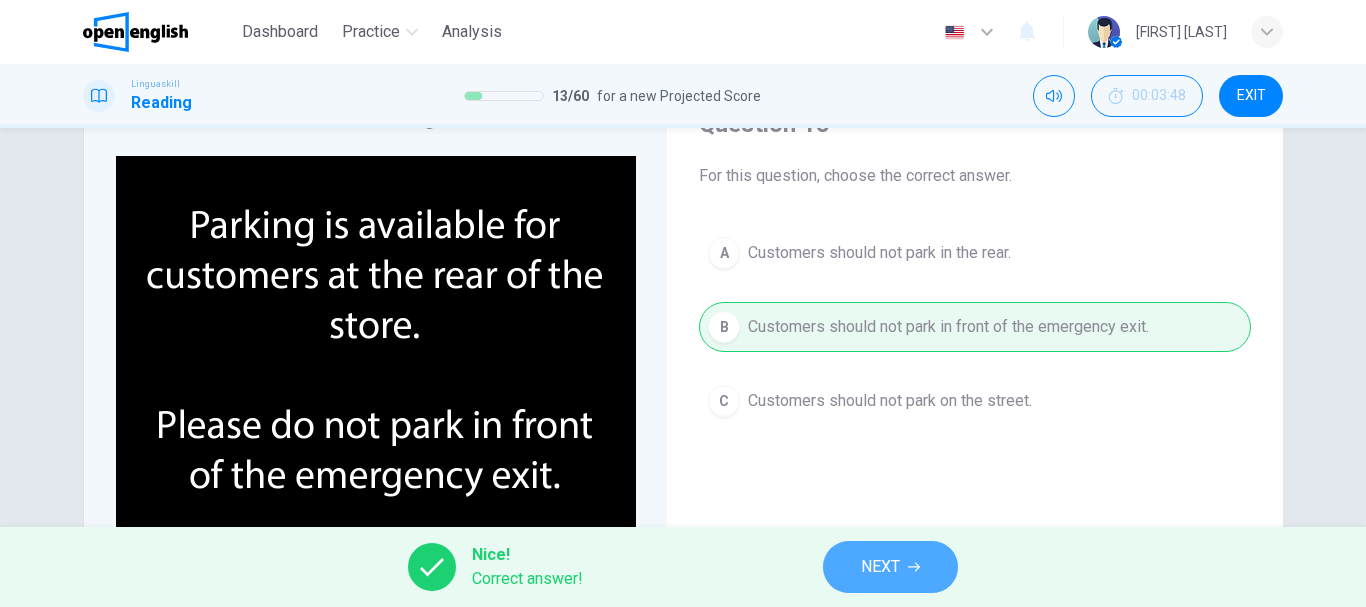 click 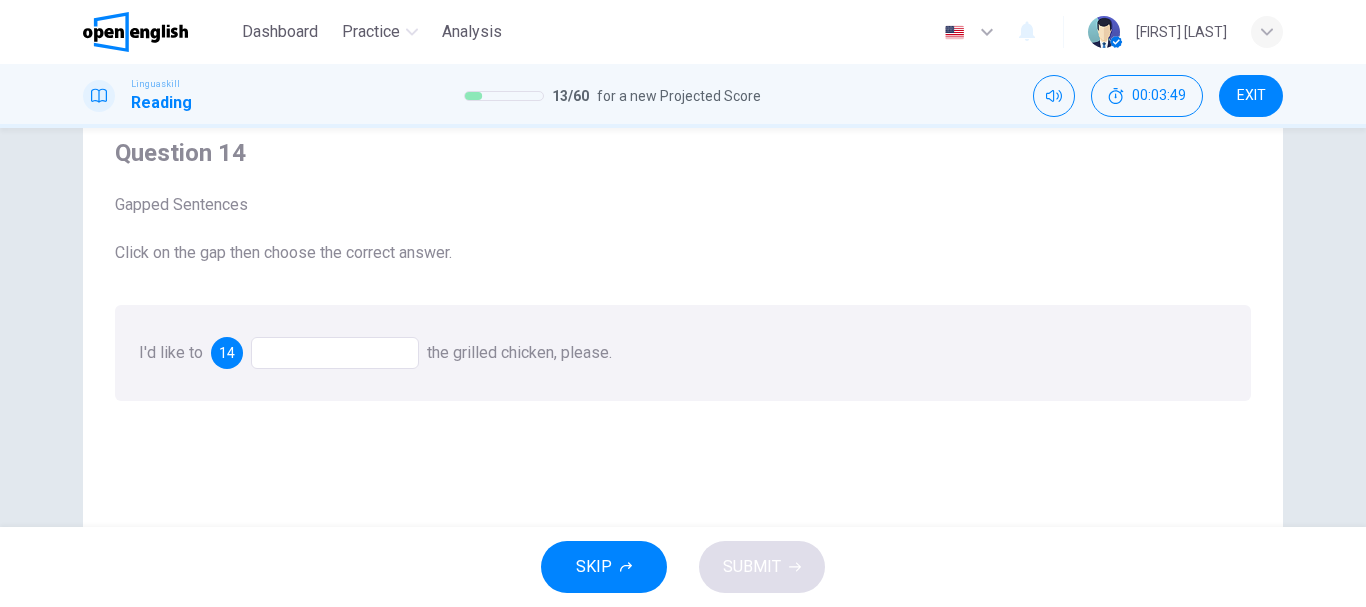 scroll, scrollTop: 100, scrollLeft: 0, axis: vertical 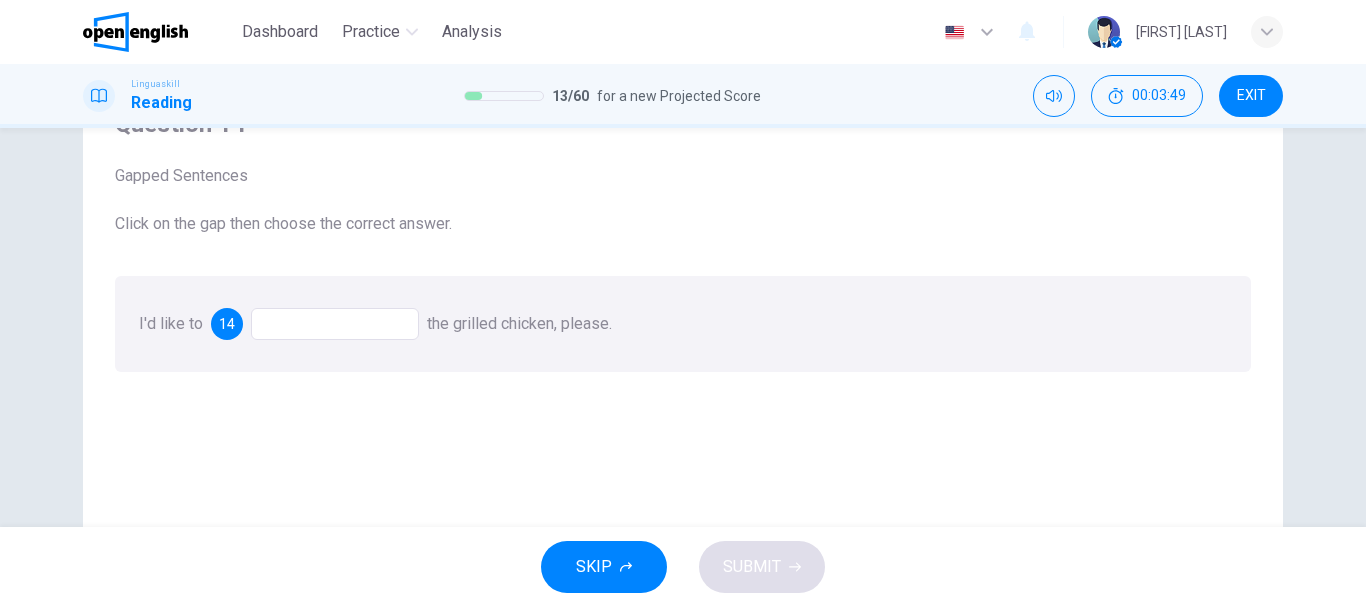click at bounding box center (335, 324) 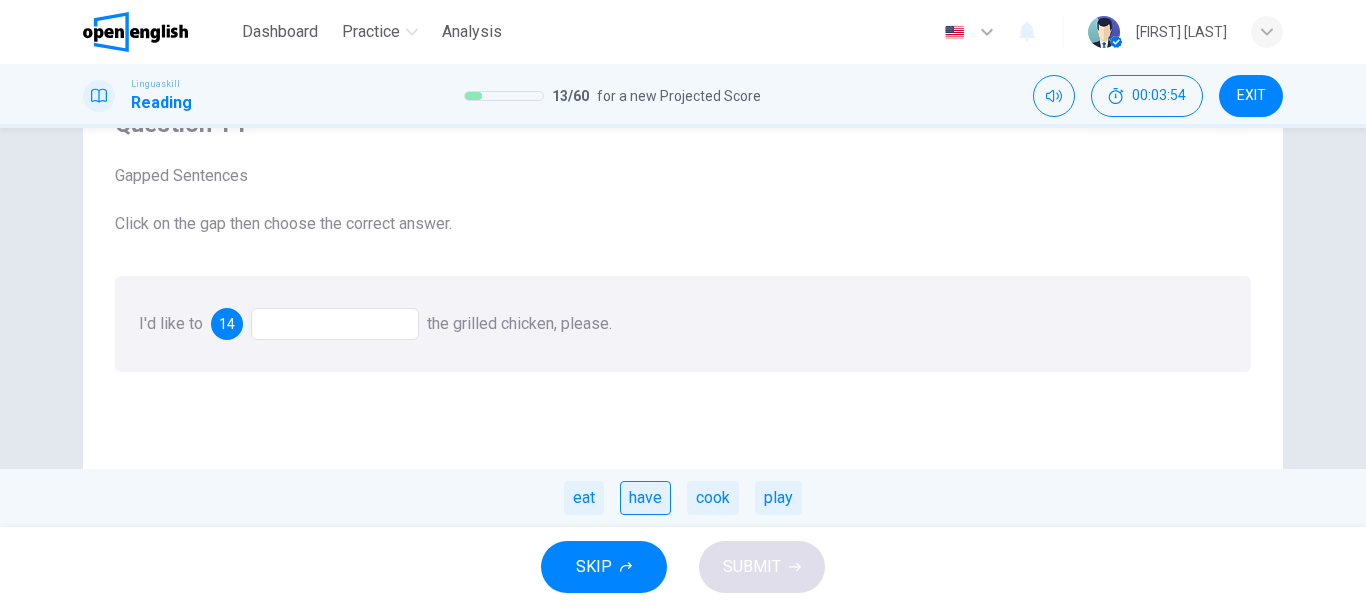 click on "have" at bounding box center [645, 498] 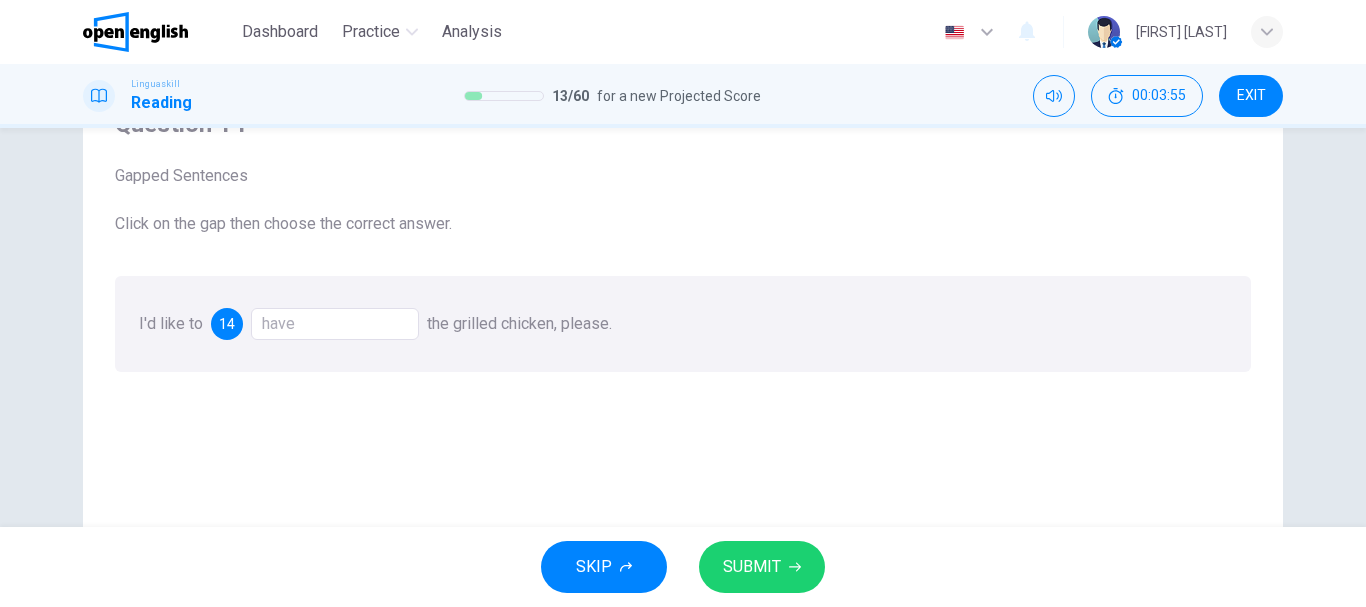 click on "SUBMIT" at bounding box center (762, 567) 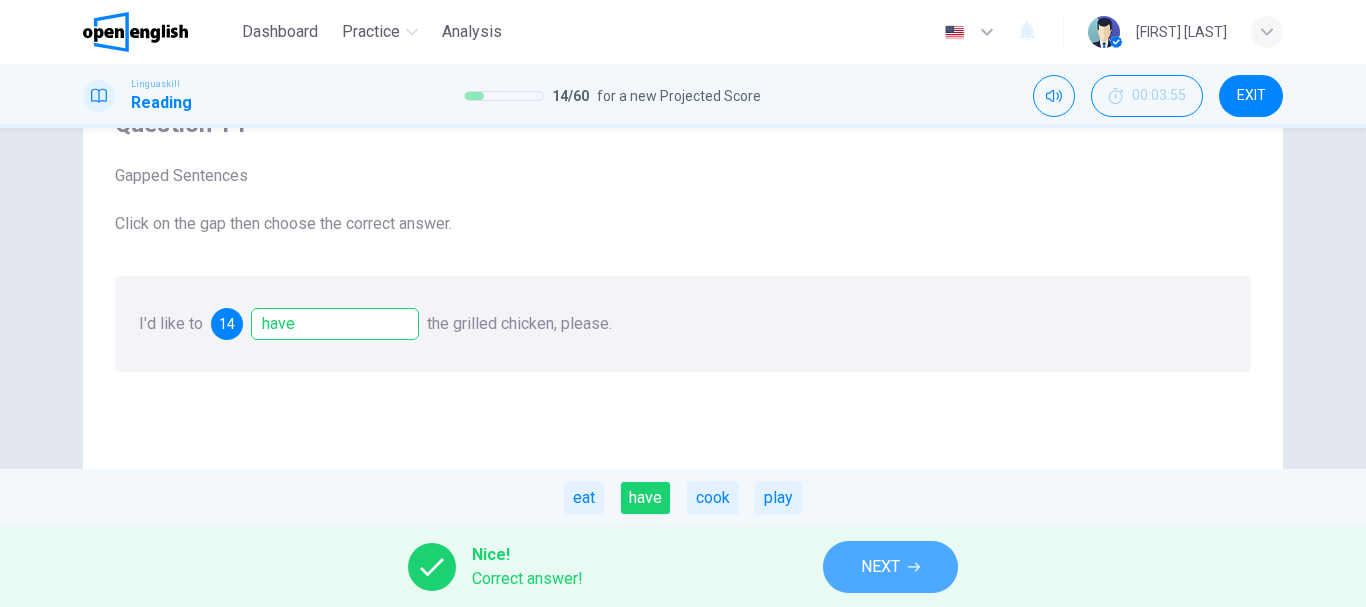 click on "NEXT" at bounding box center (890, 567) 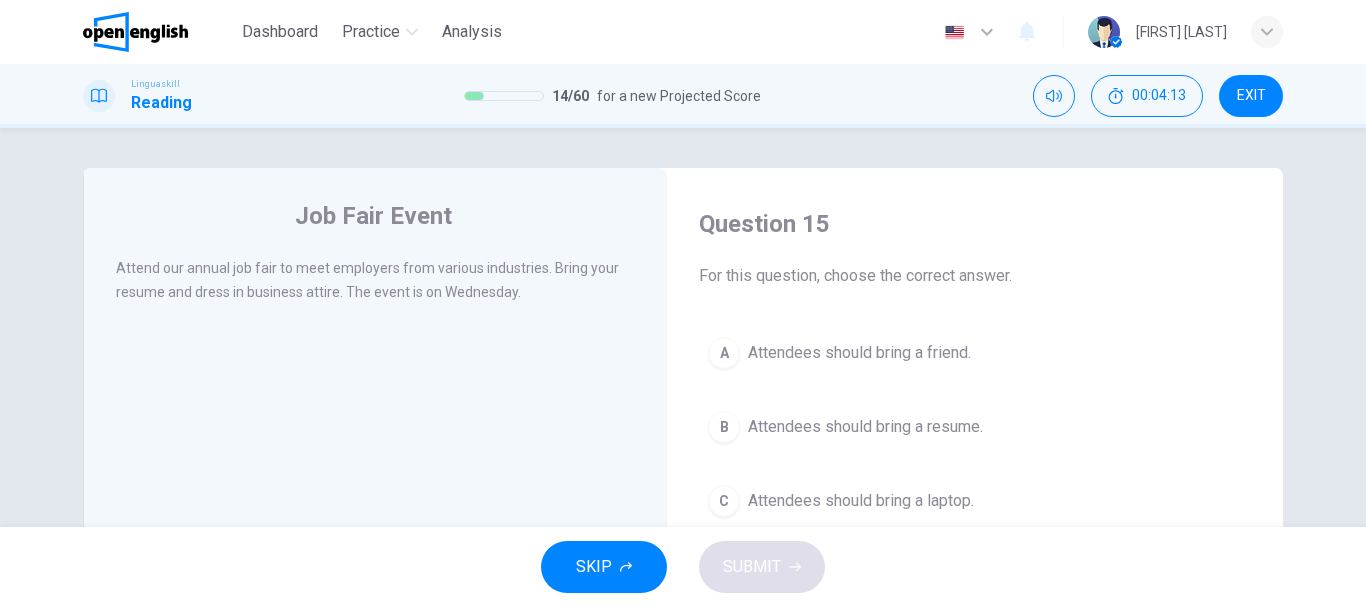 click on "Attendees should bring a resume." at bounding box center (865, 427) 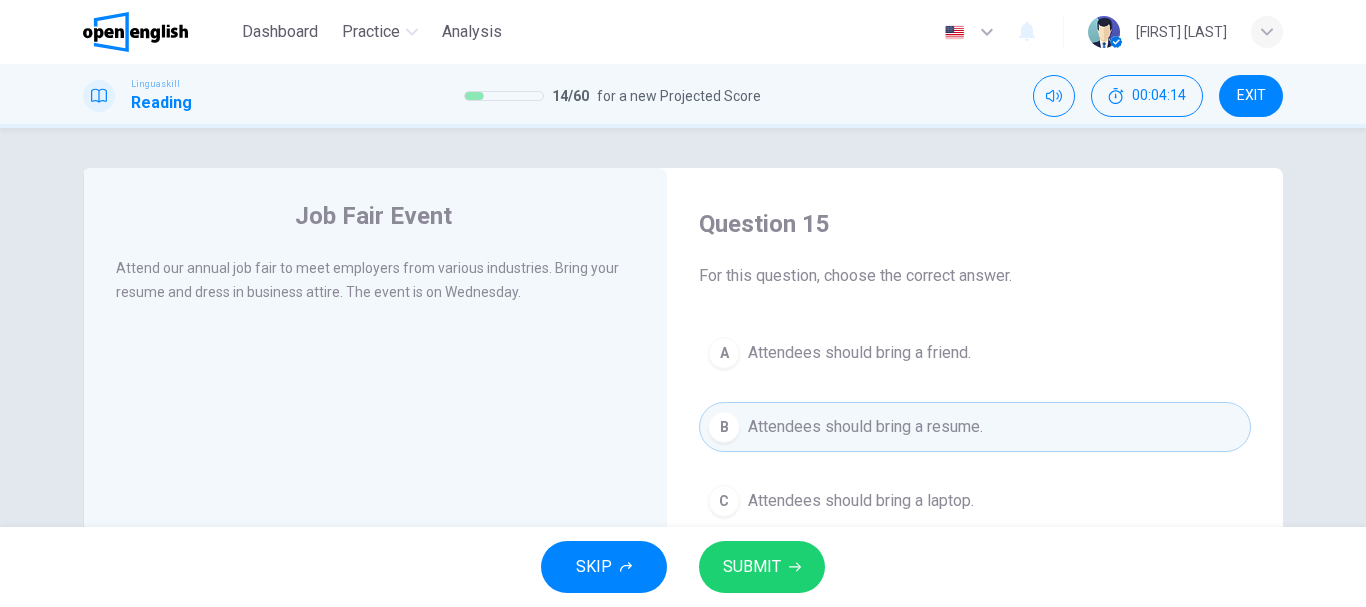 click on "SUBMIT" at bounding box center [752, 567] 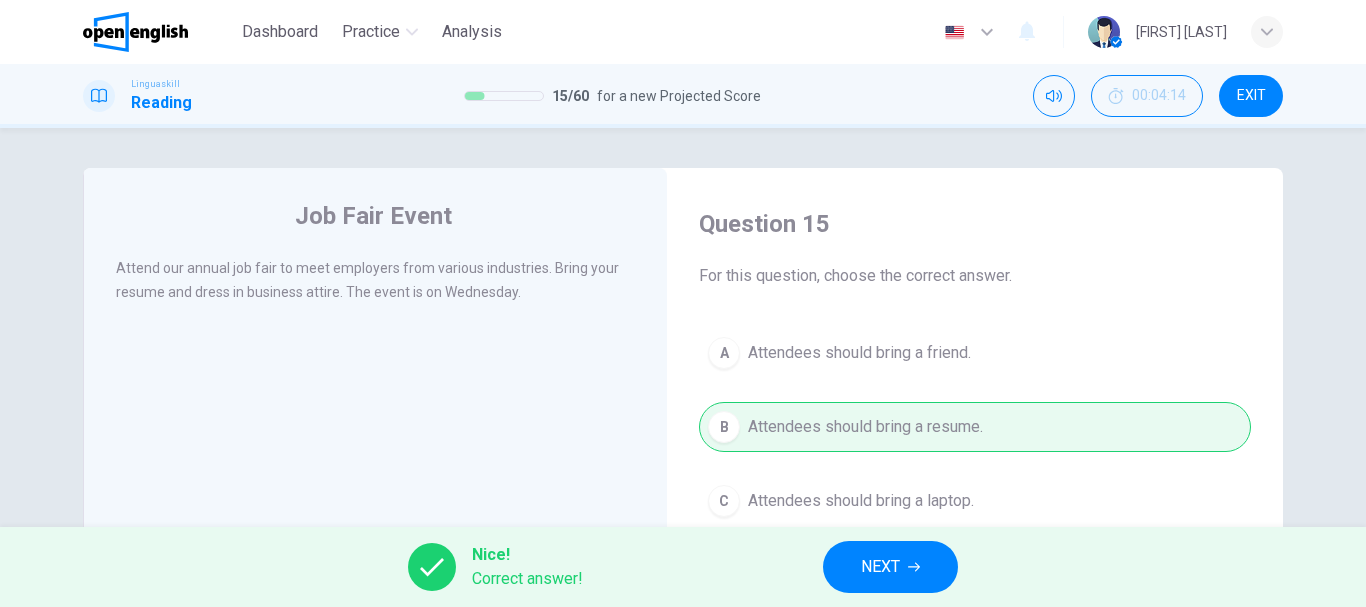 click on "NEXT" at bounding box center (890, 567) 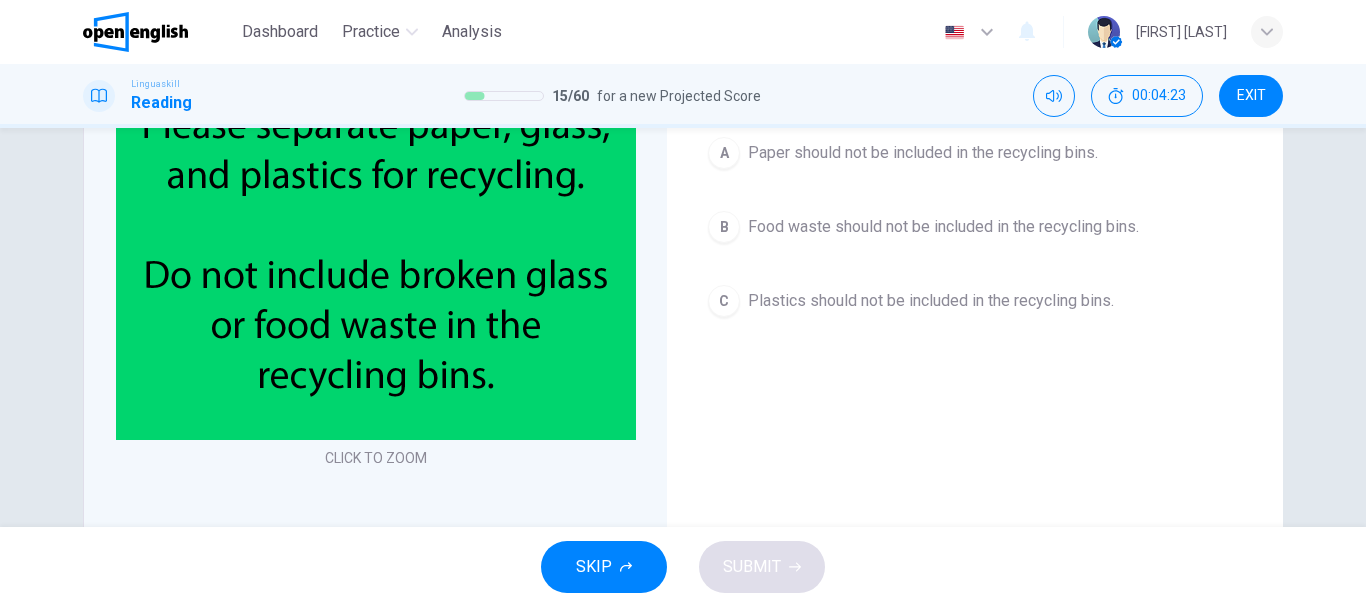 scroll, scrollTop: 100, scrollLeft: 0, axis: vertical 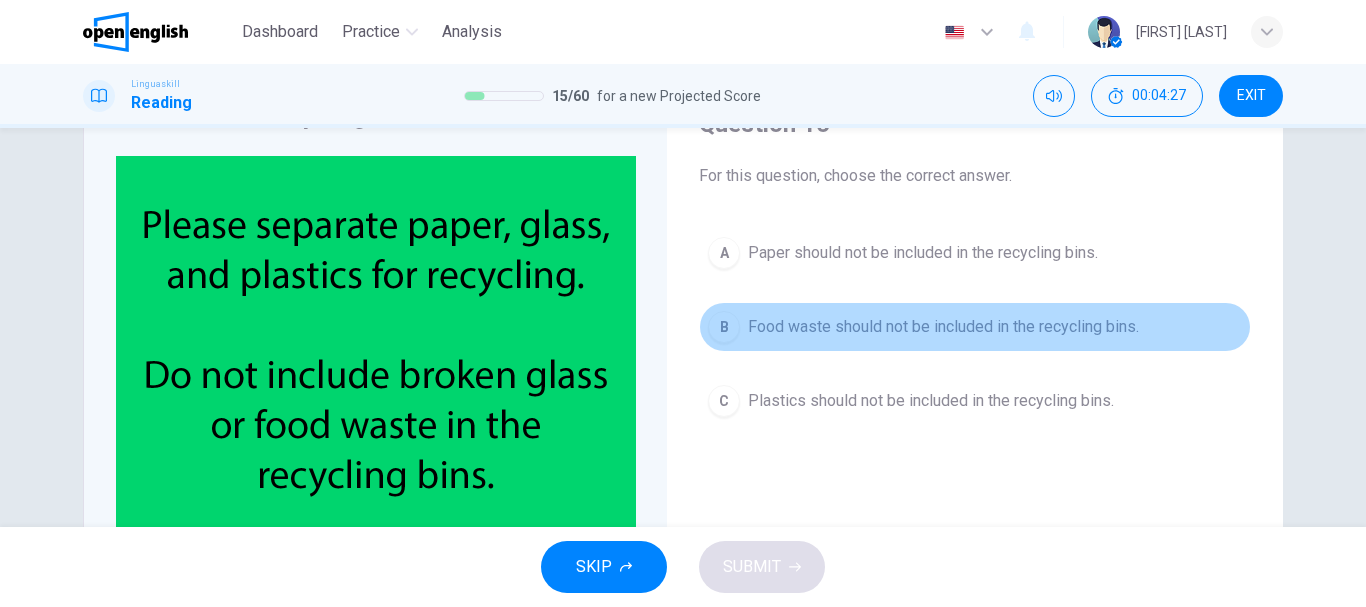 click on "Food waste should not be included in the recycling bins." at bounding box center (943, 327) 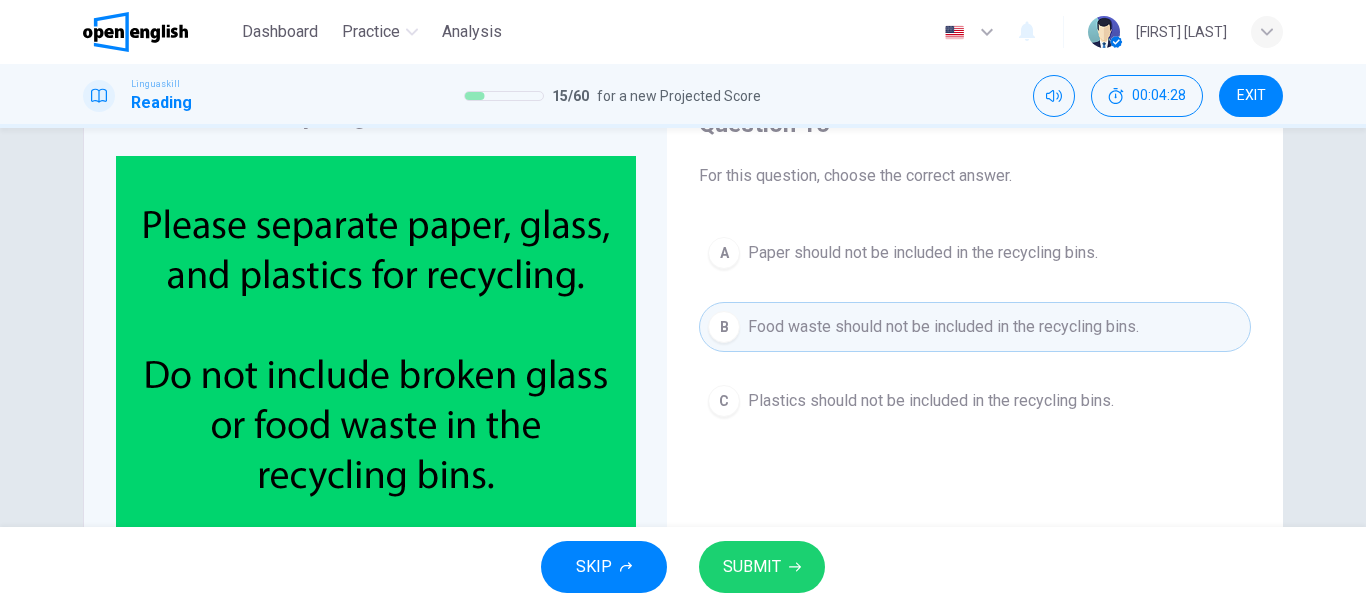 click on "SUBMIT" at bounding box center [752, 567] 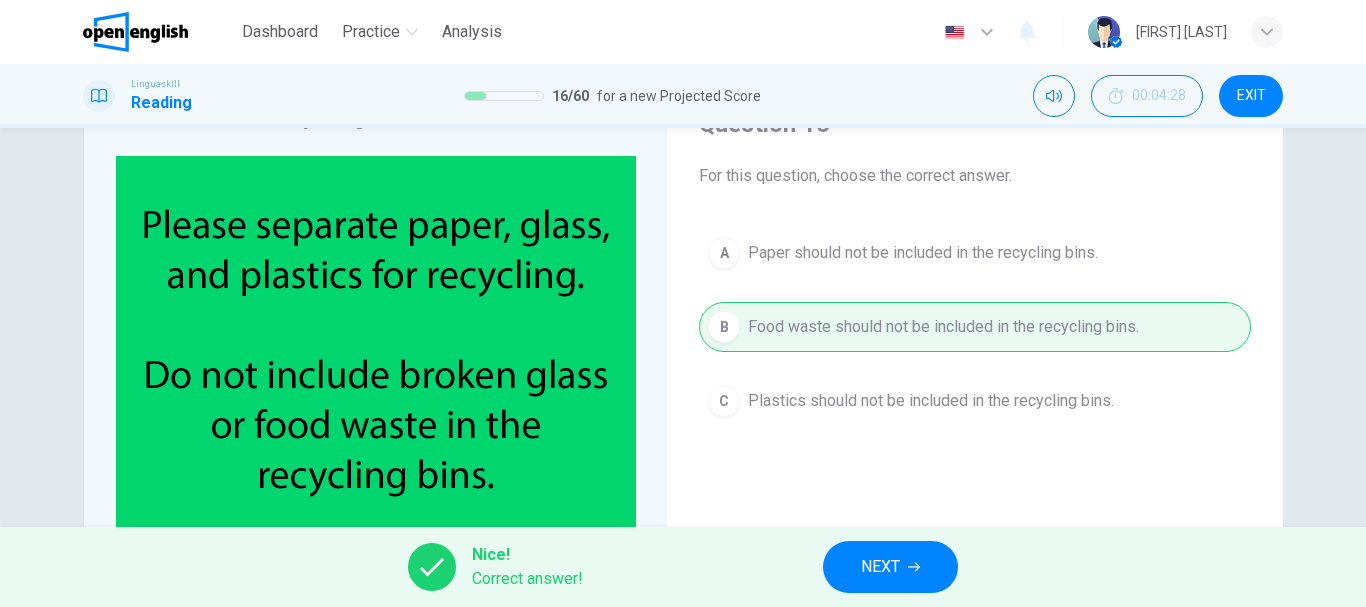 click on "NEXT" at bounding box center (880, 567) 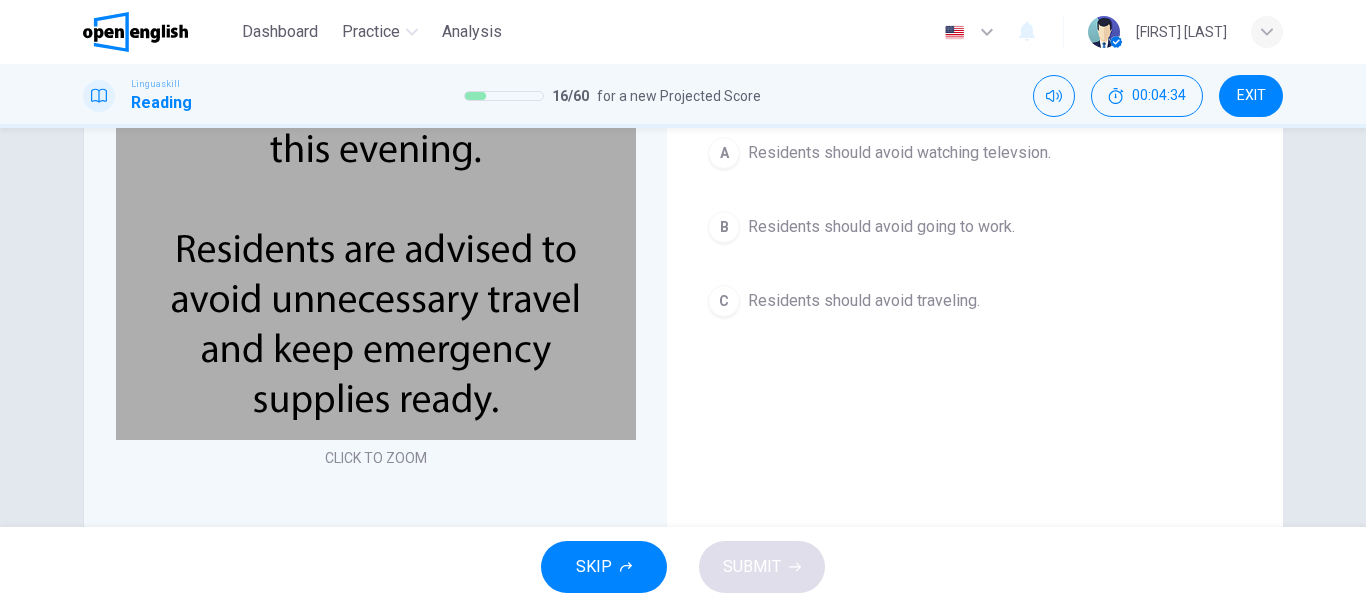 scroll, scrollTop: 100, scrollLeft: 0, axis: vertical 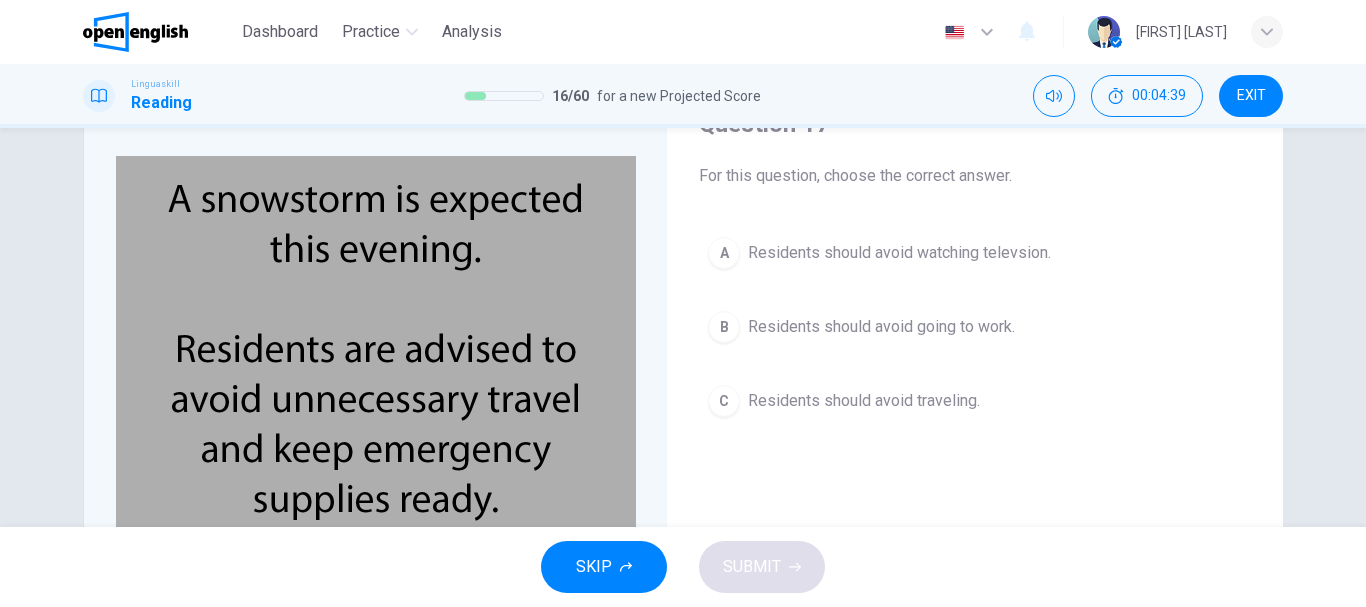 click on "Residents should avoid traveling." at bounding box center (864, 401) 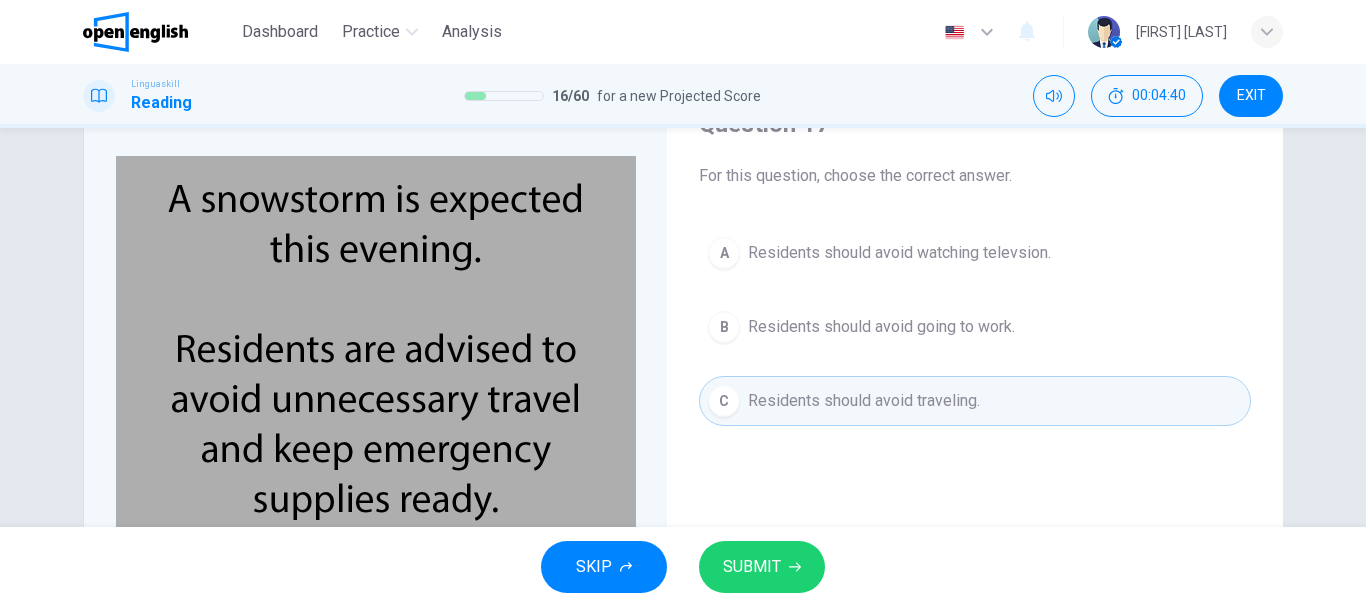 drag, startPoint x: 790, startPoint y: 516, endPoint x: 783, endPoint y: 526, distance: 12.206555 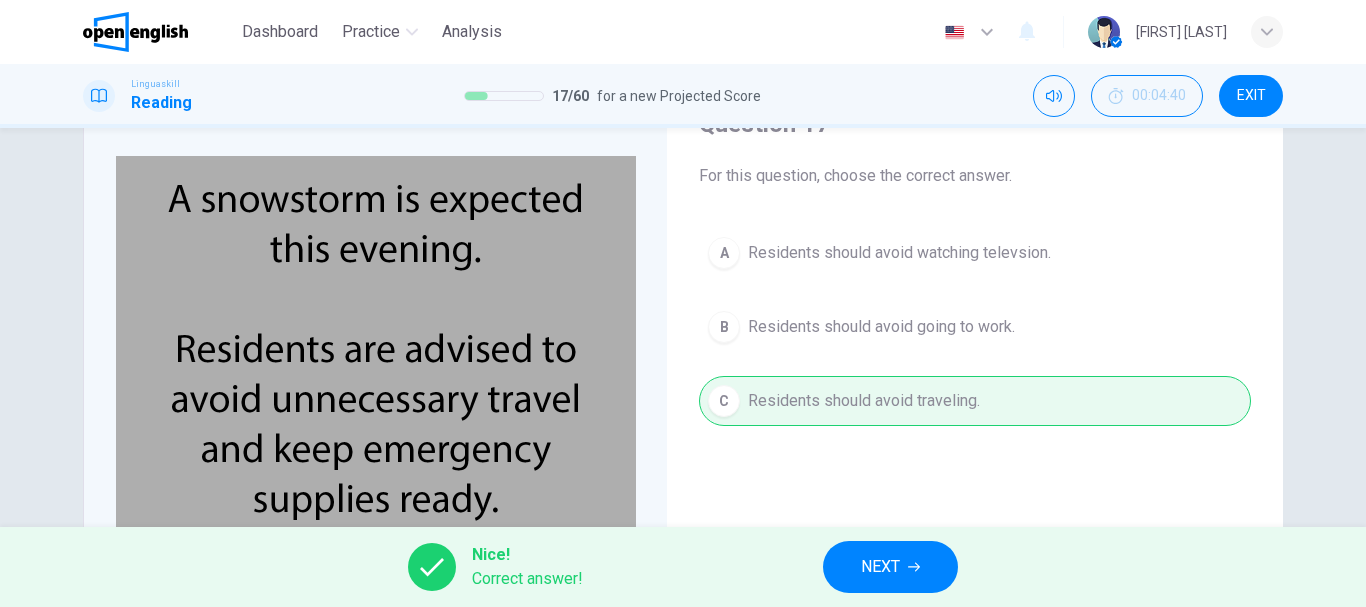 click on "NEXT" at bounding box center (890, 567) 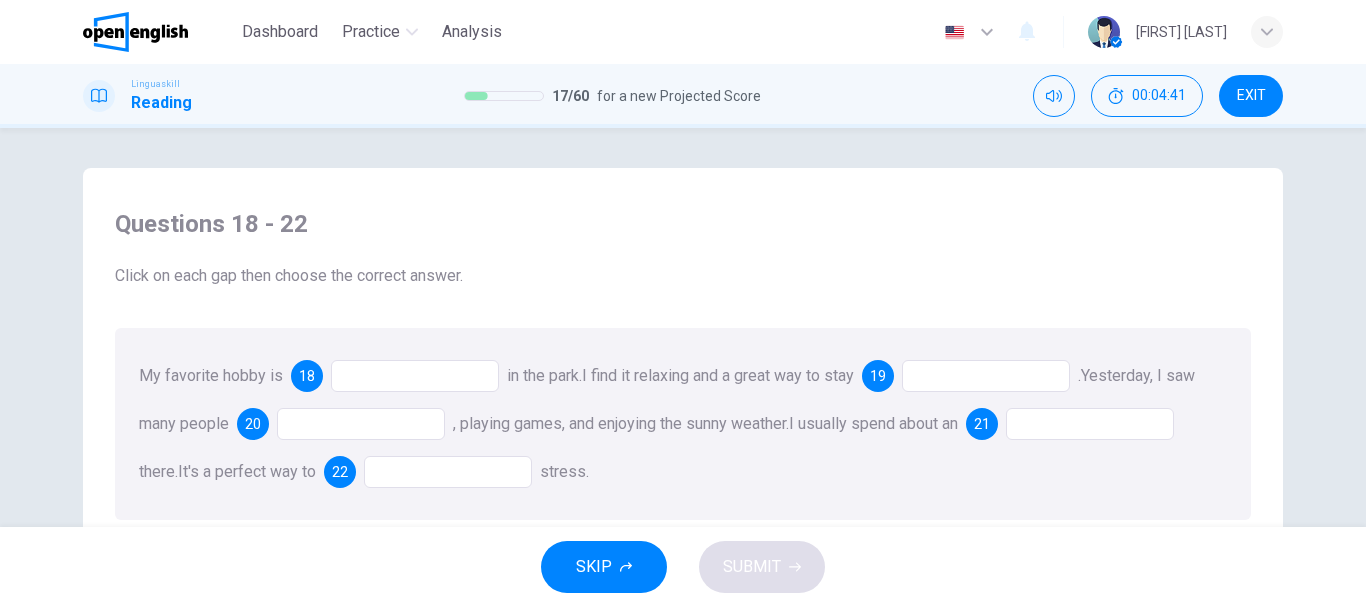 scroll, scrollTop: 100, scrollLeft: 0, axis: vertical 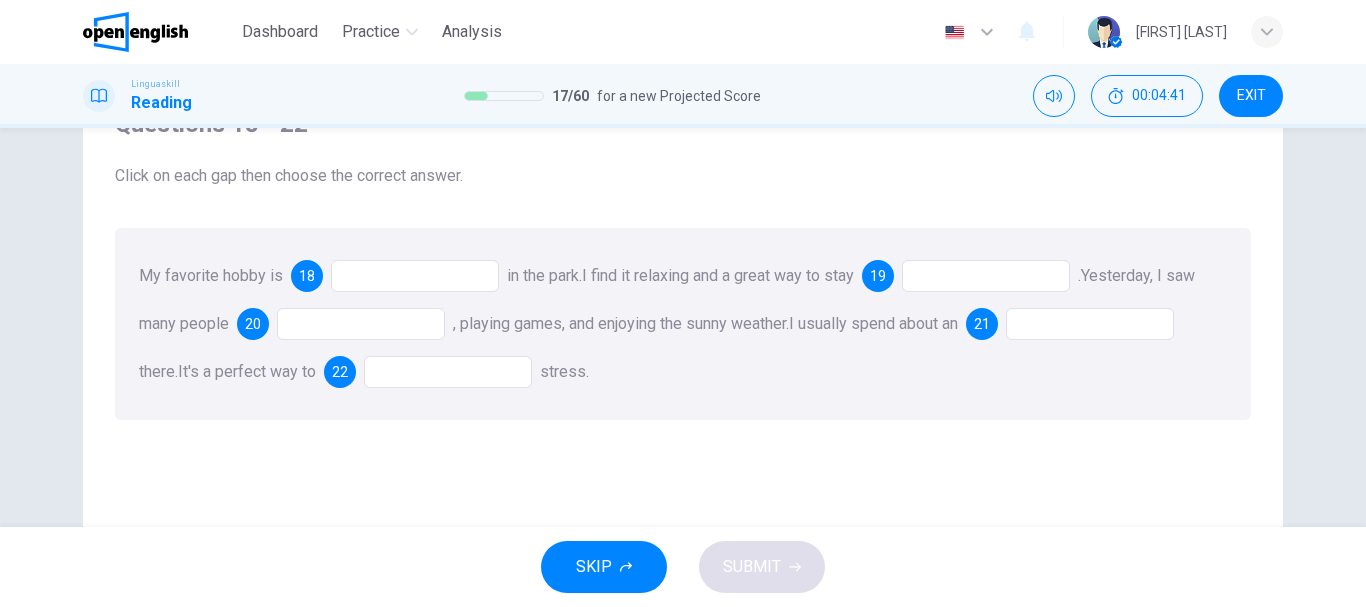 click at bounding box center (415, 276) 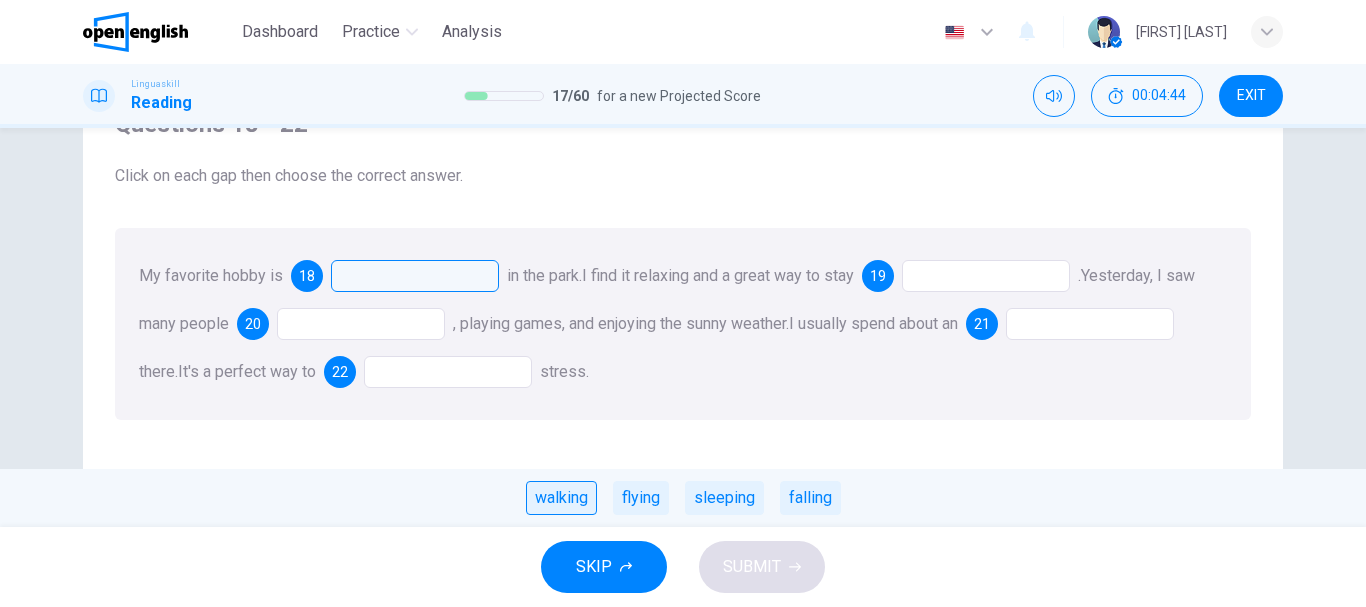 click on "walking" at bounding box center [561, 498] 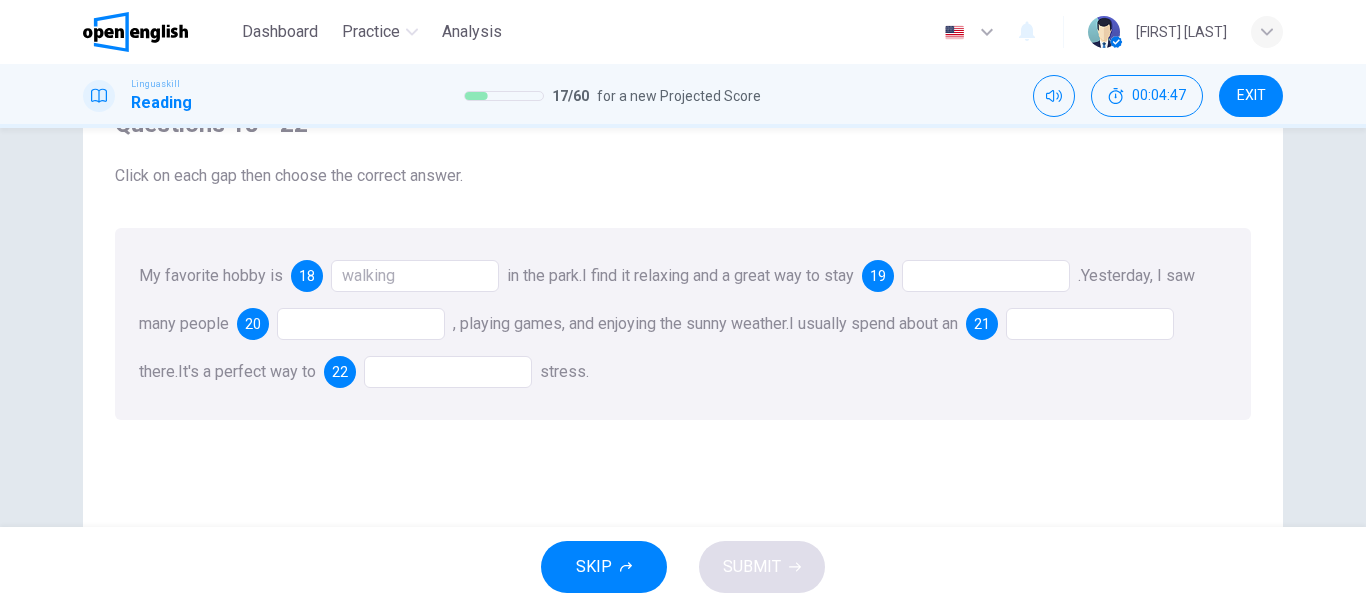 click at bounding box center [986, 276] 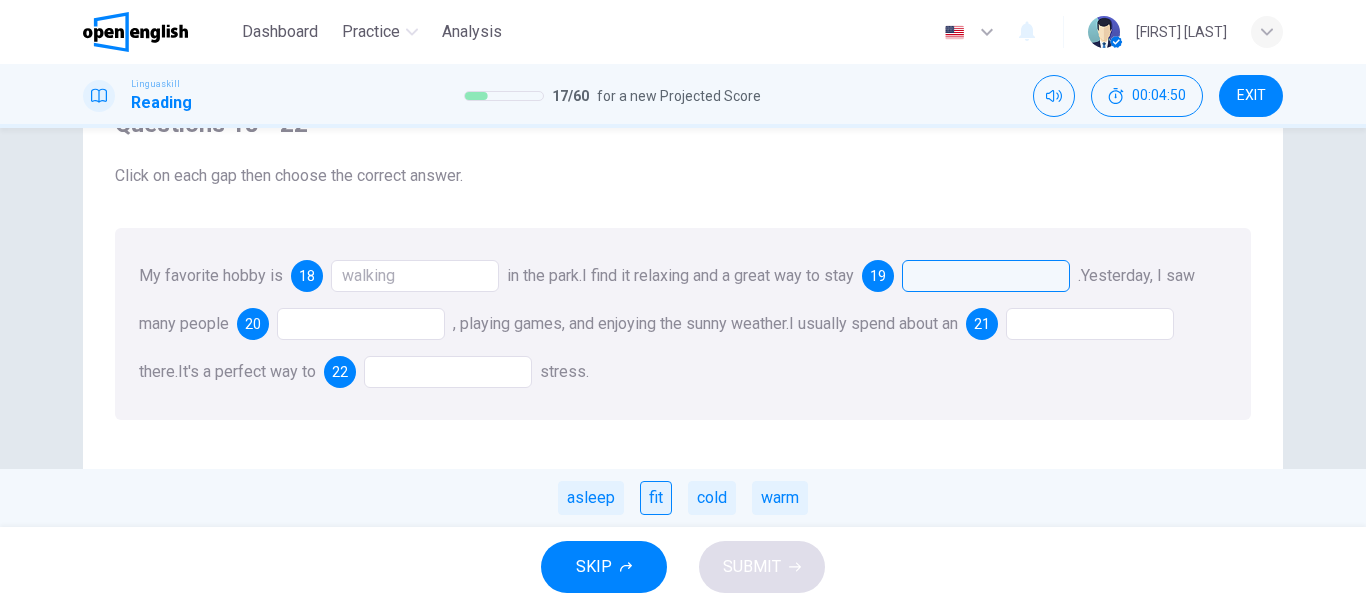 click on "fit" at bounding box center (656, 498) 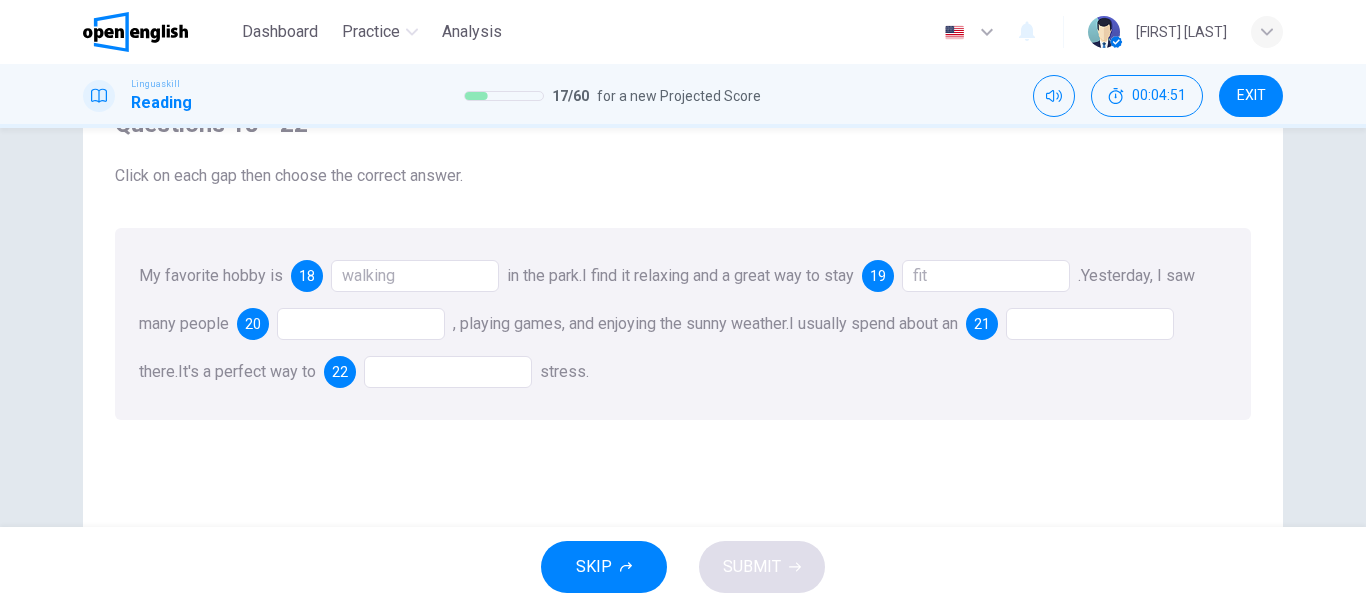 click at bounding box center [361, 324] 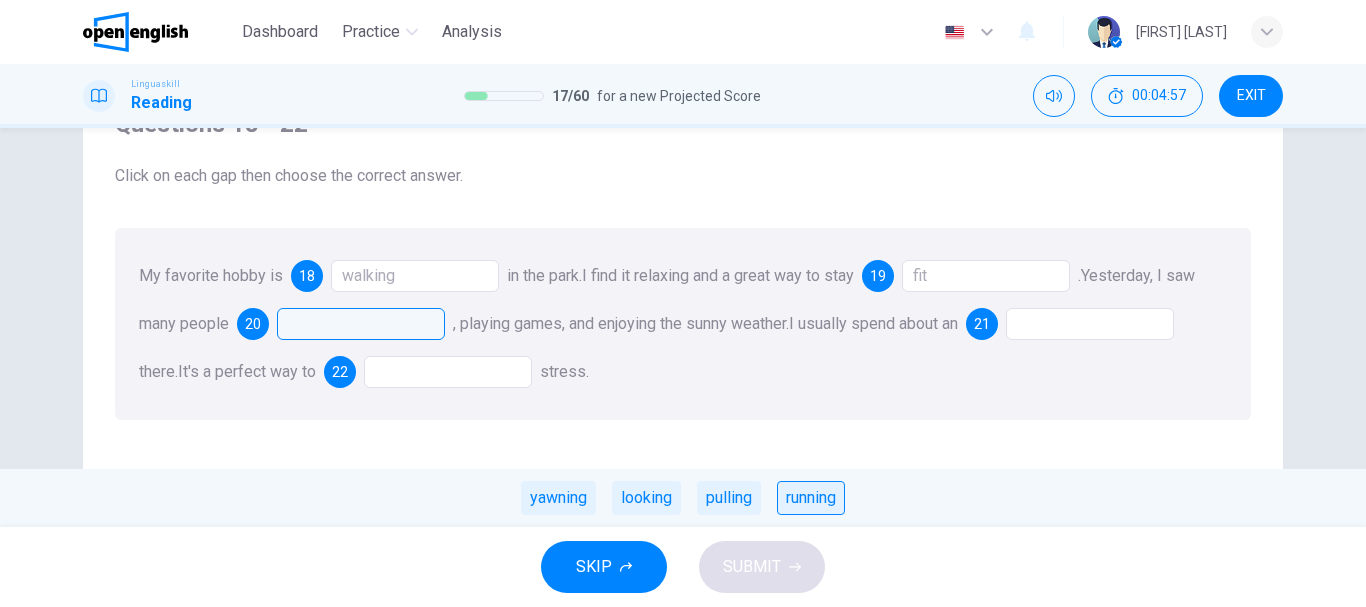 click on "running" at bounding box center [811, 498] 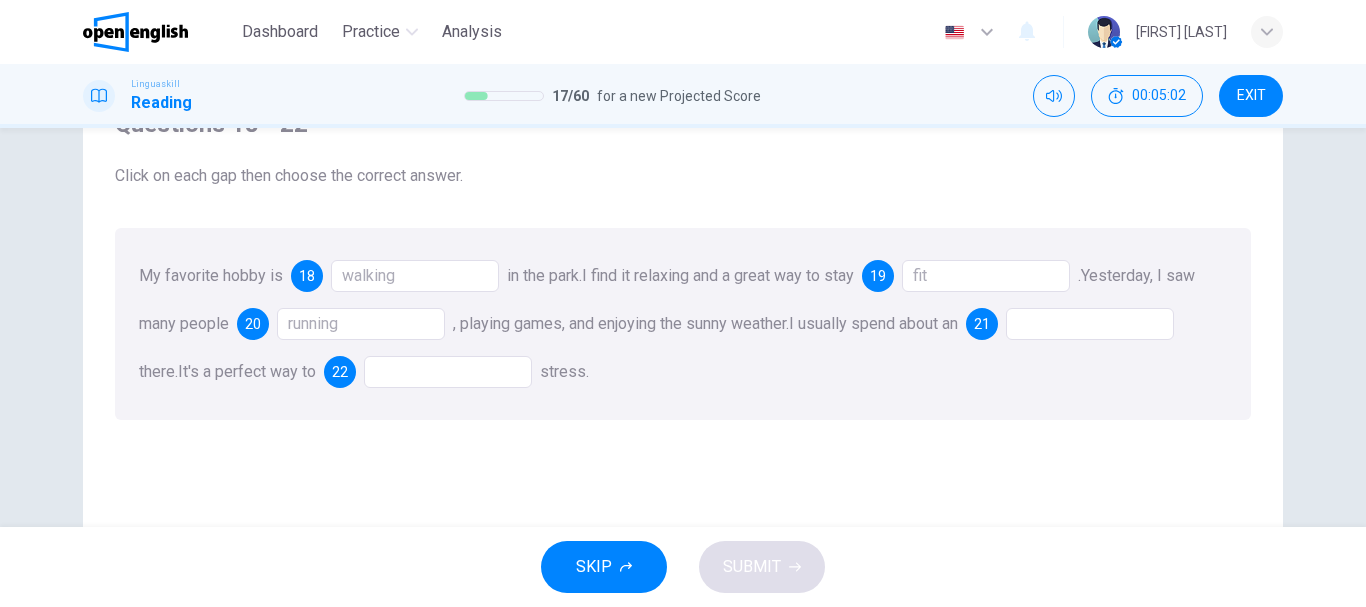 click at bounding box center (1090, 324) 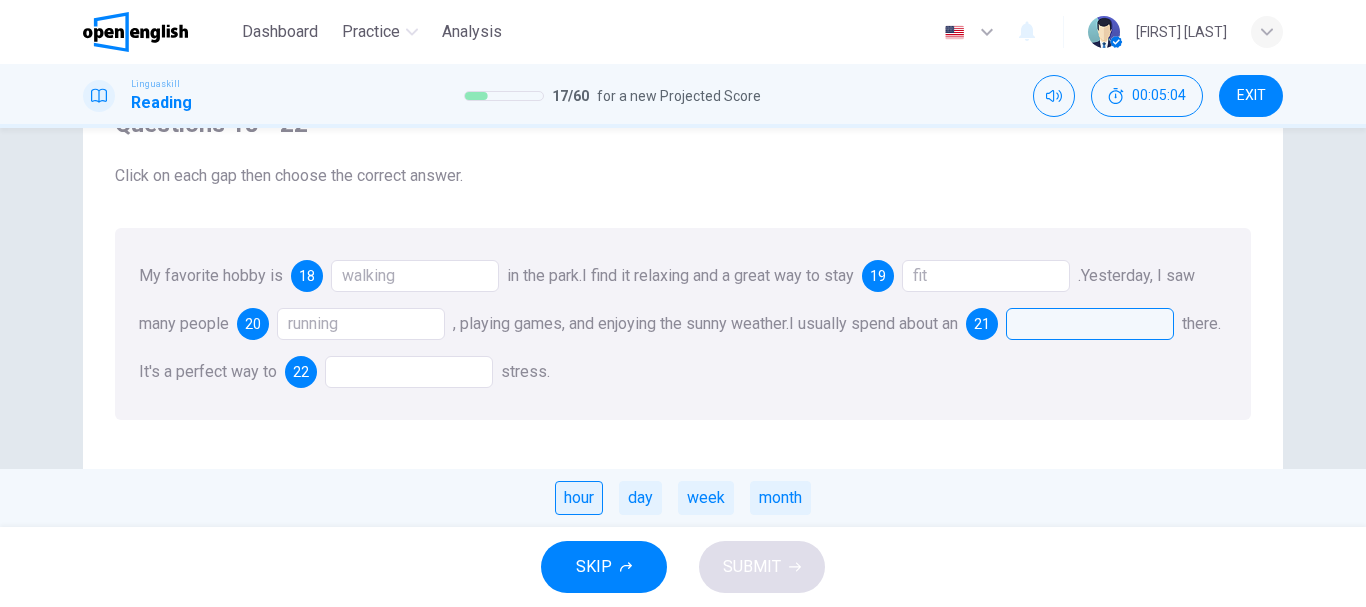 click on "hour" at bounding box center (579, 498) 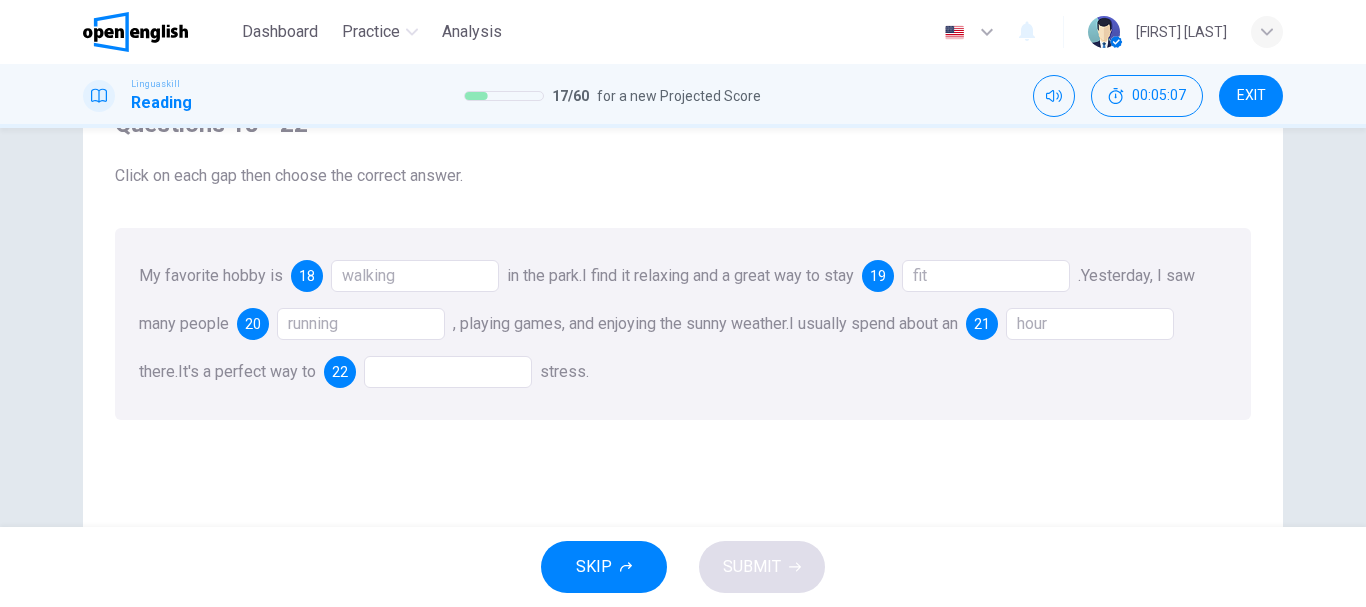 click at bounding box center [448, 372] 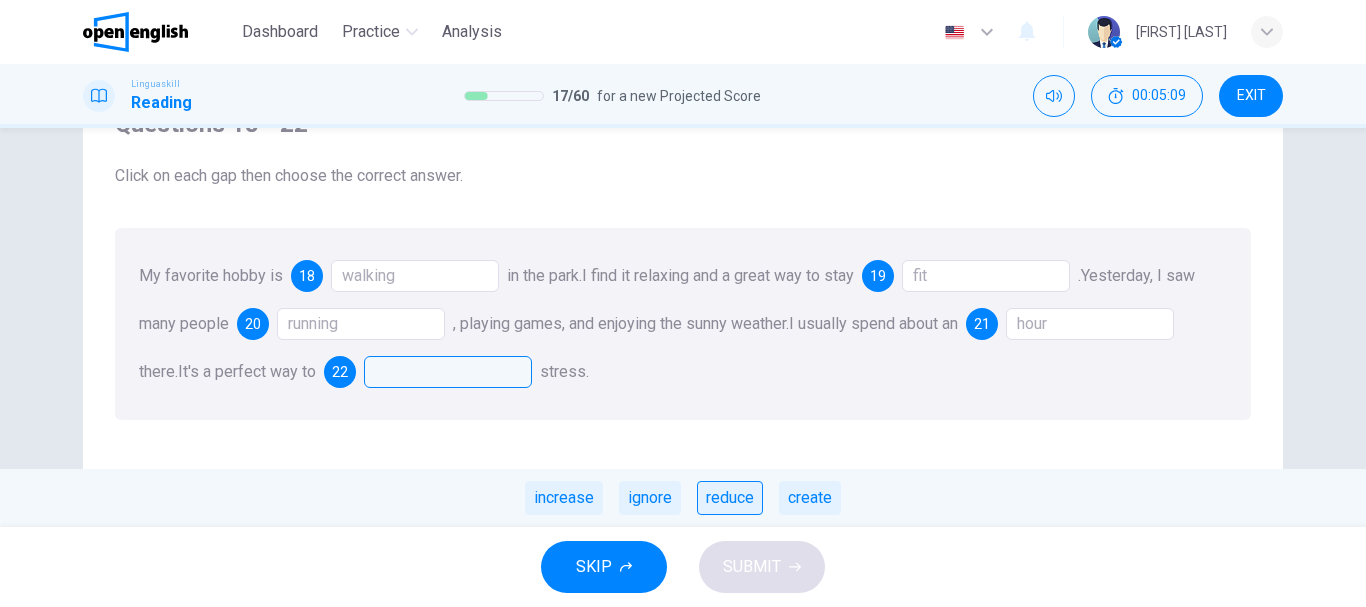 click on "reduce" at bounding box center [730, 498] 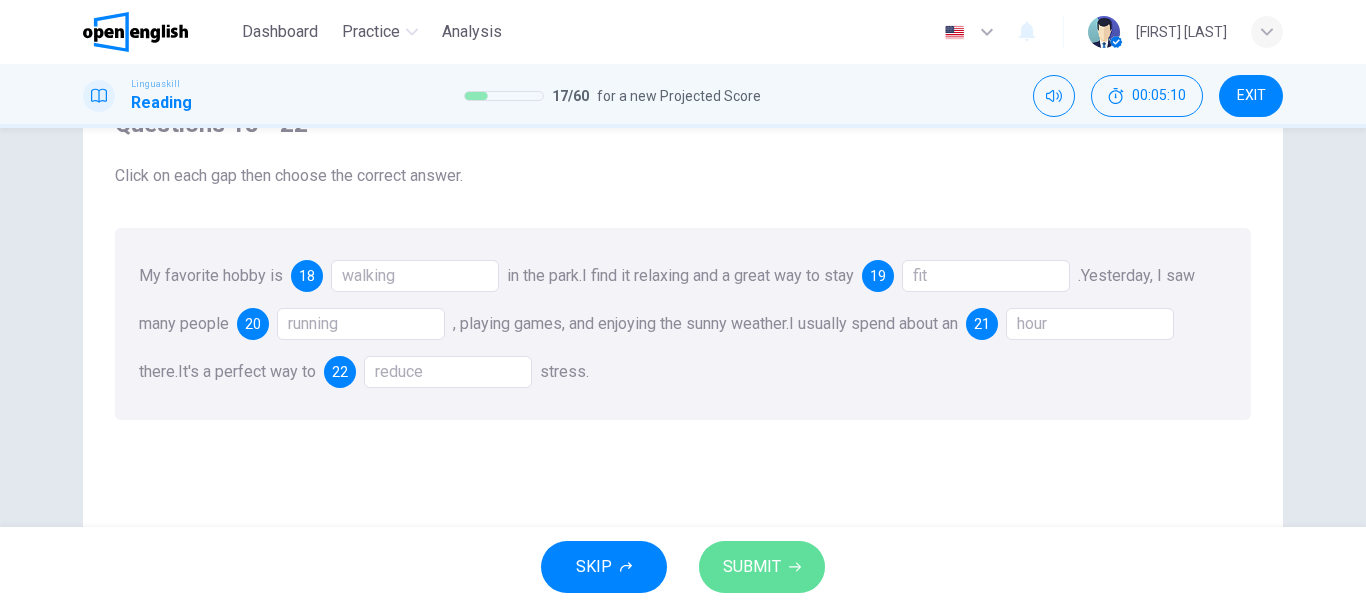 click on "SUBMIT" at bounding box center [752, 567] 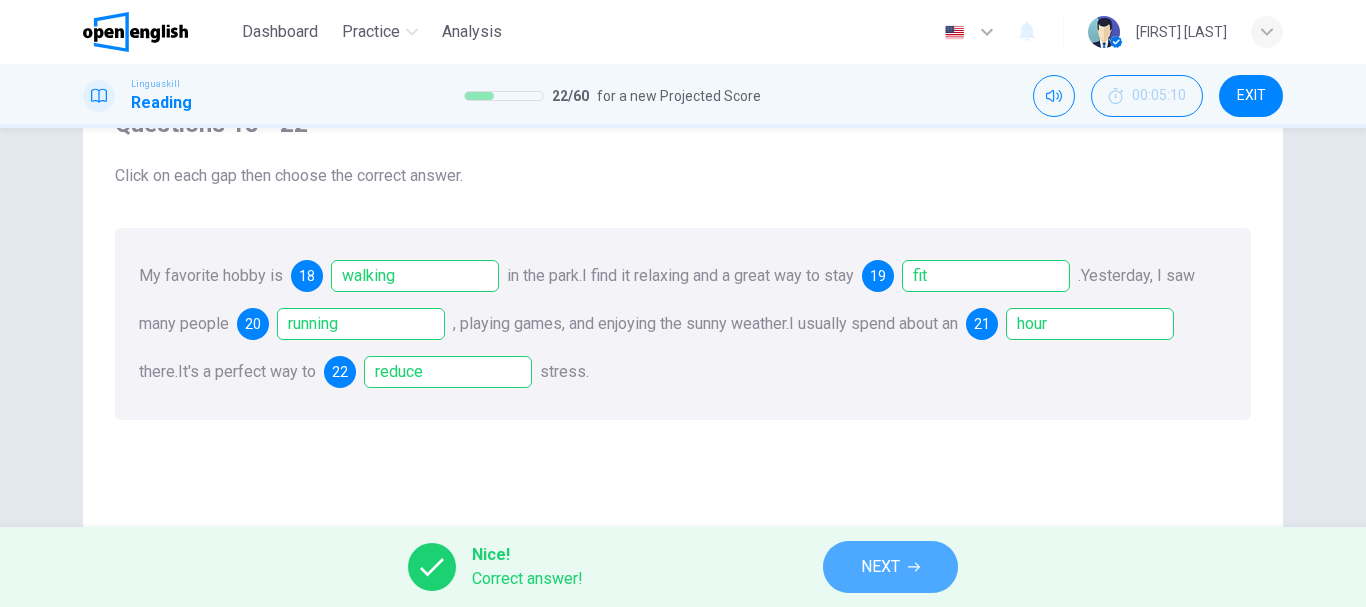 click on "NEXT" at bounding box center (890, 567) 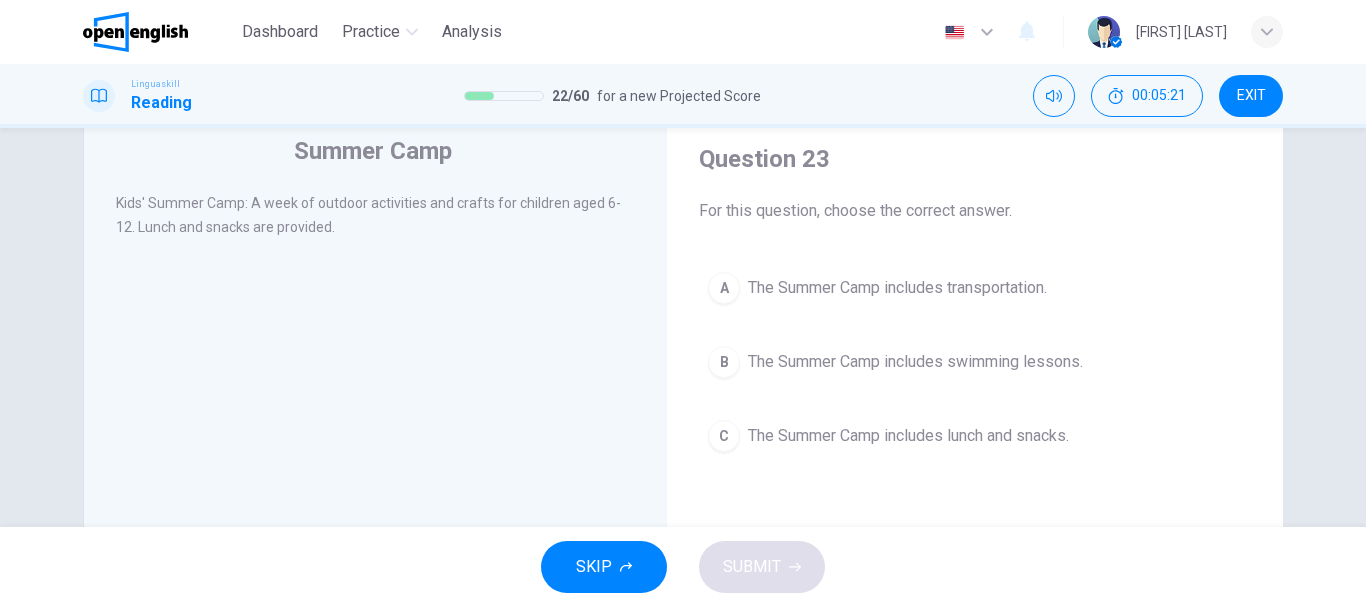 scroll, scrollTop: 100, scrollLeft: 0, axis: vertical 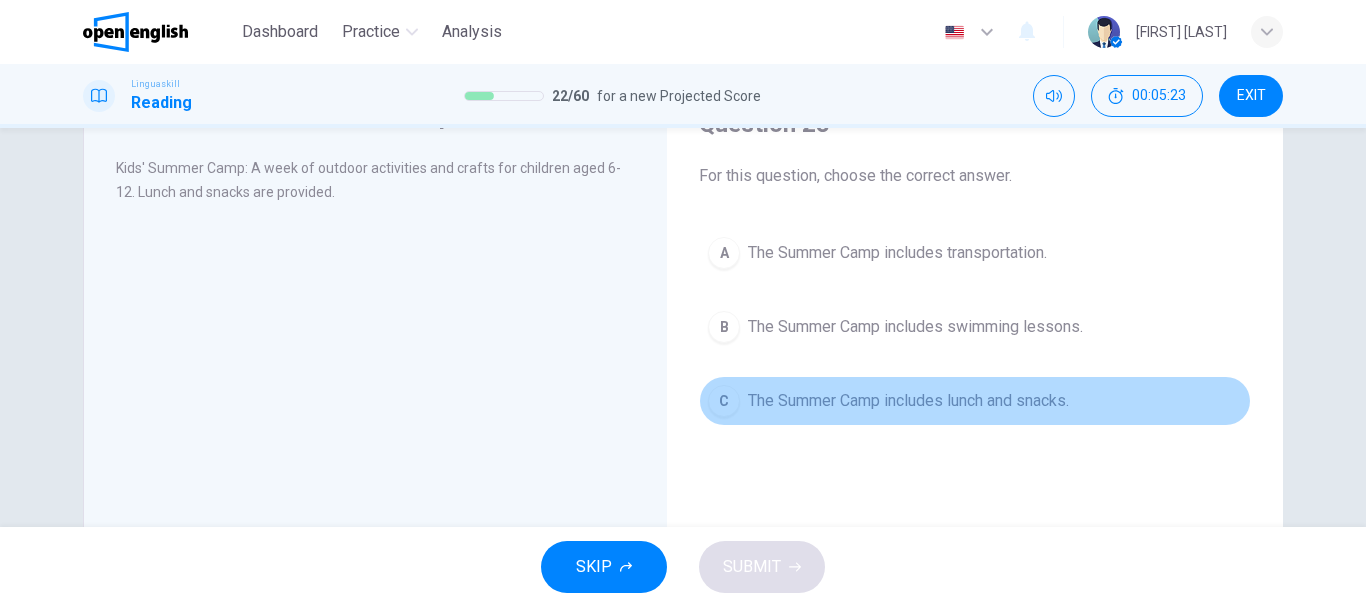 click on "The Summer Camp includes lunch and snacks." at bounding box center [908, 401] 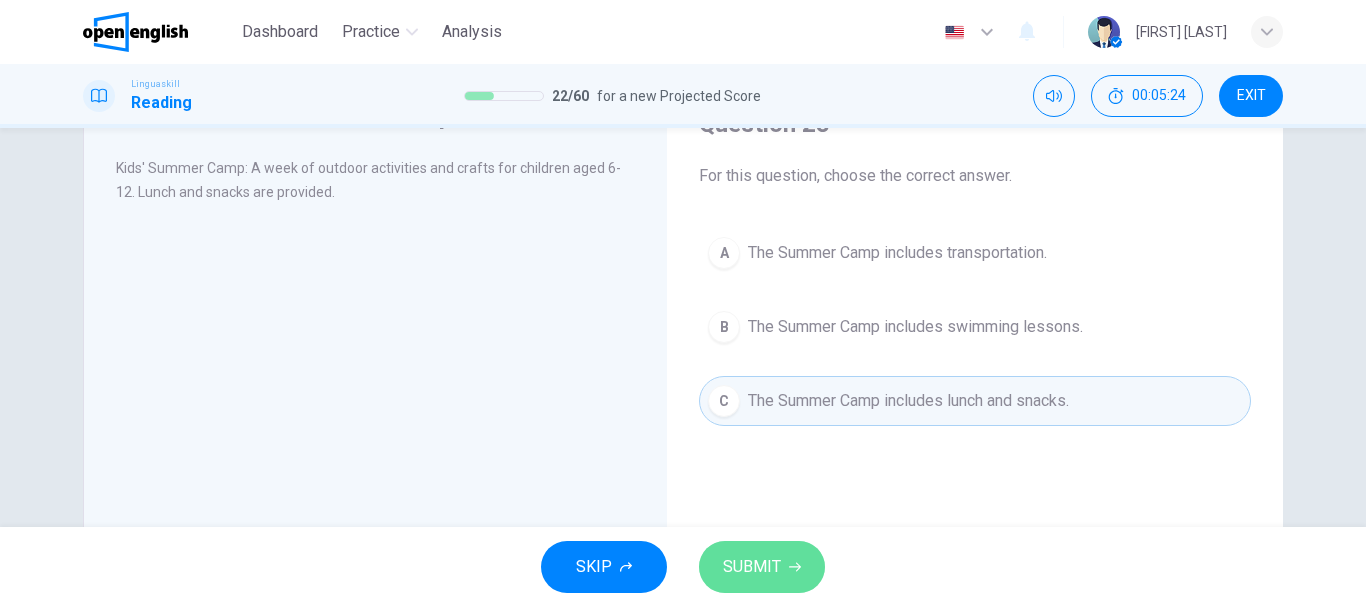 click on "SUBMIT" at bounding box center (762, 567) 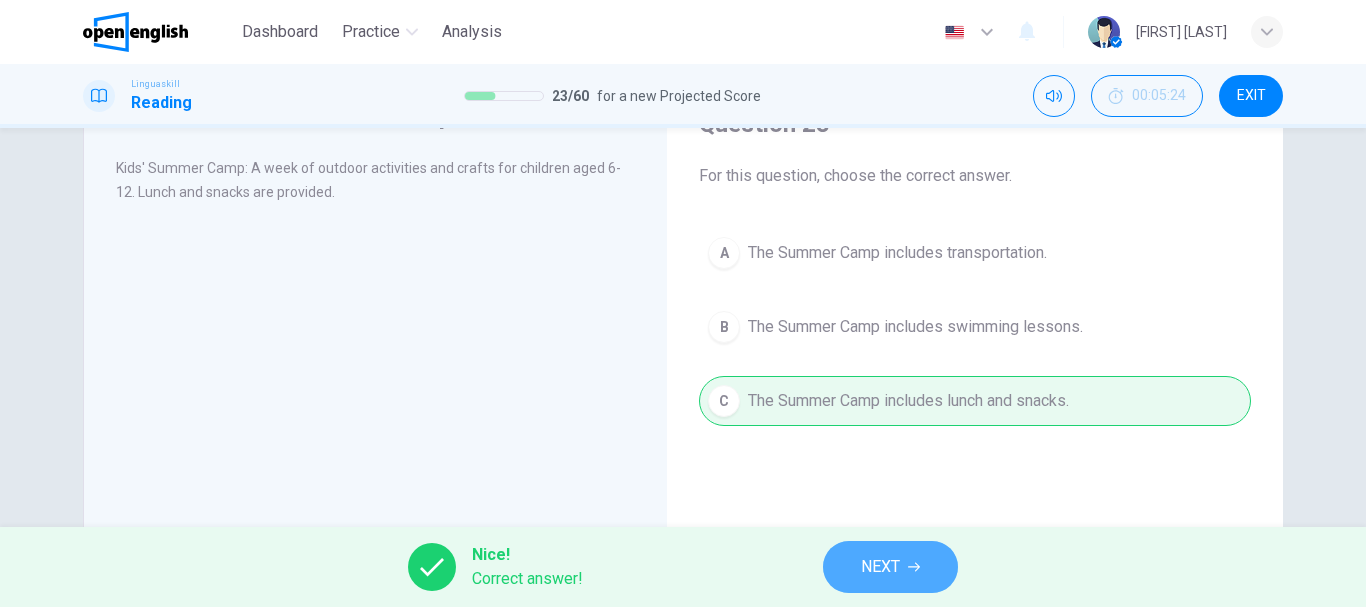 click 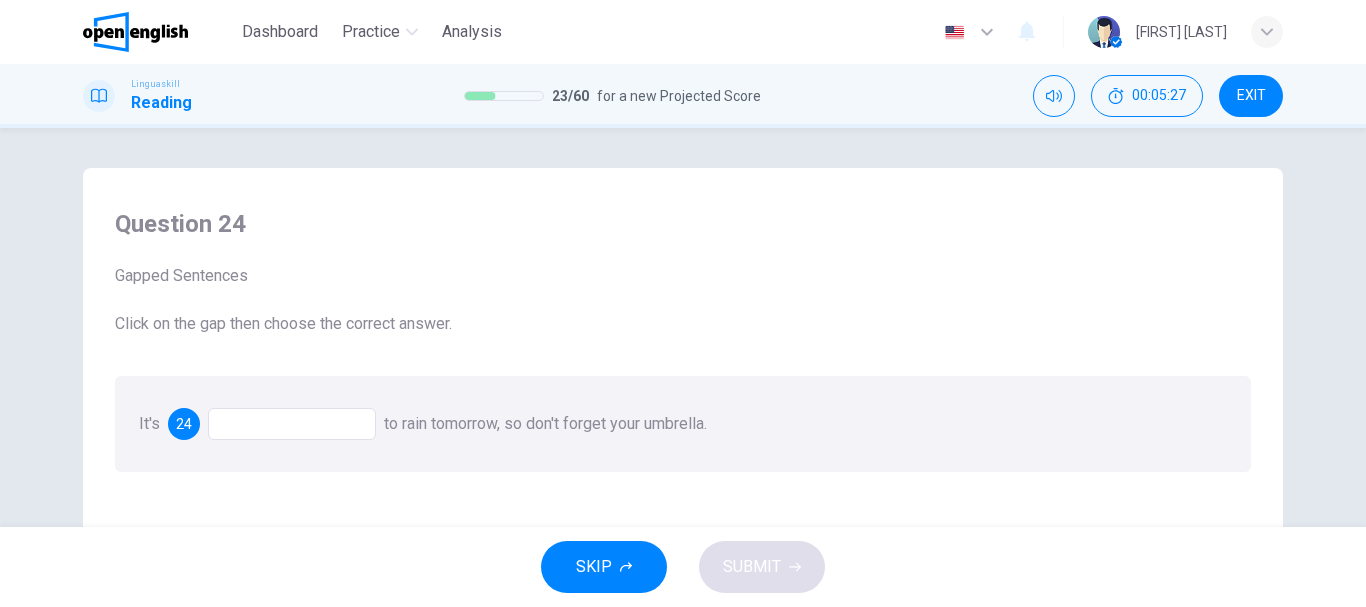 click at bounding box center (292, 424) 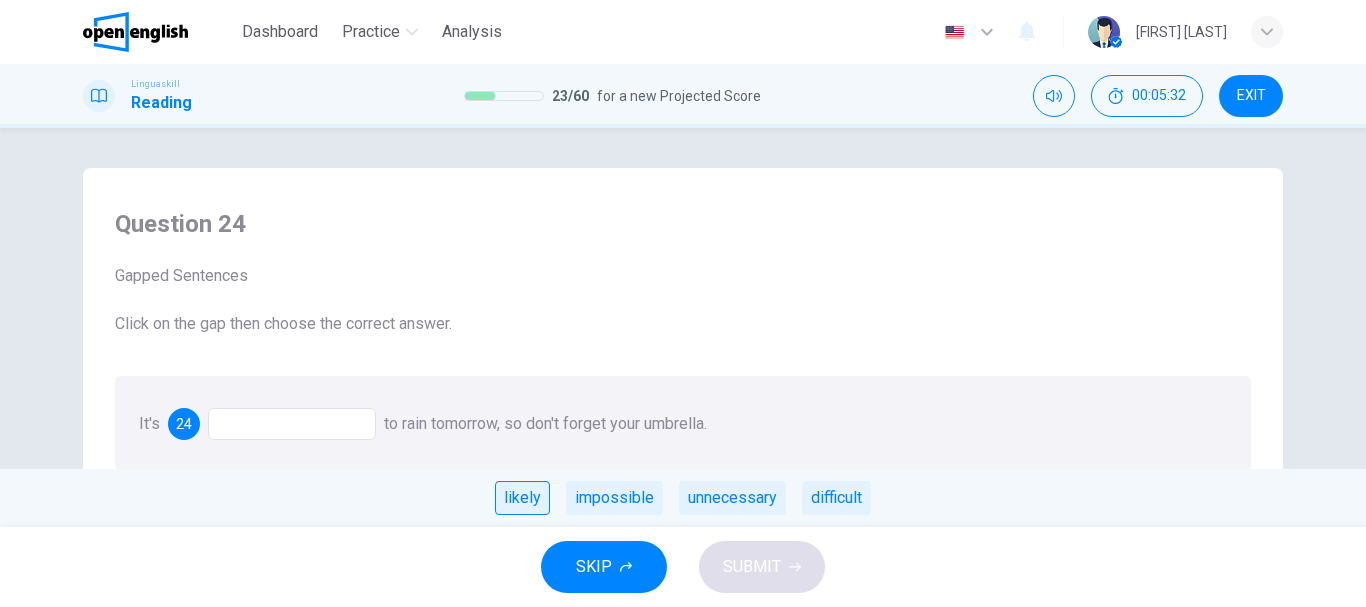 click on "likely" at bounding box center [522, 498] 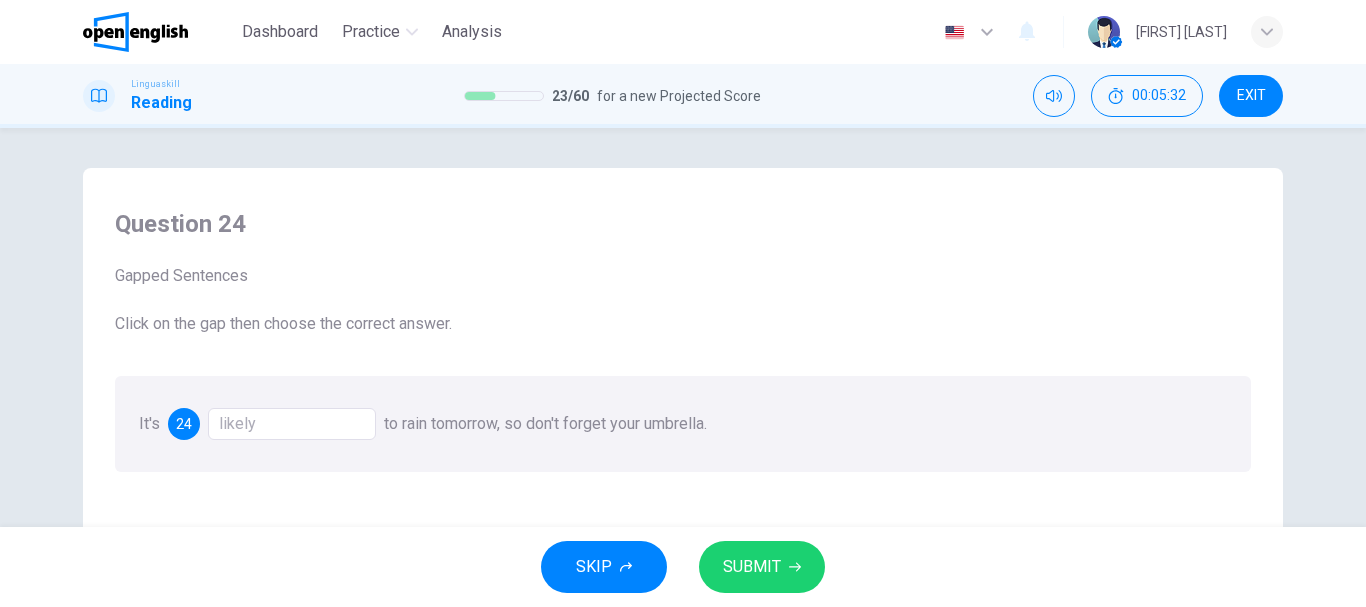 click on "SUBMIT" at bounding box center [762, 567] 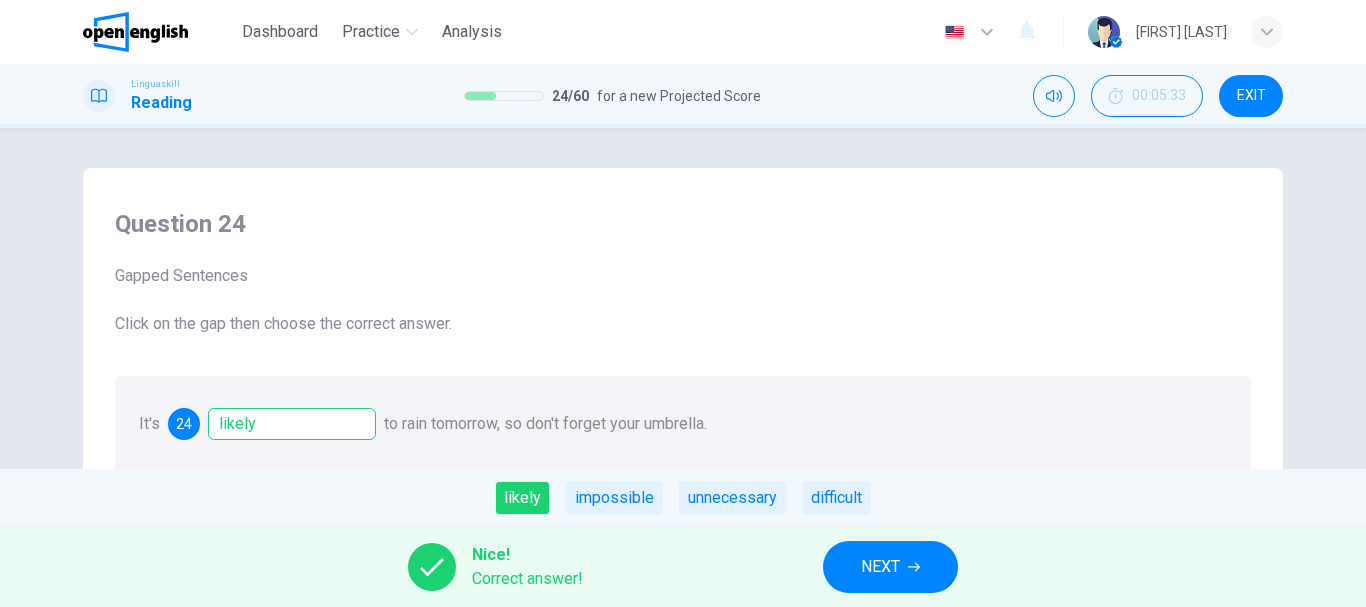 click on "NEXT" at bounding box center [890, 567] 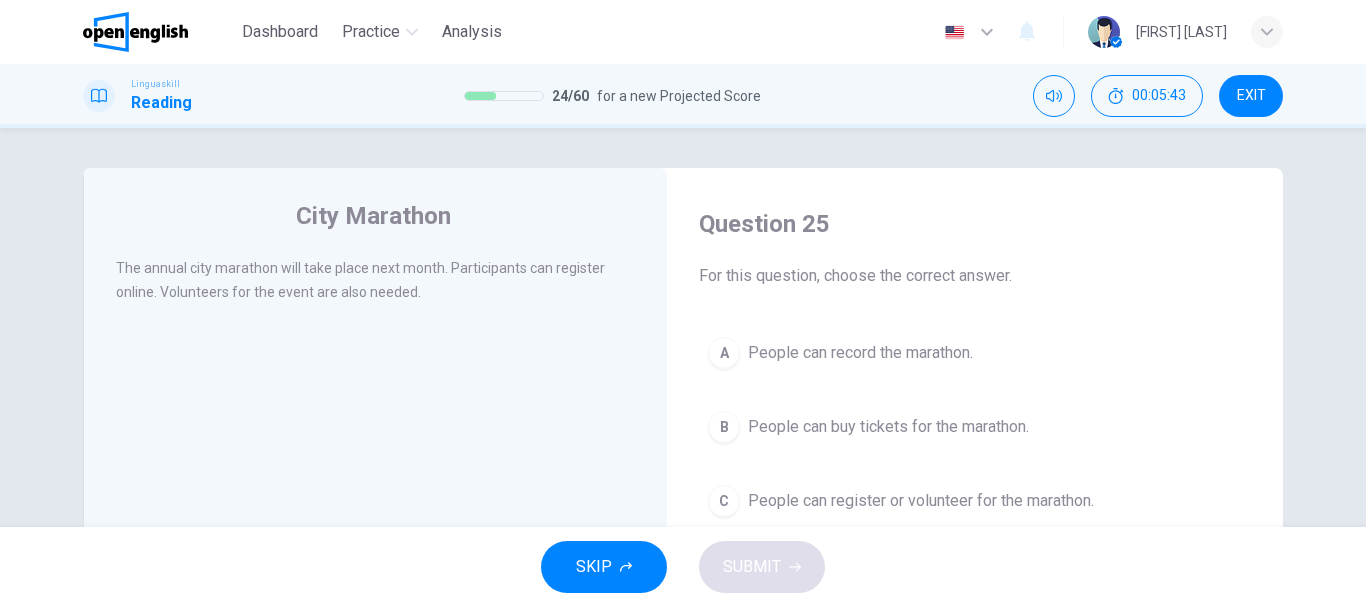 click on "People can register or volunteer for the marathon." at bounding box center (921, 501) 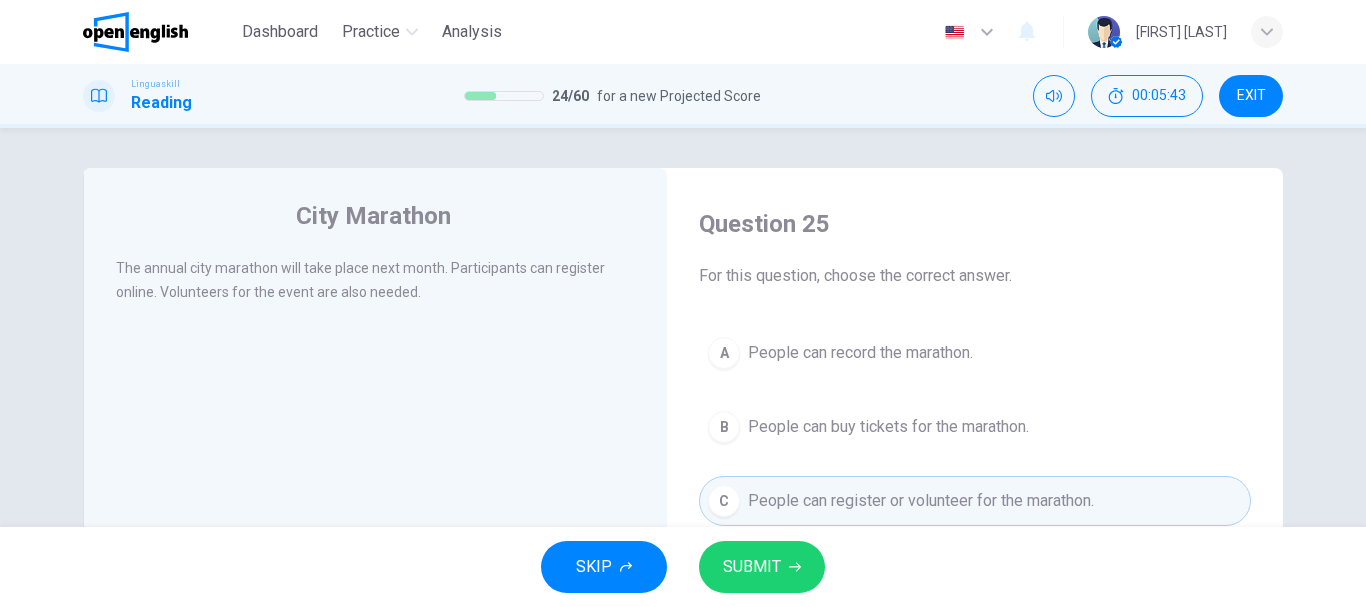 click on "SUBMIT" at bounding box center (762, 567) 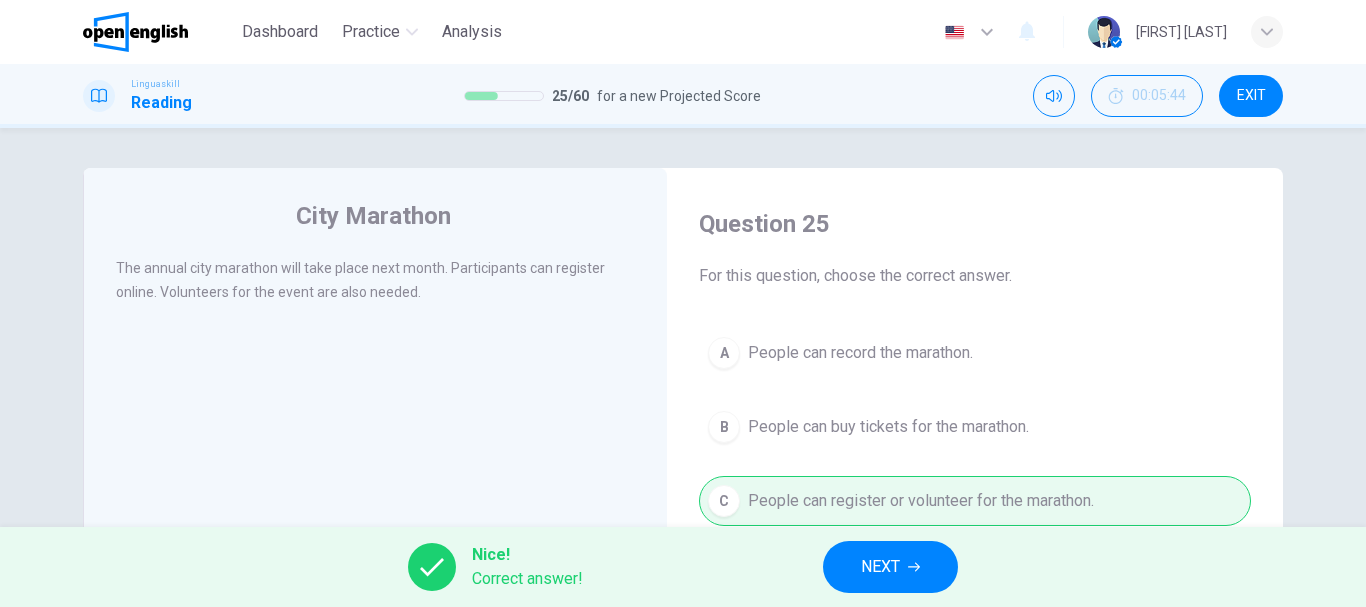 click on "NEXT" at bounding box center (890, 567) 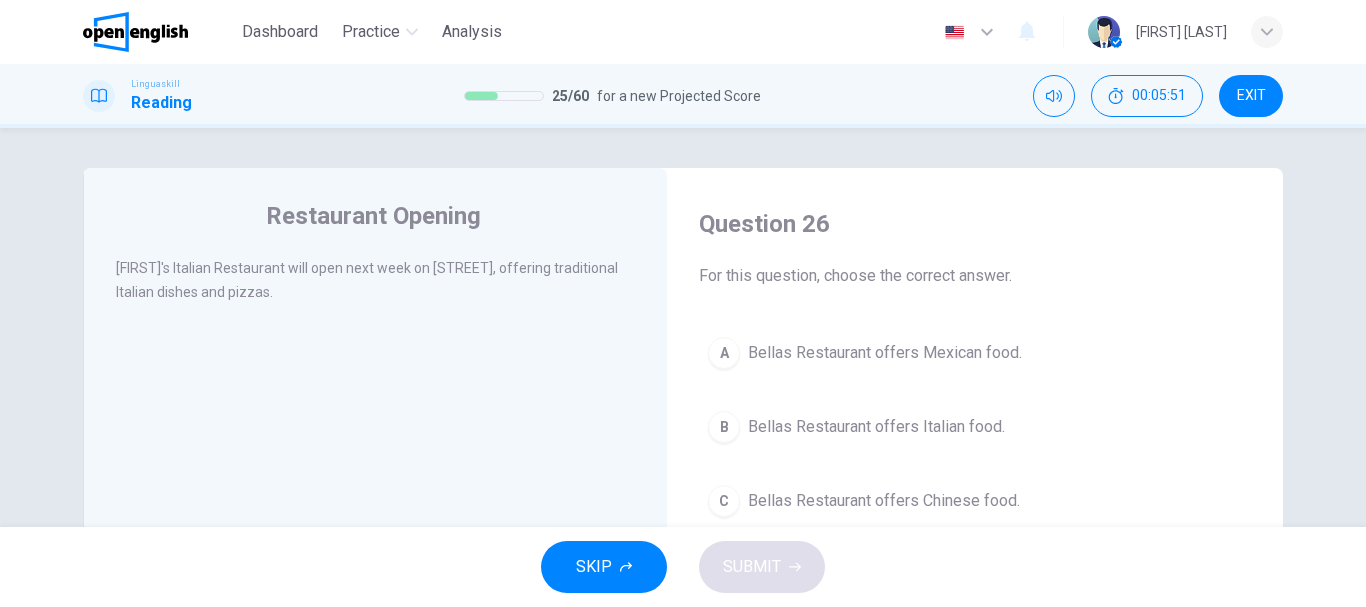 click on "Bellas Restaurant offers Italian food." at bounding box center (876, 427) 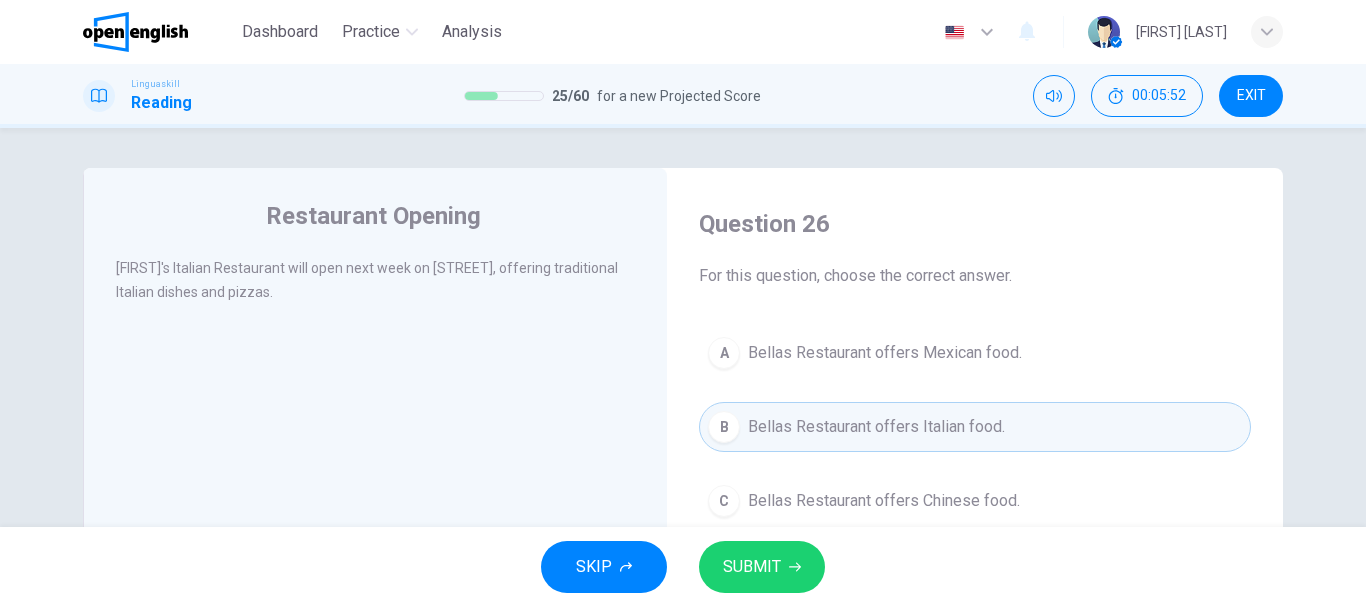 click on "SUBMIT" at bounding box center (762, 567) 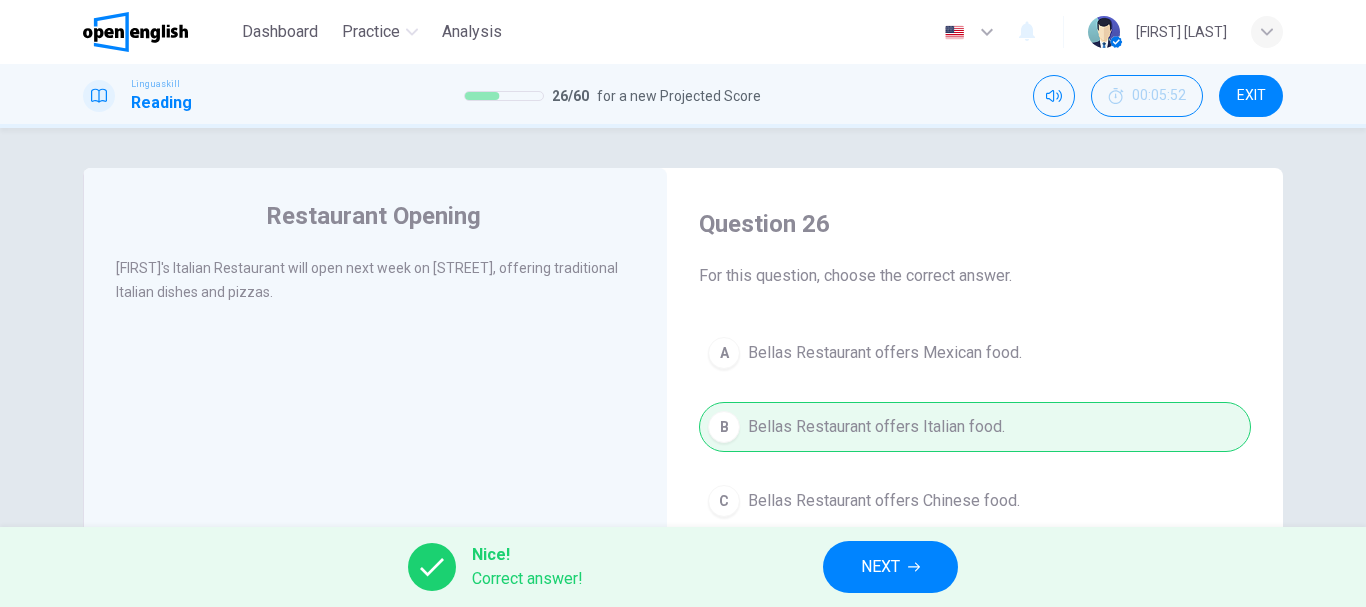 click on "NEXT" at bounding box center [890, 567] 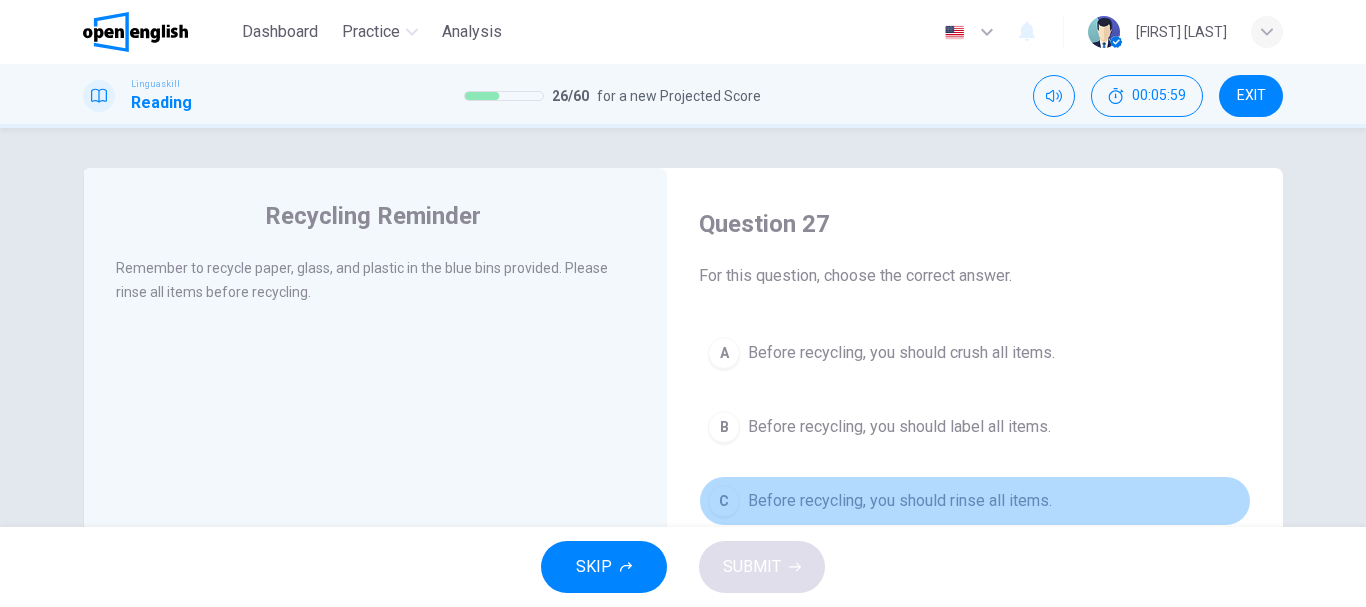 click on "Before recycling, you should rinse all items." at bounding box center [900, 501] 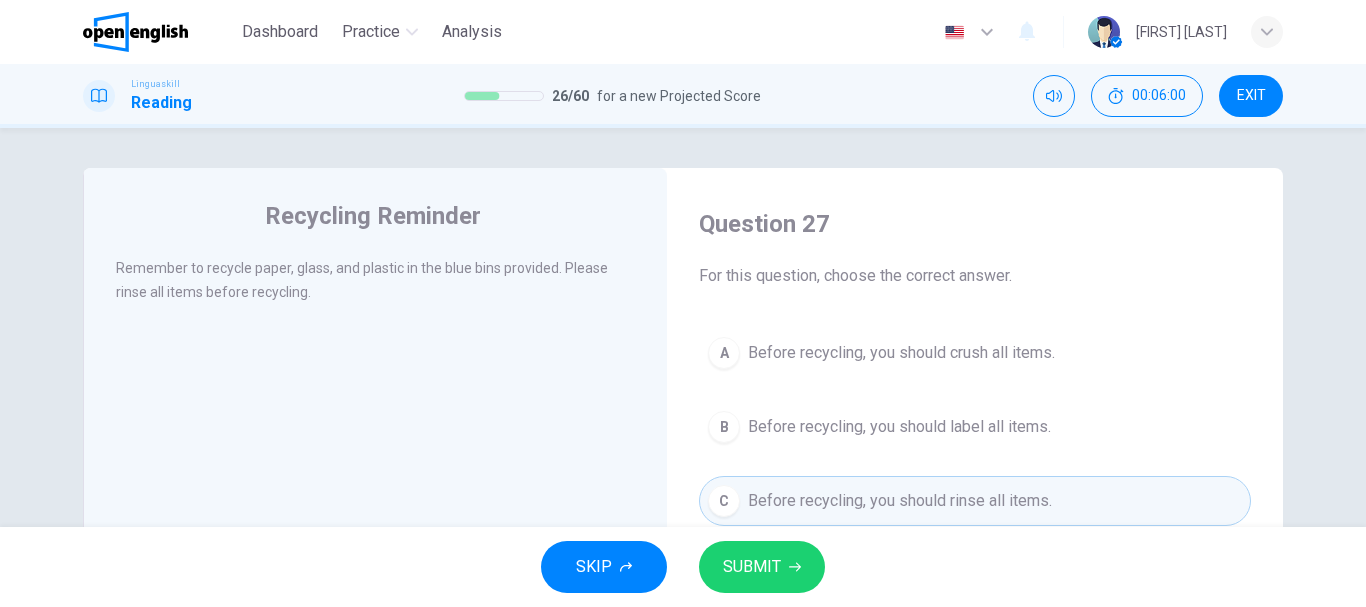 click on "SUBMIT" at bounding box center (762, 567) 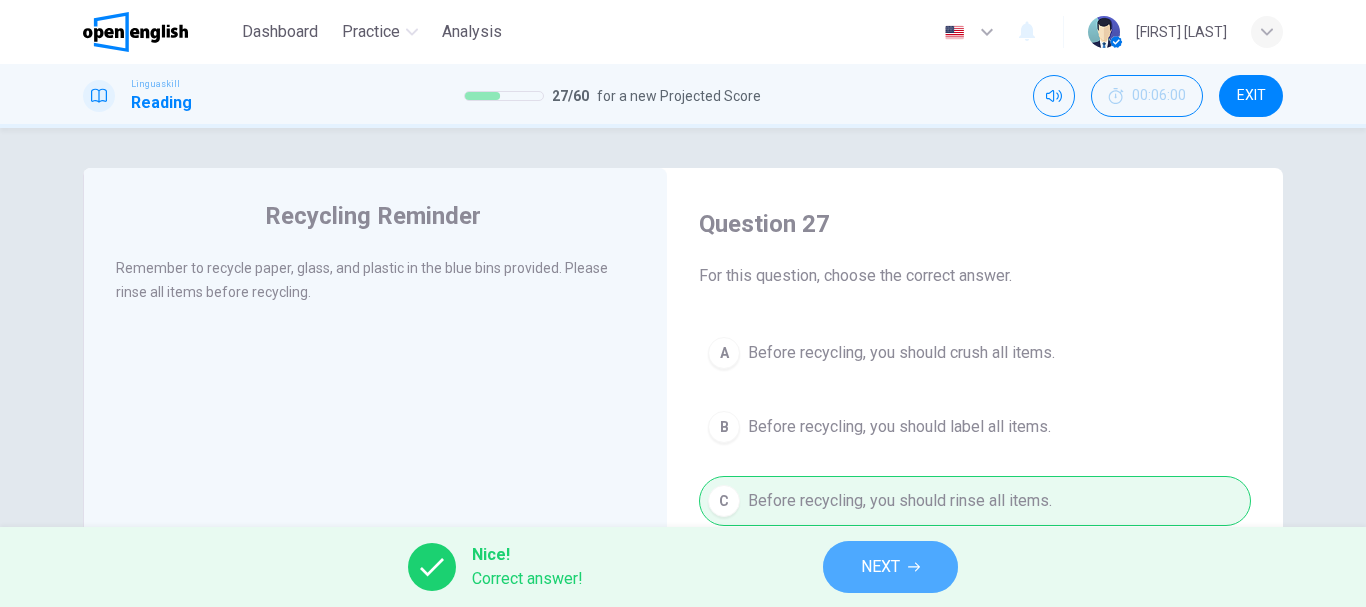 click on "NEXT" at bounding box center [890, 567] 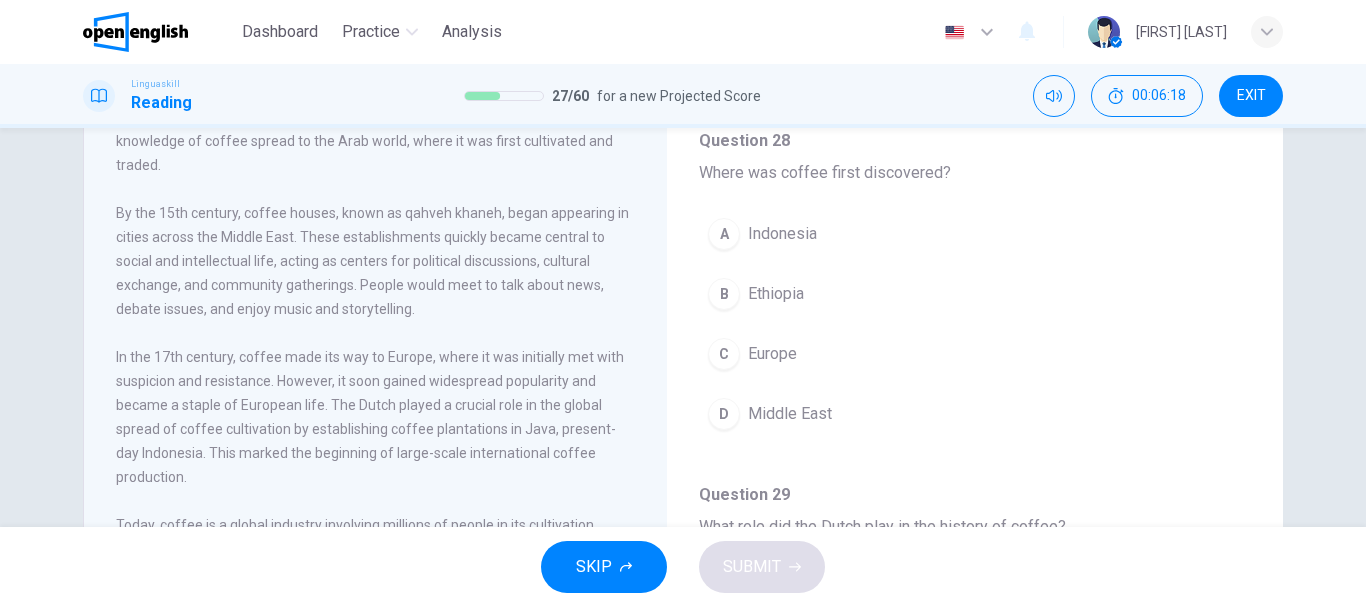 scroll, scrollTop: 200, scrollLeft: 0, axis: vertical 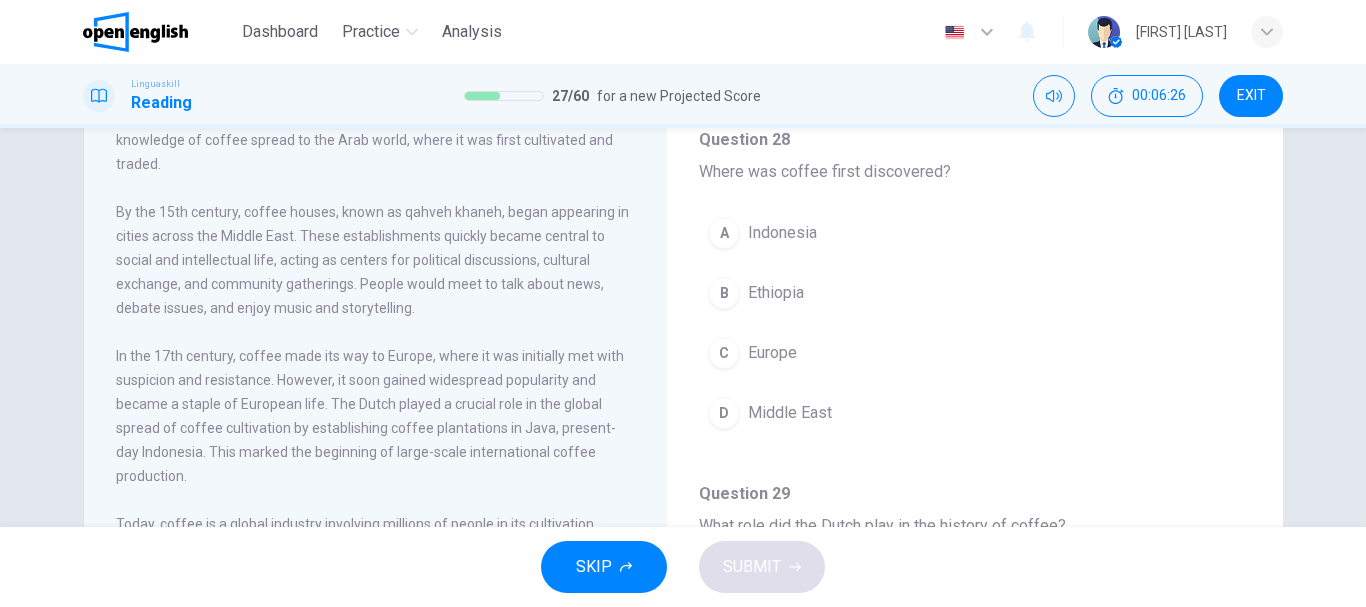 click on "B Ethiopia" at bounding box center [975, 293] 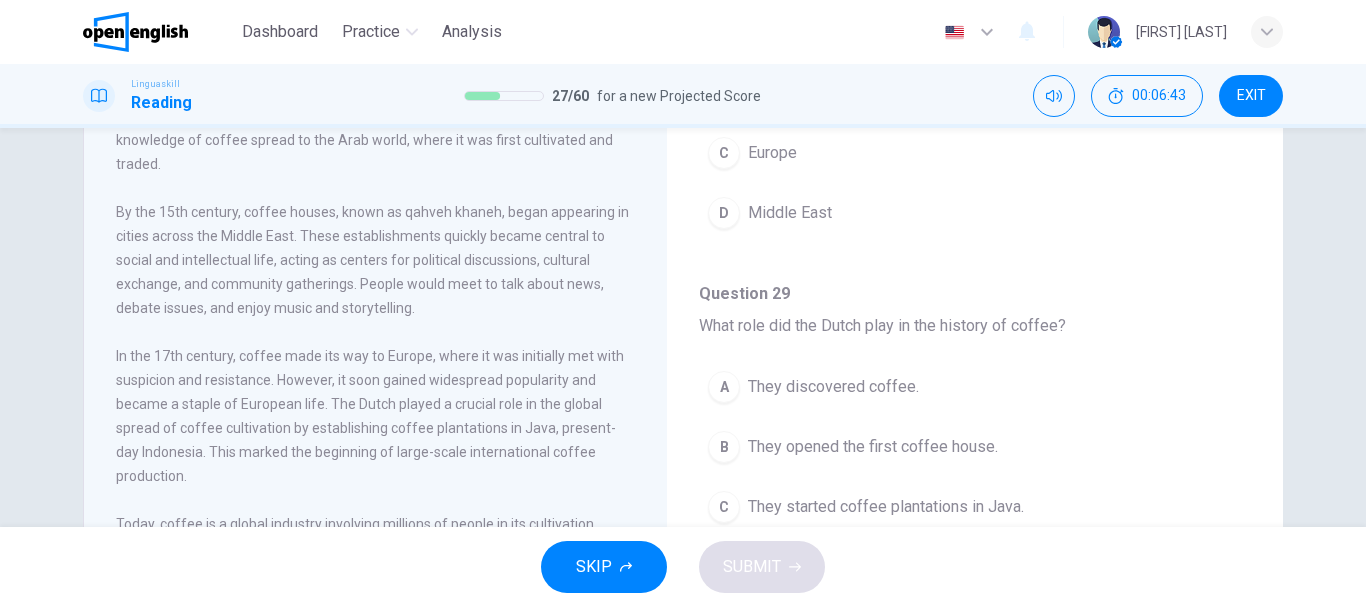 scroll, scrollTop: 300, scrollLeft: 0, axis: vertical 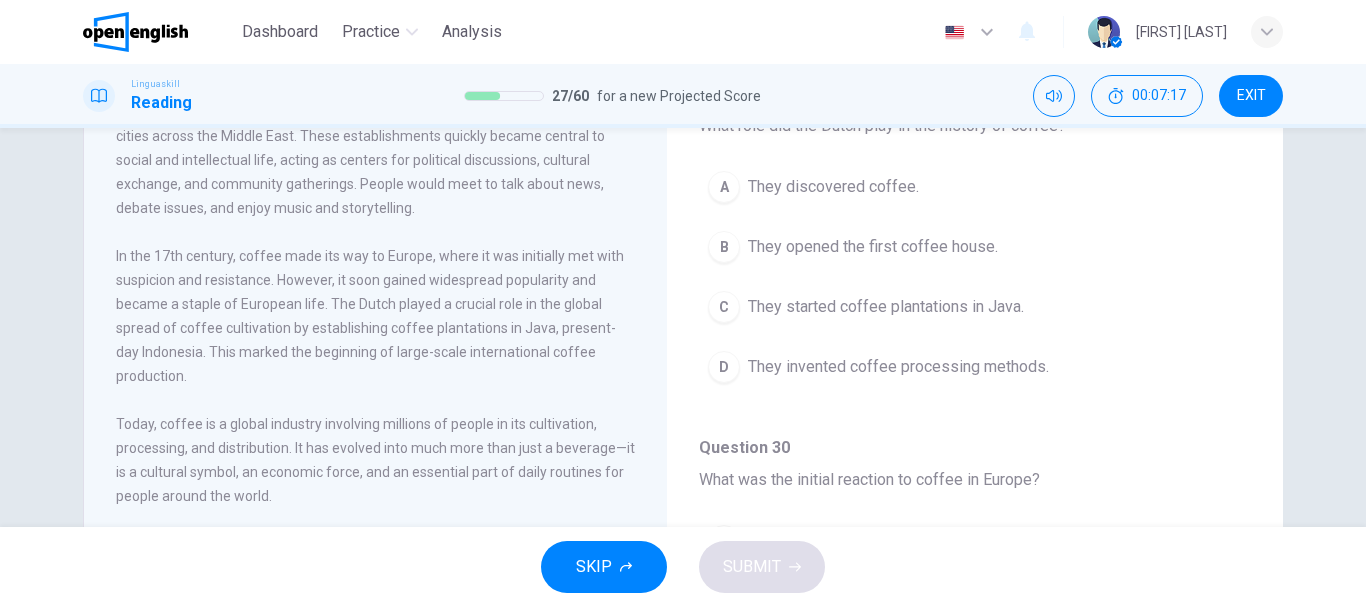 click on "They started coffee plantations in Java." at bounding box center [886, 307] 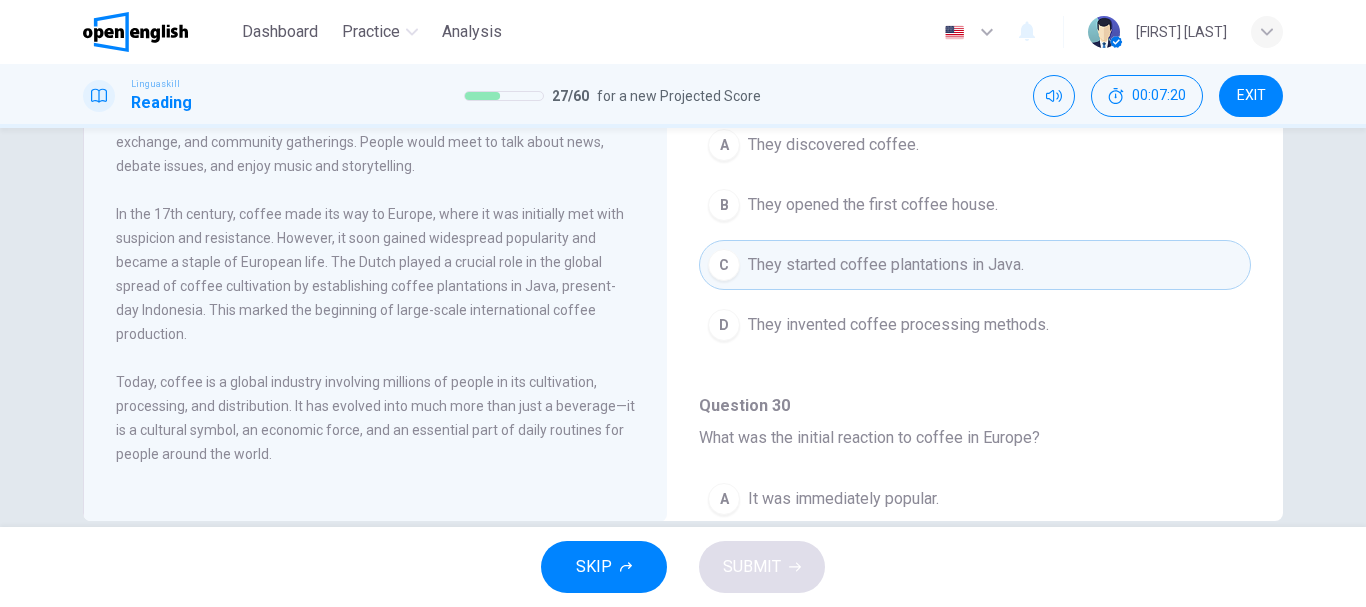 scroll, scrollTop: 376, scrollLeft: 0, axis: vertical 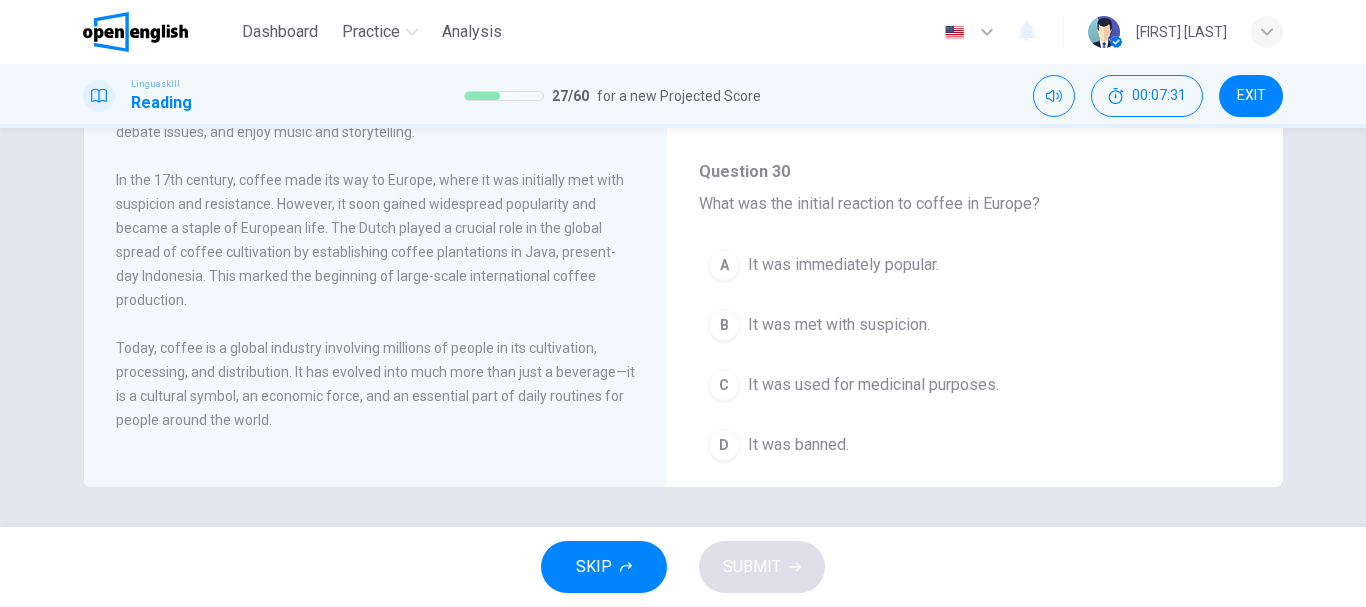 click on "B It was met with suspicion." at bounding box center [975, 325] 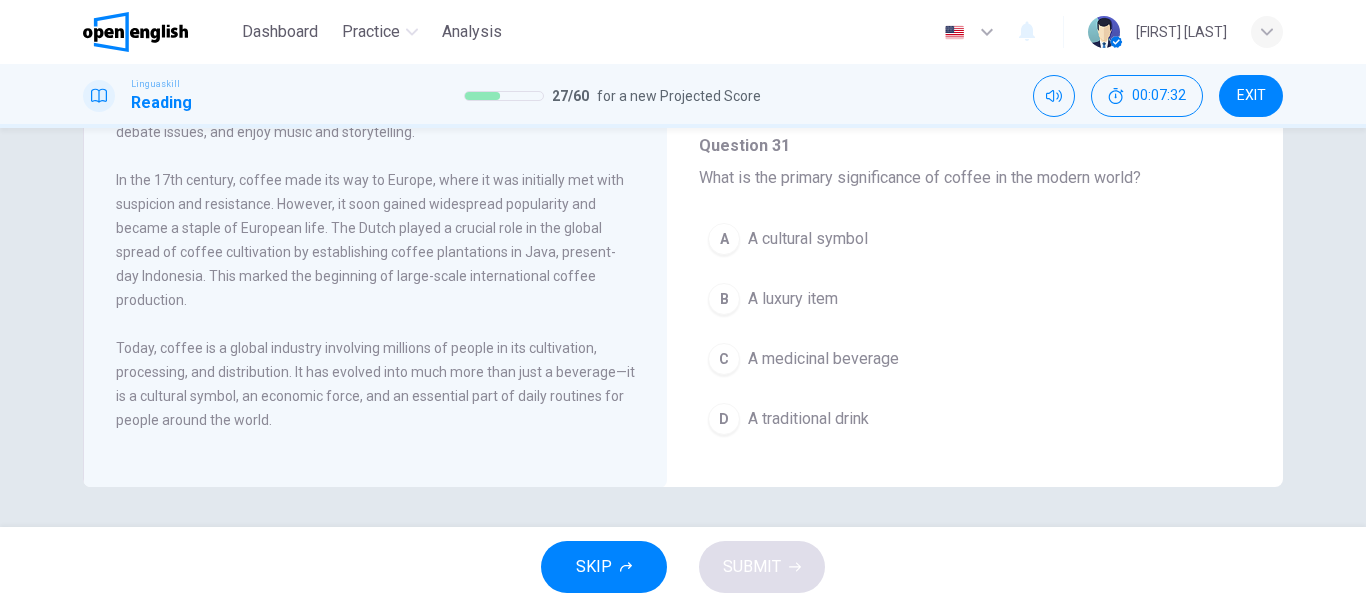 scroll, scrollTop: 900, scrollLeft: 0, axis: vertical 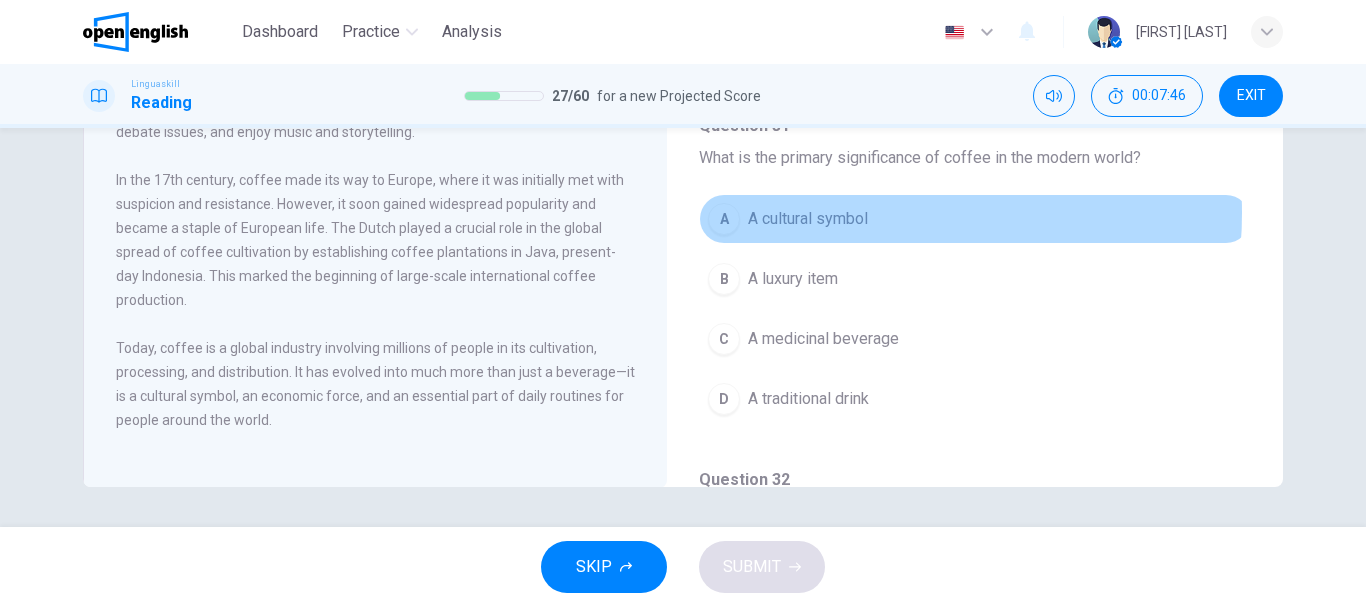 click on "A cultural symbol" at bounding box center (808, 219) 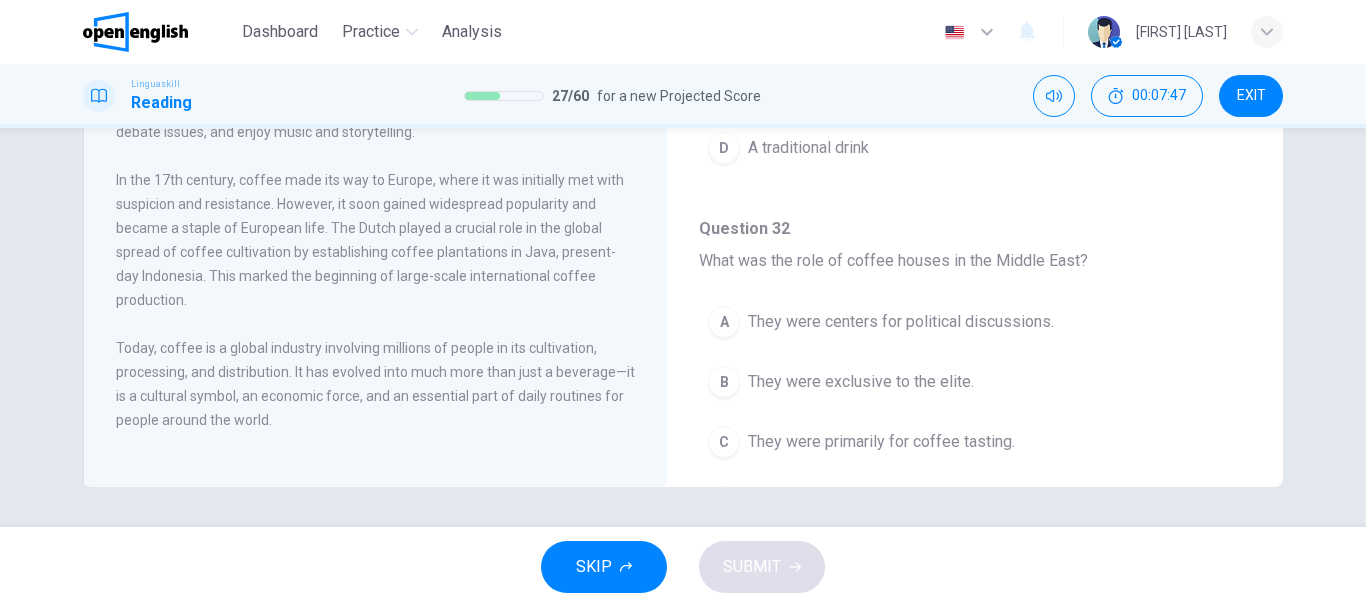 scroll, scrollTop: 1200, scrollLeft: 0, axis: vertical 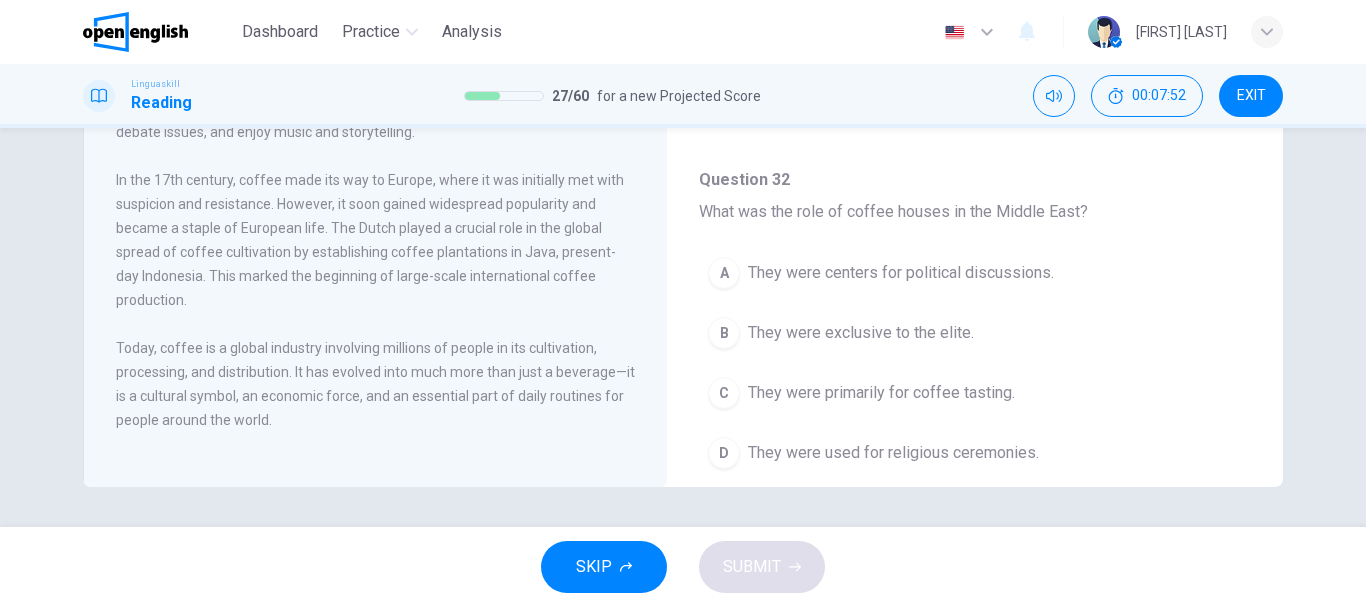 click on "They were centers for political discussions." at bounding box center (901, 273) 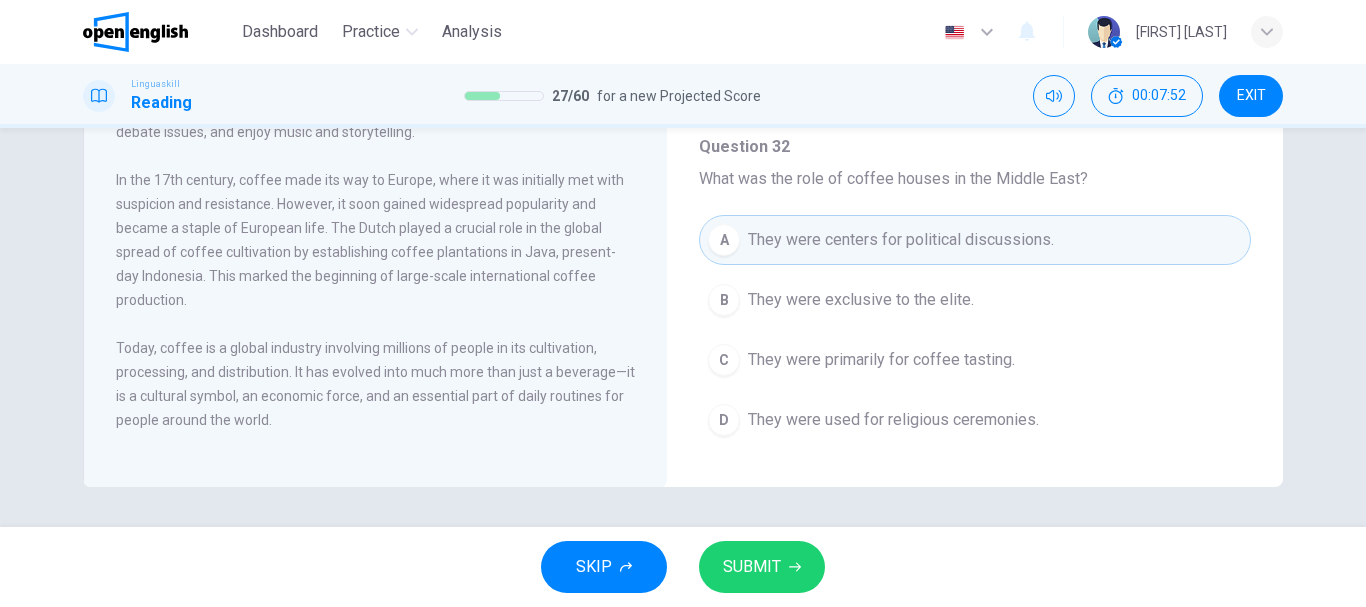 scroll, scrollTop: 1251, scrollLeft: 0, axis: vertical 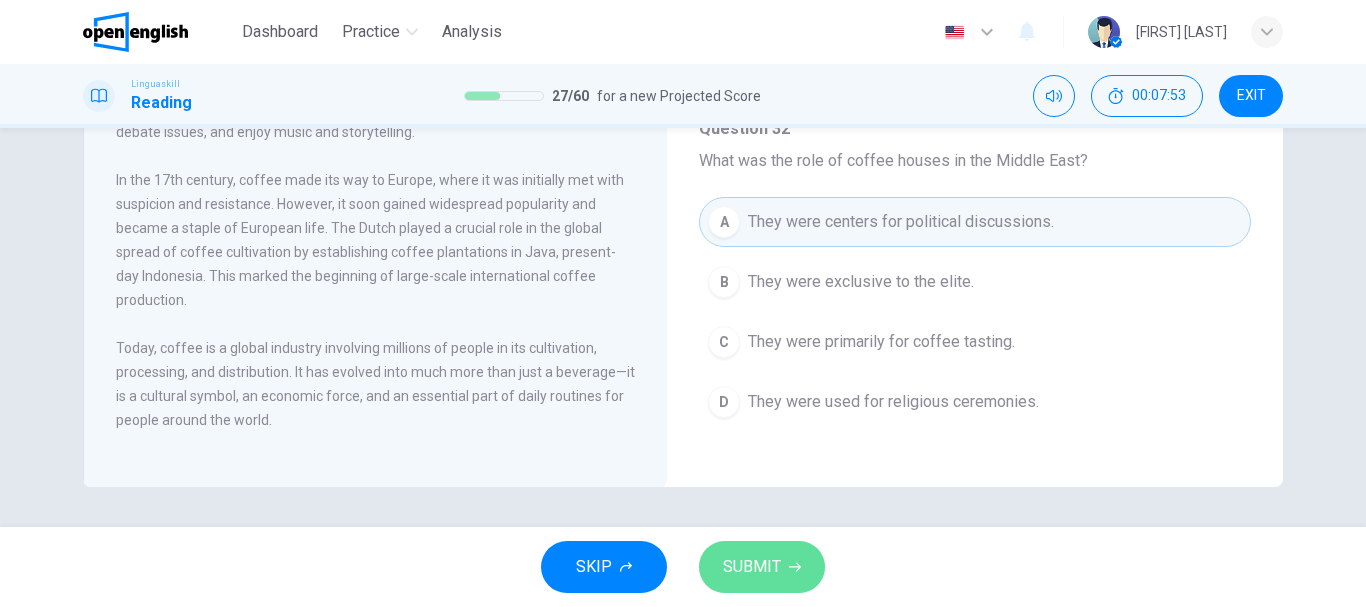 click on "SUBMIT" at bounding box center (752, 567) 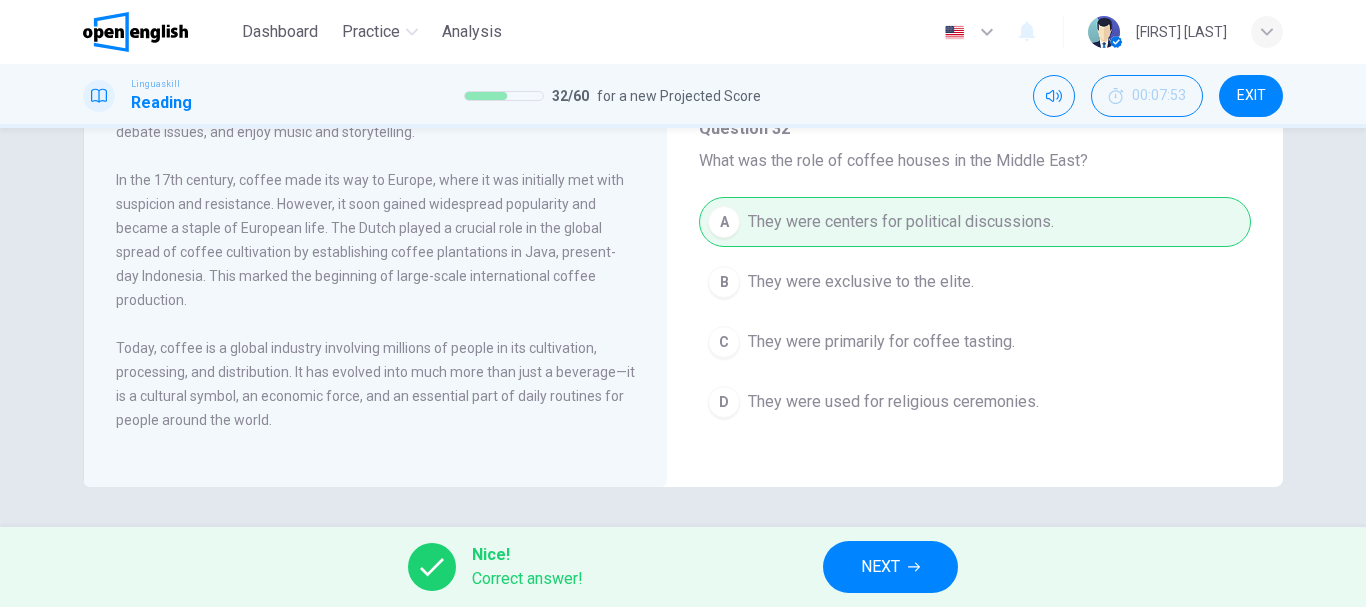 click on "NEXT" at bounding box center [890, 567] 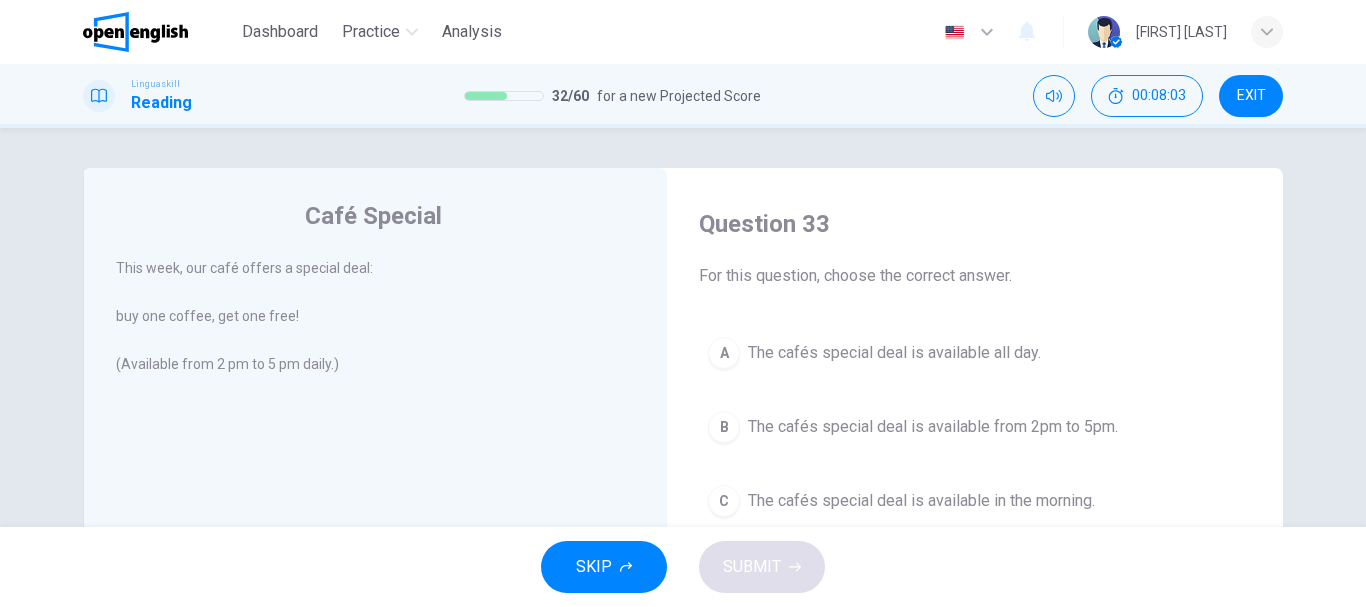 scroll, scrollTop: 100, scrollLeft: 0, axis: vertical 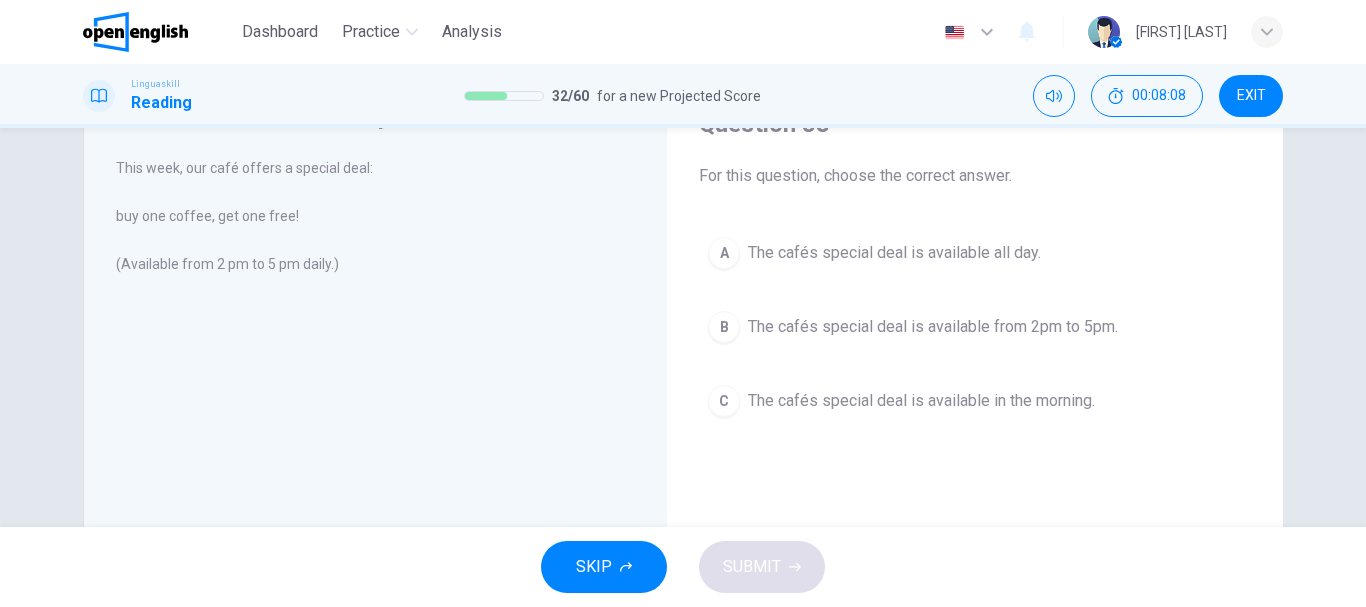click on "The cafés special deal is available from 2pm to 5pm." at bounding box center [933, 327] 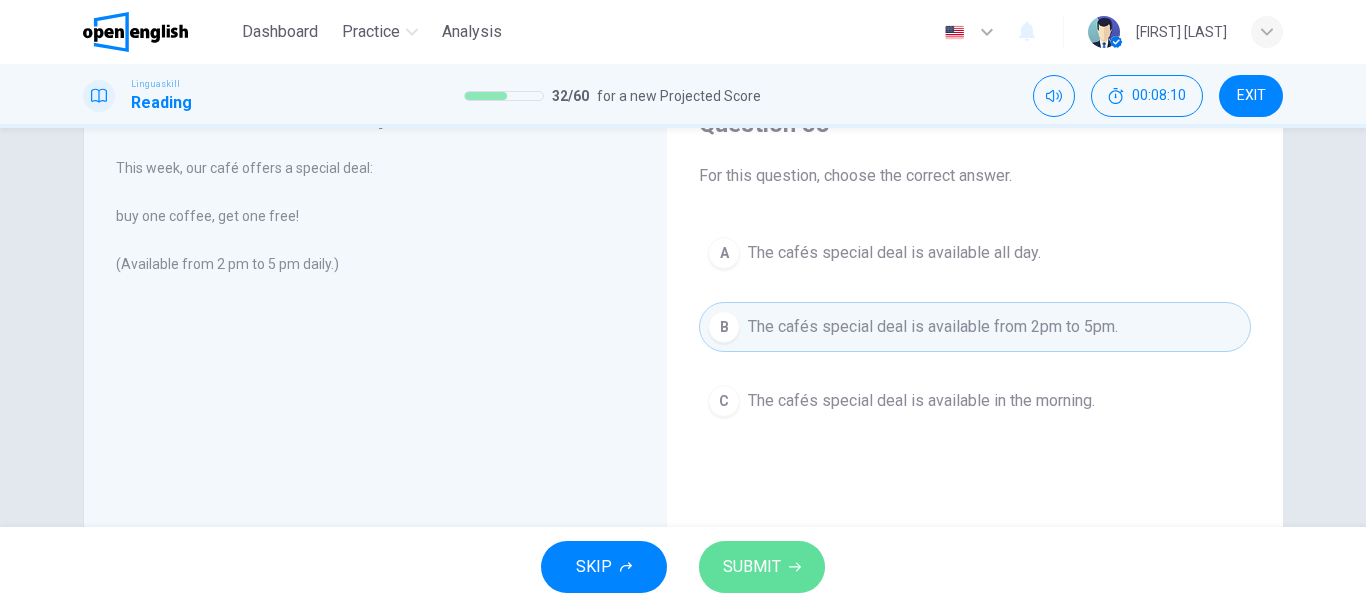 click on "SUBMIT" at bounding box center (752, 567) 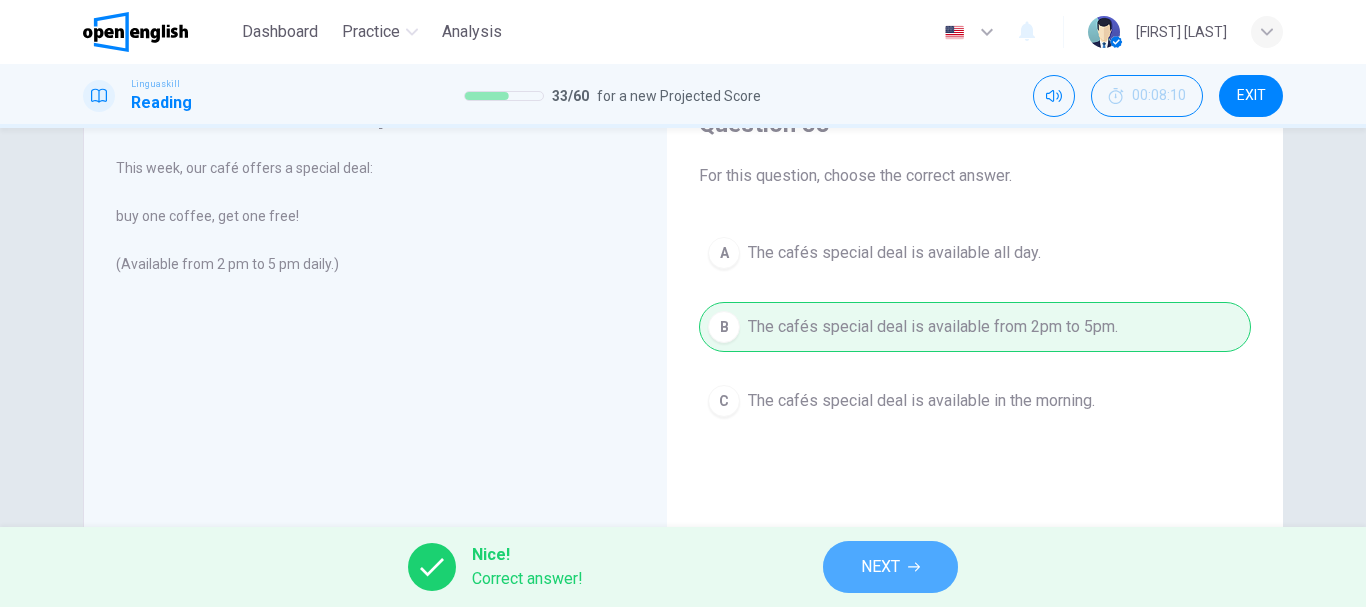 click on "NEXT" at bounding box center (880, 567) 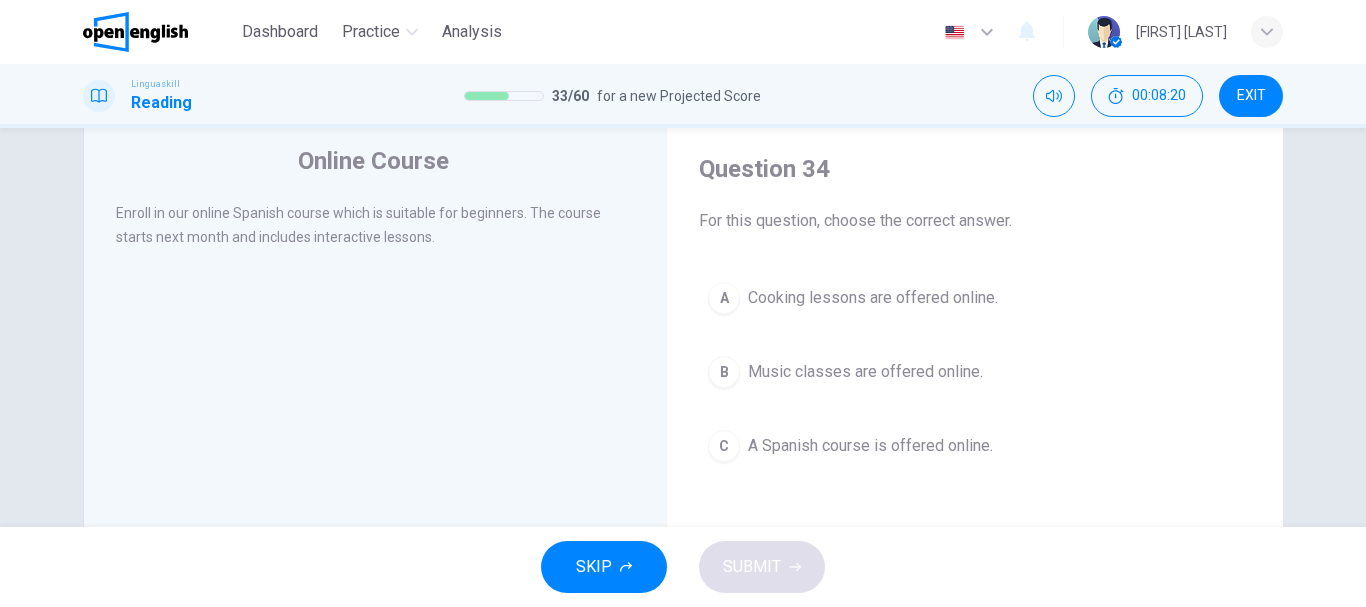 scroll, scrollTop: 100, scrollLeft: 0, axis: vertical 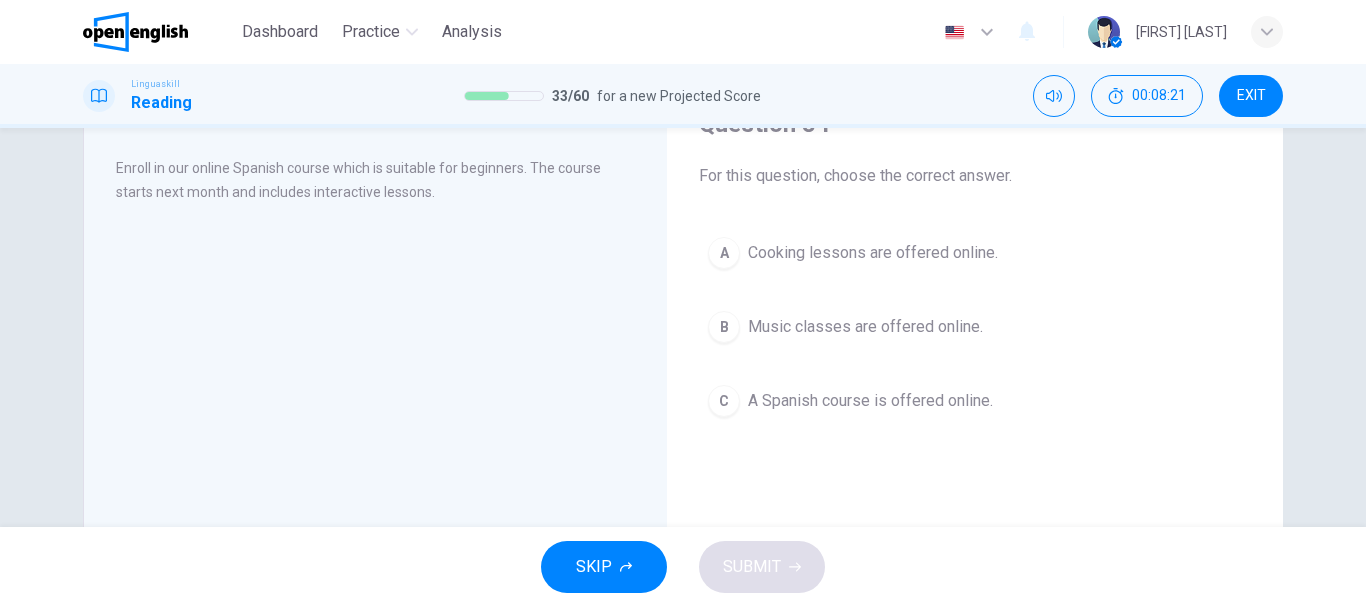click on "C A Spanish course is offered online." at bounding box center [975, 401] 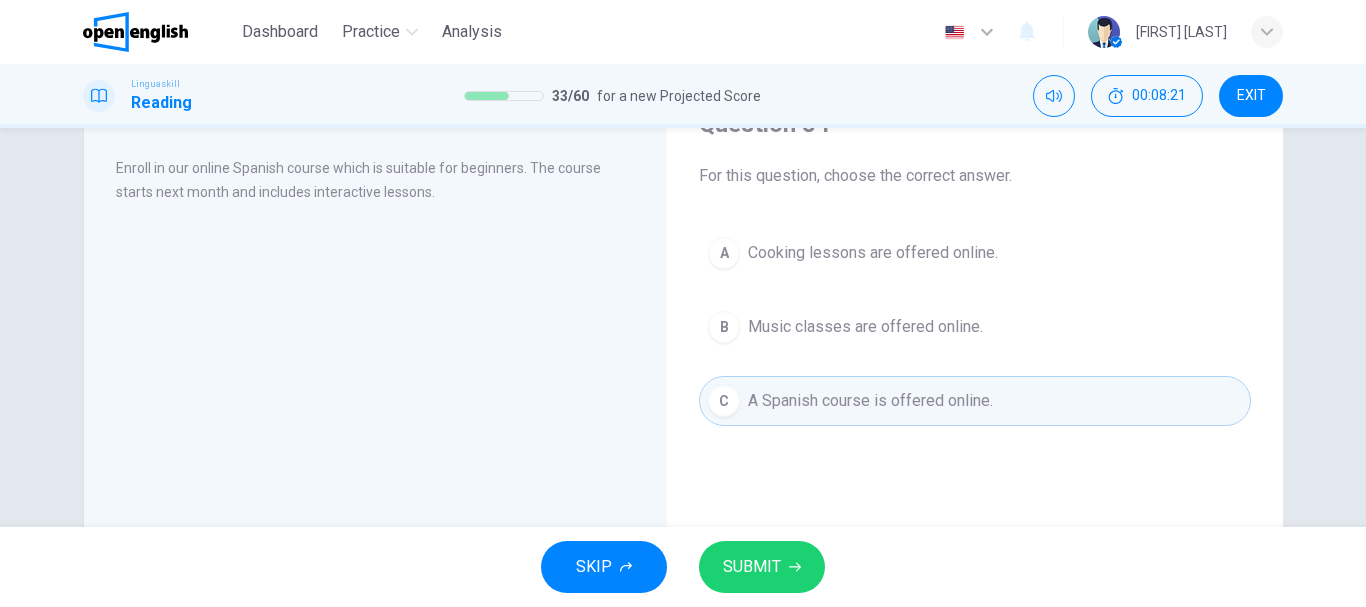 click on "SUBMIT" at bounding box center (752, 567) 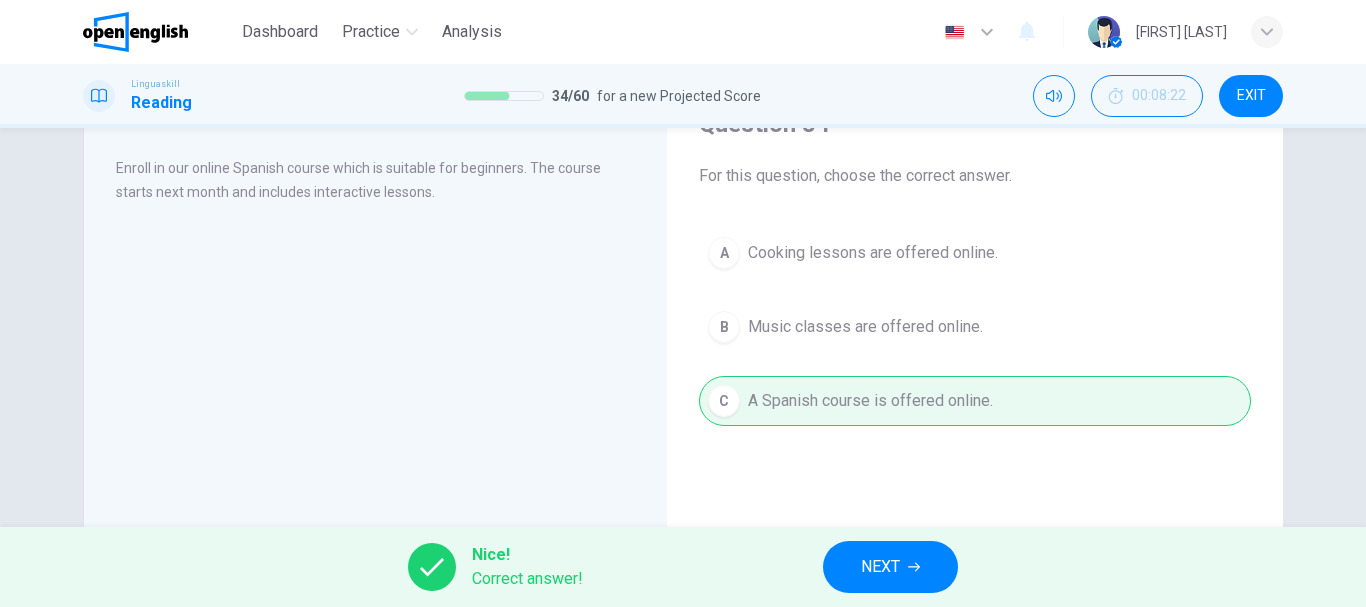 click on "NEXT" at bounding box center [890, 567] 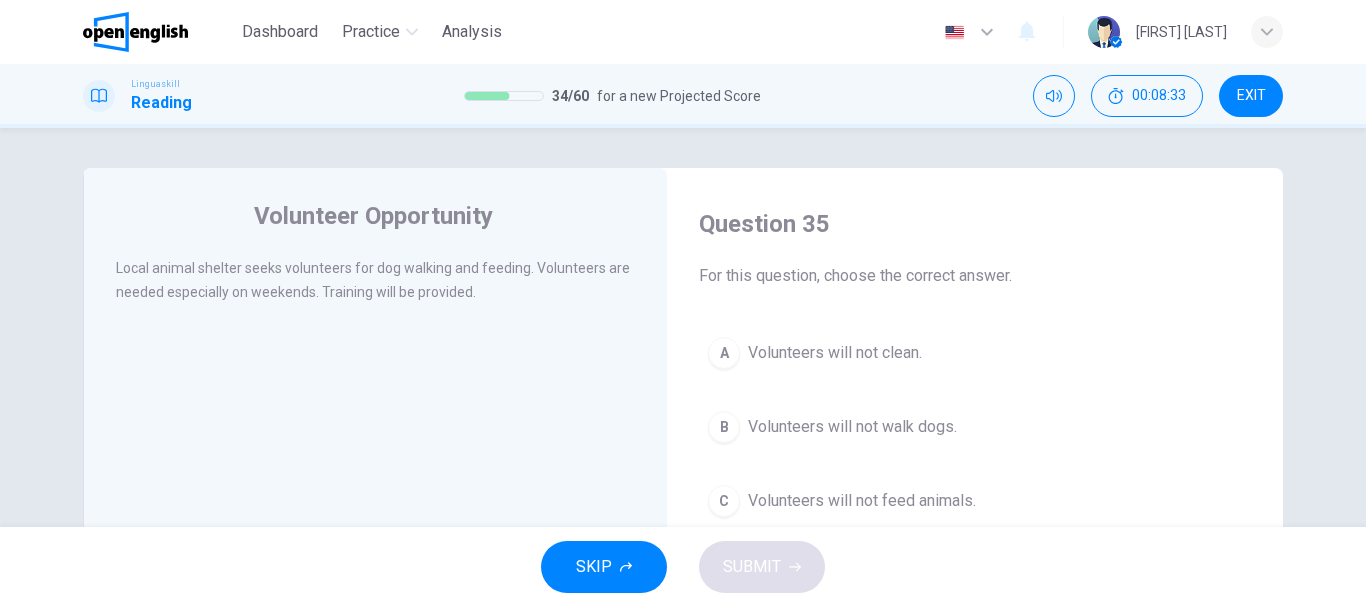 scroll, scrollTop: 100, scrollLeft: 0, axis: vertical 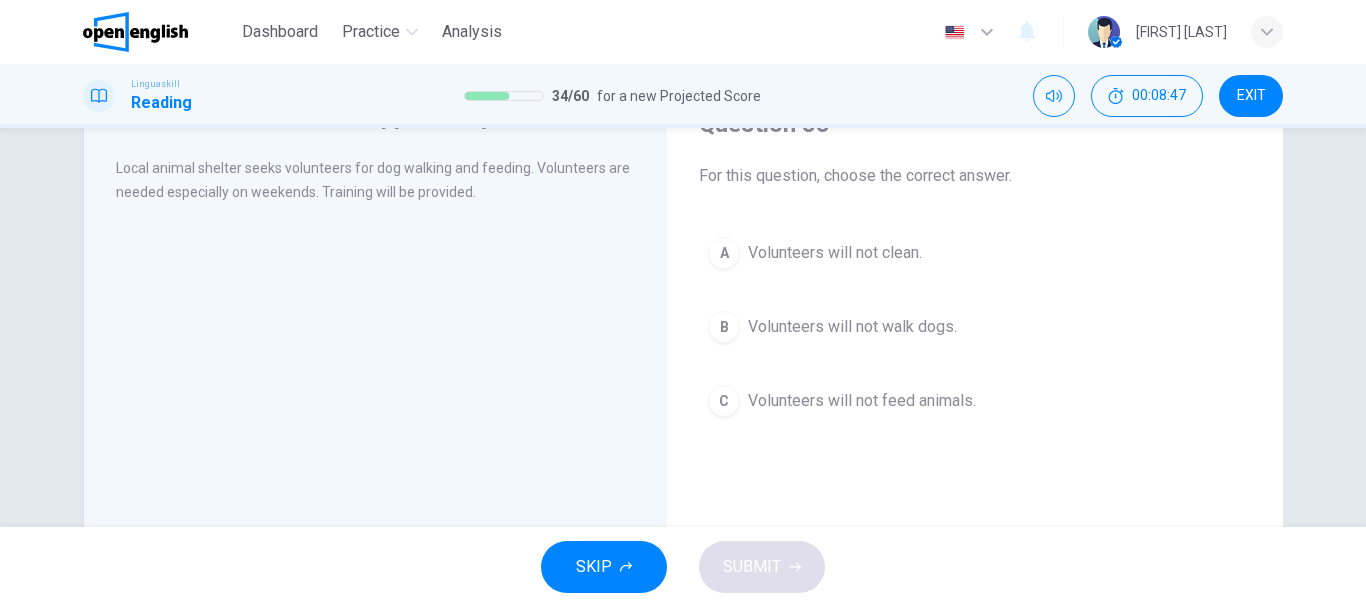 click on "Volunteers will not clean." at bounding box center [835, 253] 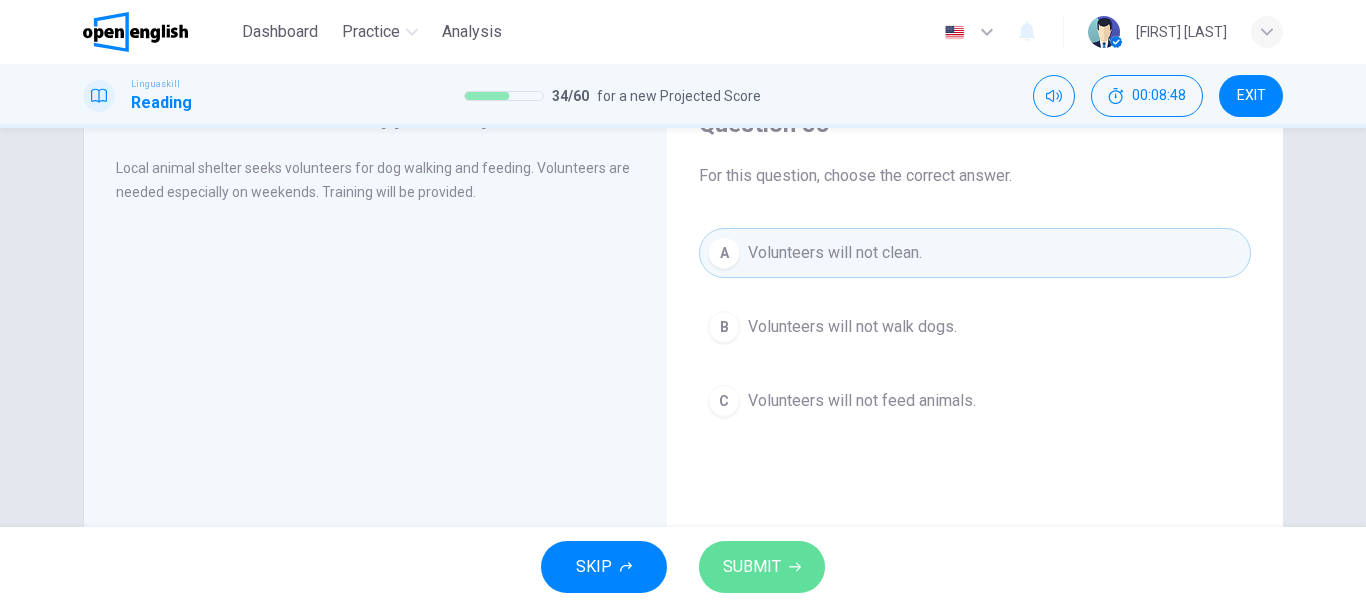 click on "SUBMIT" at bounding box center (762, 567) 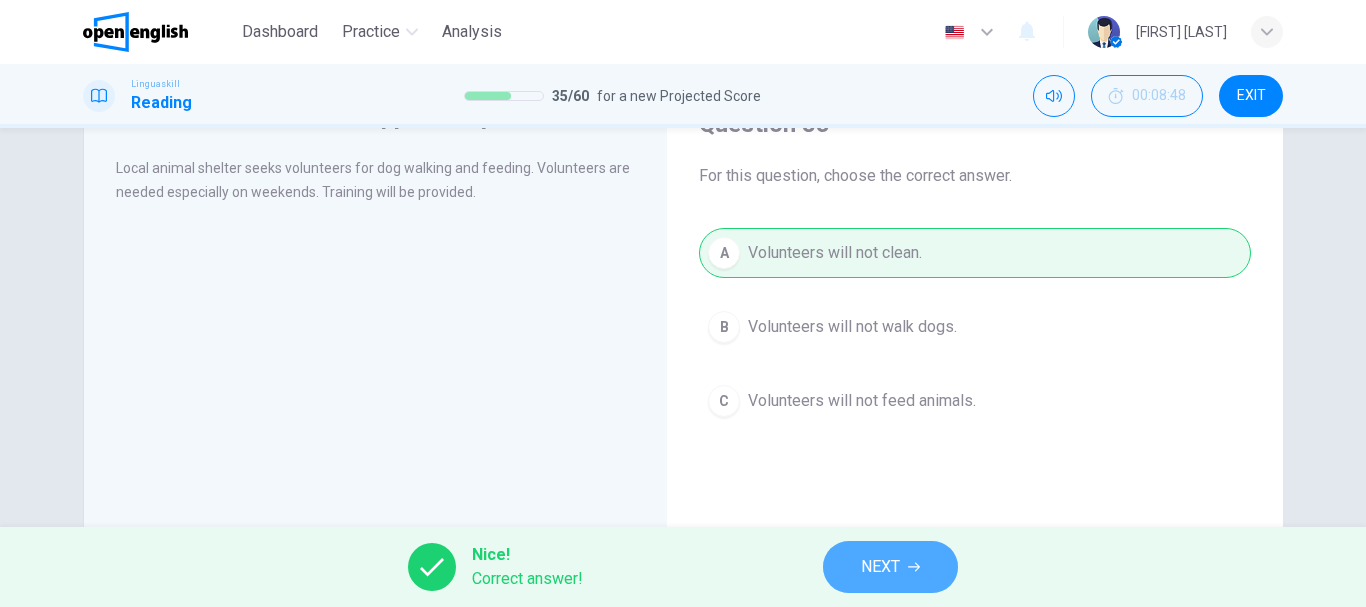 click on "NEXT" at bounding box center (880, 567) 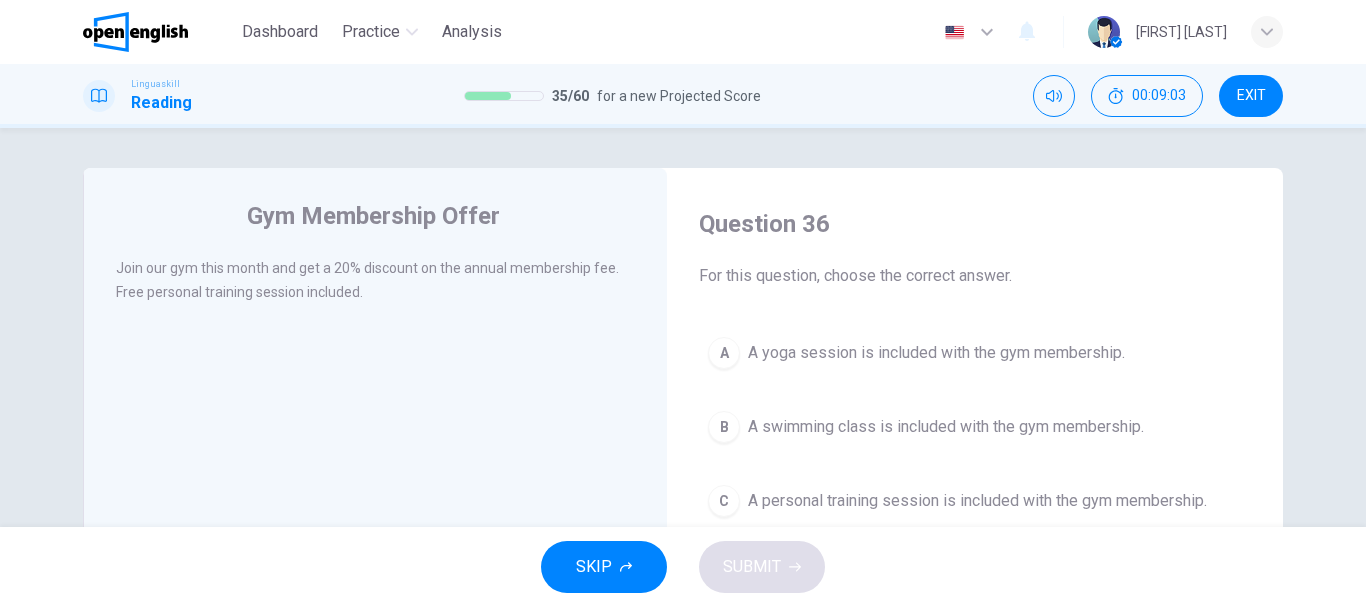 scroll, scrollTop: 100, scrollLeft: 0, axis: vertical 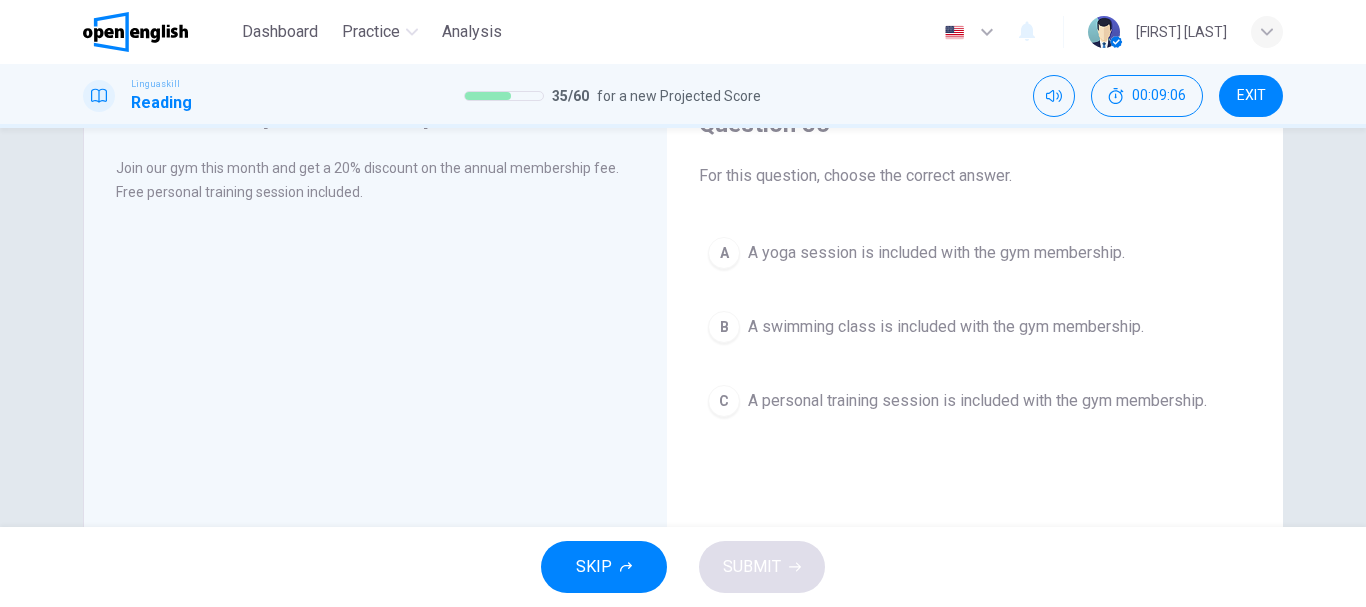 click on "C A personal training session is included with the gym membership." at bounding box center [975, 401] 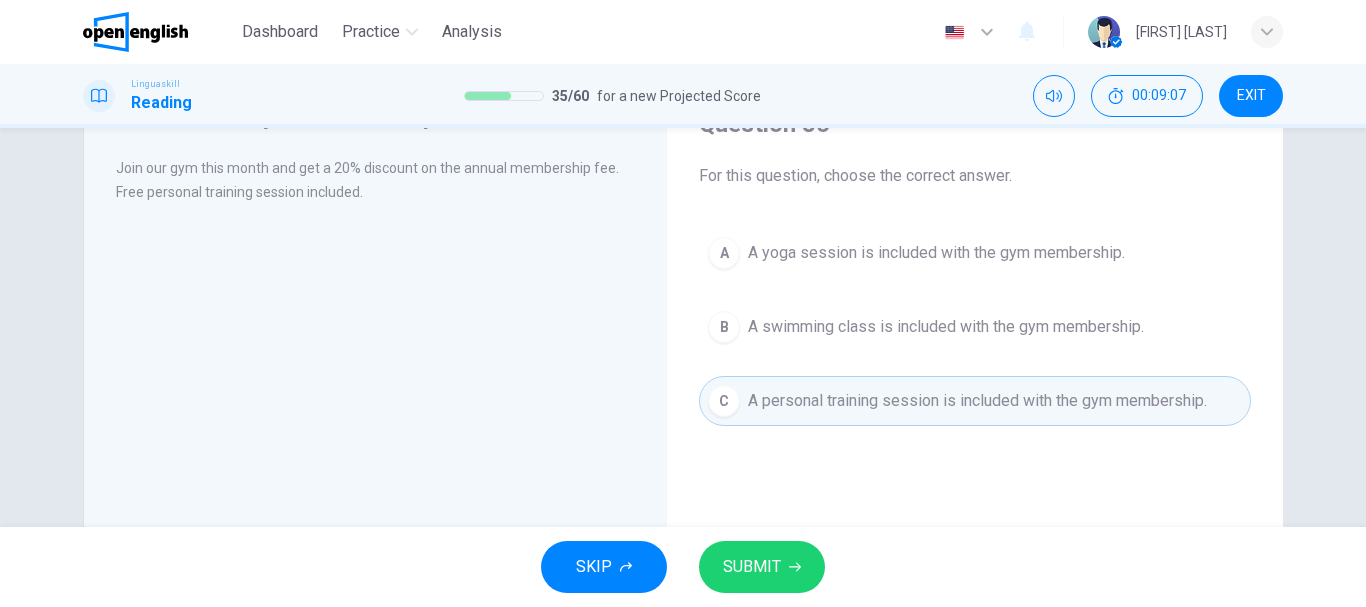 click on "SUBMIT" at bounding box center (762, 567) 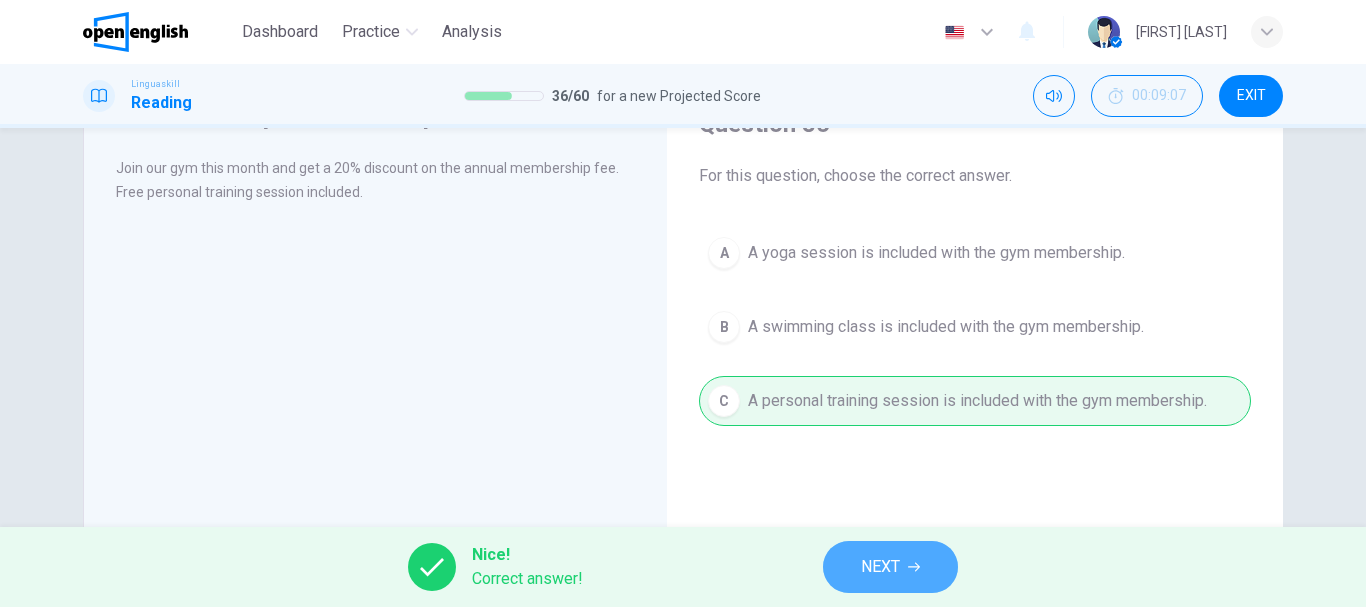 click on "NEXT" at bounding box center [880, 567] 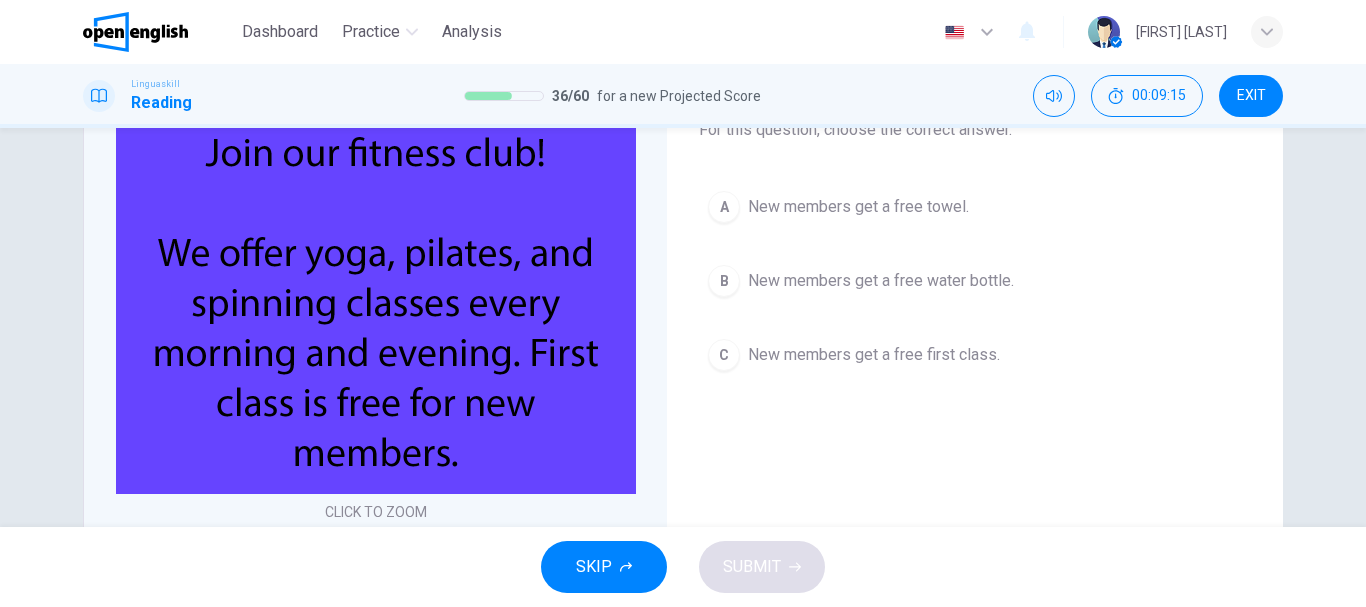 scroll, scrollTop: 100, scrollLeft: 0, axis: vertical 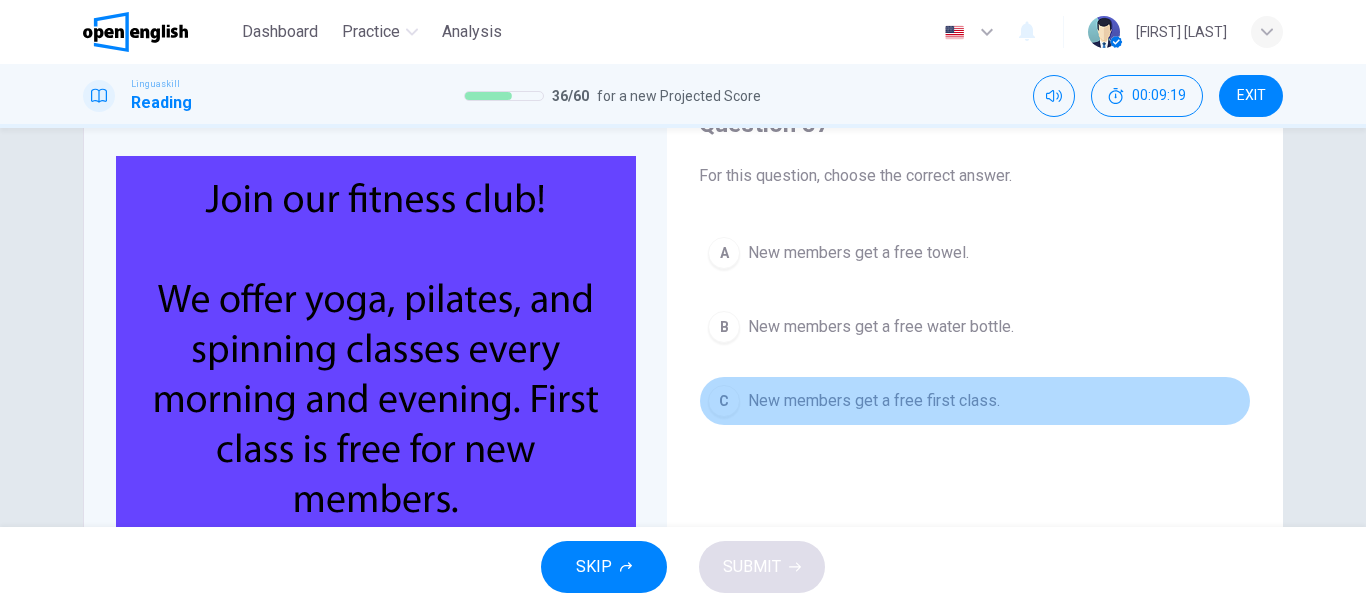 drag, startPoint x: 782, startPoint y: 398, endPoint x: 774, endPoint y: 411, distance: 15.264338 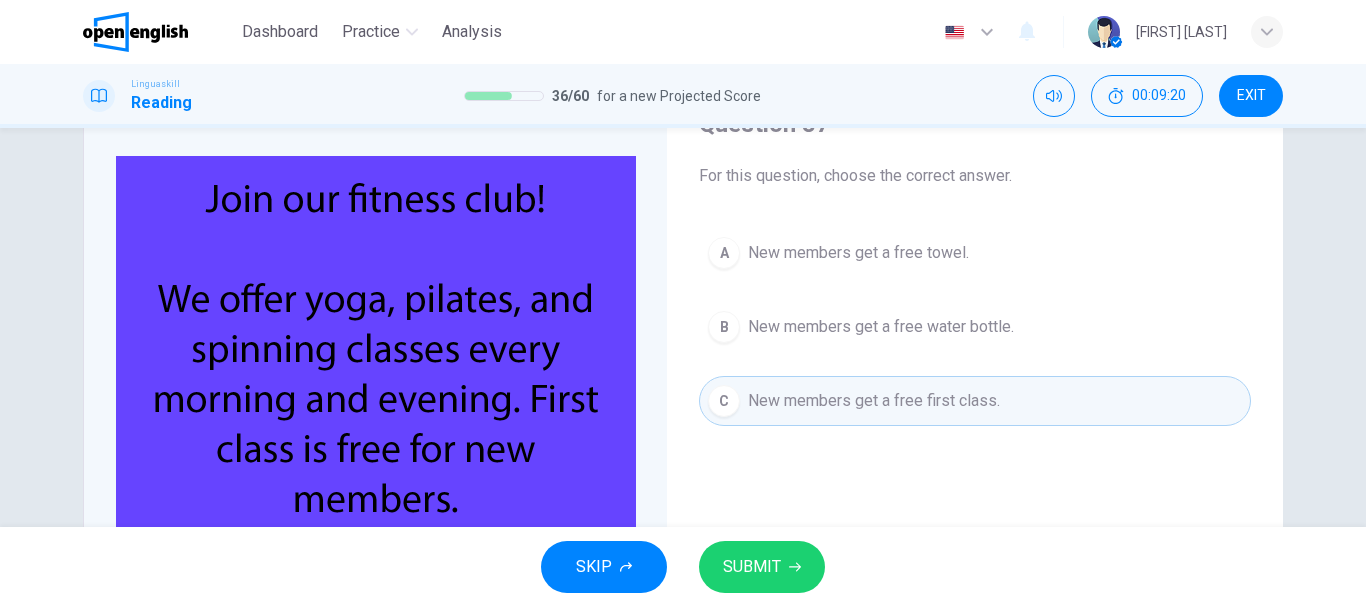 click on "SUBMIT" at bounding box center (762, 567) 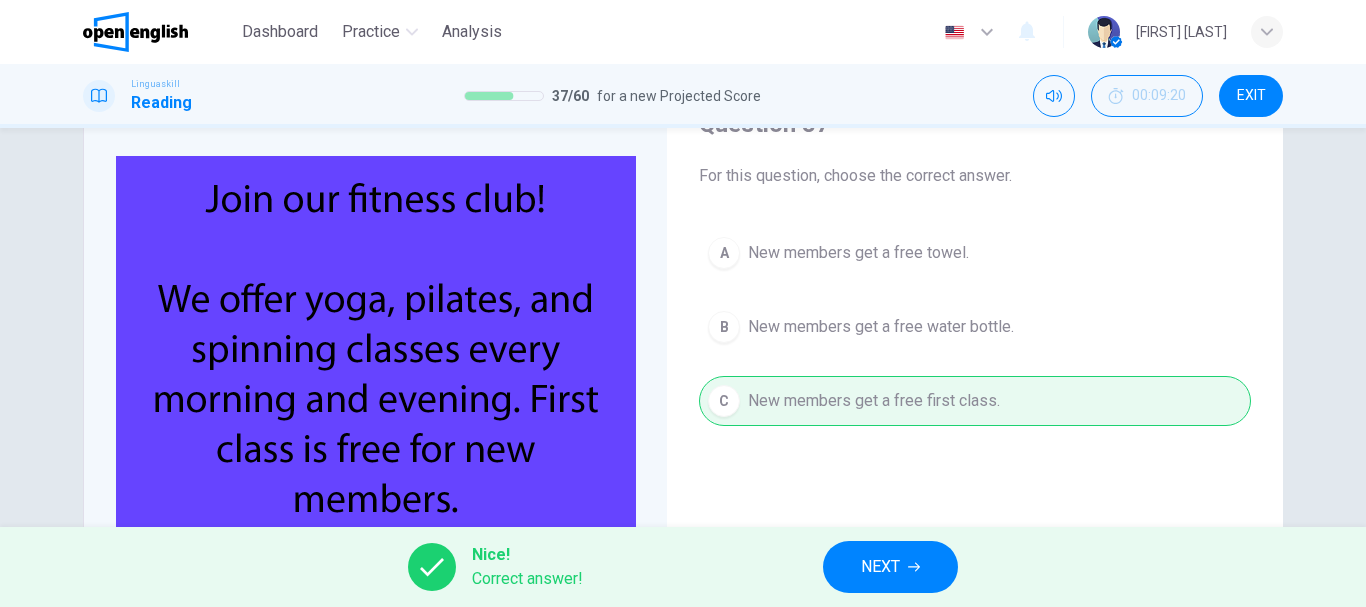click on "NEXT" at bounding box center (890, 567) 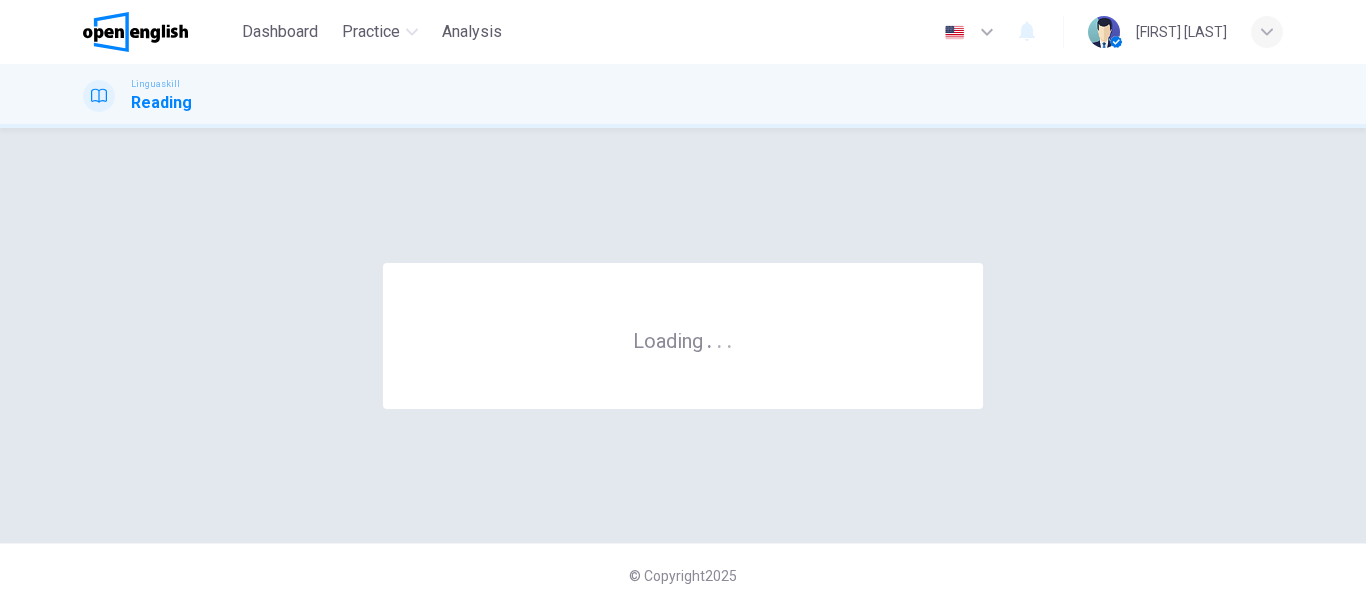 scroll, scrollTop: 0, scrollLeft: 0, axis: both 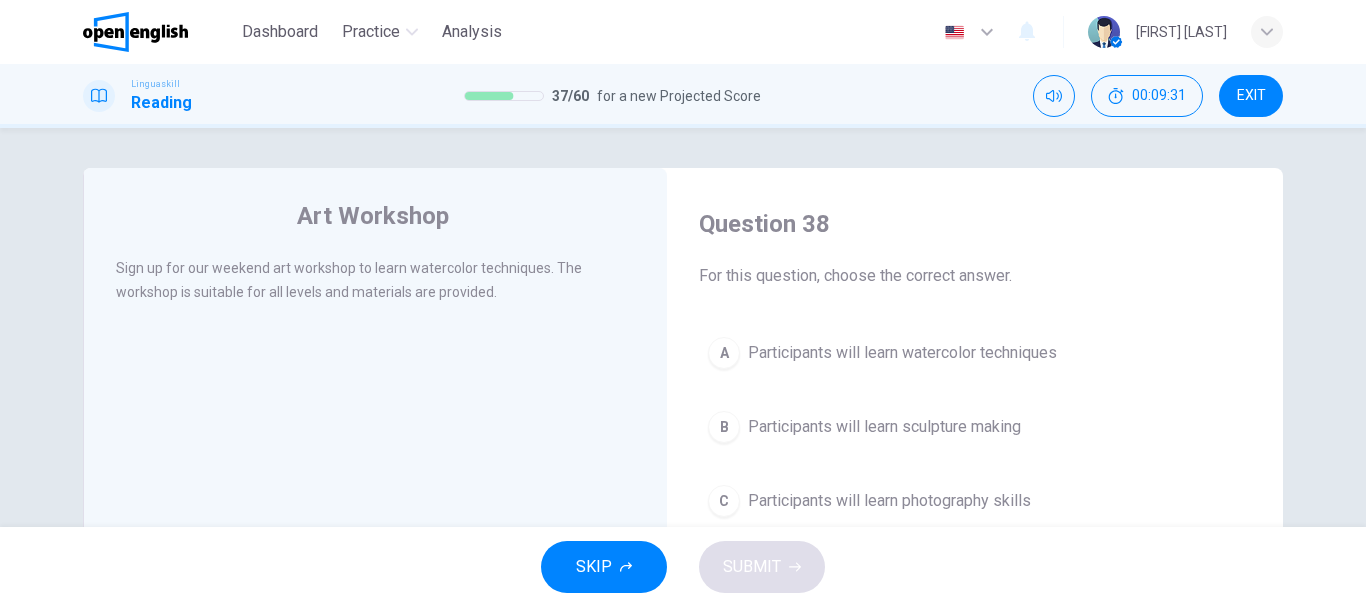 click on "Participants will learn watercolor techniques" at bounding box center (902, 353) 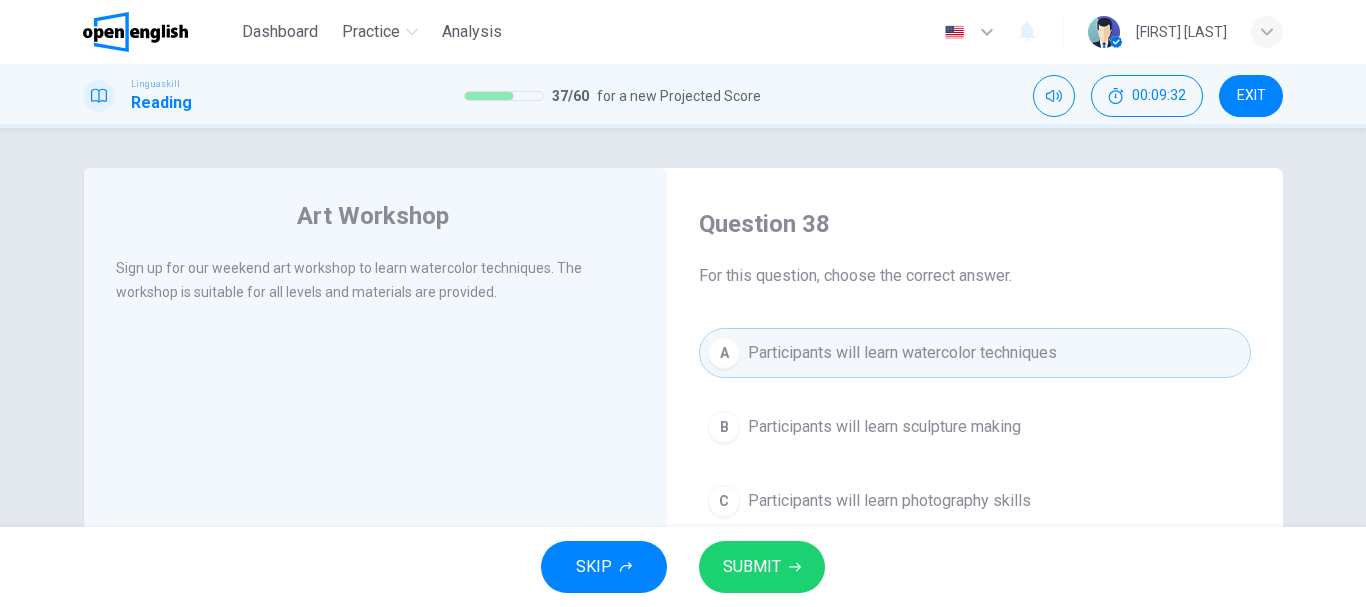click 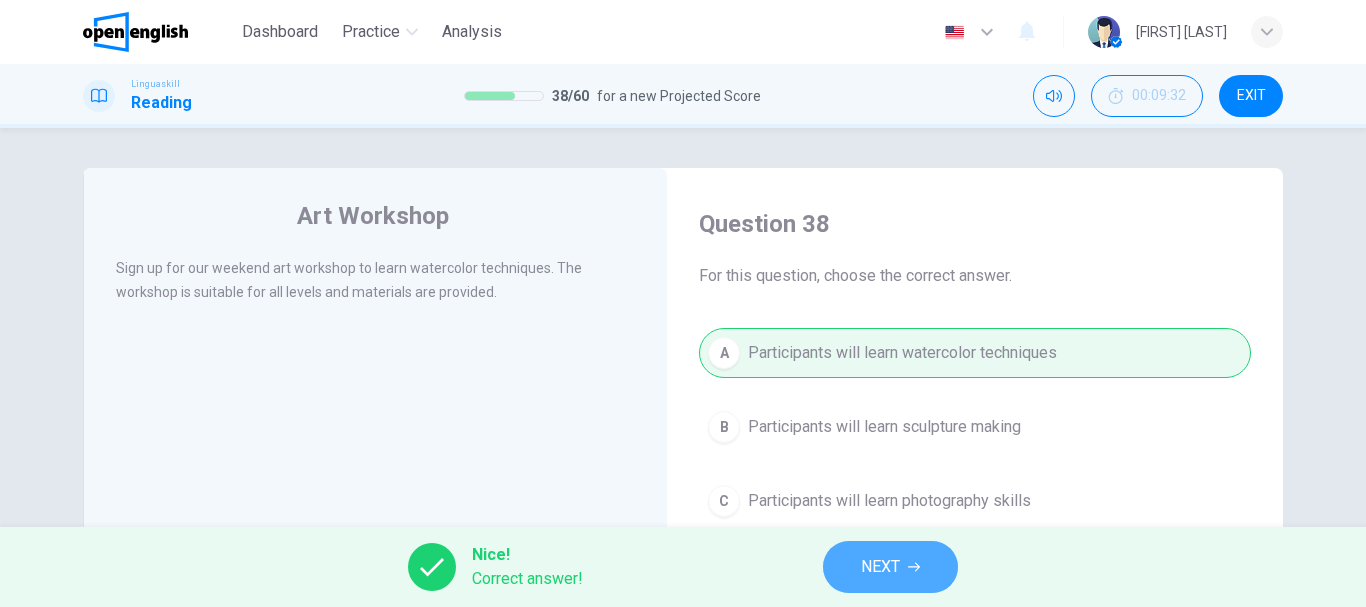 click on "NEXT" at bounding box center [880, 567] 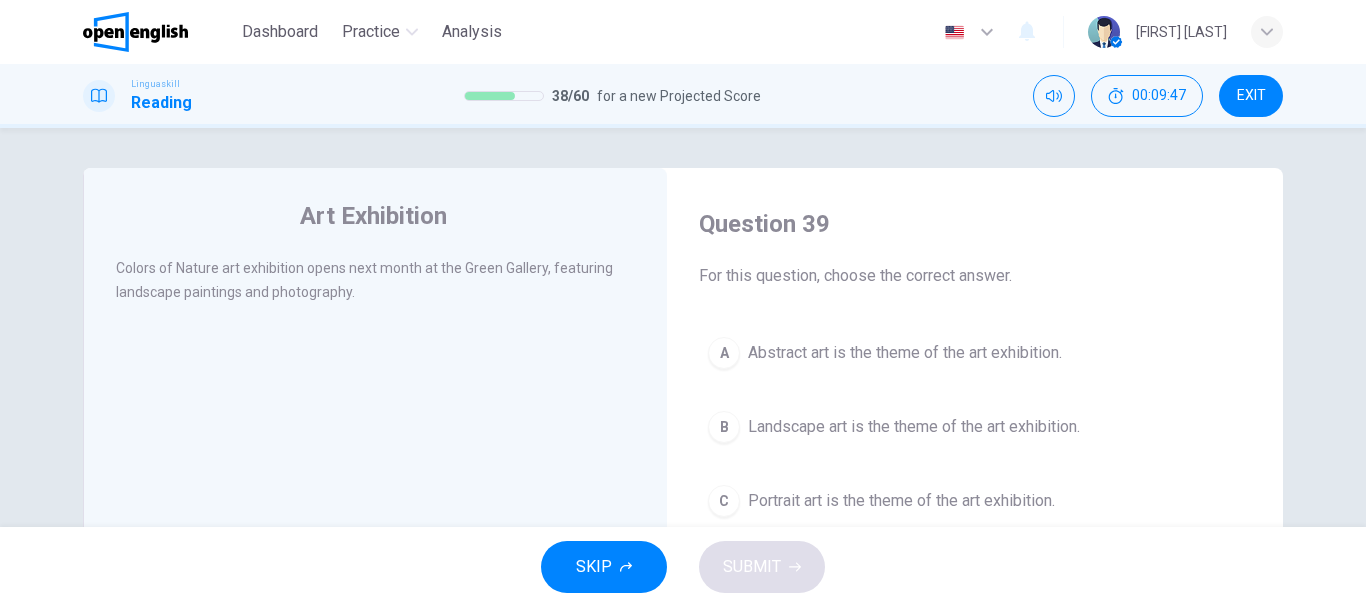 click on "Landscape art is the theme of the art exhibition." at bounding box center (914, 427) 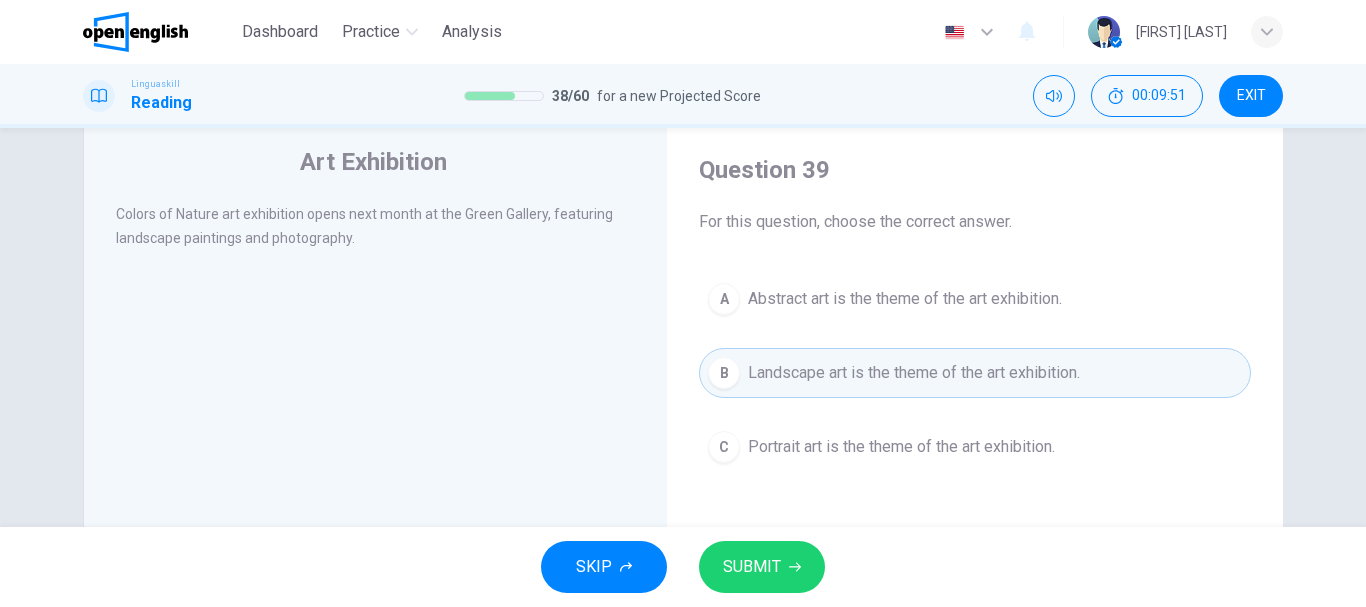 scroll, scrollTop: 100, scrollLeft: 0, axis: vertical 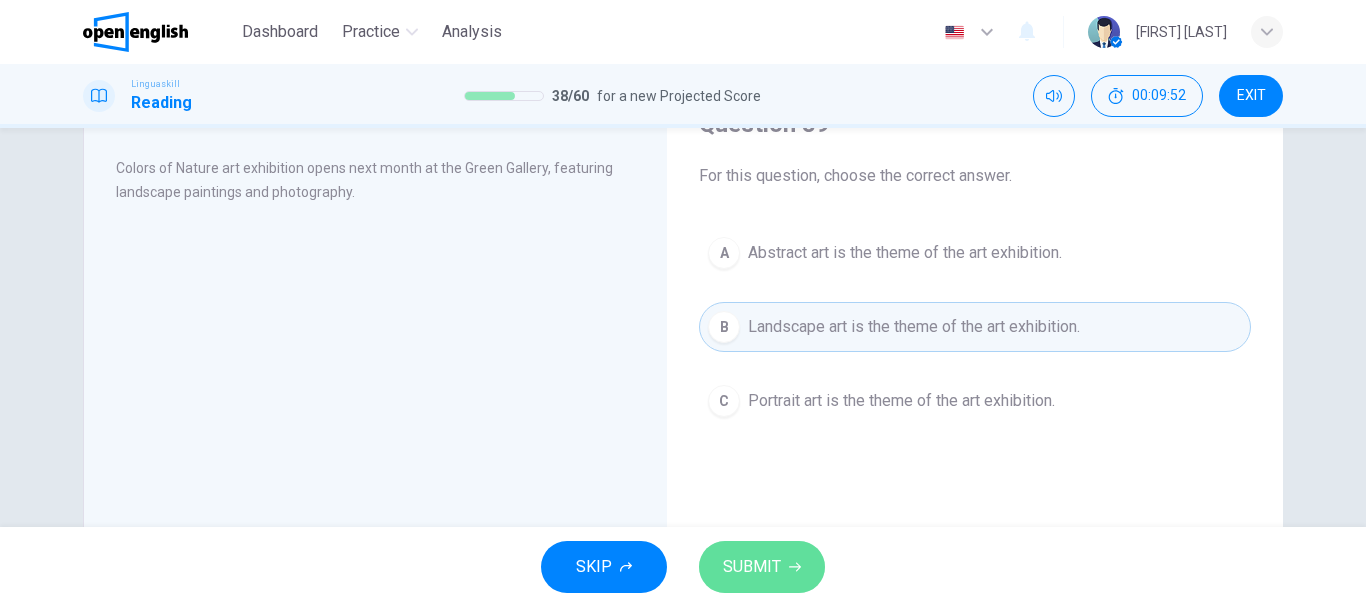 click on "SUBMIT" at bounding box center [762, 567] 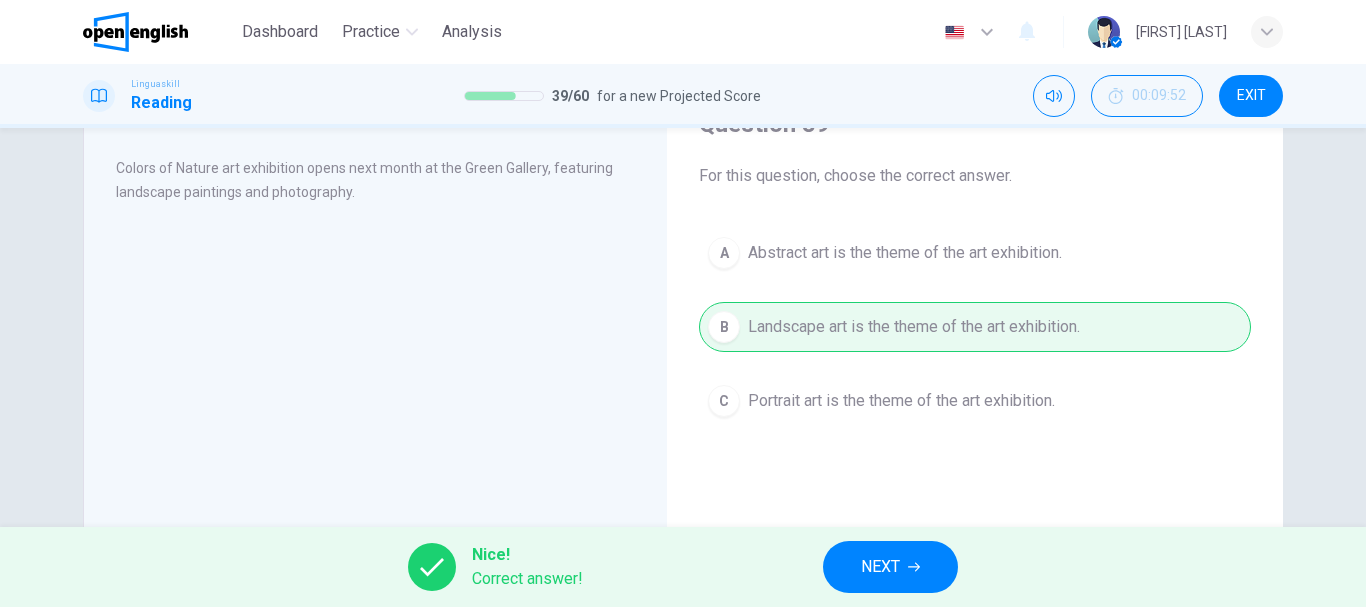 click on "NEXT" at bounding box center (890, 567) 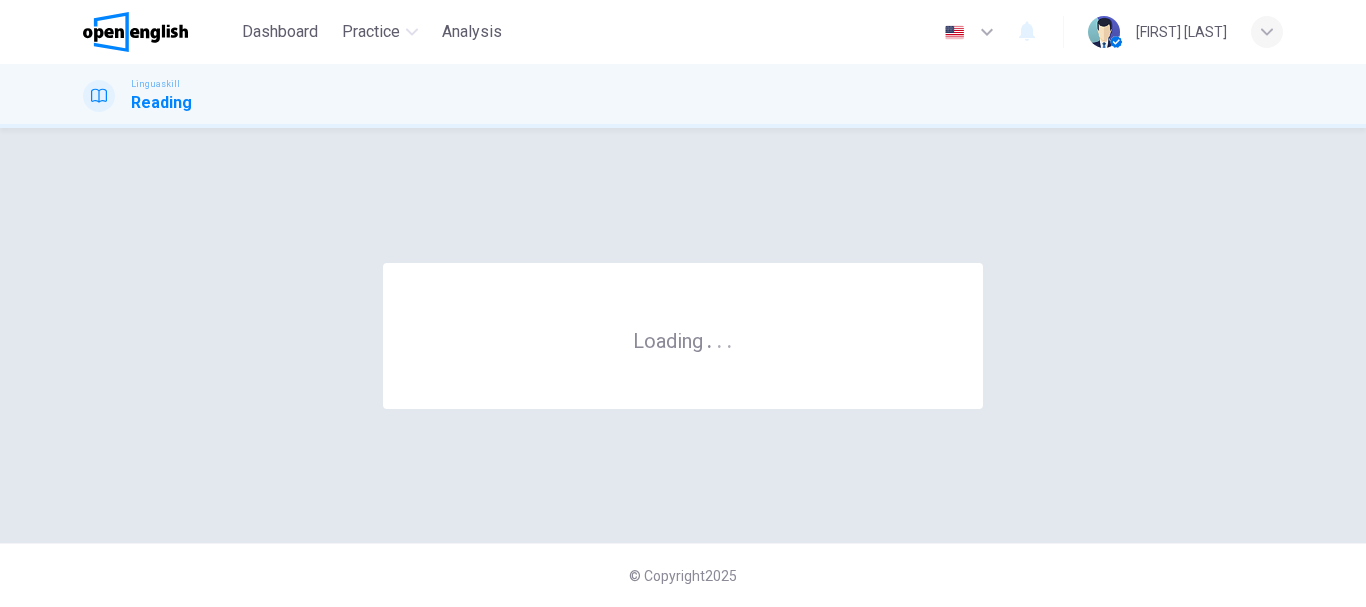 scroll, scrollTop: 0, scrollLeft: 0, axis: both 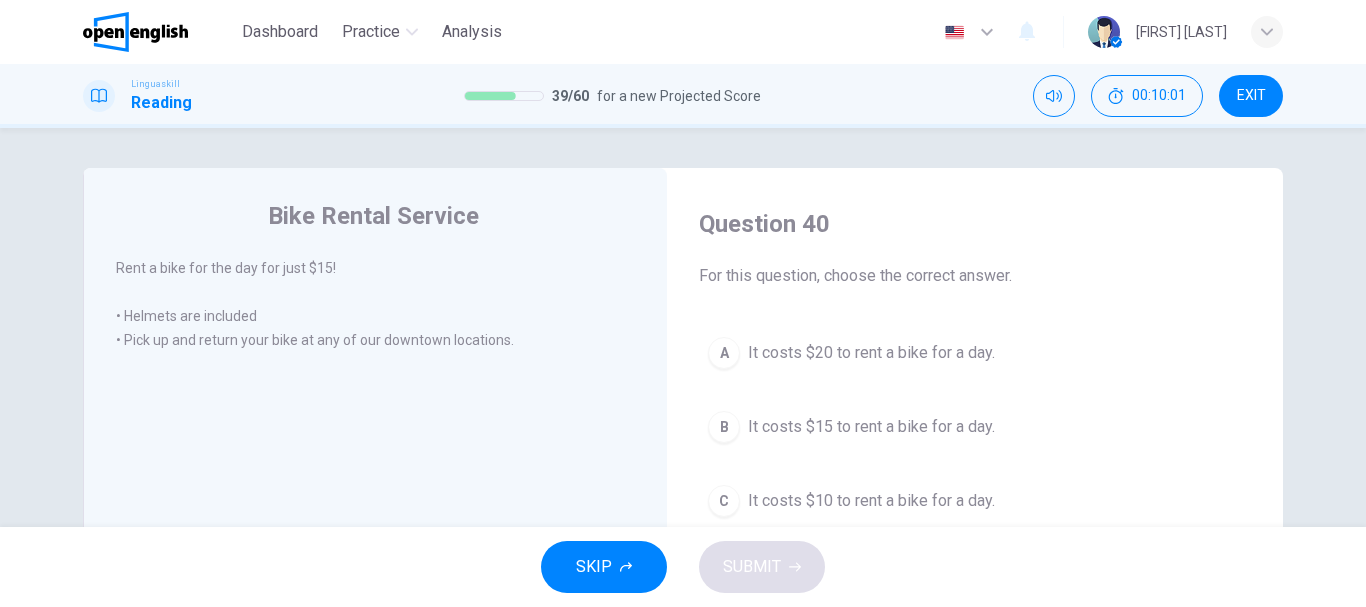 click on "B It costs $15 to rent a bike for a day." at bounding box center [975, 427] 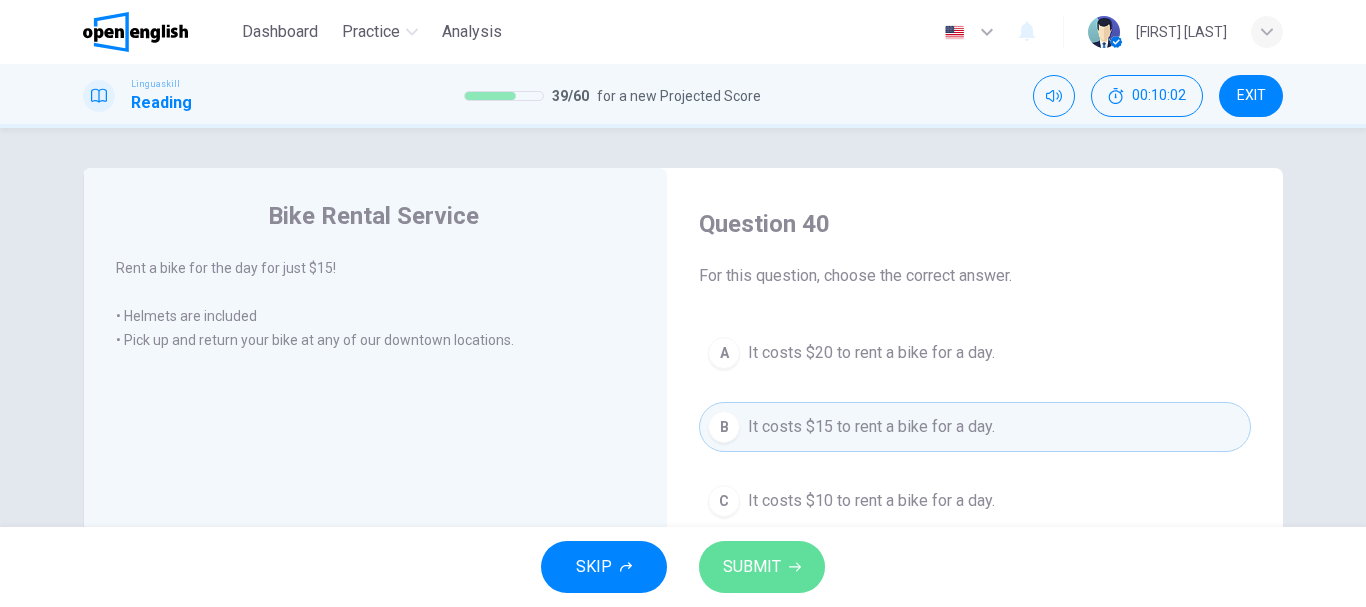 click on "SUBMIT" at bounding box center [762, 567] 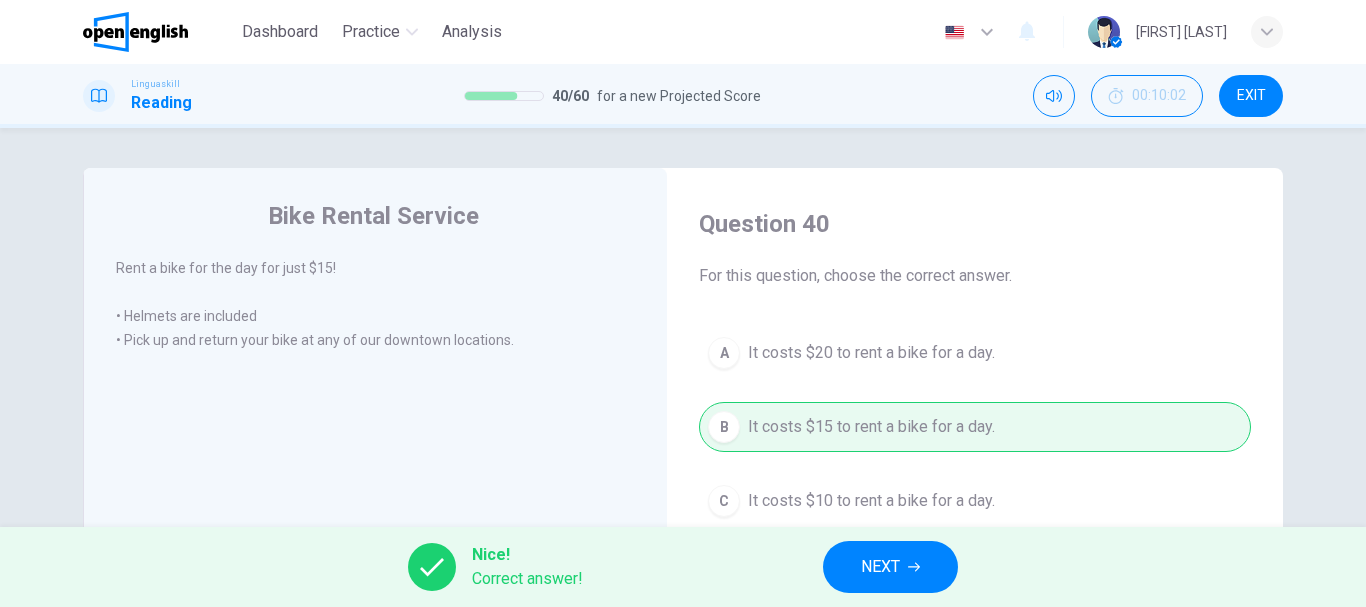 click 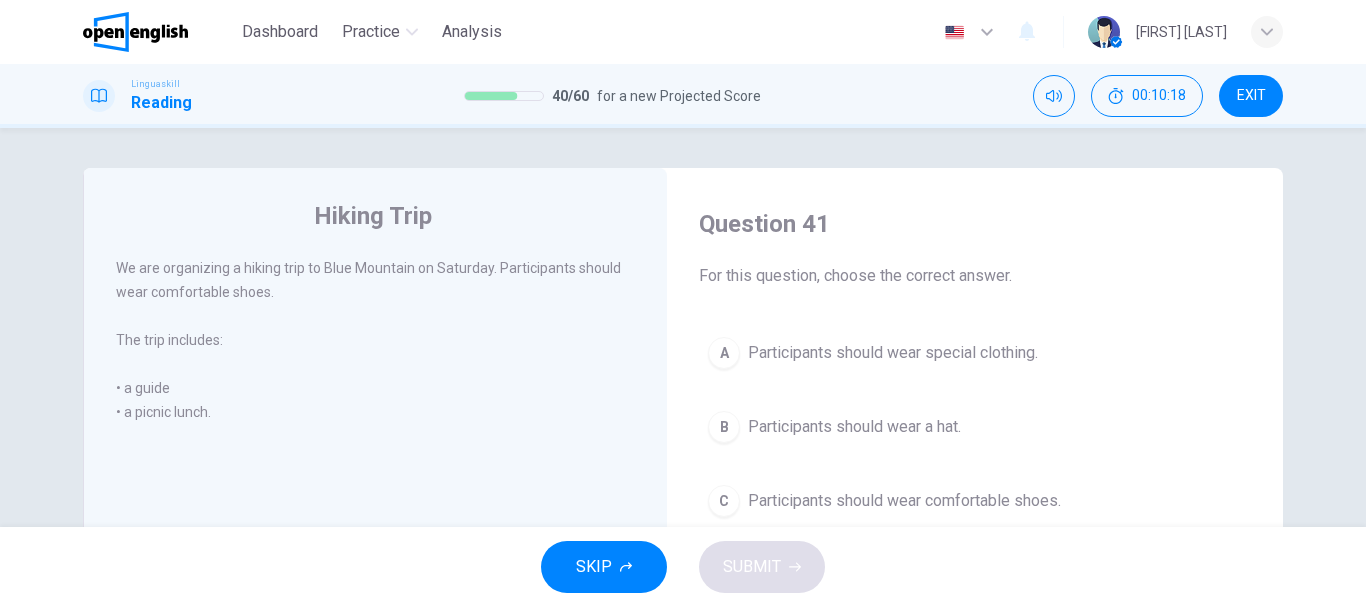 drag, startPoint x: 1005, startPoint y: 501, endPoint x: 910, endPoint y: 513, distance: 95.7549 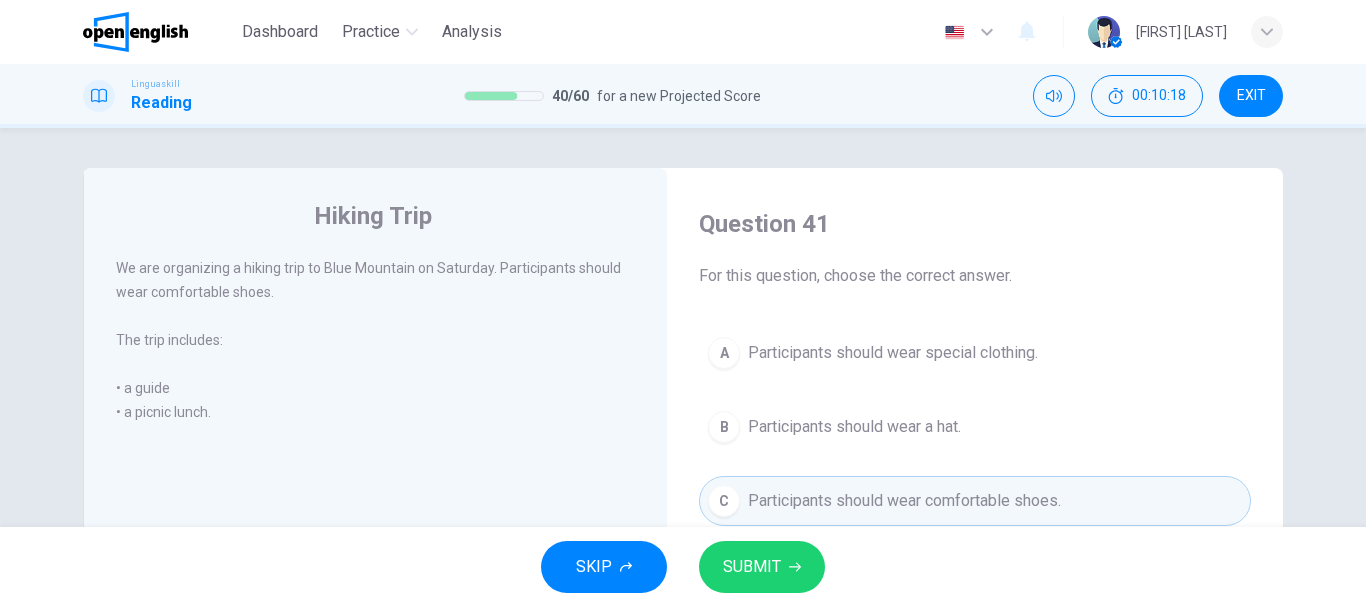 click on "SUBMIT" at bounding box center [762, 567] 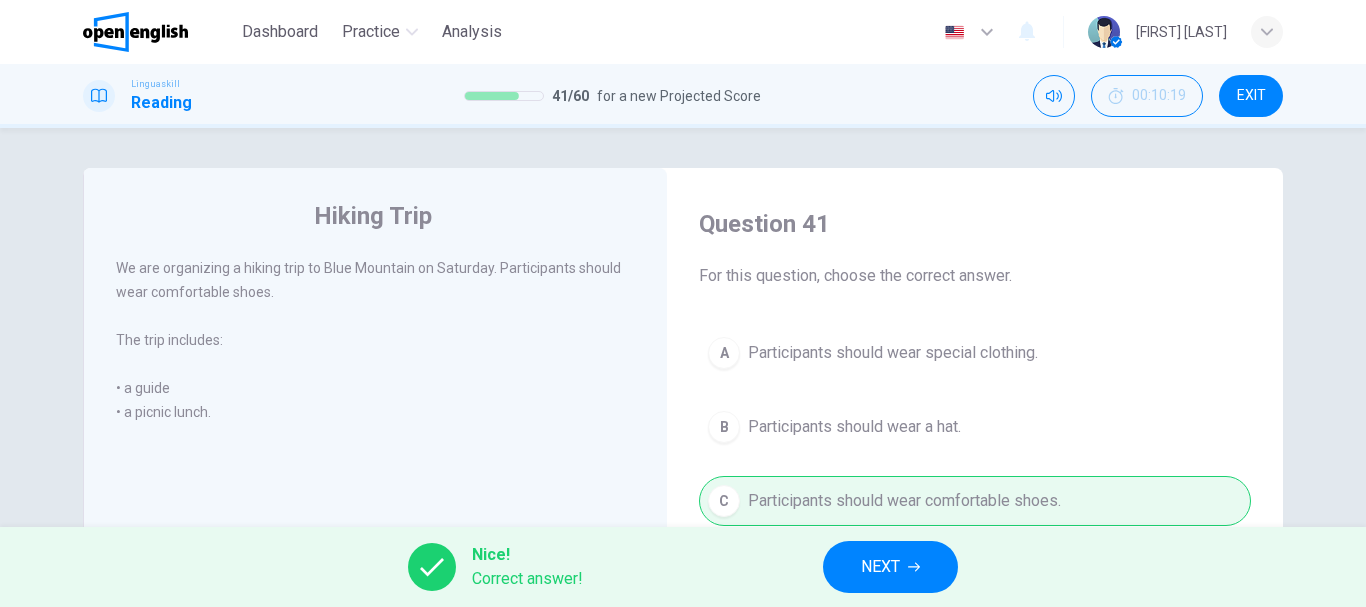 click on "NEXT" at bounding box center (890, 567) 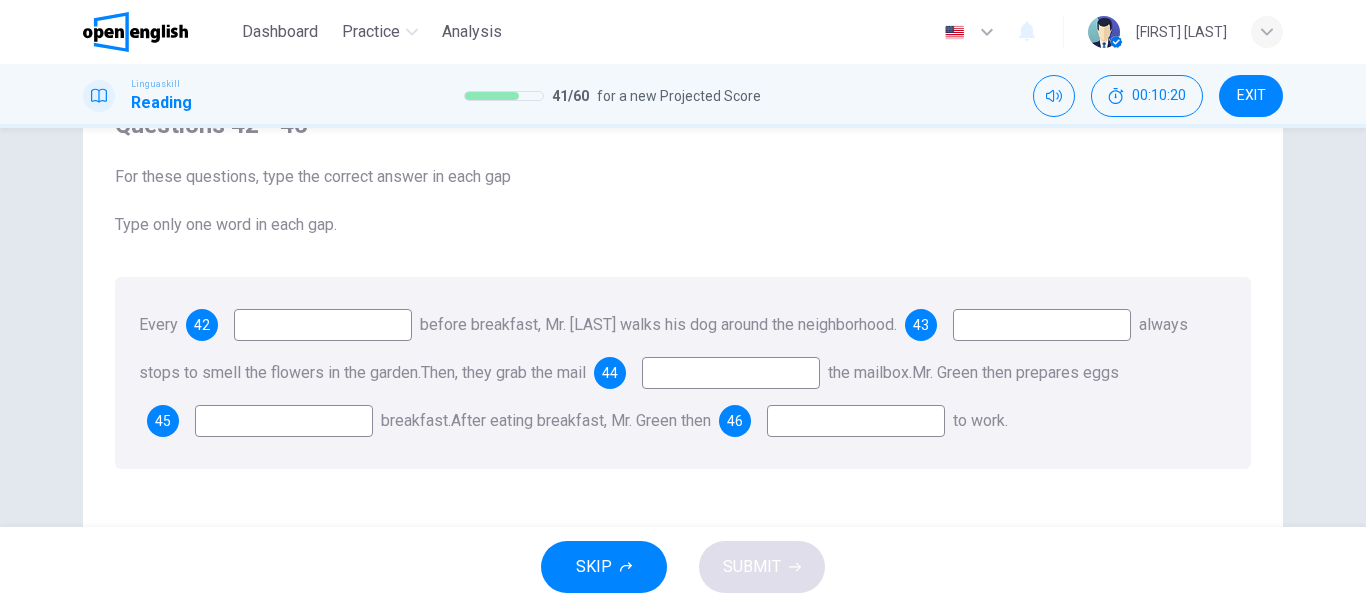 scroll, scrollTop: 100, scrollLeft: 0, axis: vertical 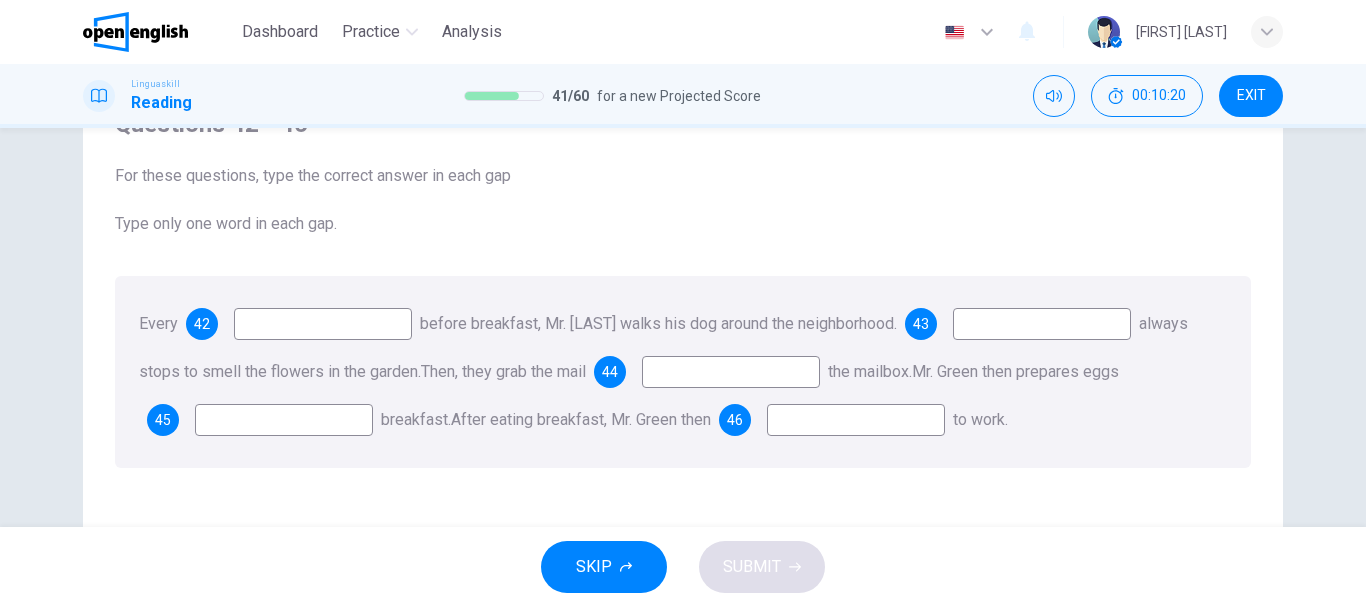 click at bounding box center (323, 324) 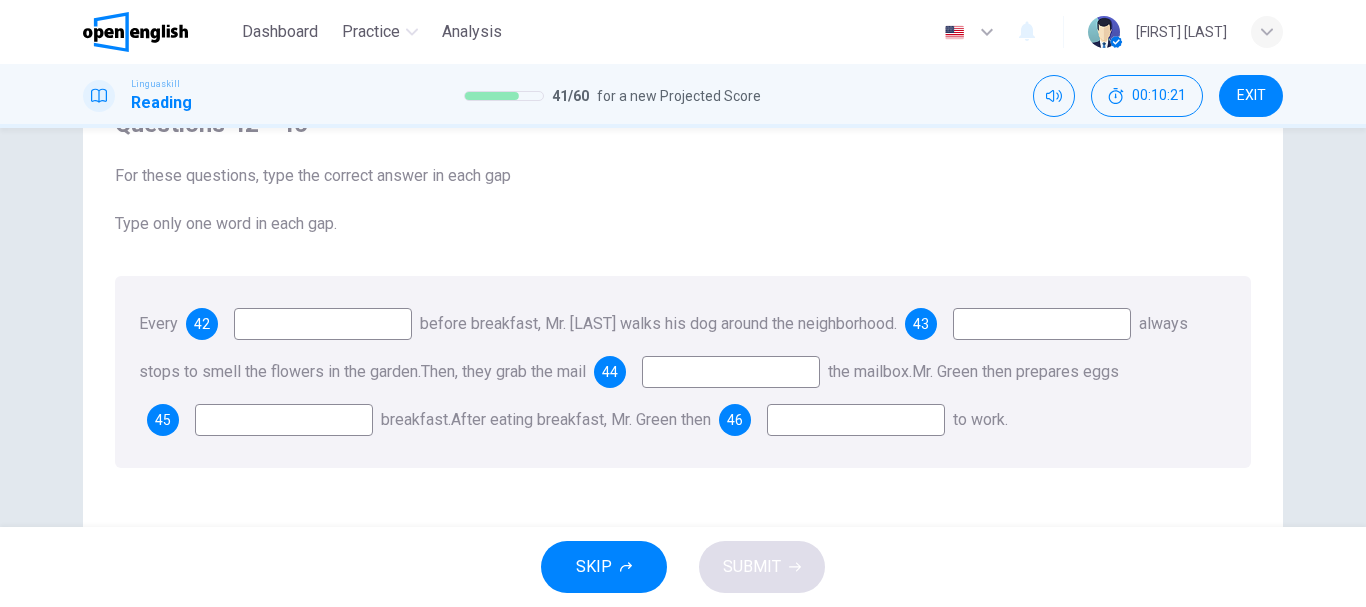 click at bounding box center (323, 324) 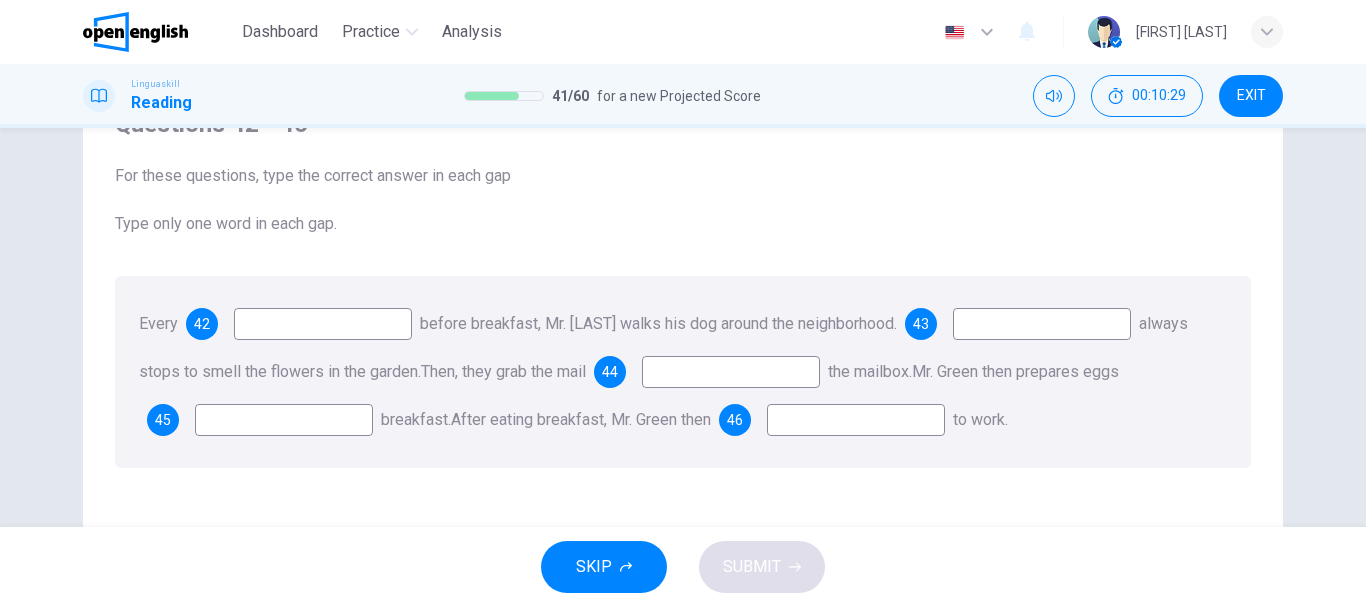 click at bounding box center (323, 324) 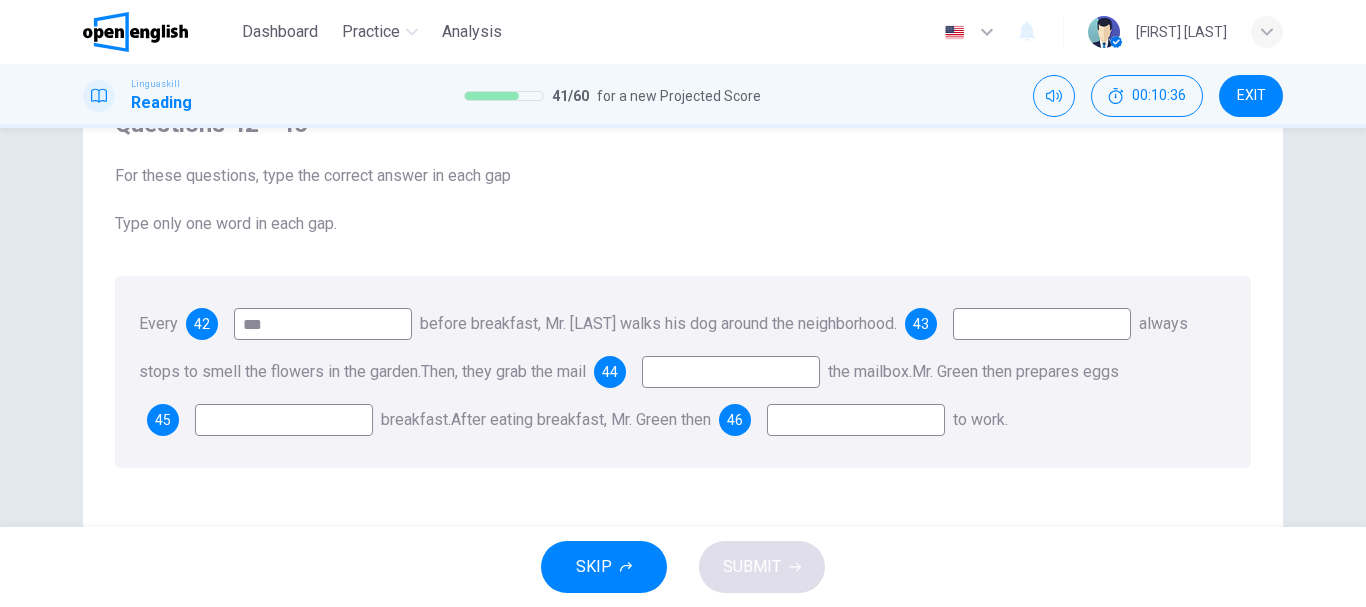 type on "***" 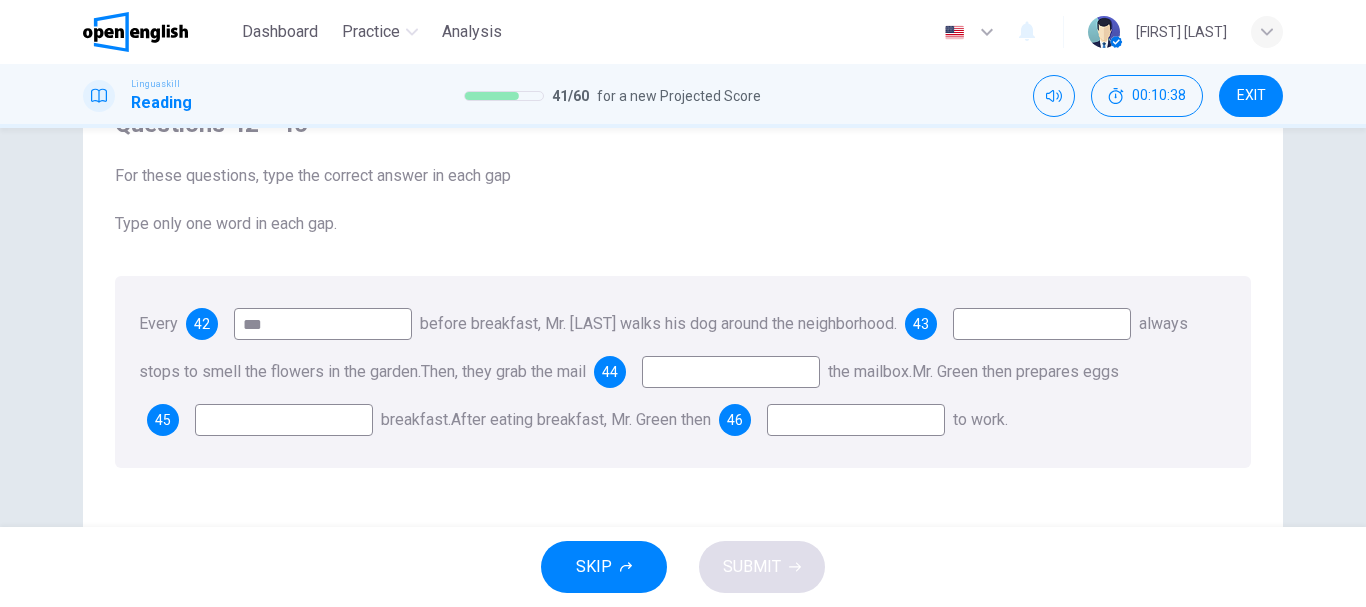 type on "*" 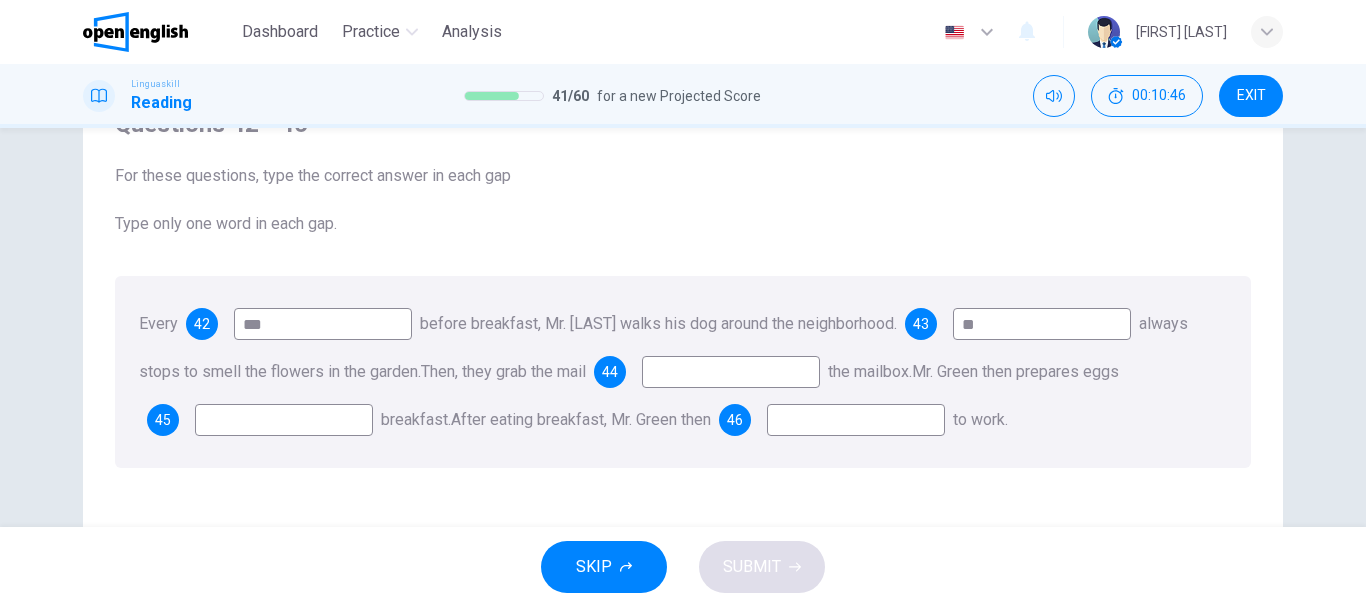type on "**" 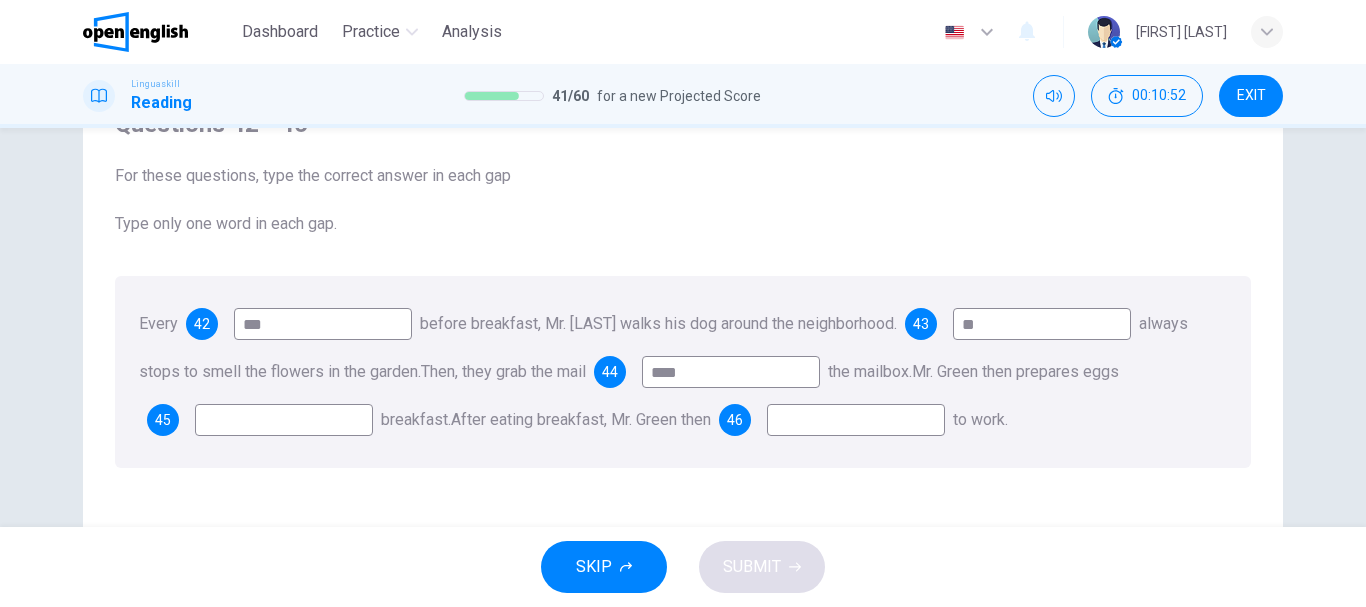 type on "****" 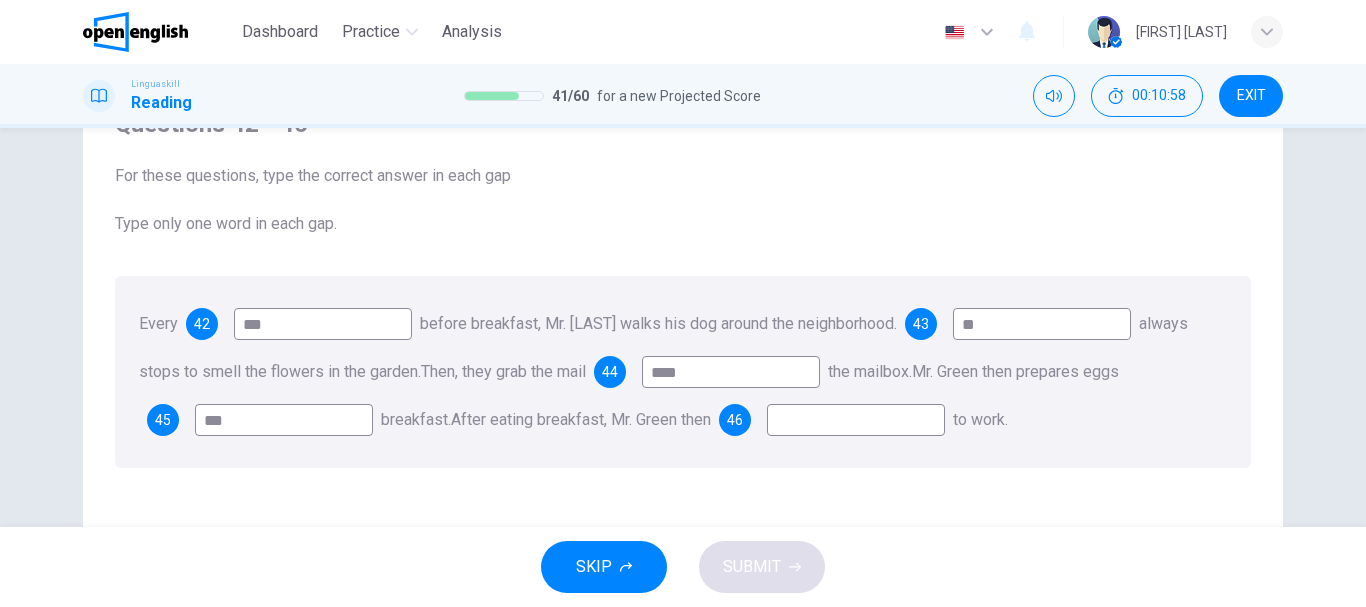 type on "***" 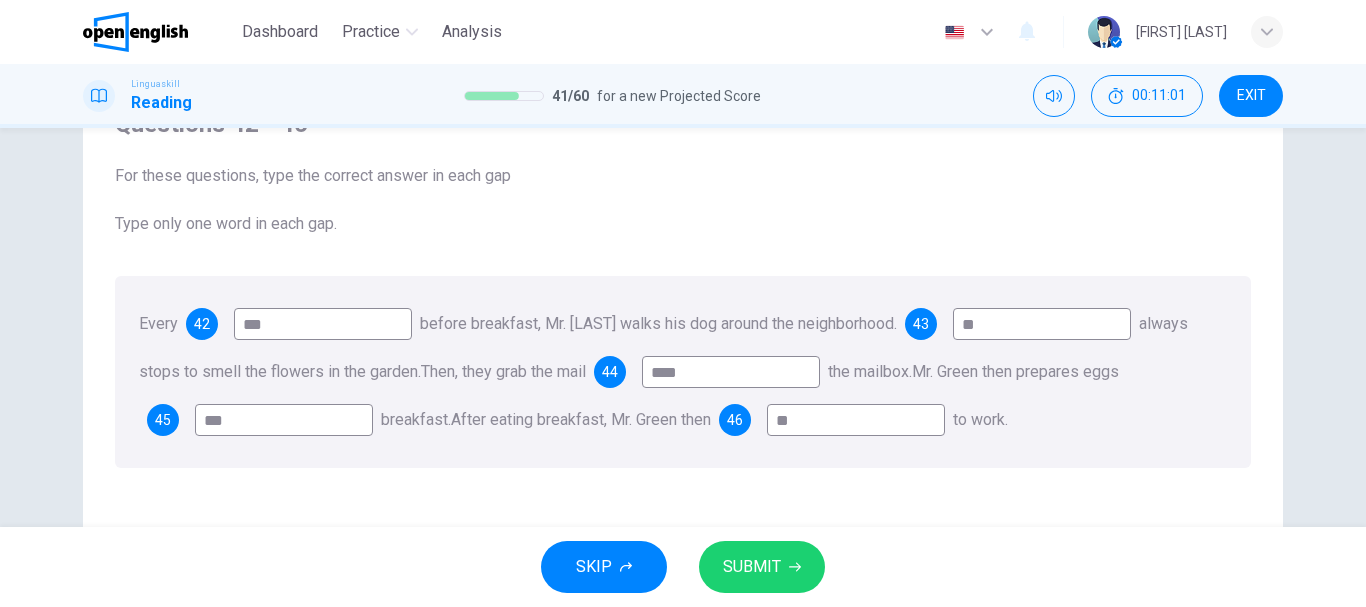 type on "**" 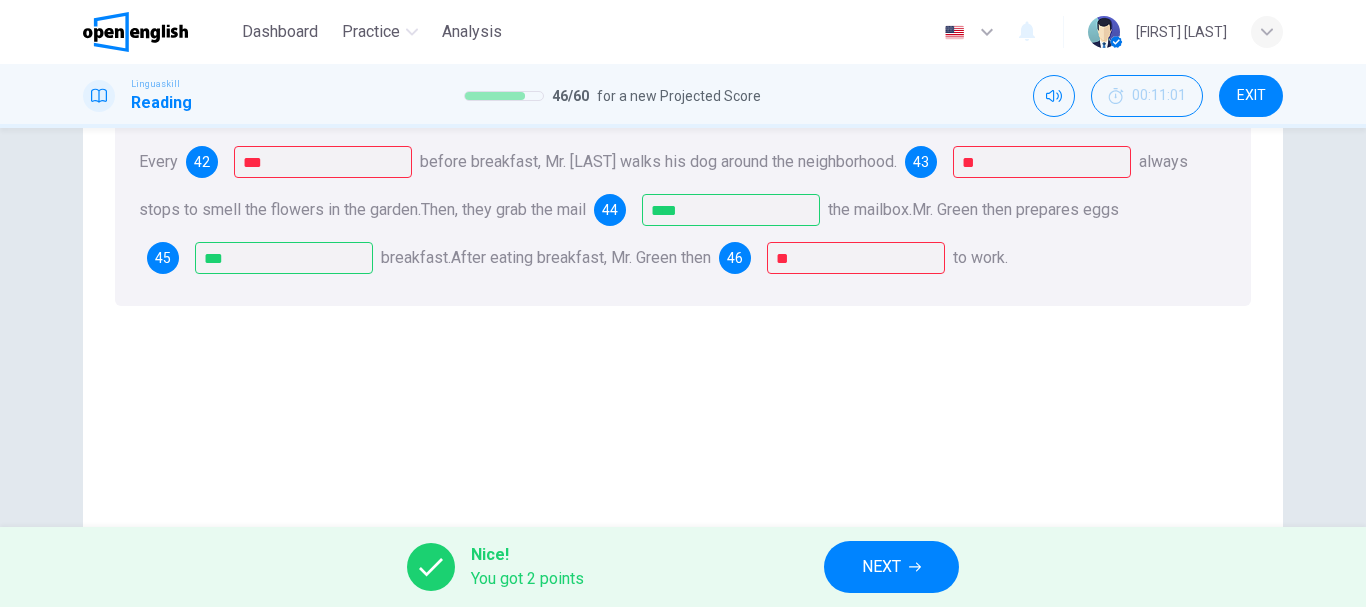 scroll, scrollTop: 176, scrollLeft: 0, axis: vertical 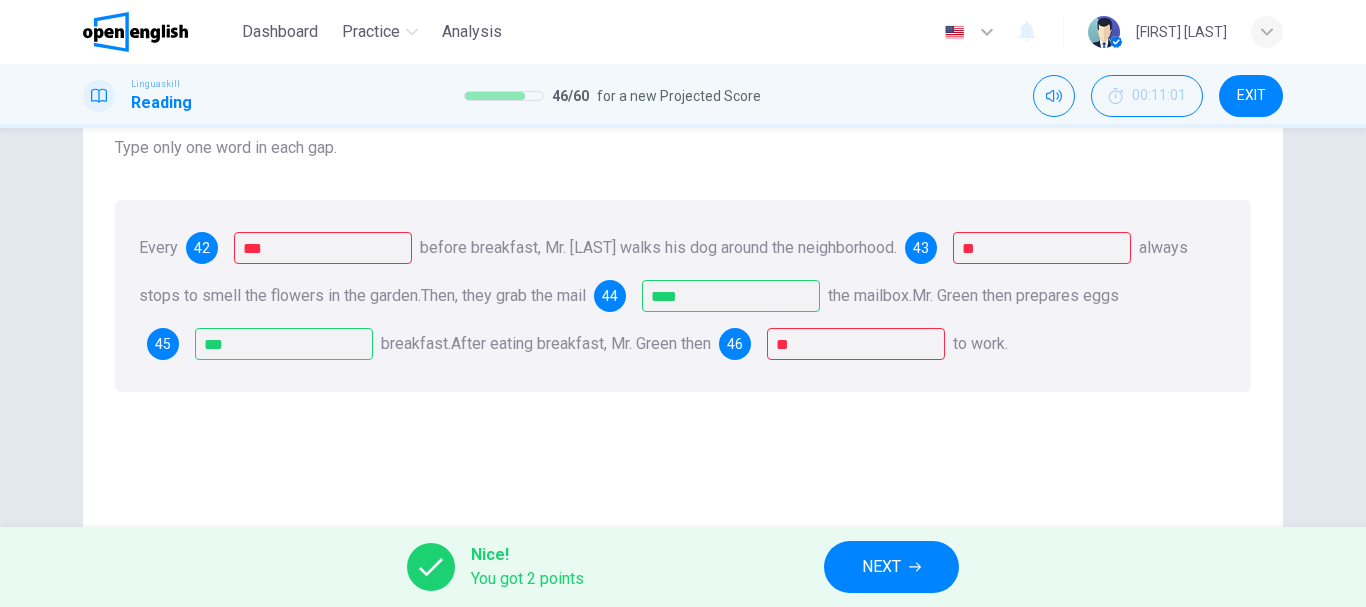 click on "Every  42 ***  before breakfast, Mr. Green walks his dog around the neighborhood. 43 **  always stops to smell the flowers in the garden.  Then, they grab the mail  44 ****  the mailbox. Mr. Green then prepares eggs  45 ***  breakfast. After eating breakfast, Mr. Green then  46 **  to work." at bounding box center (683, 296) 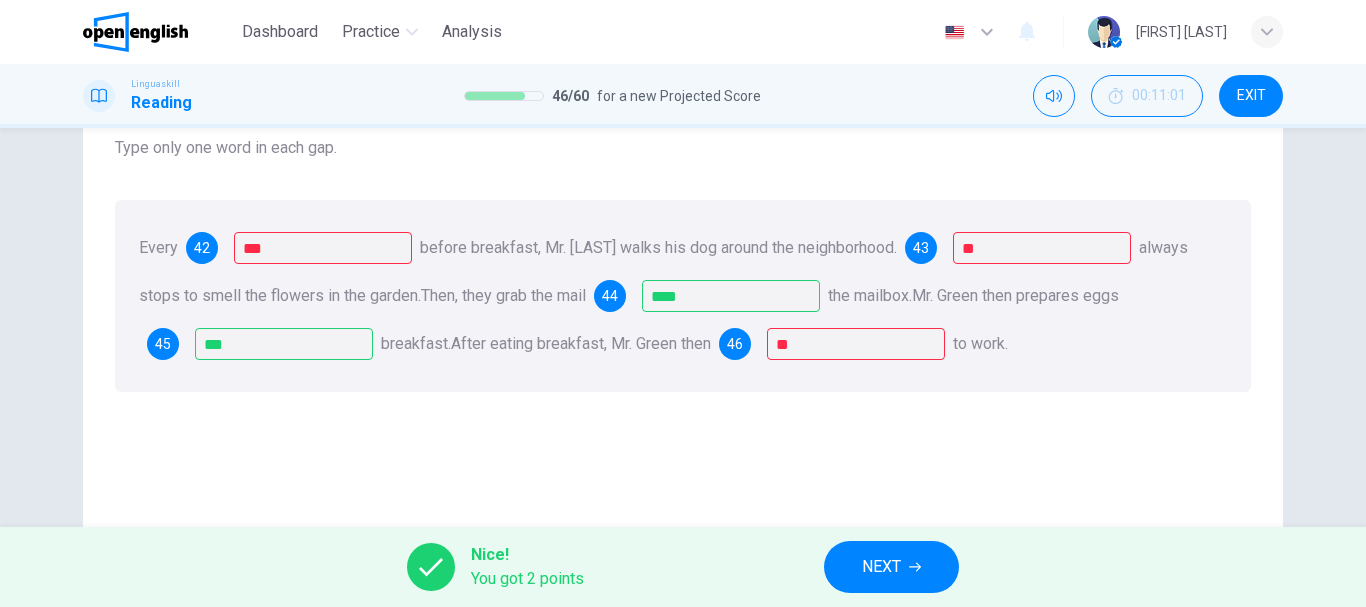 click on "NEXT" at bounding box center (881, 567) 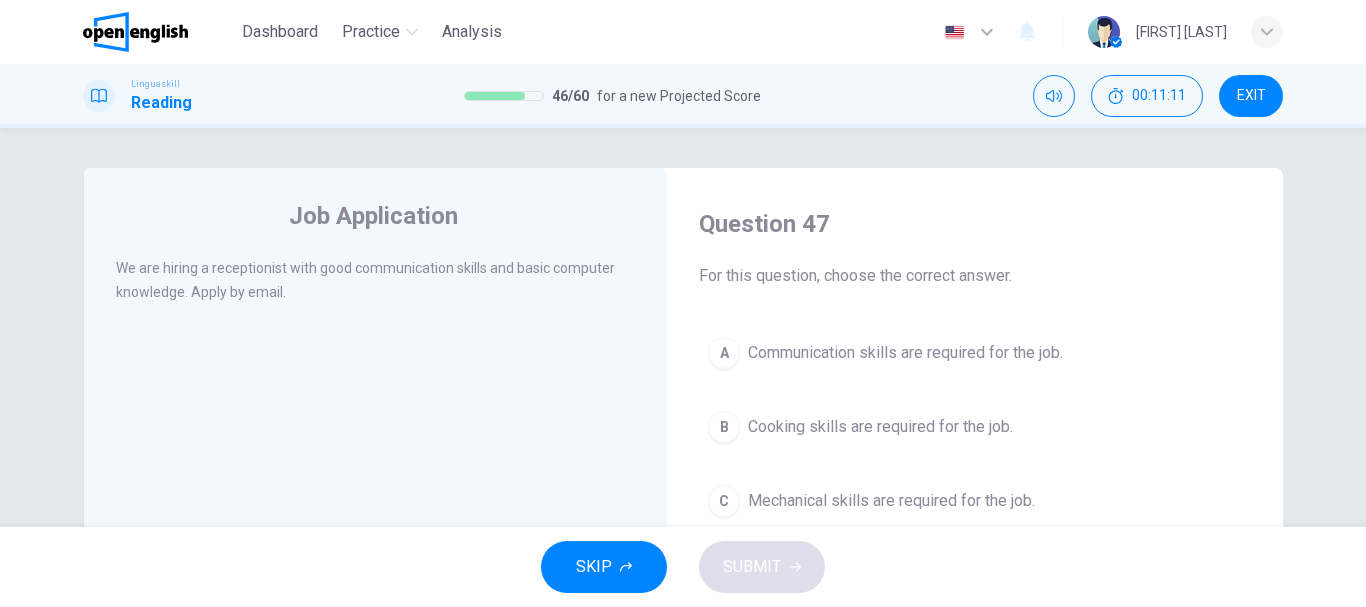 scroll, scrollTop: 100, scrollLeft: 0, axis: vertical 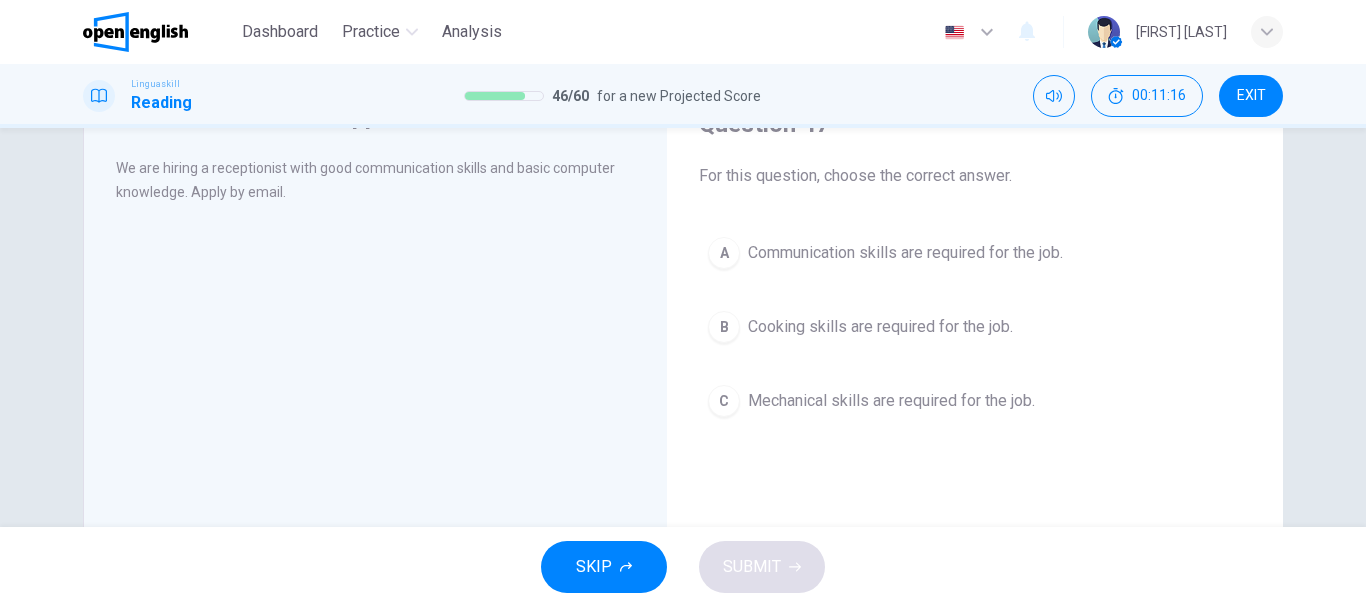 click on "Question 47 For this question, choose the correct answer. A Communication skills are required for the job. B Cooking skills are required for the job. C Mechanical skills are required for the job." at bounding box center [975, 267] 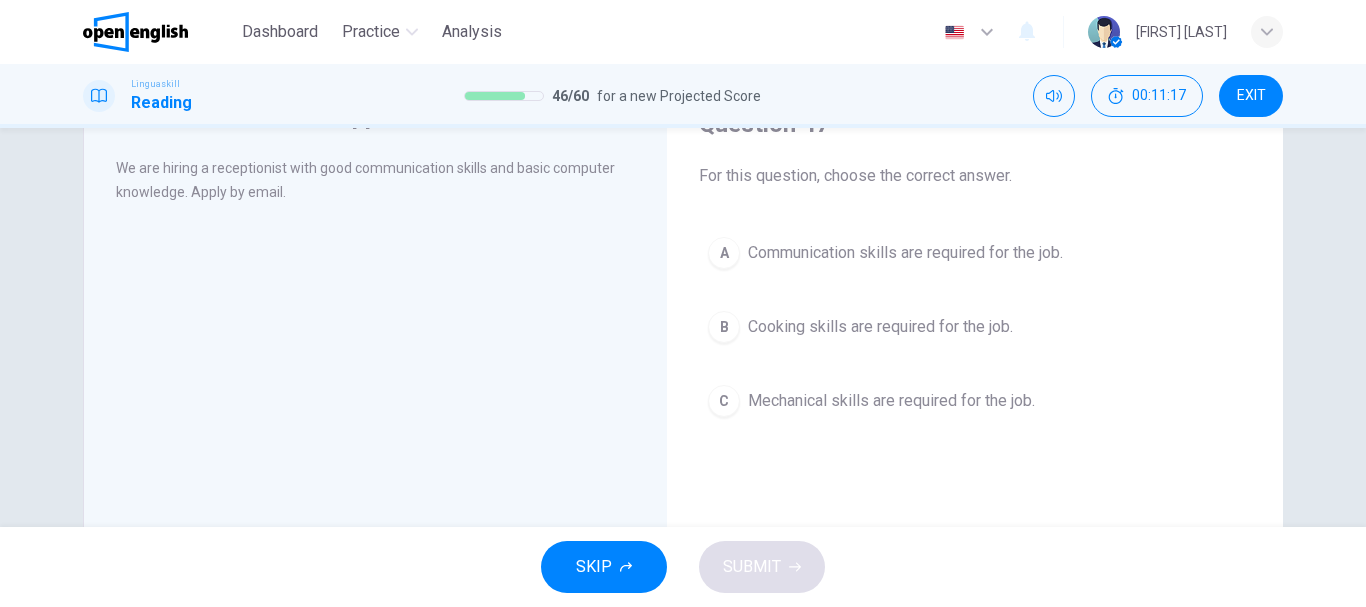 click on "Communication skills are required for the job." at bounding box center [905, 253] 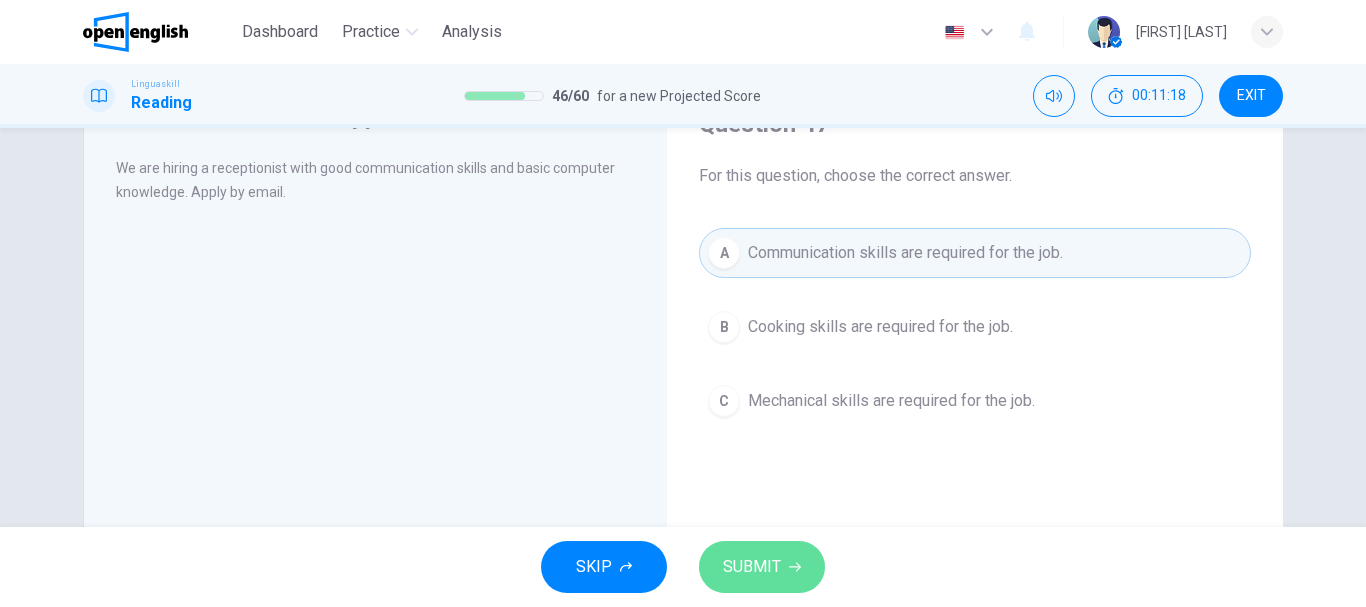 click 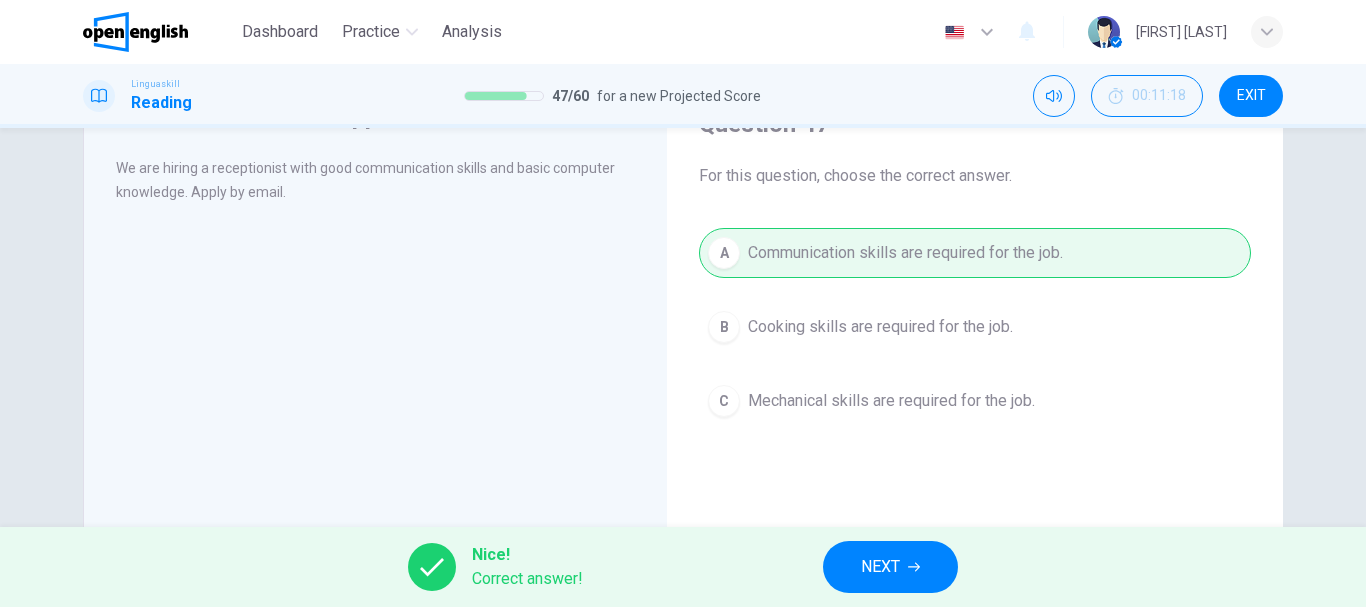 click on "NEXT" at bounding box center [890, 567] 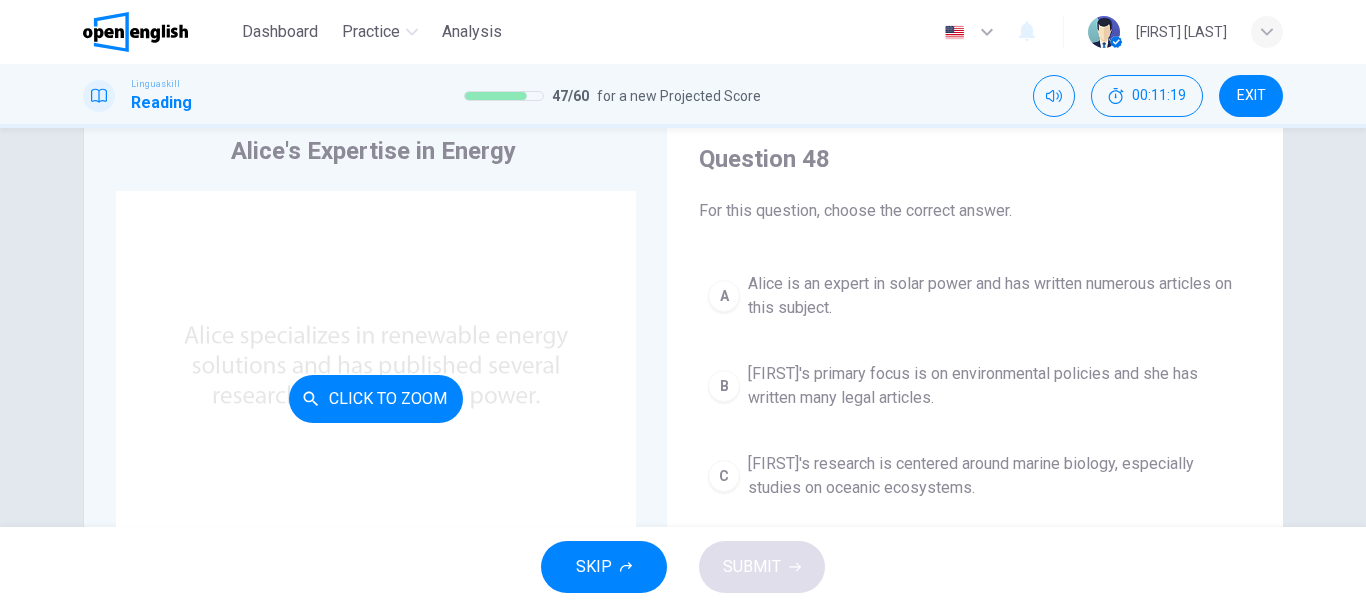 scroll, scrollTop: 100, scrollLeft: 0, axis: vertical 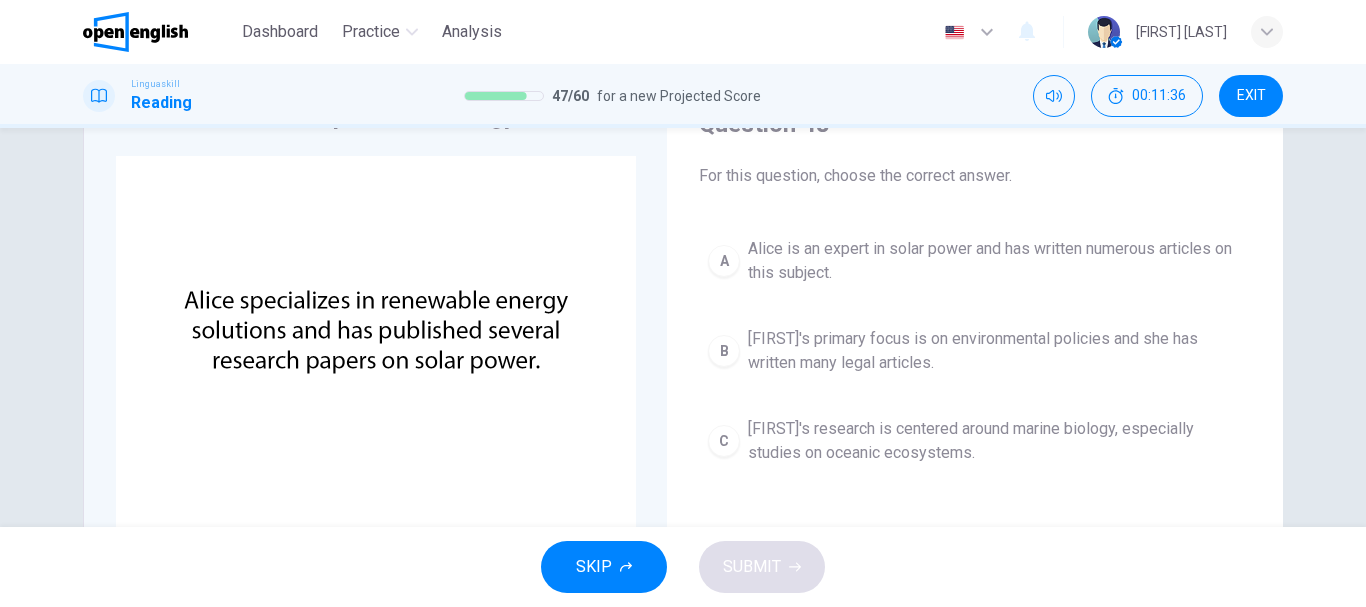 click on "Alice is an expert in solar power and has written numerous articles on this subject." at bounding box center [995, 261] 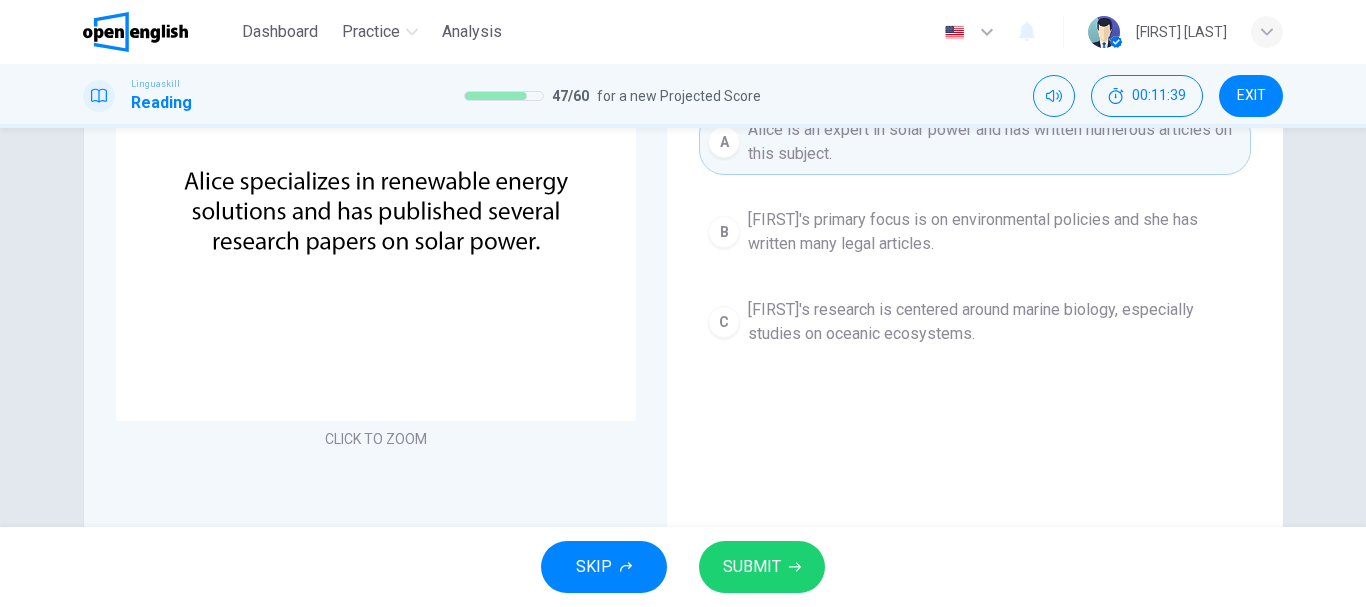 scroll, scrollTop: 0, scrollLeft: 0, axis: both 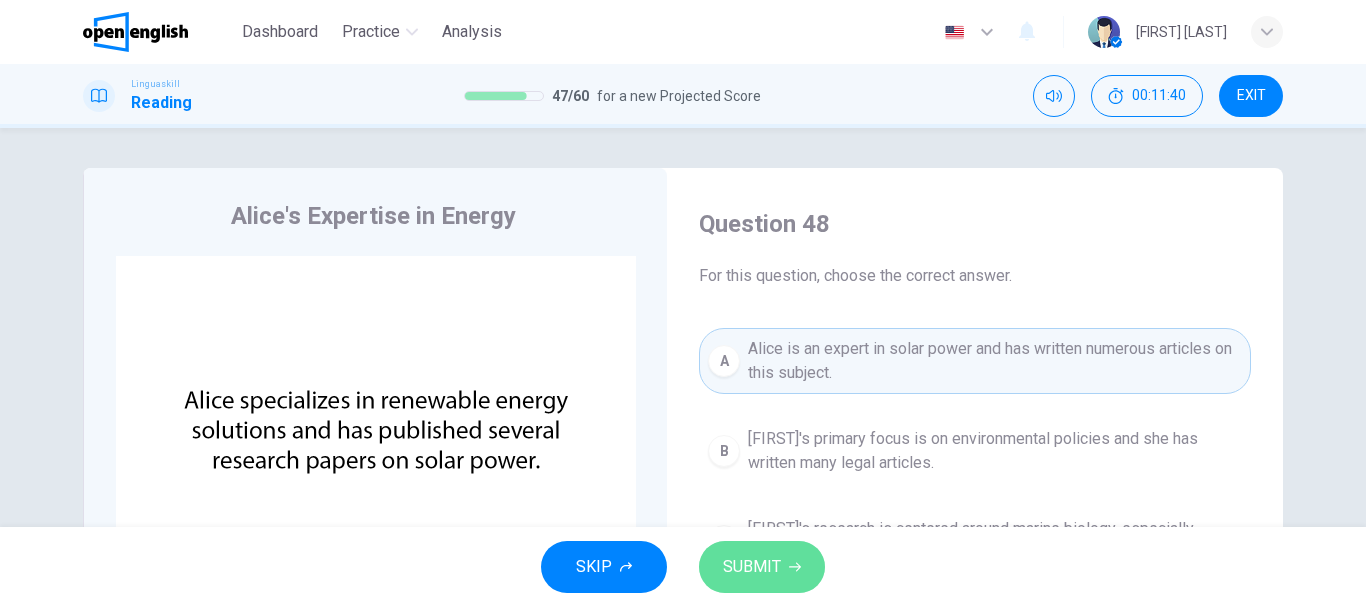click on "SUBMIT" at bounding box center (762, 567) 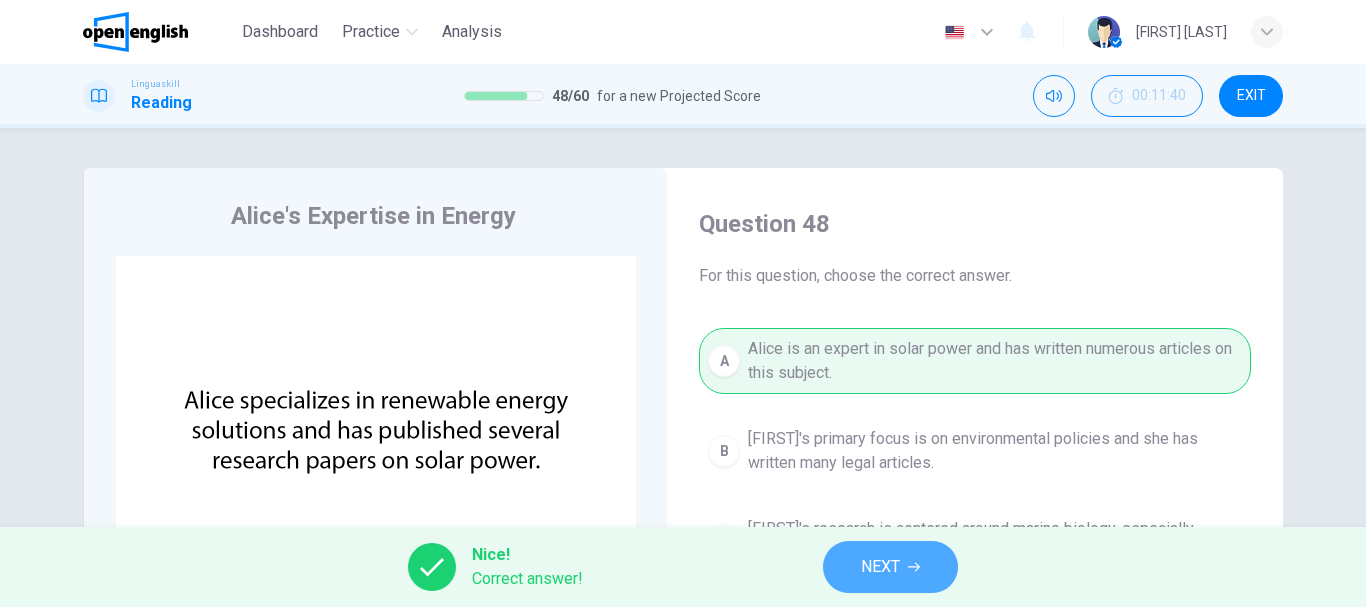 click on "NEXT" at bounding box center [890, 567] 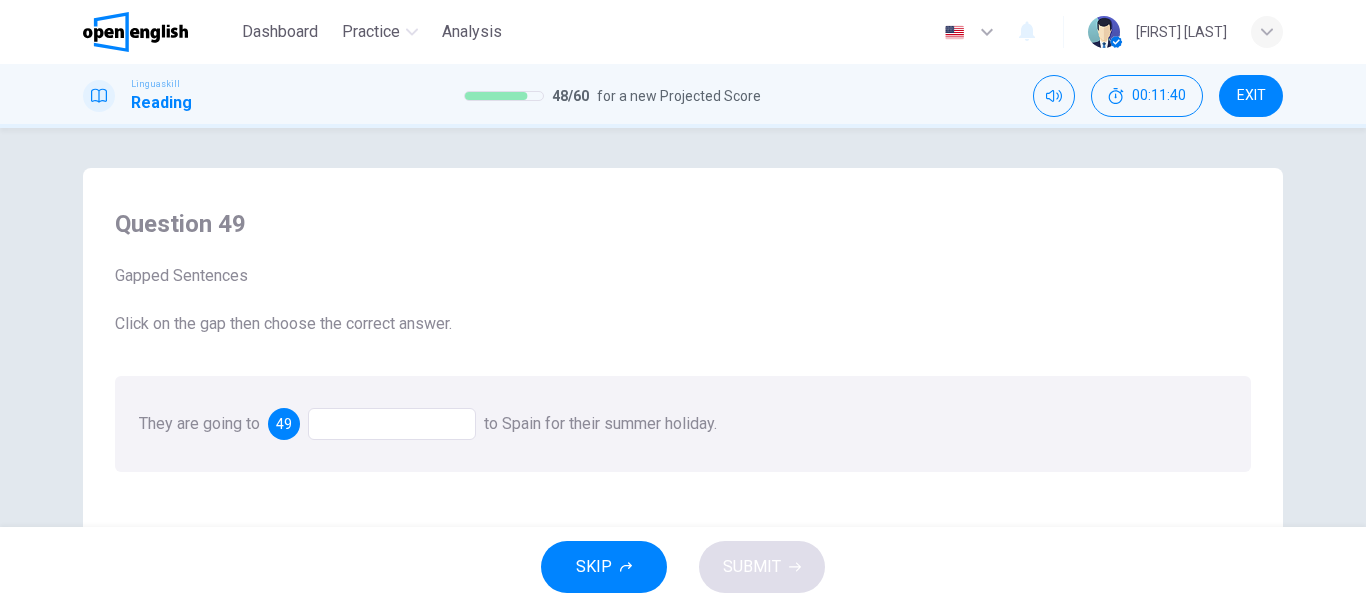 scroll, scrollTop: 100, scrollLeft: 0, axis: vertical 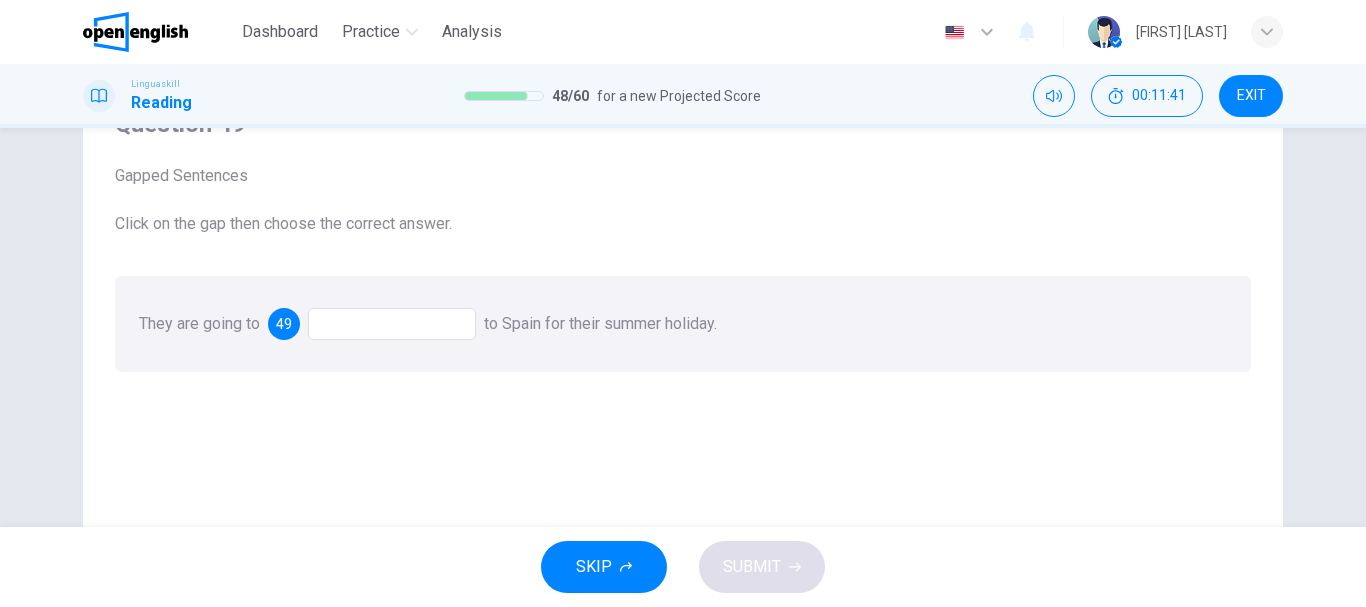 click at bounding box center (392, 324) 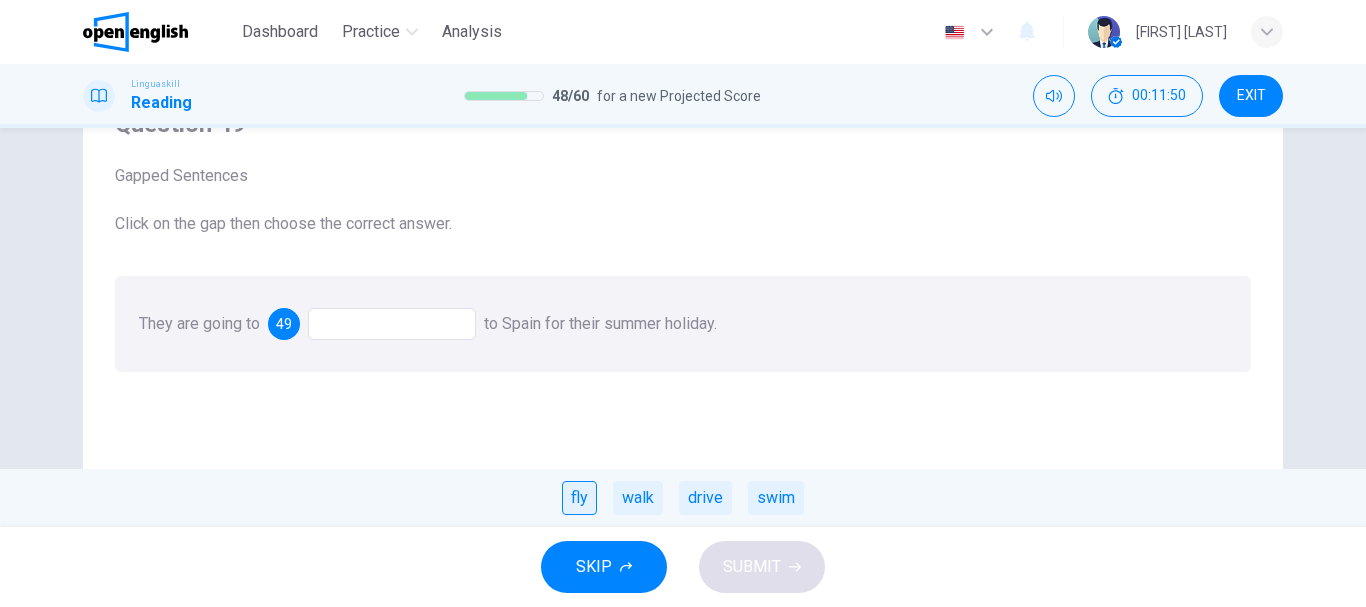 click on "fly" at bounding box center (579, 498) 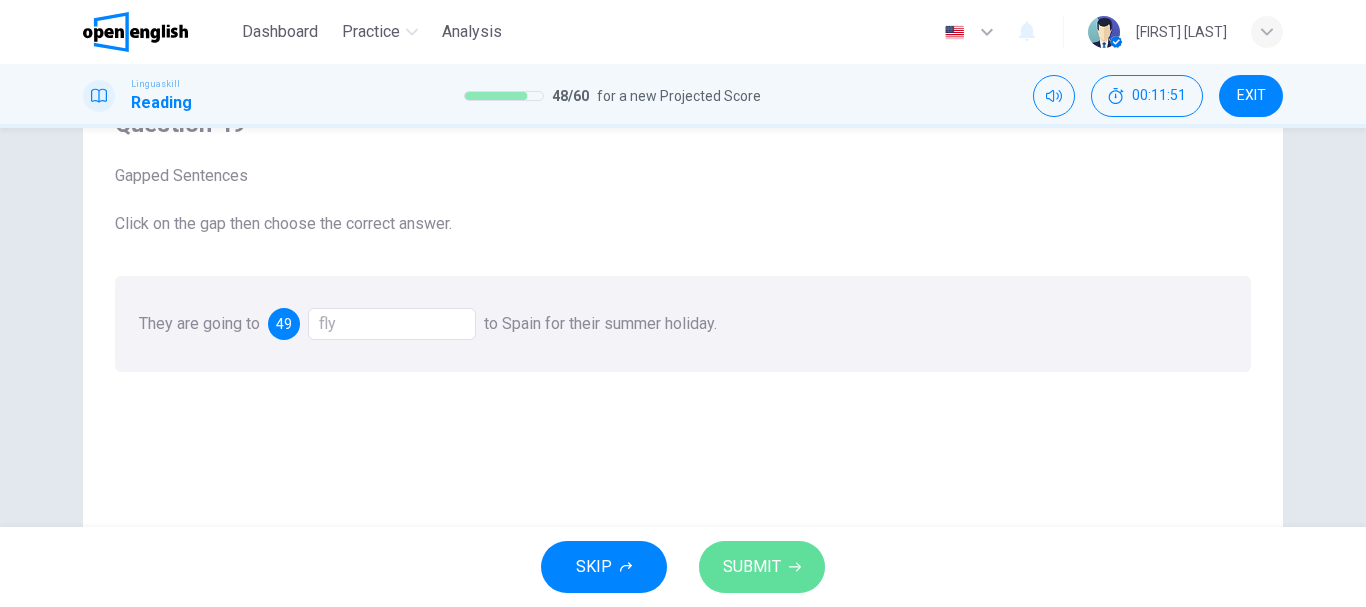 click on "SUBMIT" at bounding box center [762, 567] 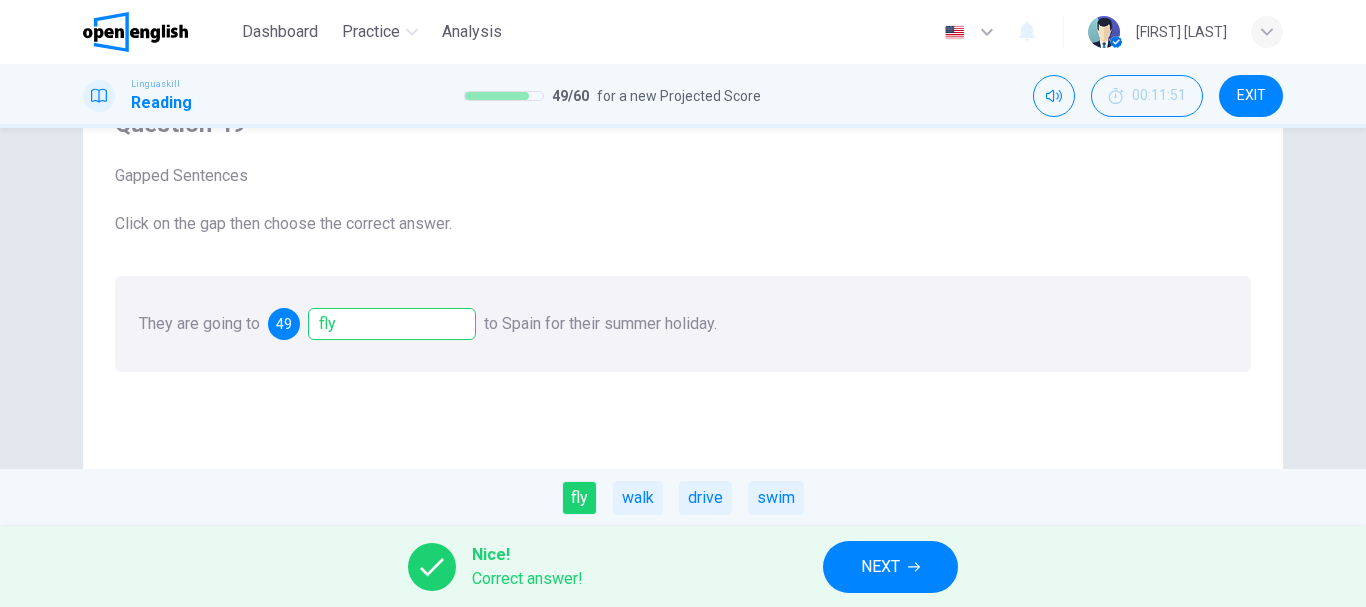 click on "NEXT" at bounding box center [880, 567] 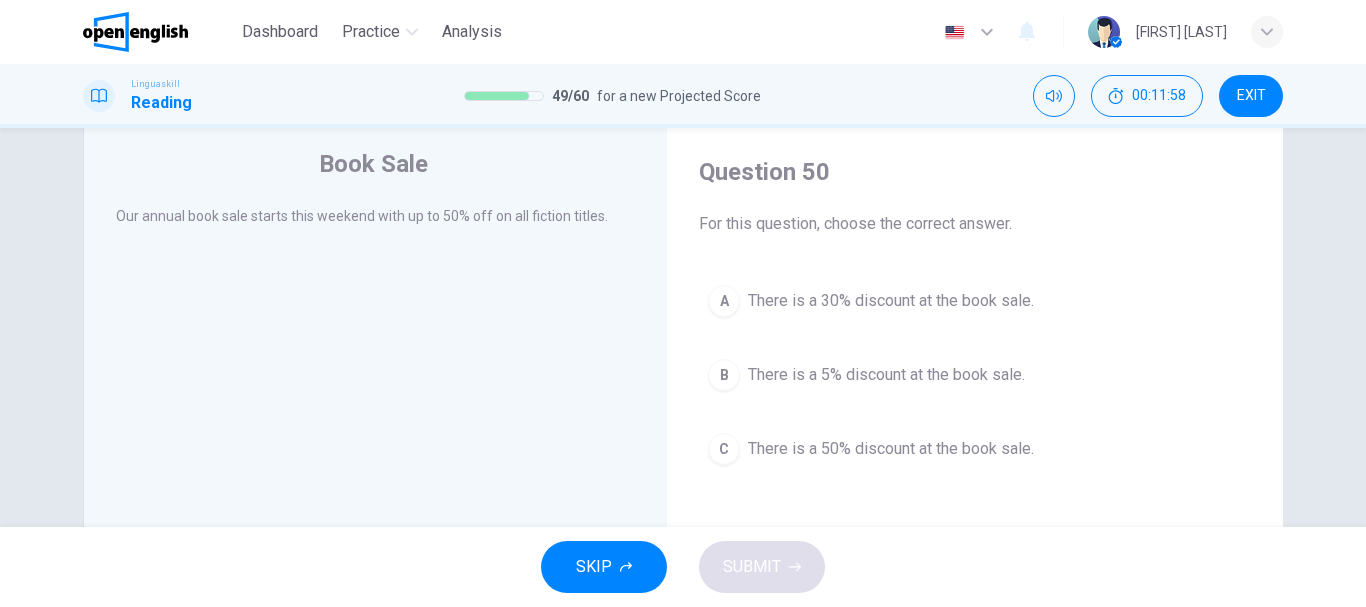 scroll, scrollTop: 100, scrollLeft: 0, axis: vertical 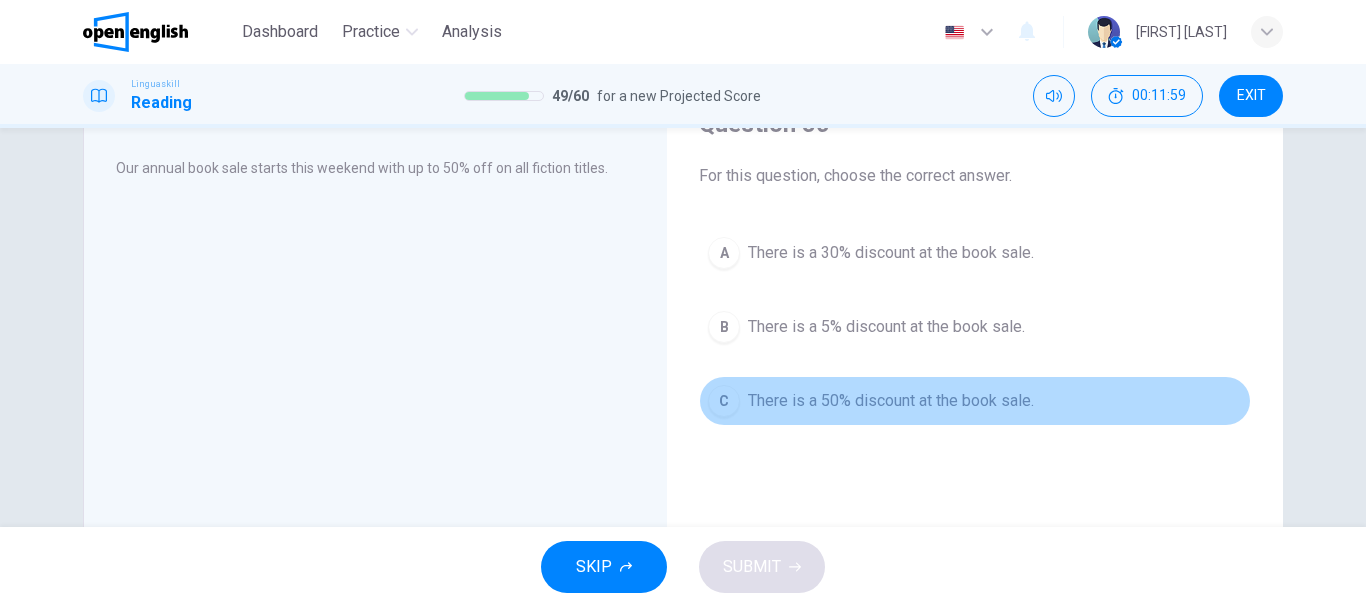 click on "There is a 50% discount at the book sale." at bounding box center [891, 401] 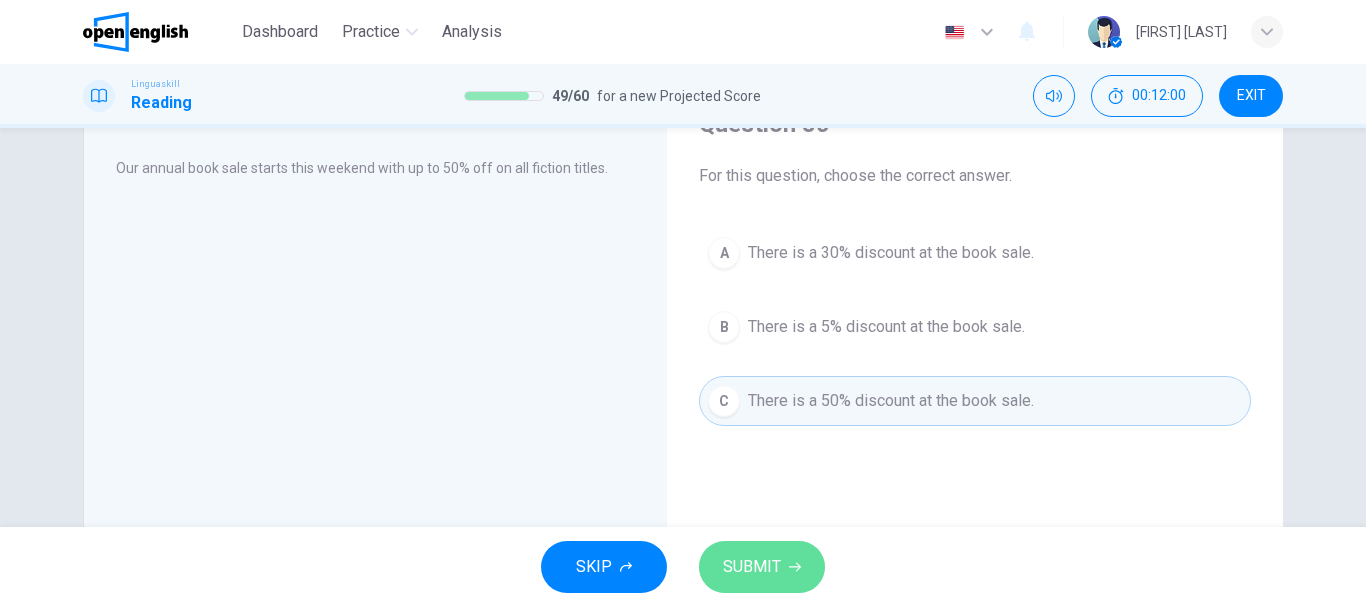 click on "SUBMIT" at bounding box center [762, 567] 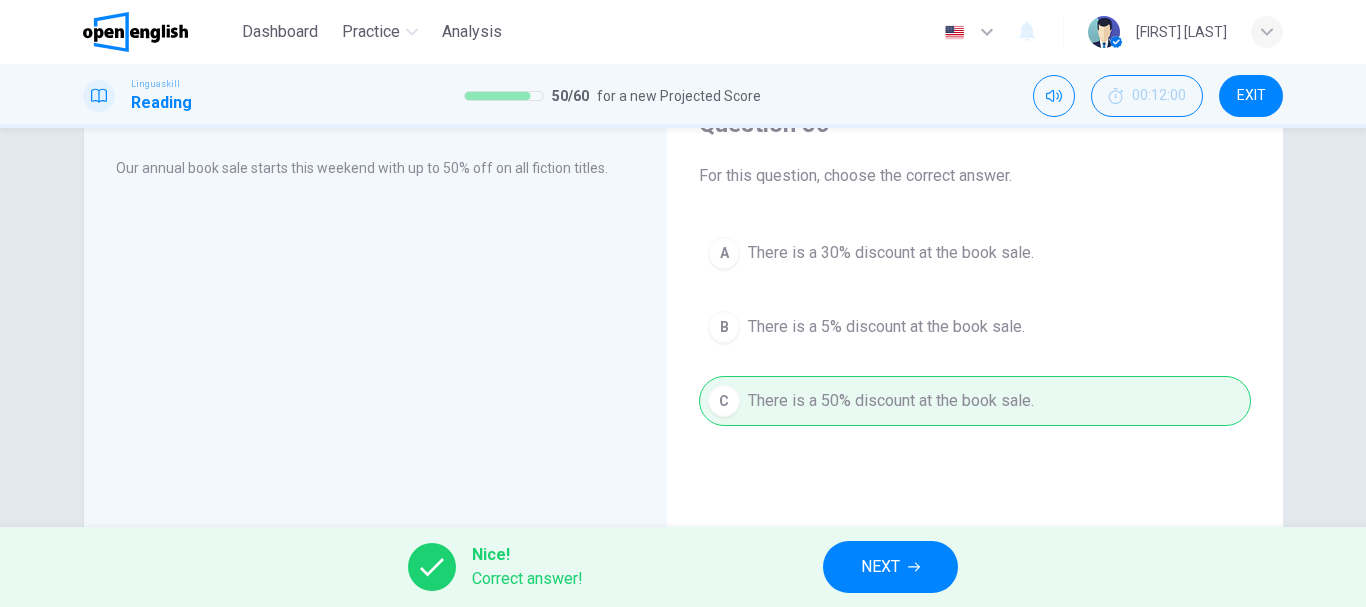 click on "NEXT" at bounding box center (880, 567) 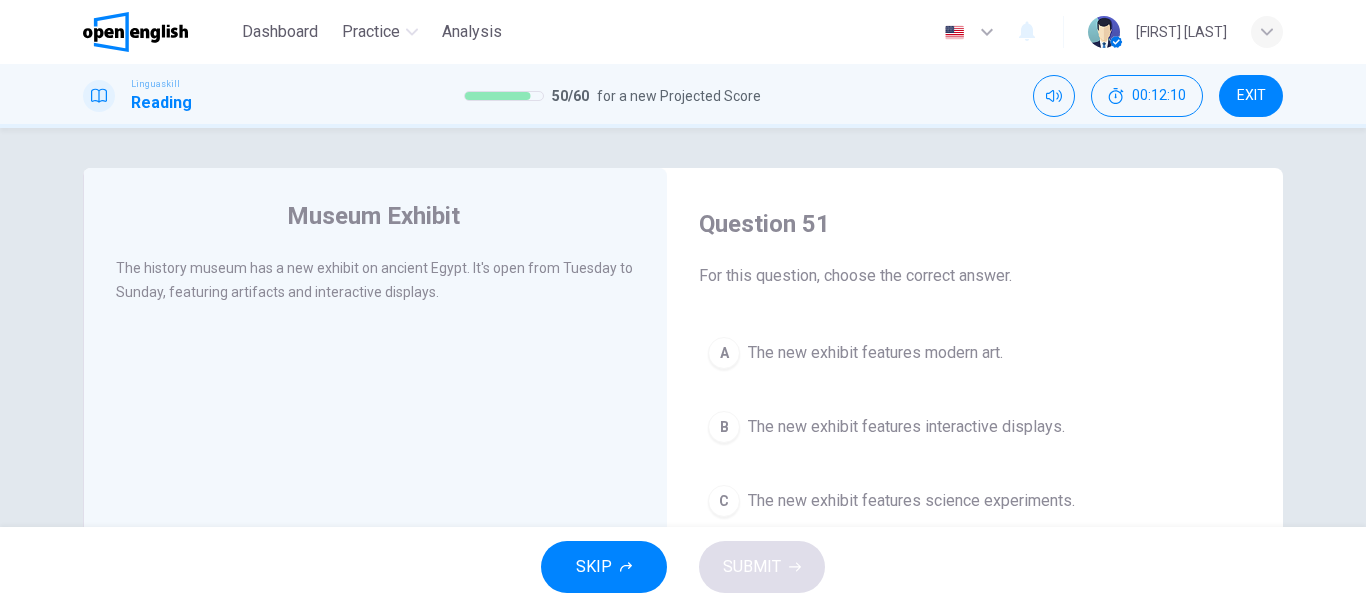 drag, startPoint x: 940, startPoint y: 427, endPoint x: 935, endPoint y: 444, distance: 17.720045 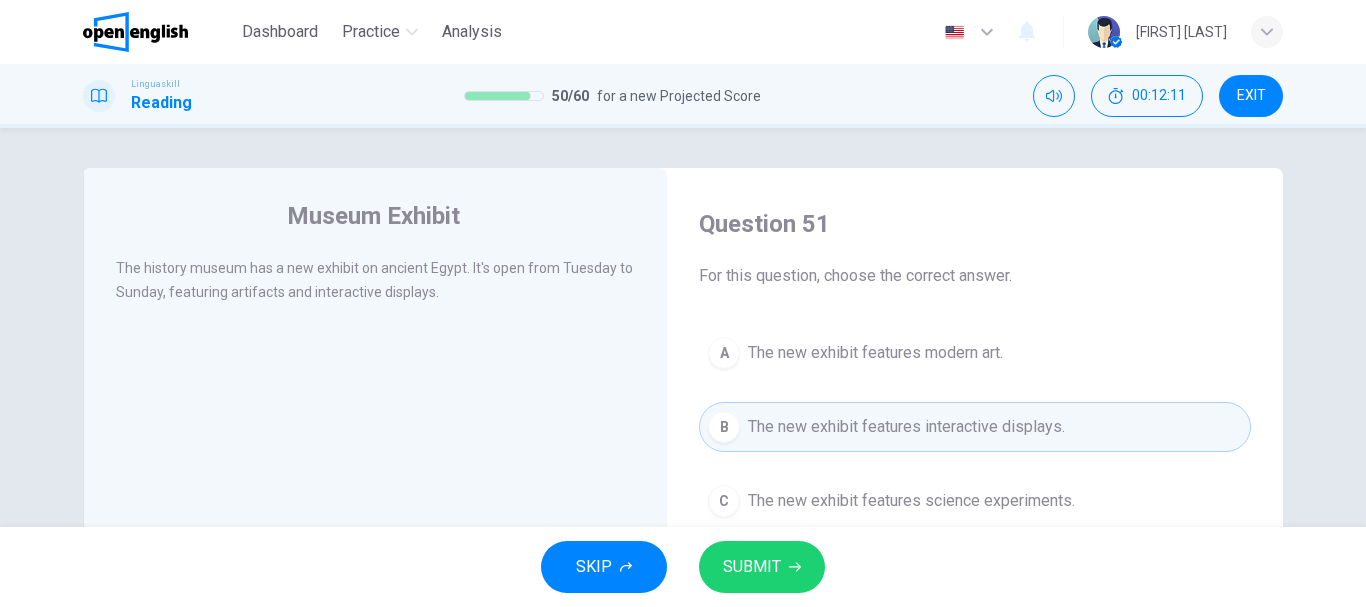 click on "SUBMIT" at bounding box center [762, 567] 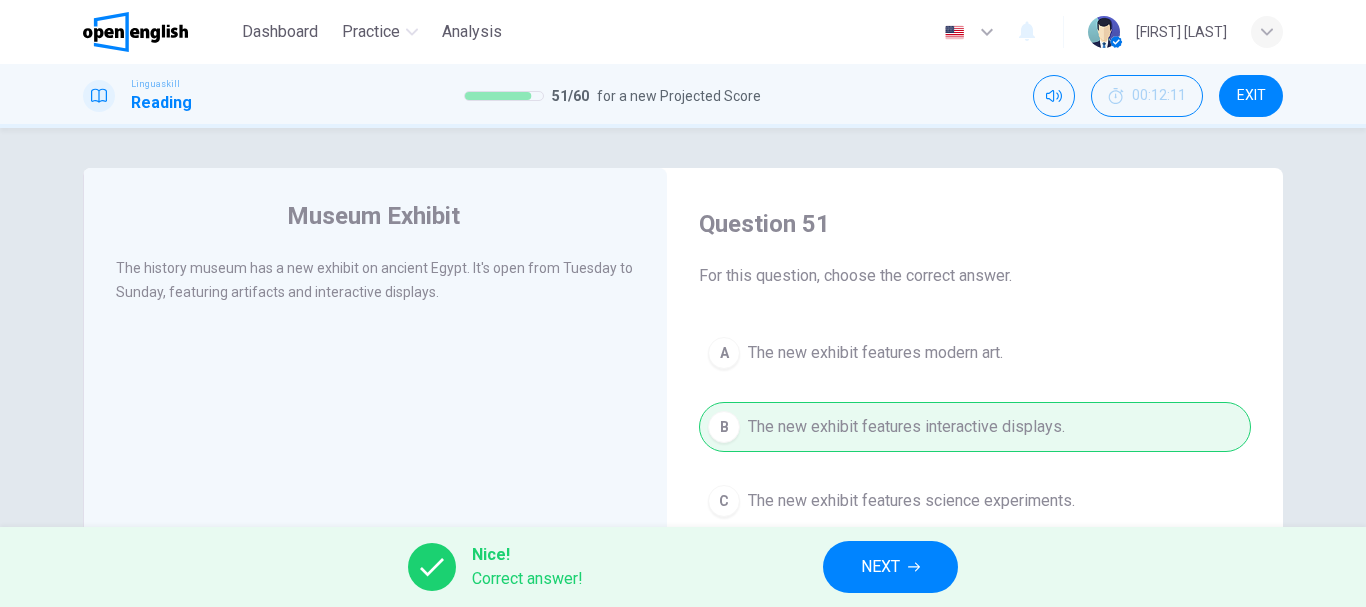 click on "NEXT" at bounding box center (880, 567) 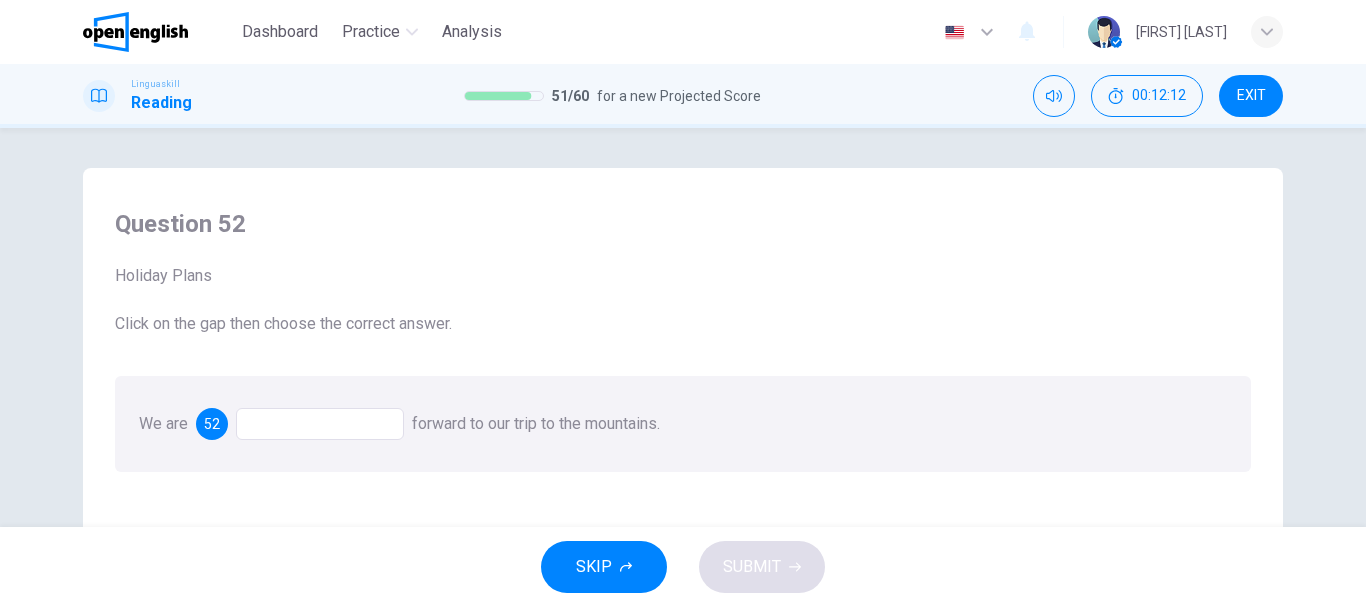 scroll, scrollTop: 100, scrollLeft: 0, axis: vertical 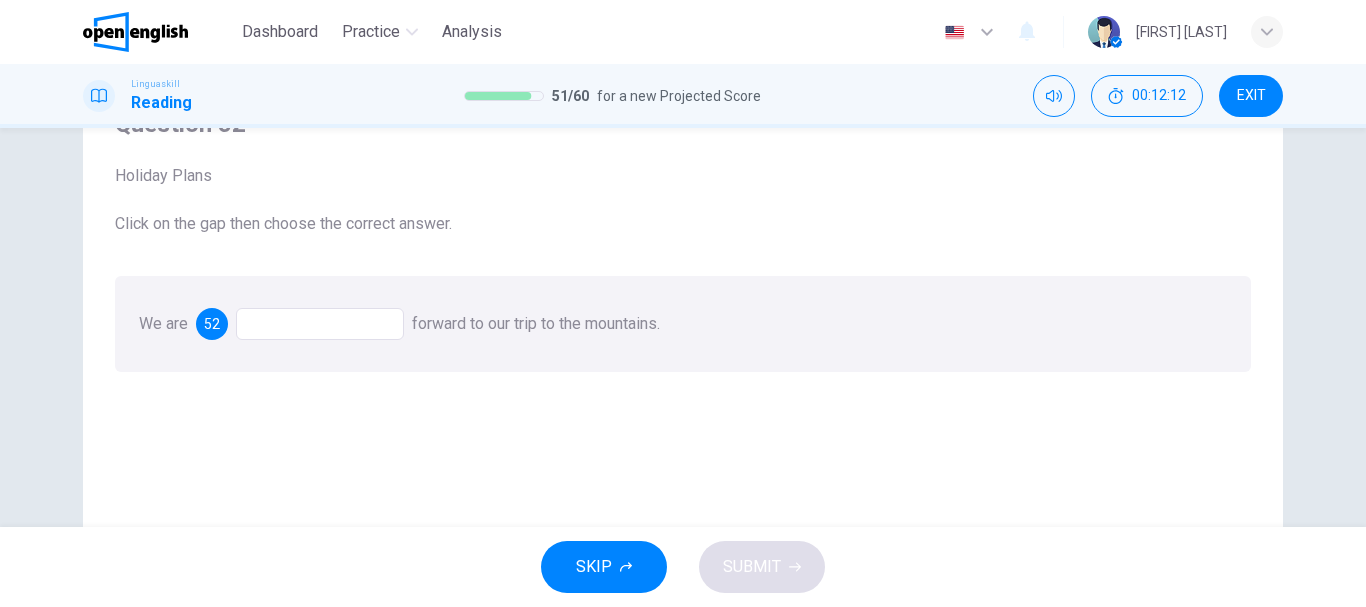 click at bounding box center (320, 324) 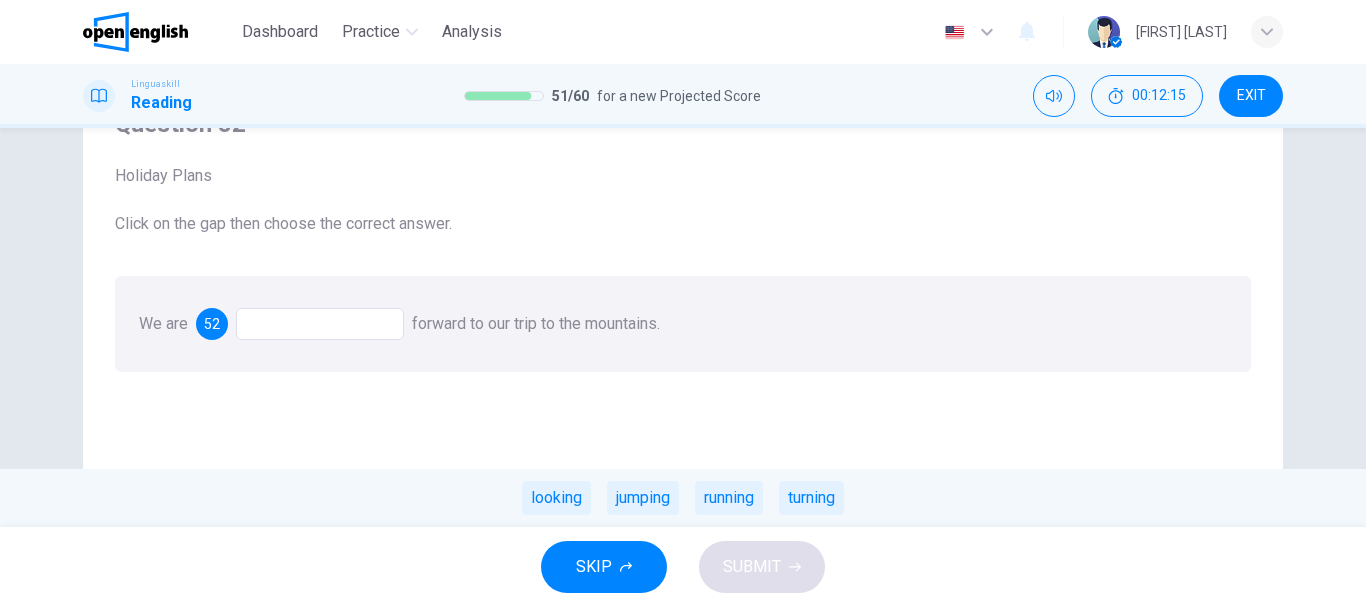 drag, startPoint x: 576, startPoint y: 496, endPoint x: 625, endPoint y: 504, distance: 49.648766 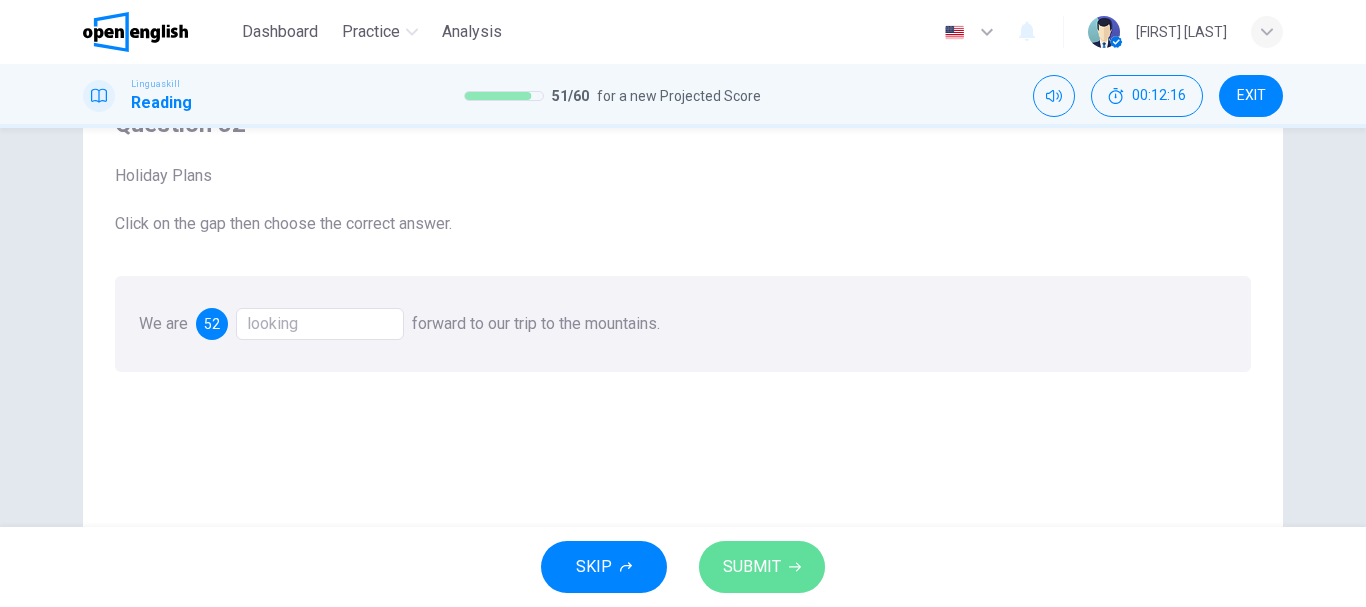 click on "SUBMIT" at bounding box center (762, 567) 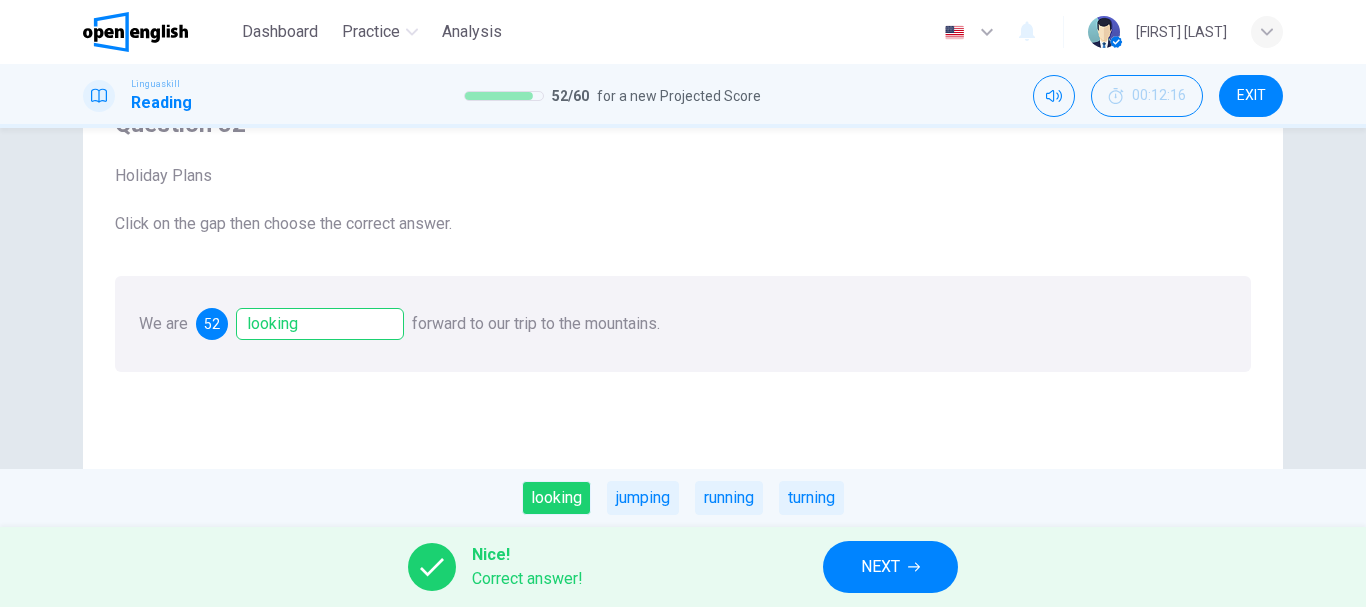 click on "NEXT" at bounding box center [890, 567] 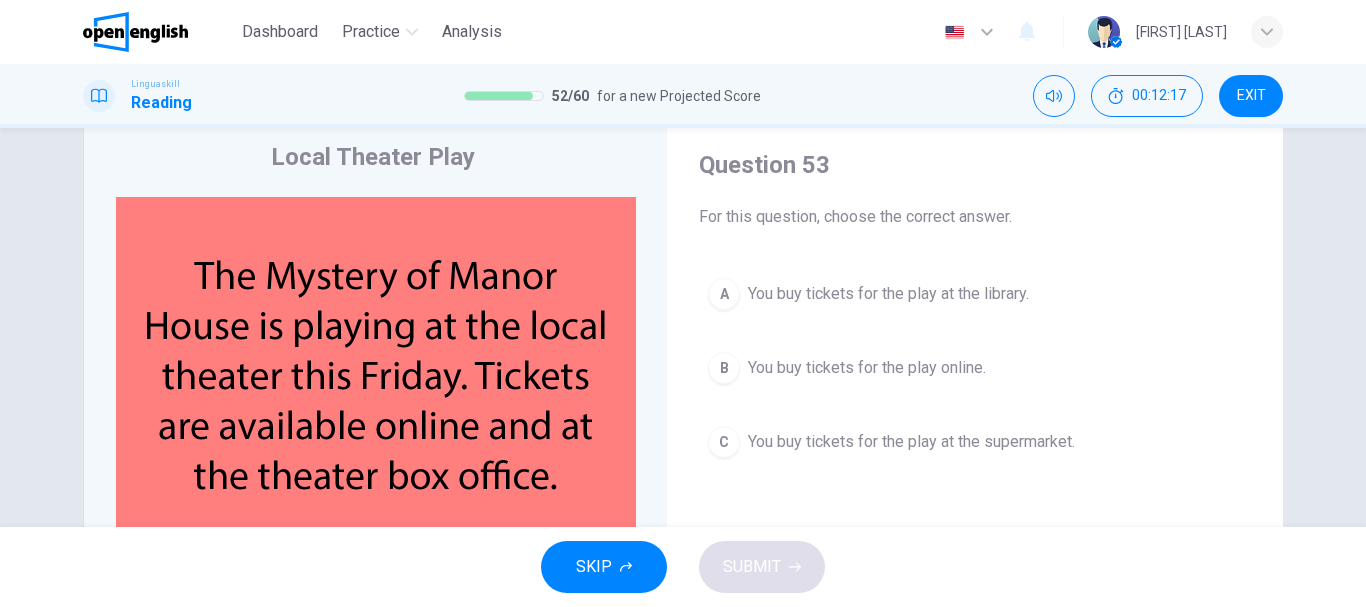 scroll, scrollTop: 100, scrollLeft: 0, axis: vertical 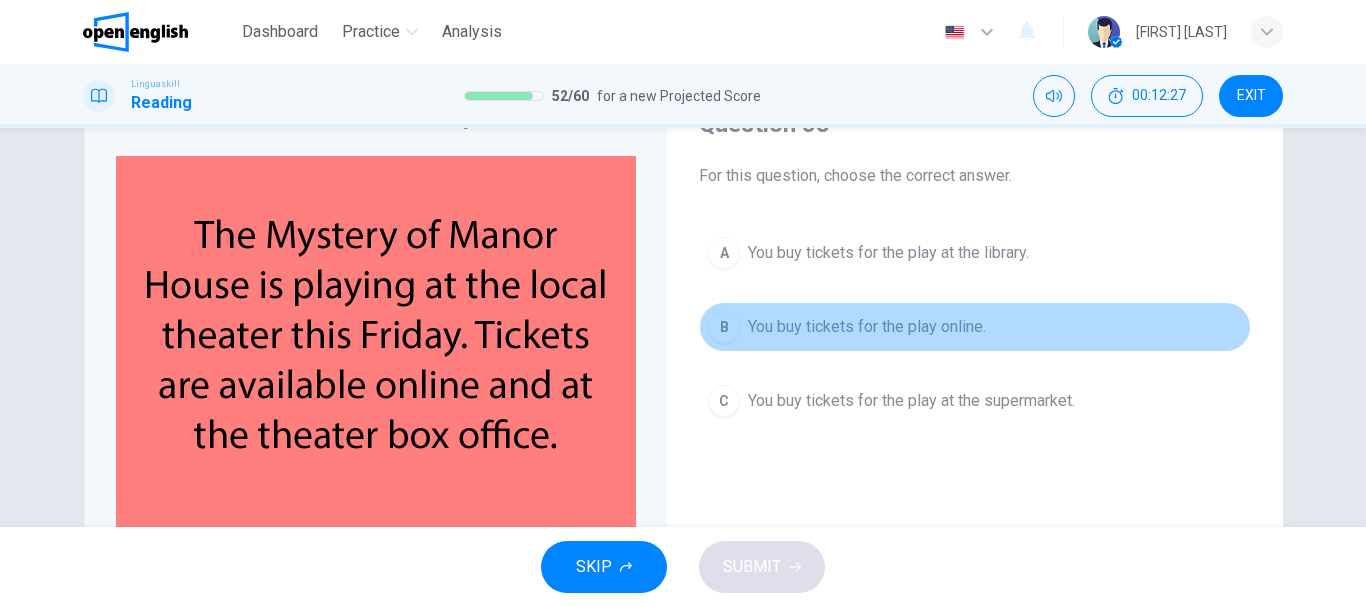 click on "B You buy tickets for the play online." at bounding box center [975, 327] 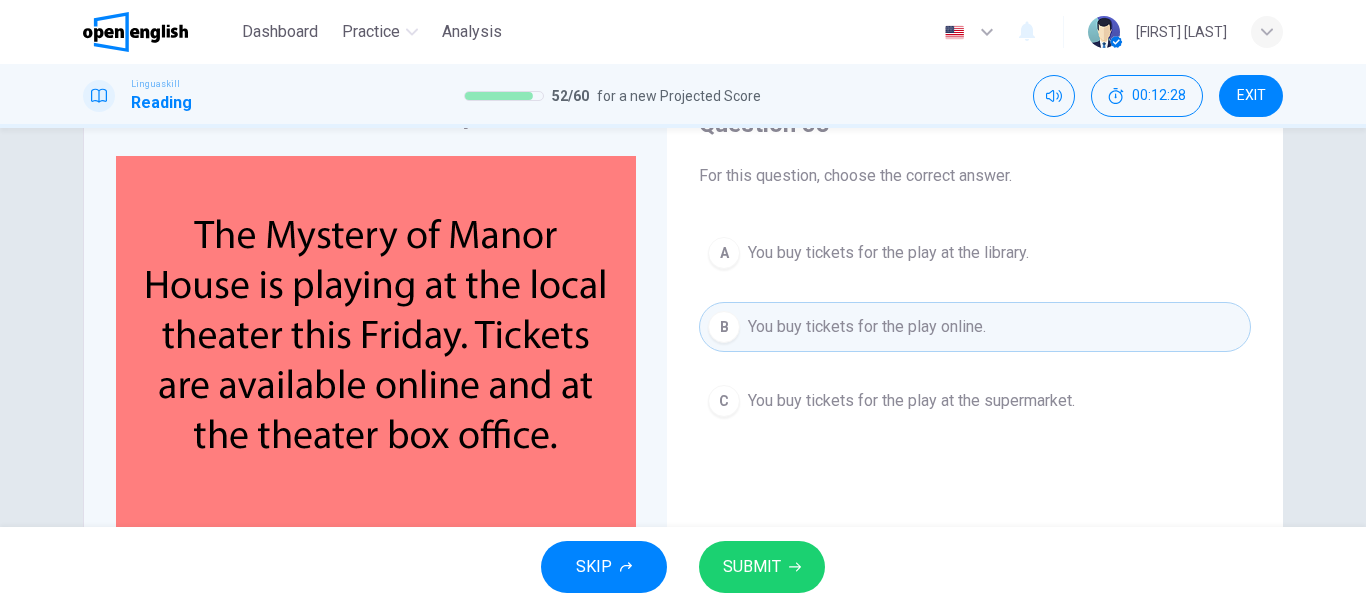 click on "SKIP SUBMIT" at bounding box center [683, 567] 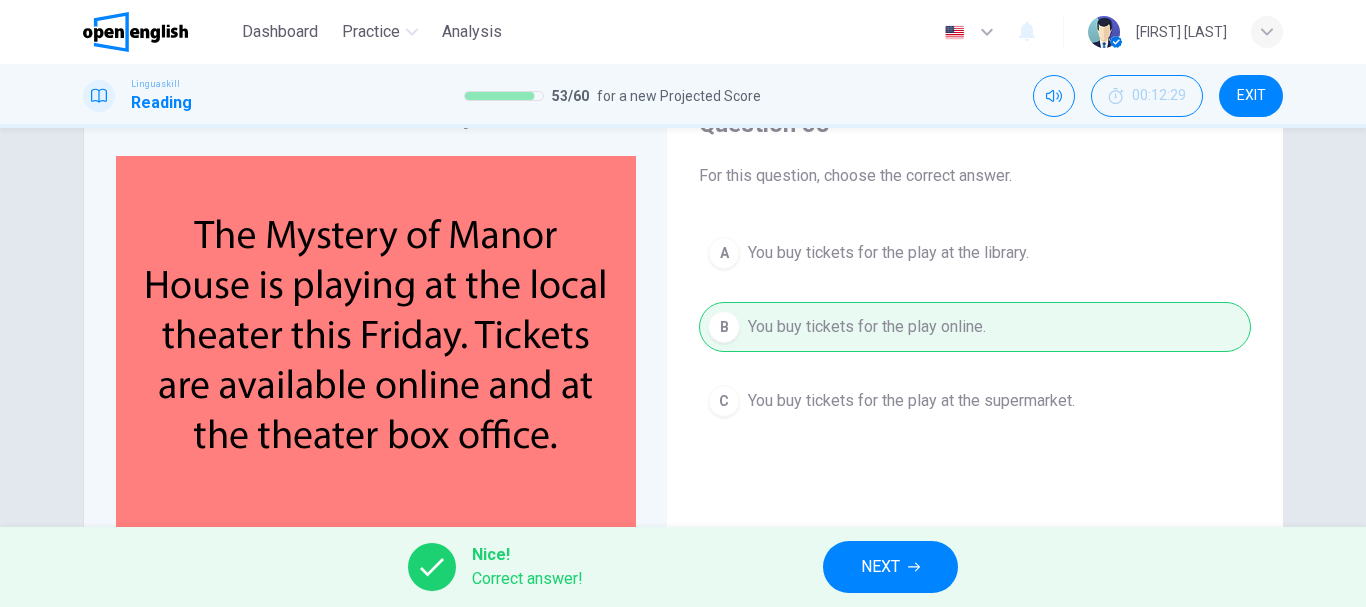 click on "NEXT" at bounding box center [880, 567] 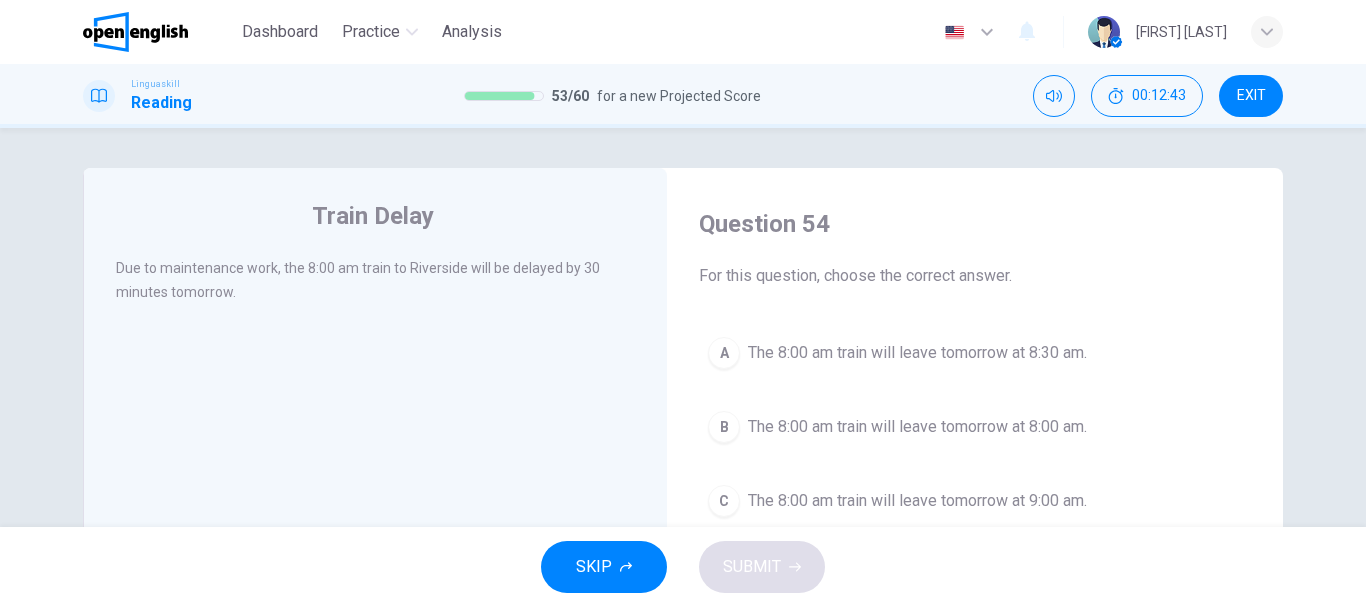 scroll, scrollTop: 100, scrollLeft: 0, axis: vertical 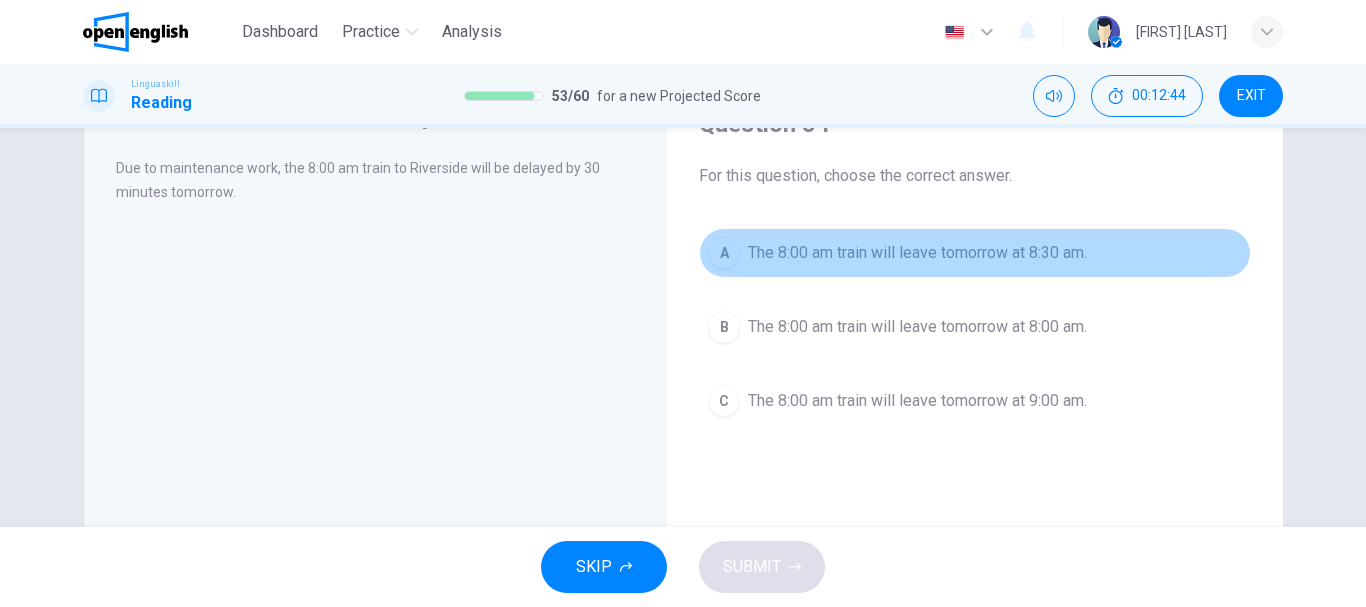 click on "A The 8:00 am train will leave tomorrow at 8:30 am." at bounding box center [975, 253] 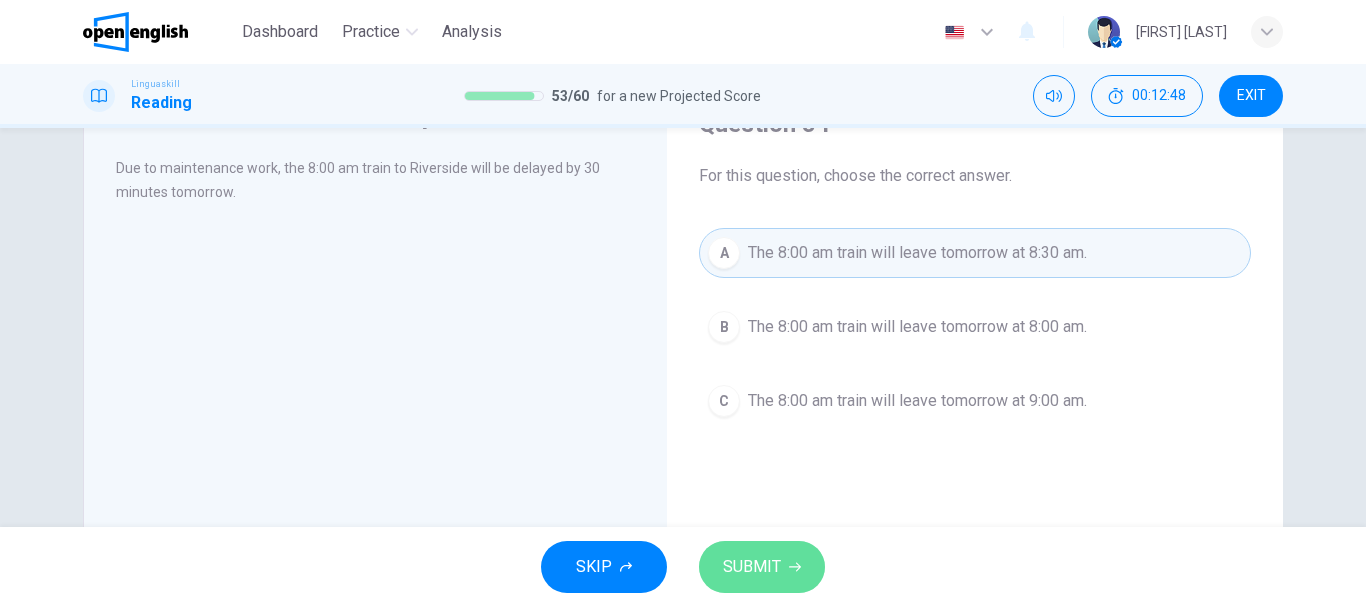 click on "SUBMIT" at bounding box center (762, 567) 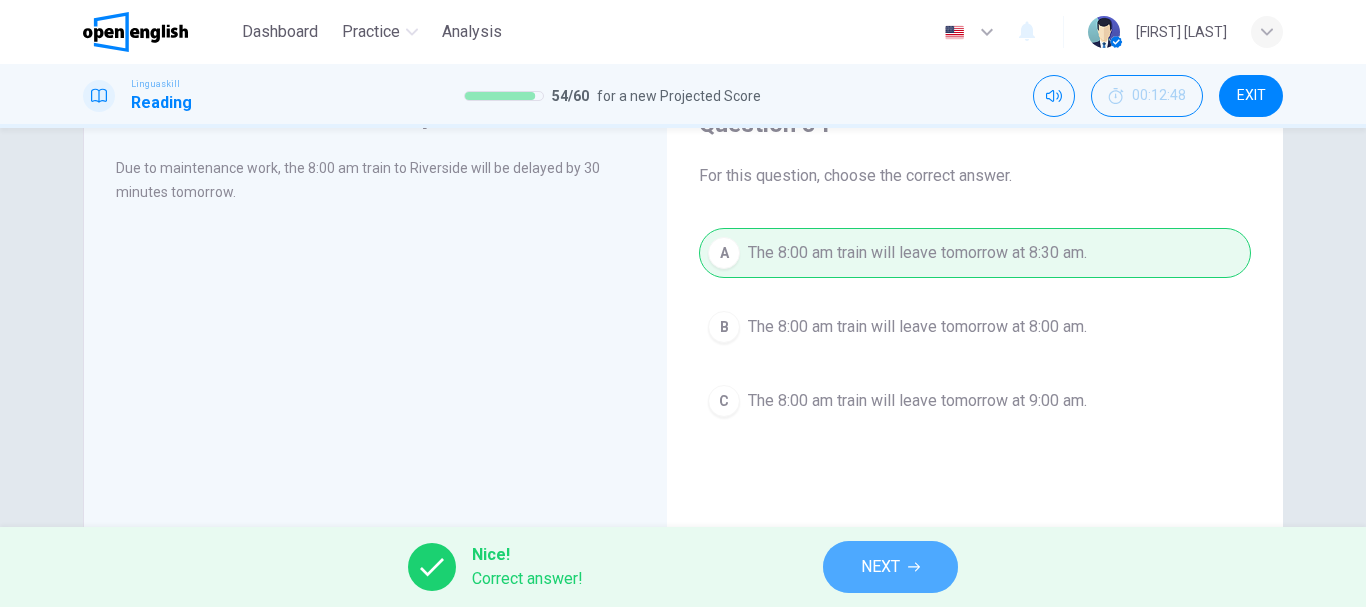 click on "NEXT" at bounding box center [880, 567] 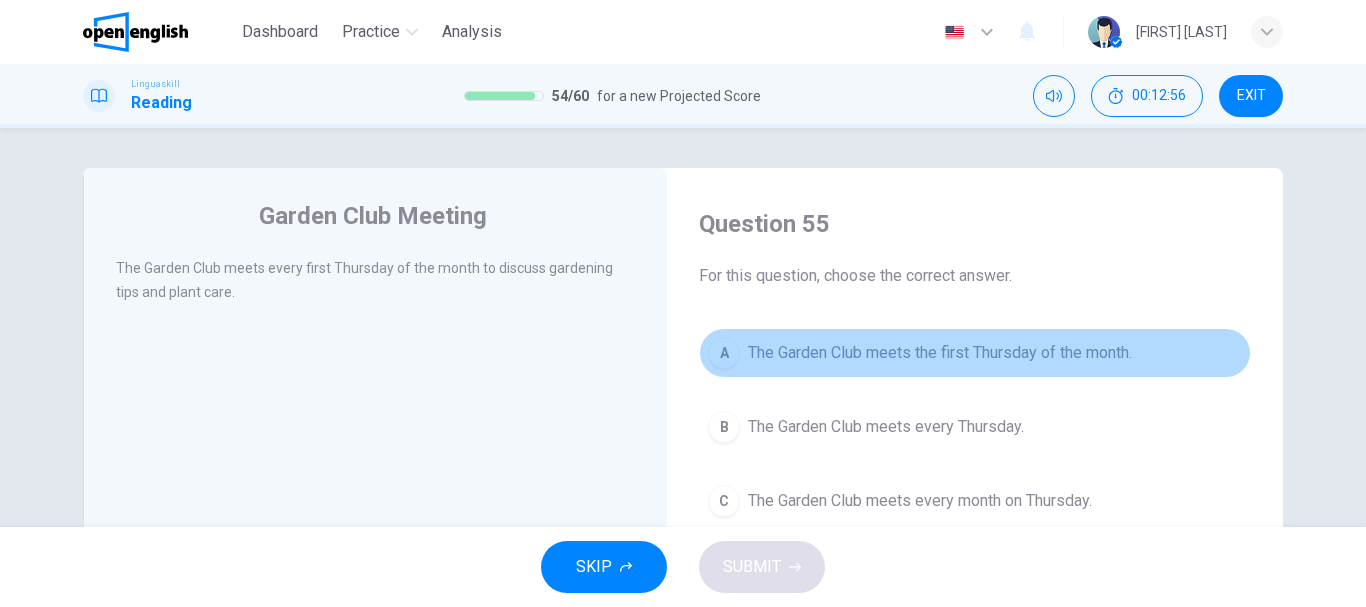 click on "A The Garden Club meets the first Thursday of the month." at bounding box center (975, 353) 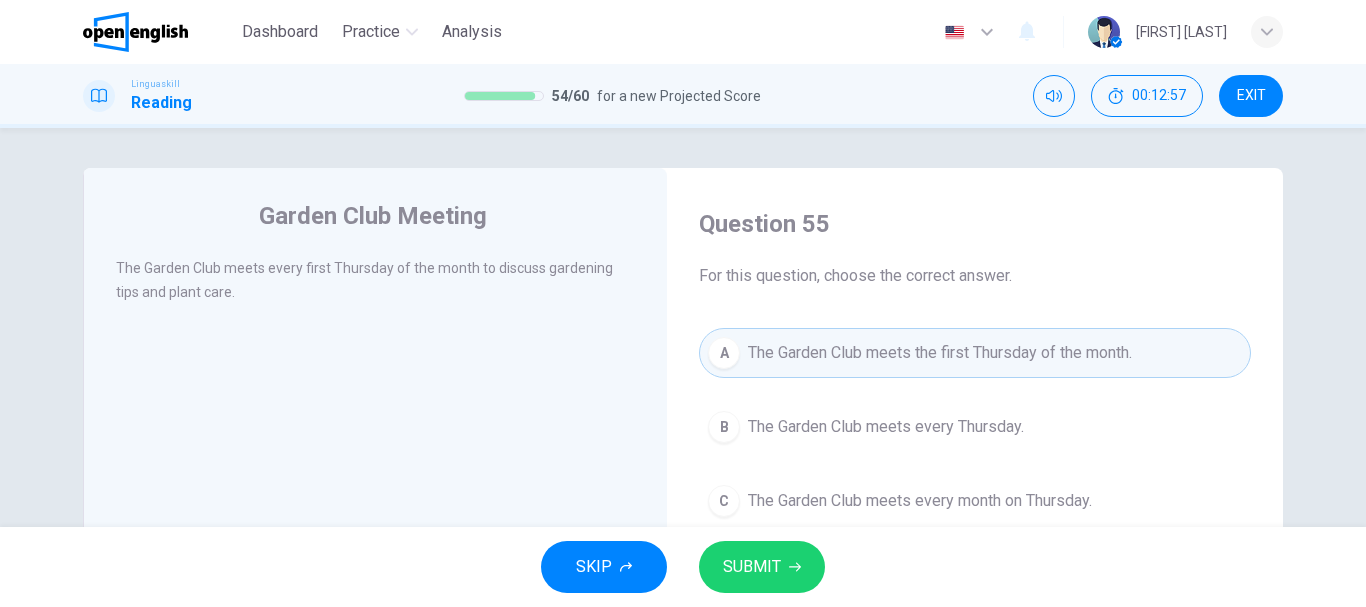 click on "SUBMIT" at bounding box center [762, 567] 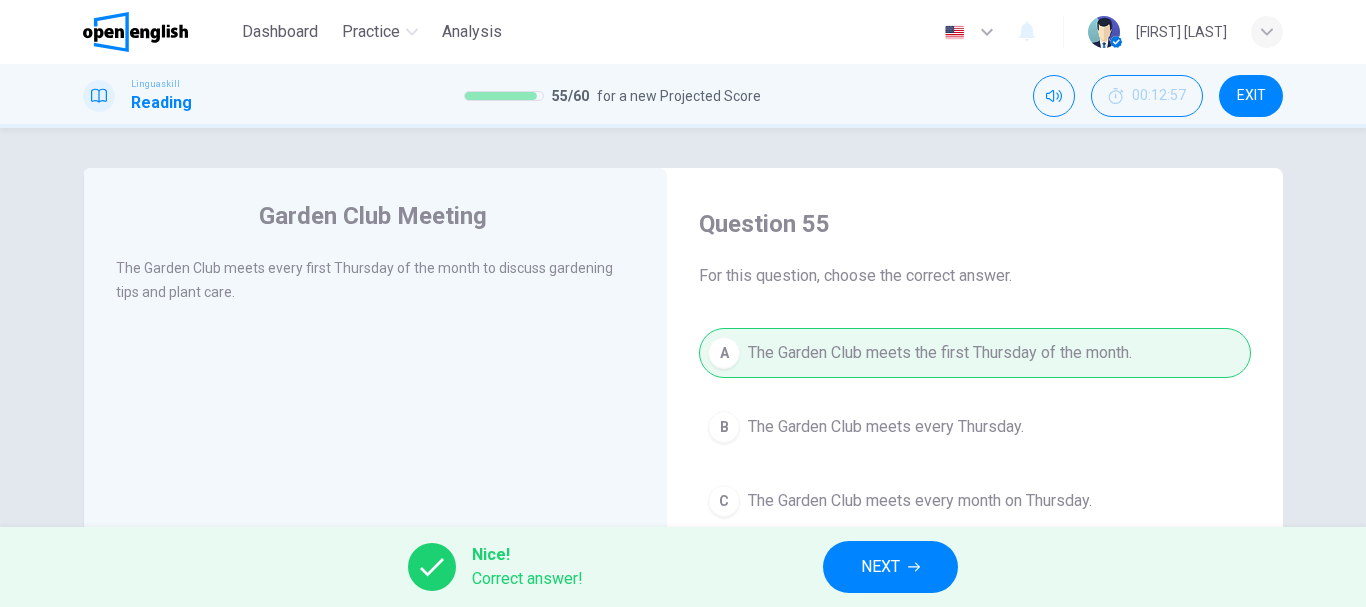 click on "NEXT" at bounding box center [890, 567] 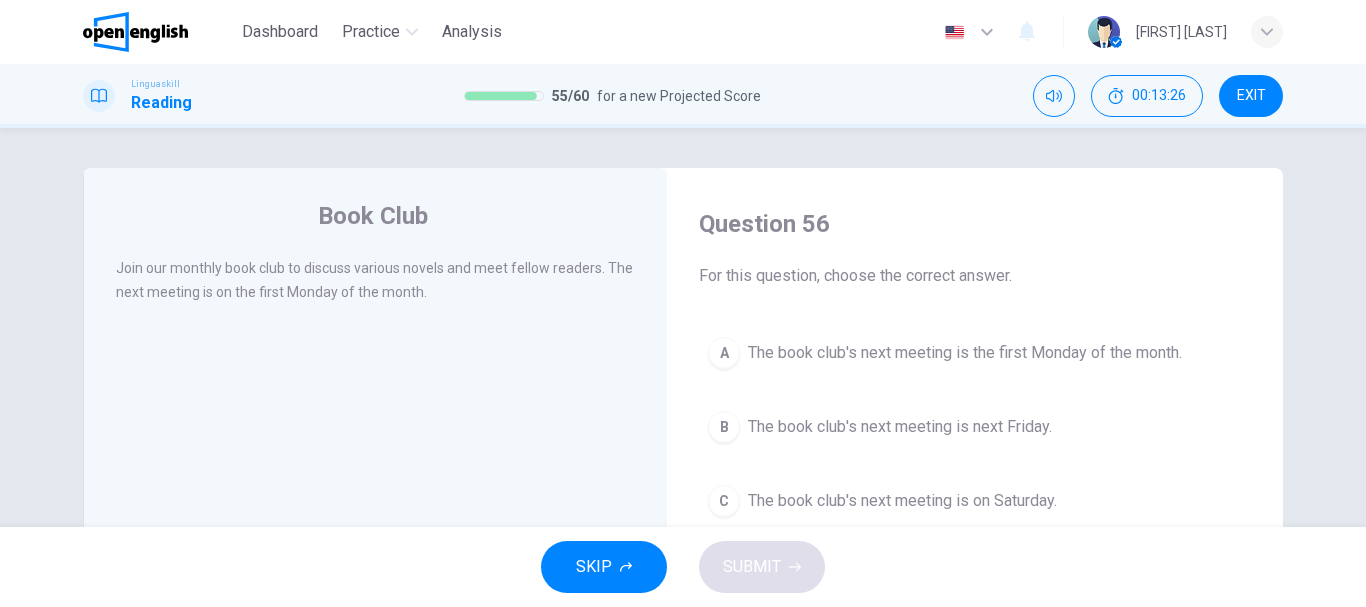 drag, startPoint x: 1106, startPoint y: 354, endPoint x: 1045, endPoint y: 358, distance: 61.13101 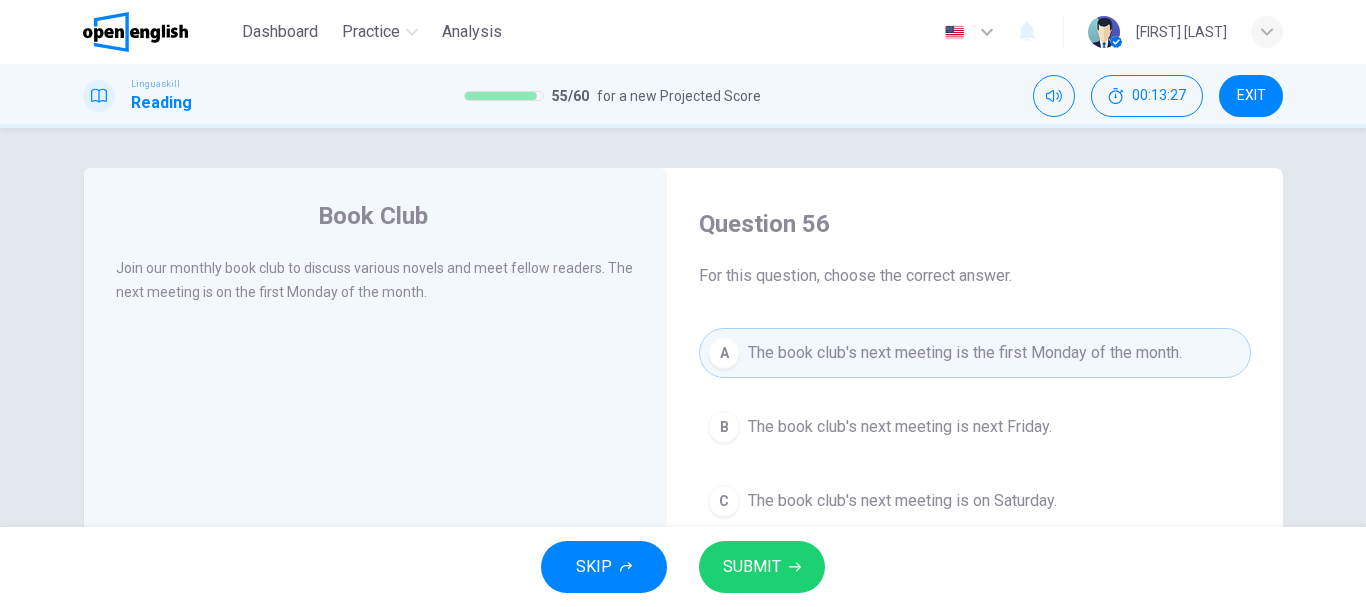 click on "SUBMIT" at bounding box center [752, 567] 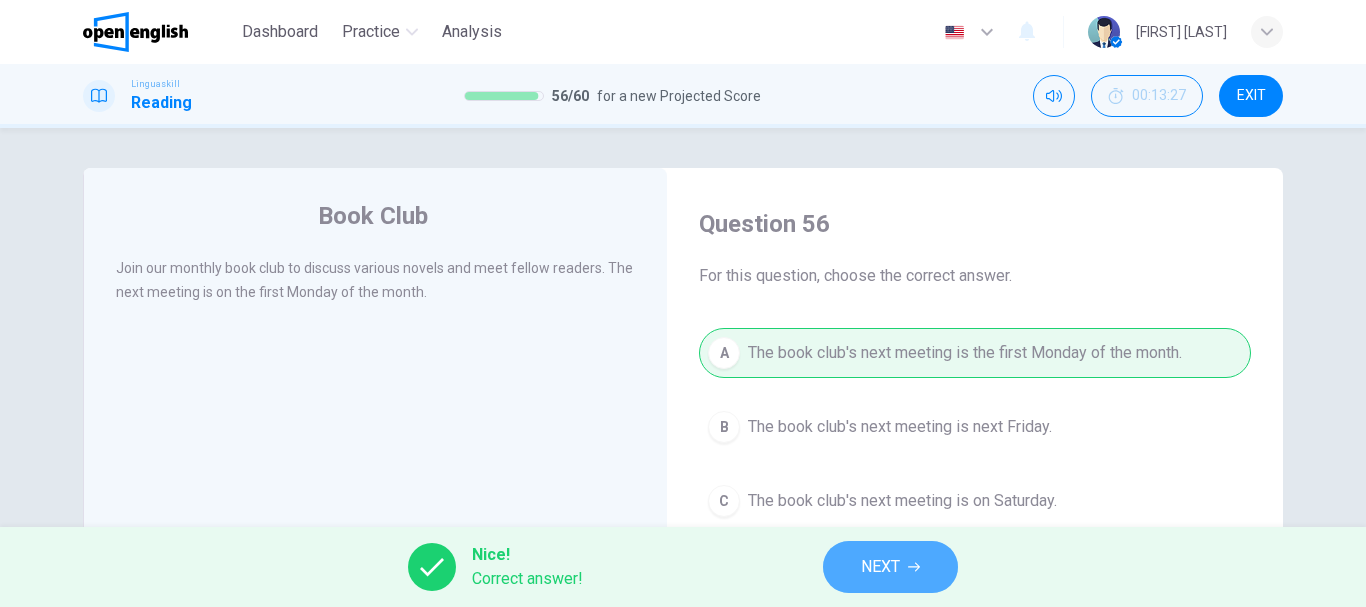 click on "NEXT" at bounding box center (880, 567) 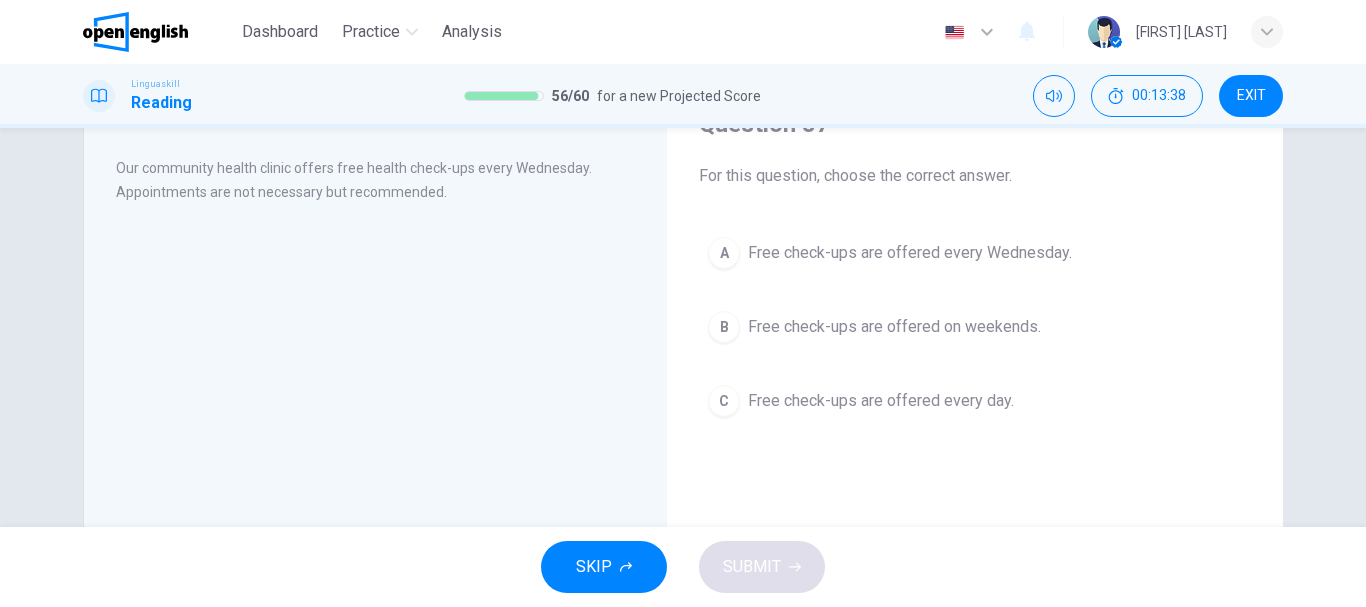 scroll, scrollTop: 0, scrollLeft: 0, axis: both 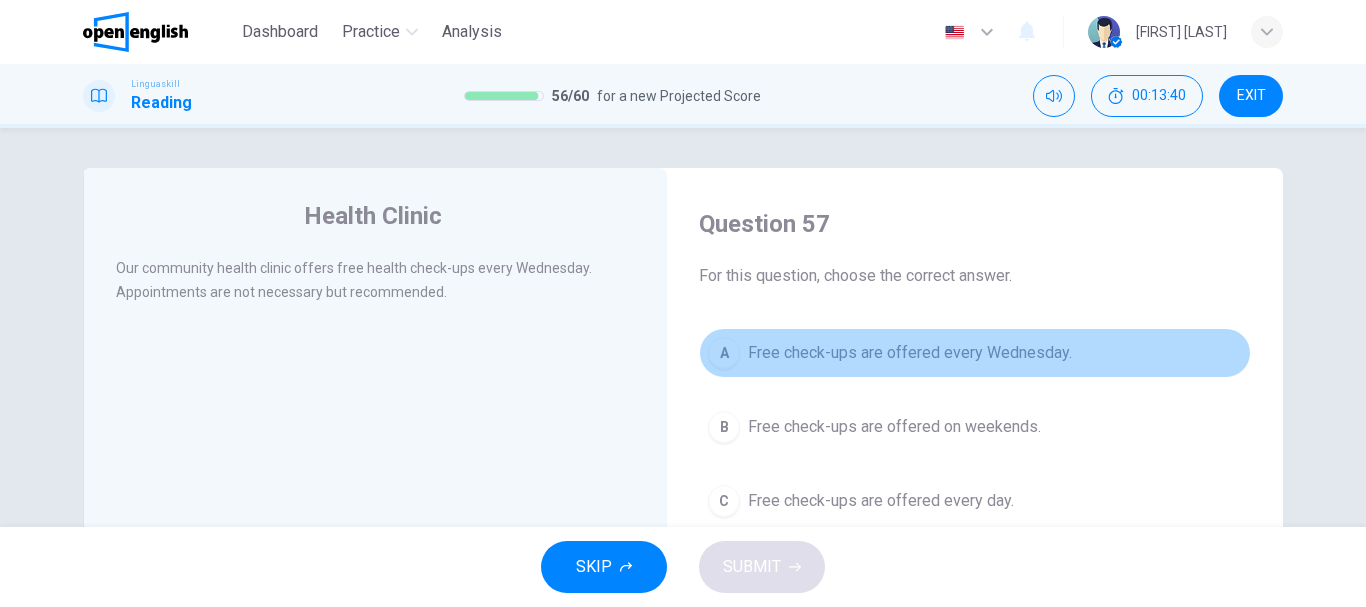 click on "Free check-ups are offered every Wednesday." at bounding box center (910, 353) 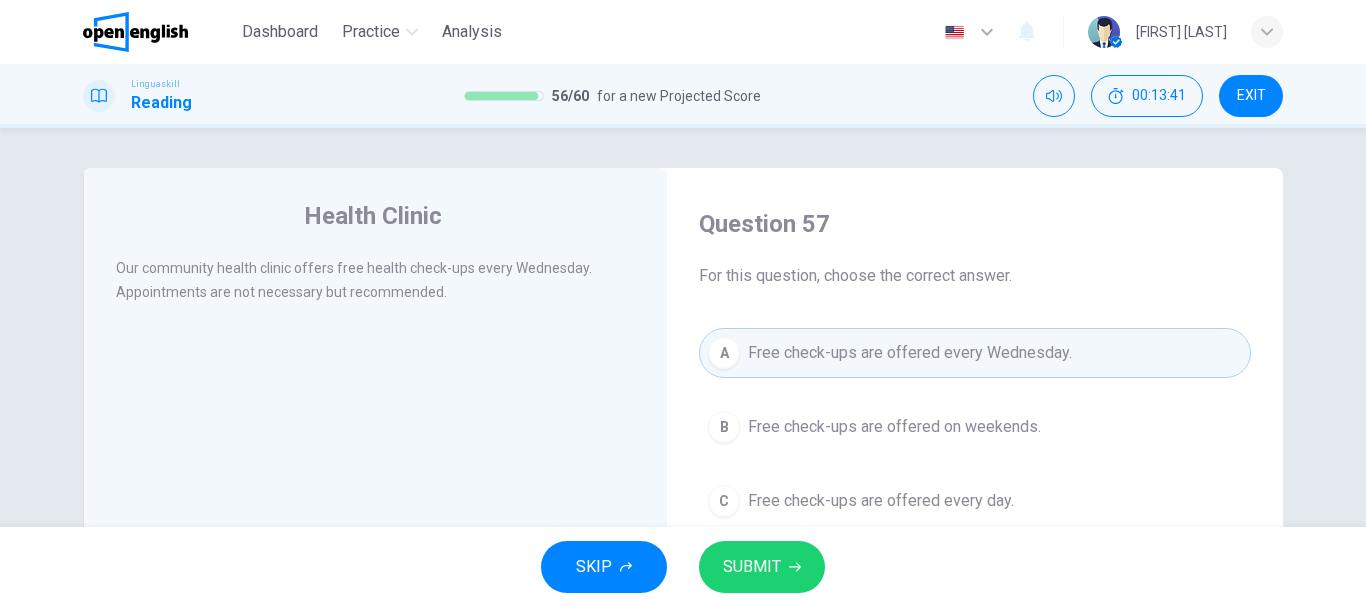 click on "SUBMIT" at bounding box center [762, 567] 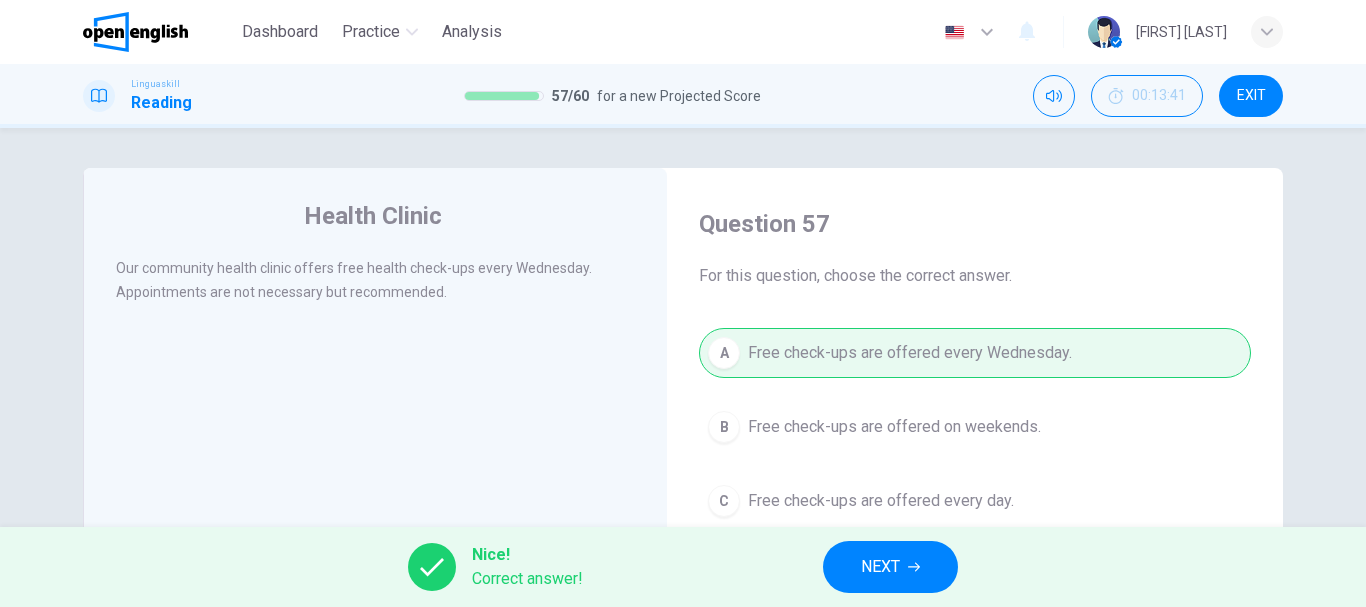 click on "NEXT" at bounding box center [880, 567] 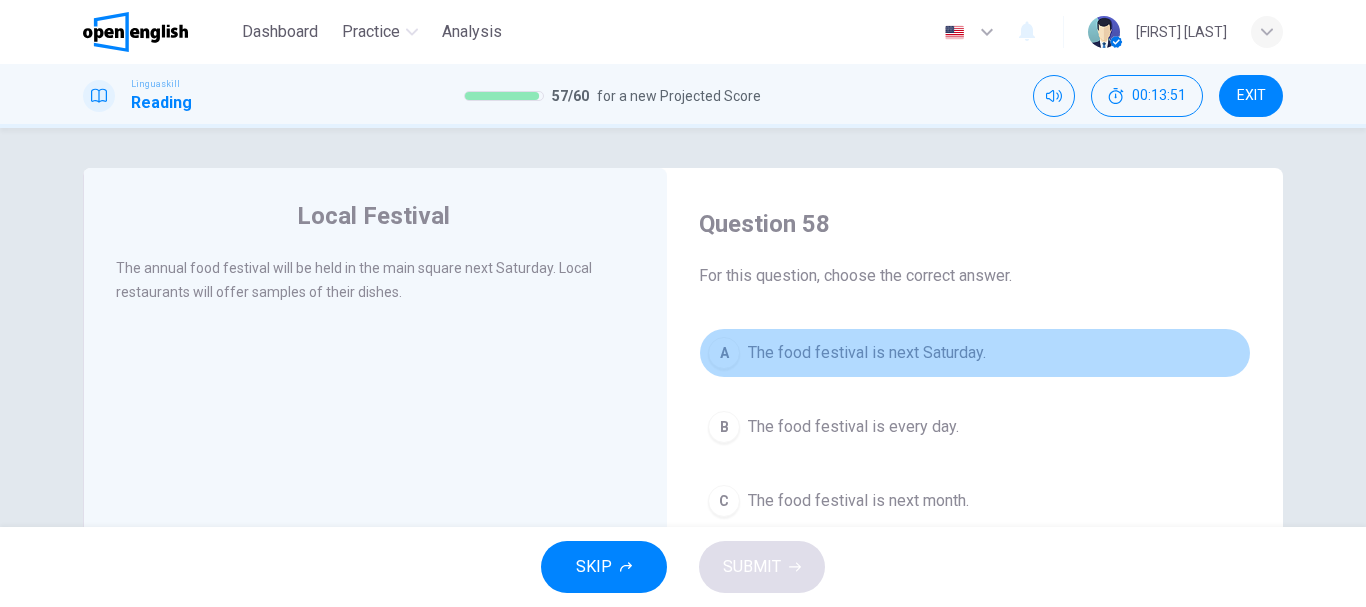 drag, startPoint x: 978, startPoint y: 348, endPoint x: 909, endPoint y: 409, distance: 92.09777 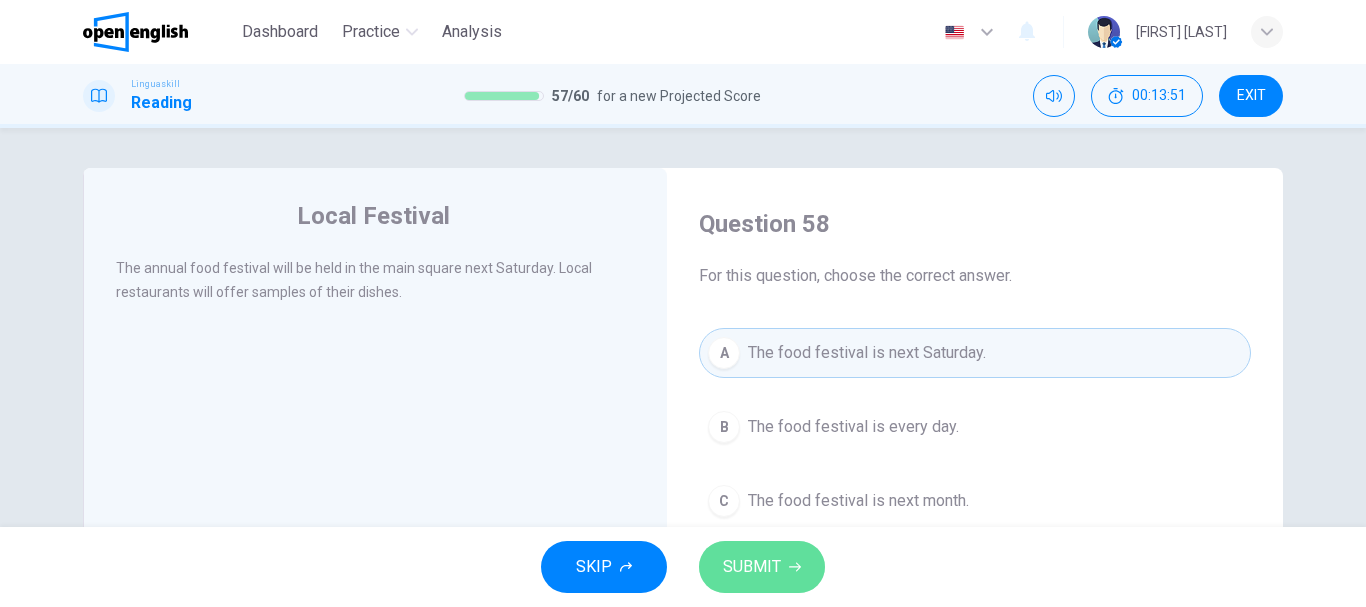 click on "SUBMIT" at bounding box center (762, 567) 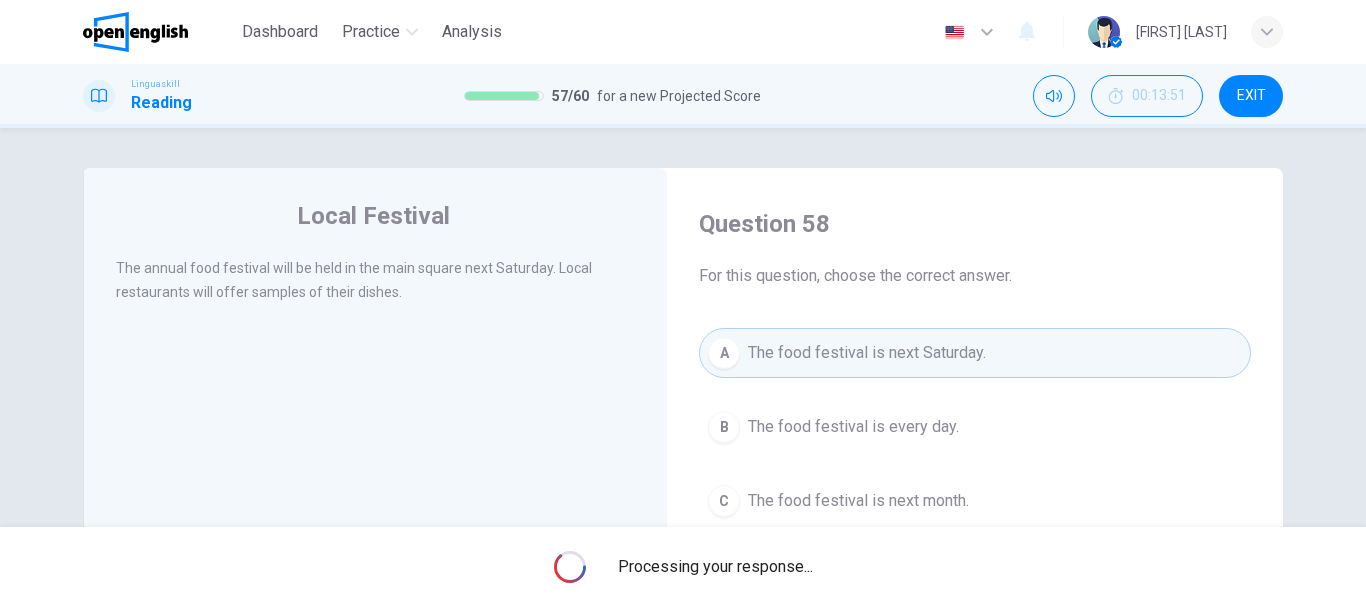 click on "Processing your response..." at bounding box center [715, 567] 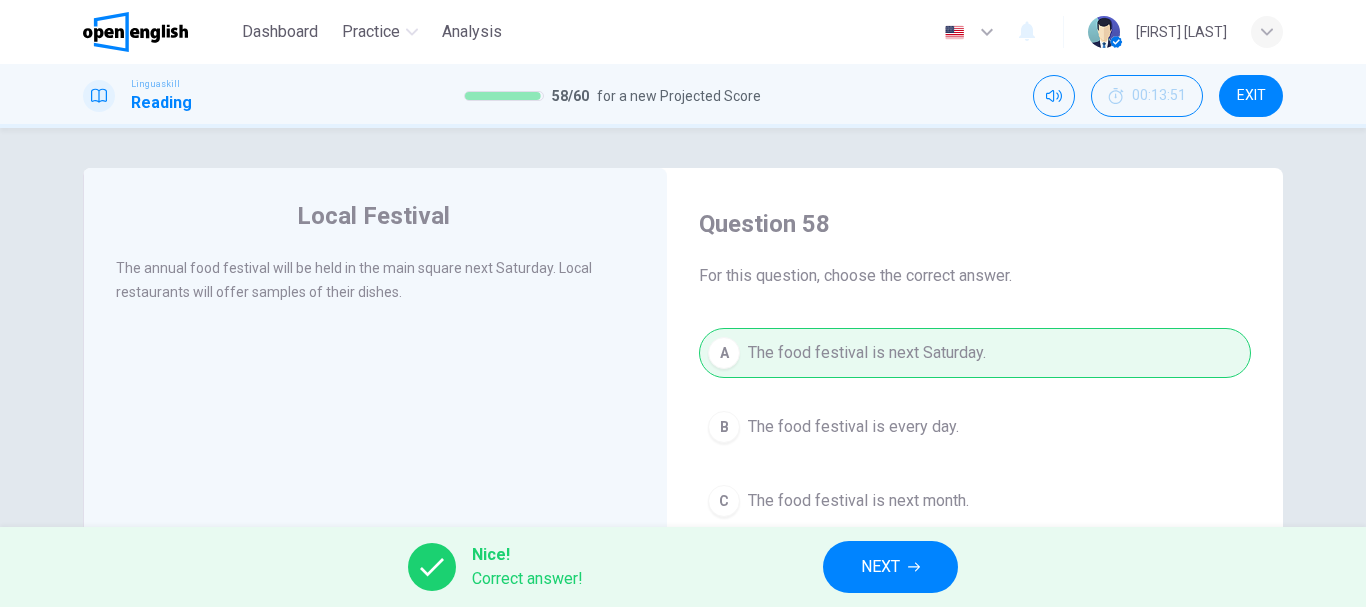 click on "NEXT" at bounding box center (890, 567) 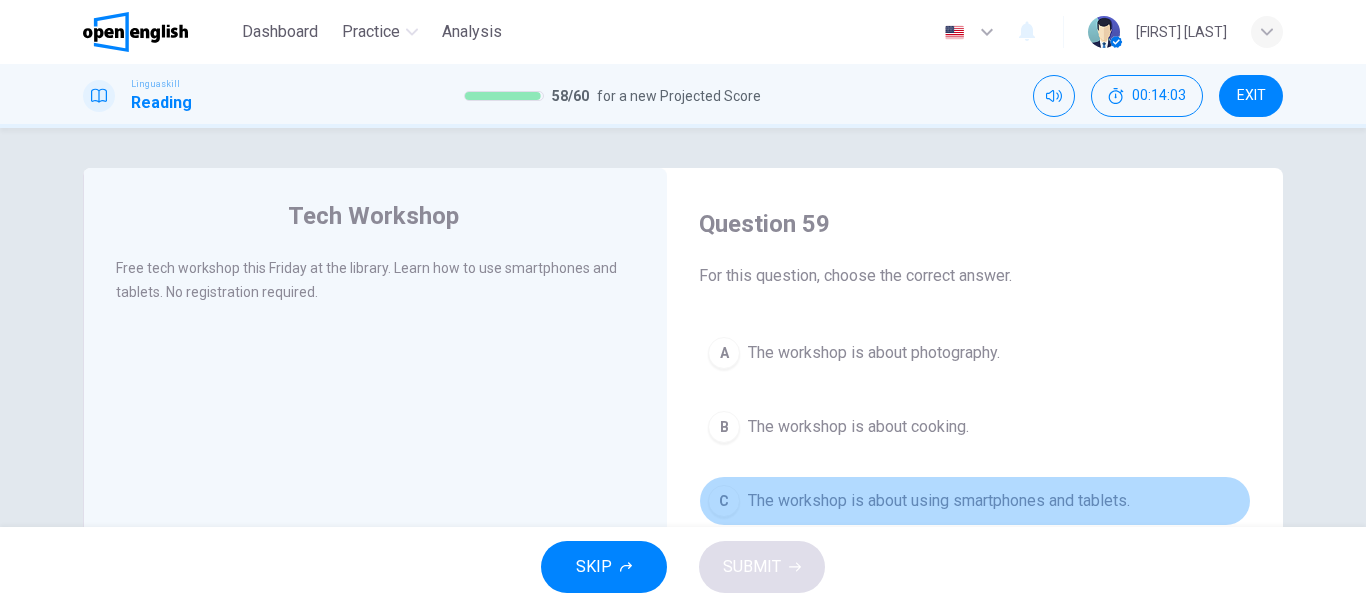 click on "The workshop is about using smartphones and tablets." at bounding box center (939, 501) 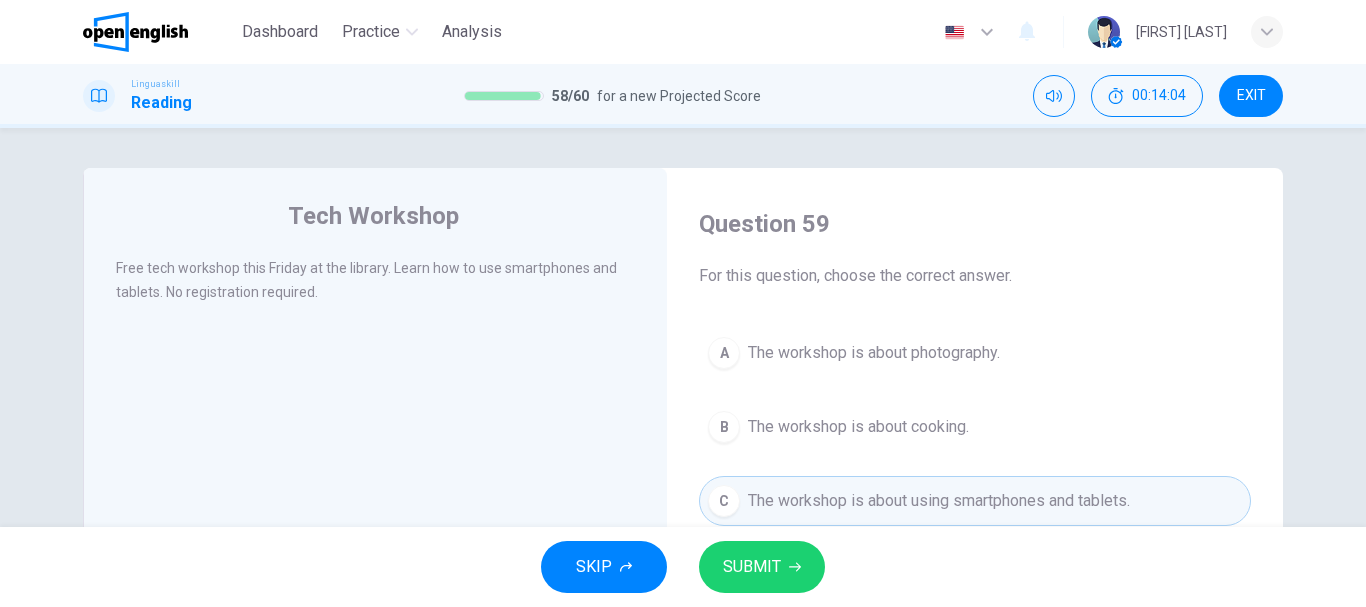 click on "SUBMIT" at bounding box center (762, 567) 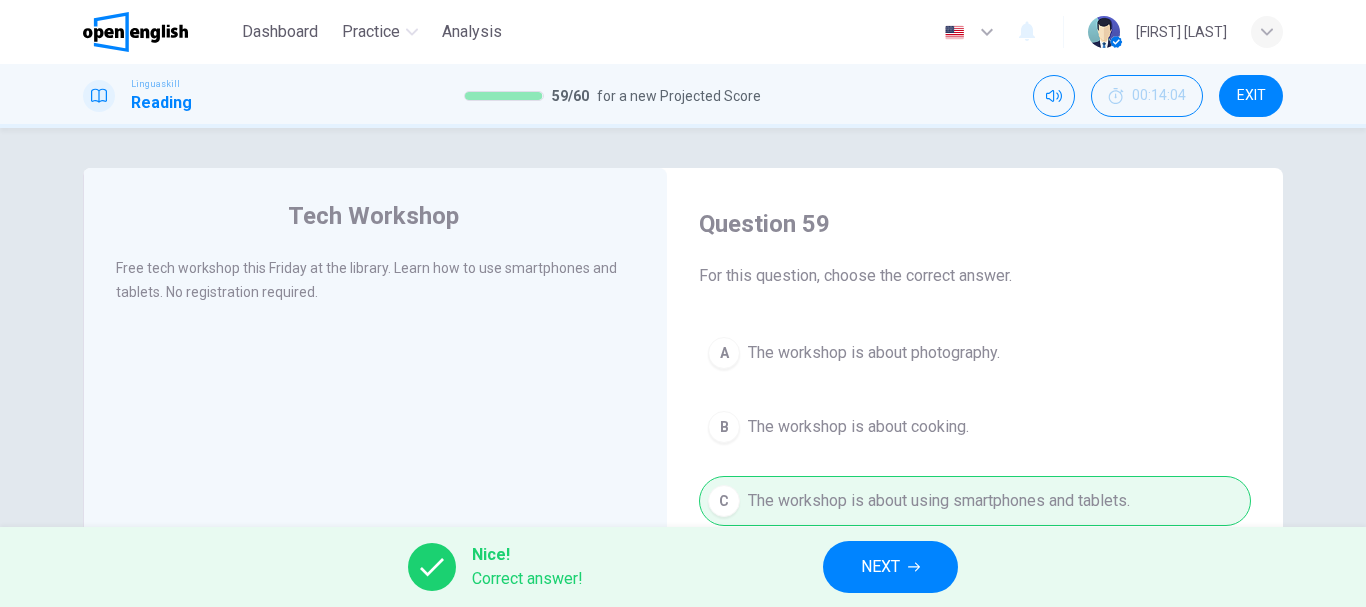 click on "NEXT" at bounding box center (890, 567) 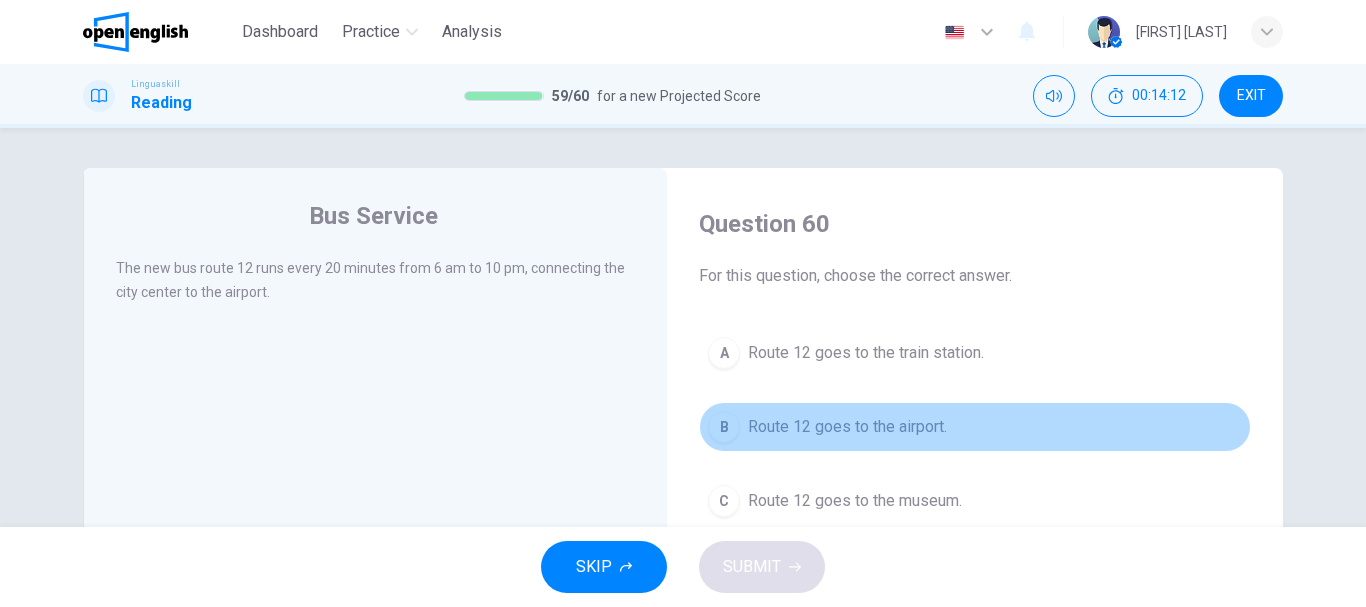 click on "Route 12 goes to the airport." at bounding box center [847, 427] 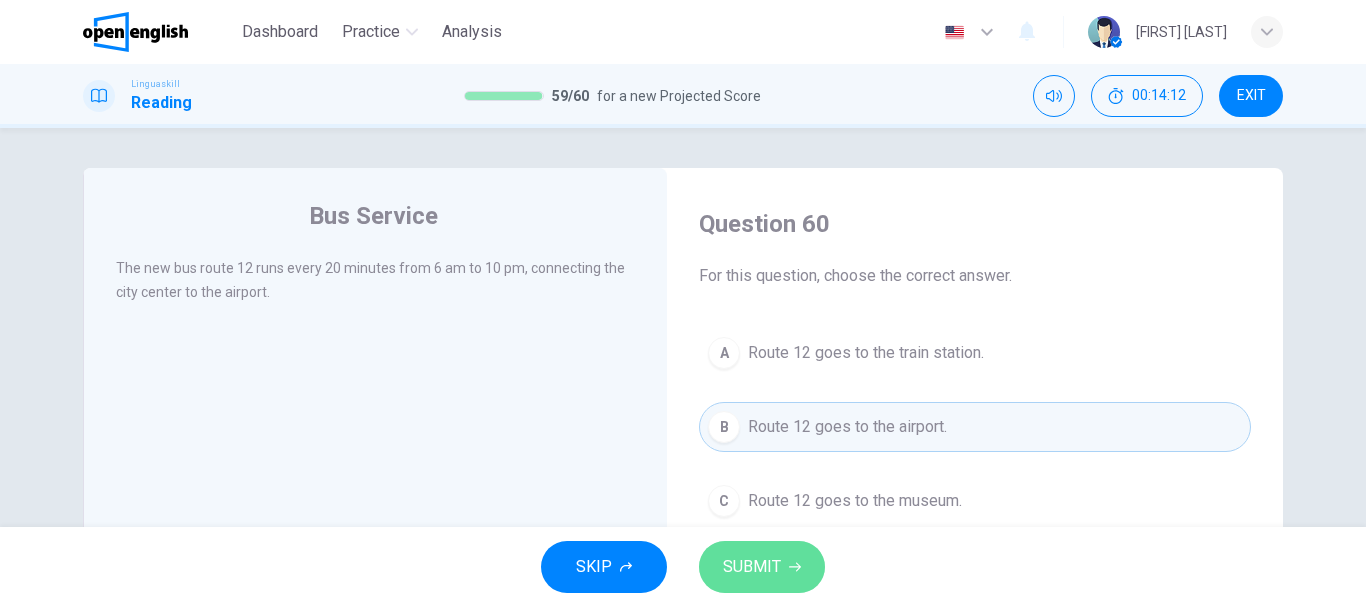 click on "SUBMIT" at bounding box center [762, 567] 